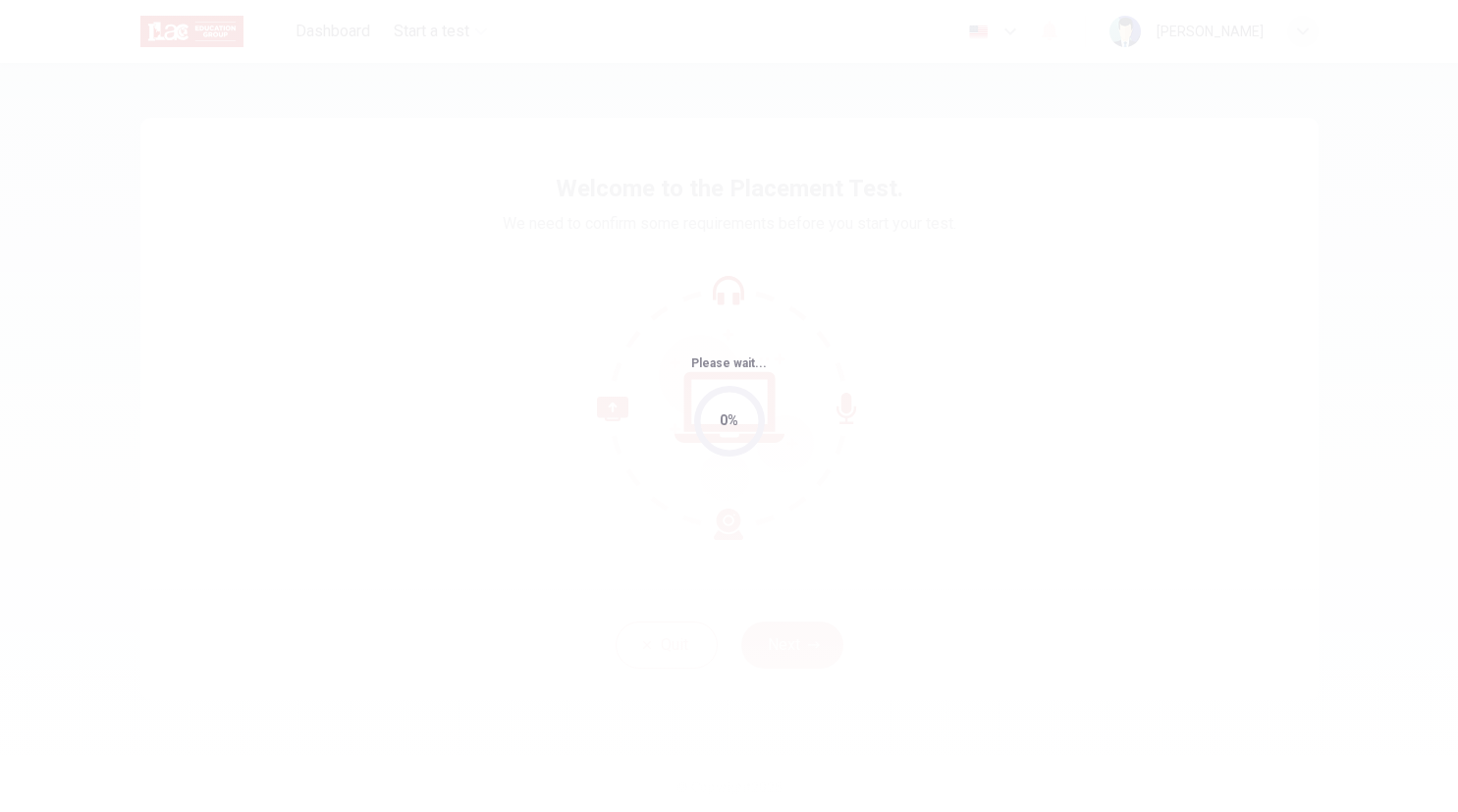 scroll, scrollTop: 0, scrollLeft: 0, axis: both 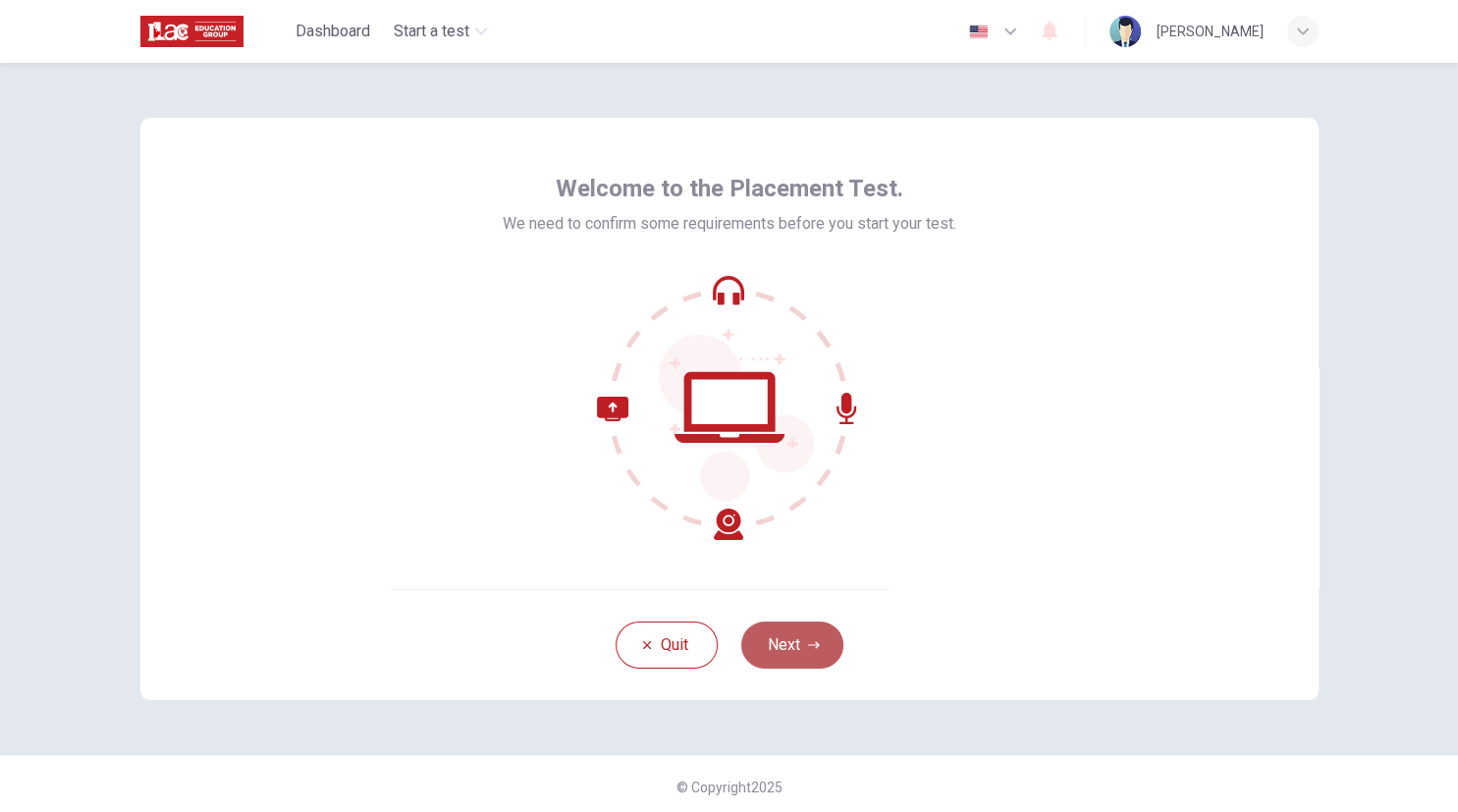click on "Next" at bounding box center (792, 645) 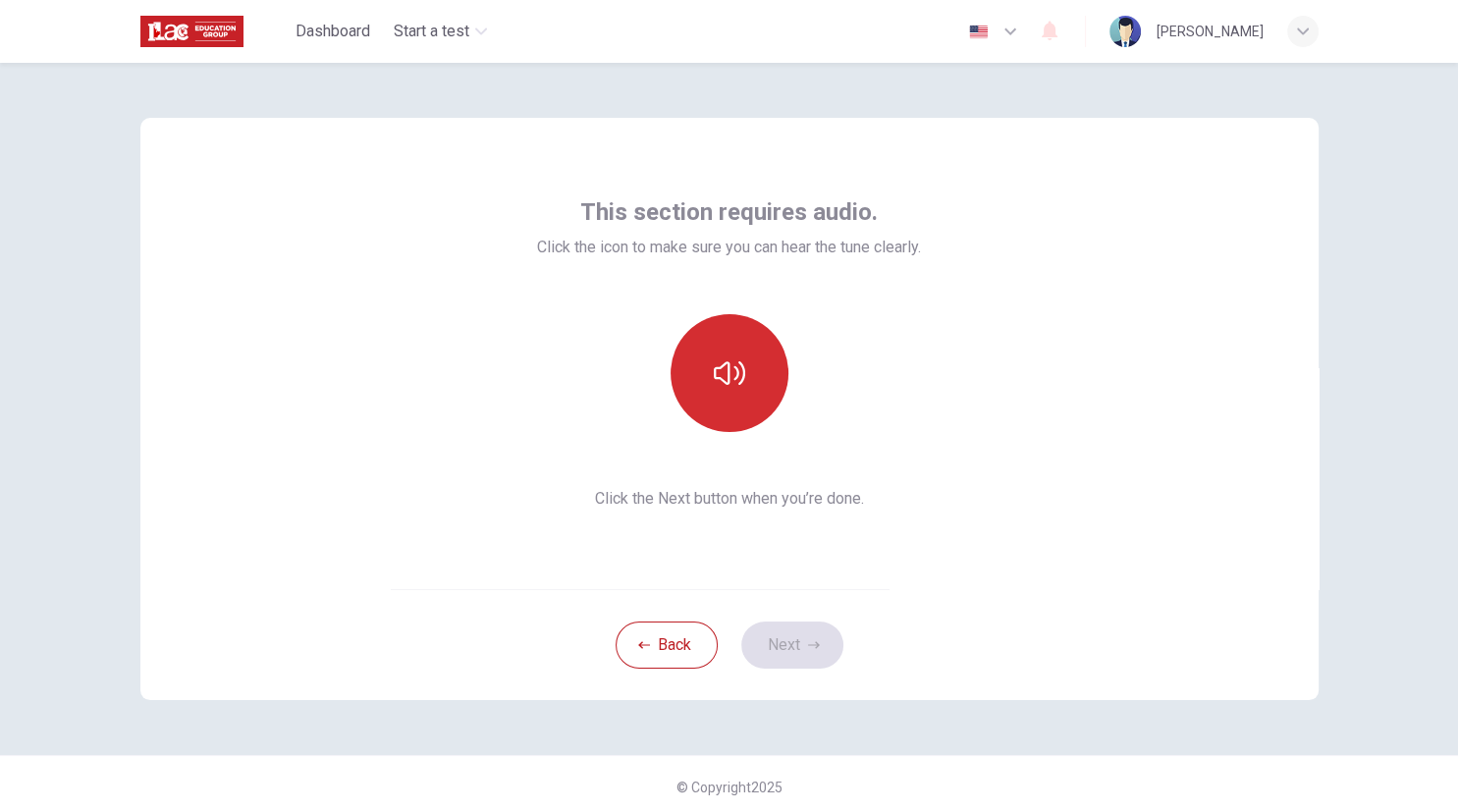 click 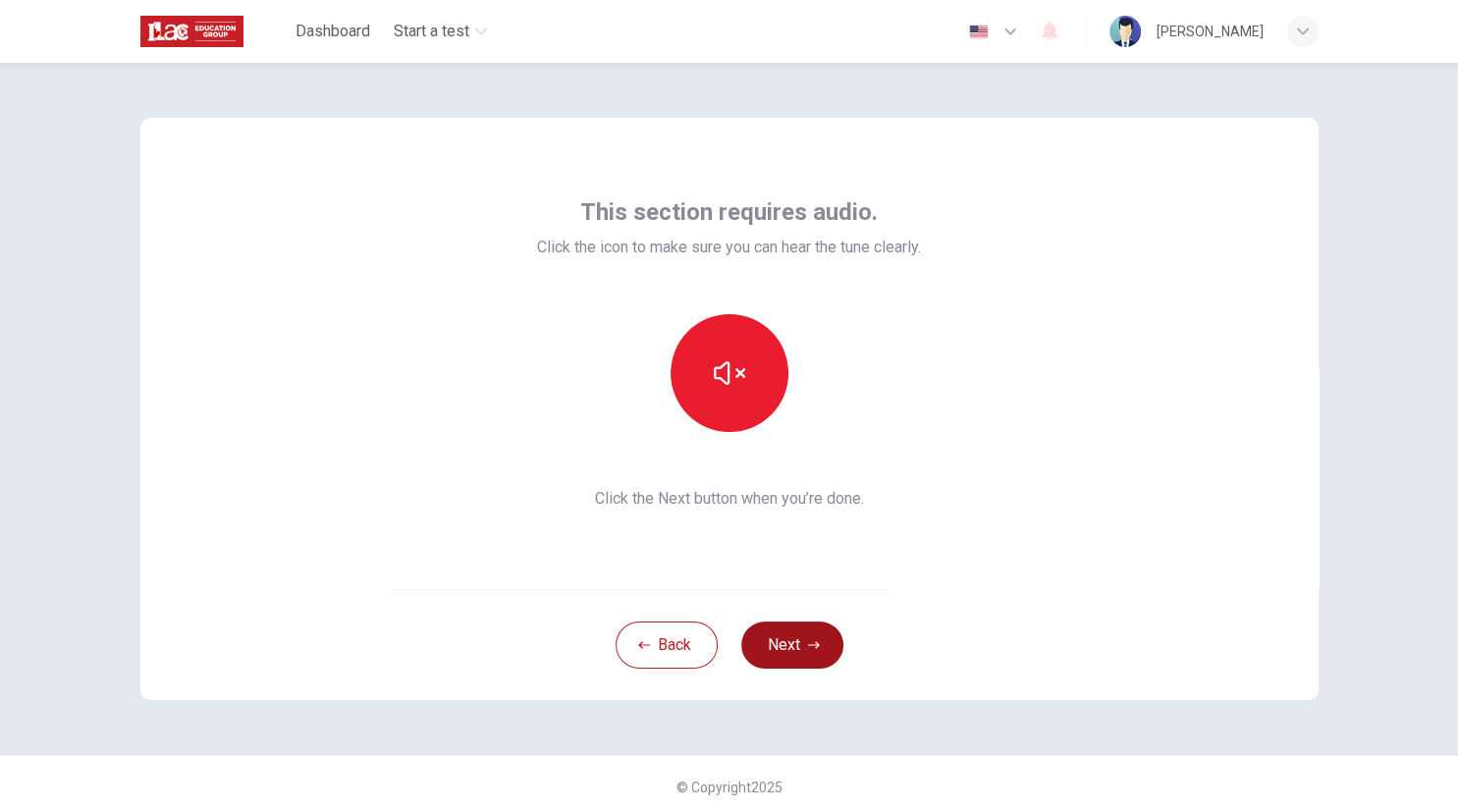 click 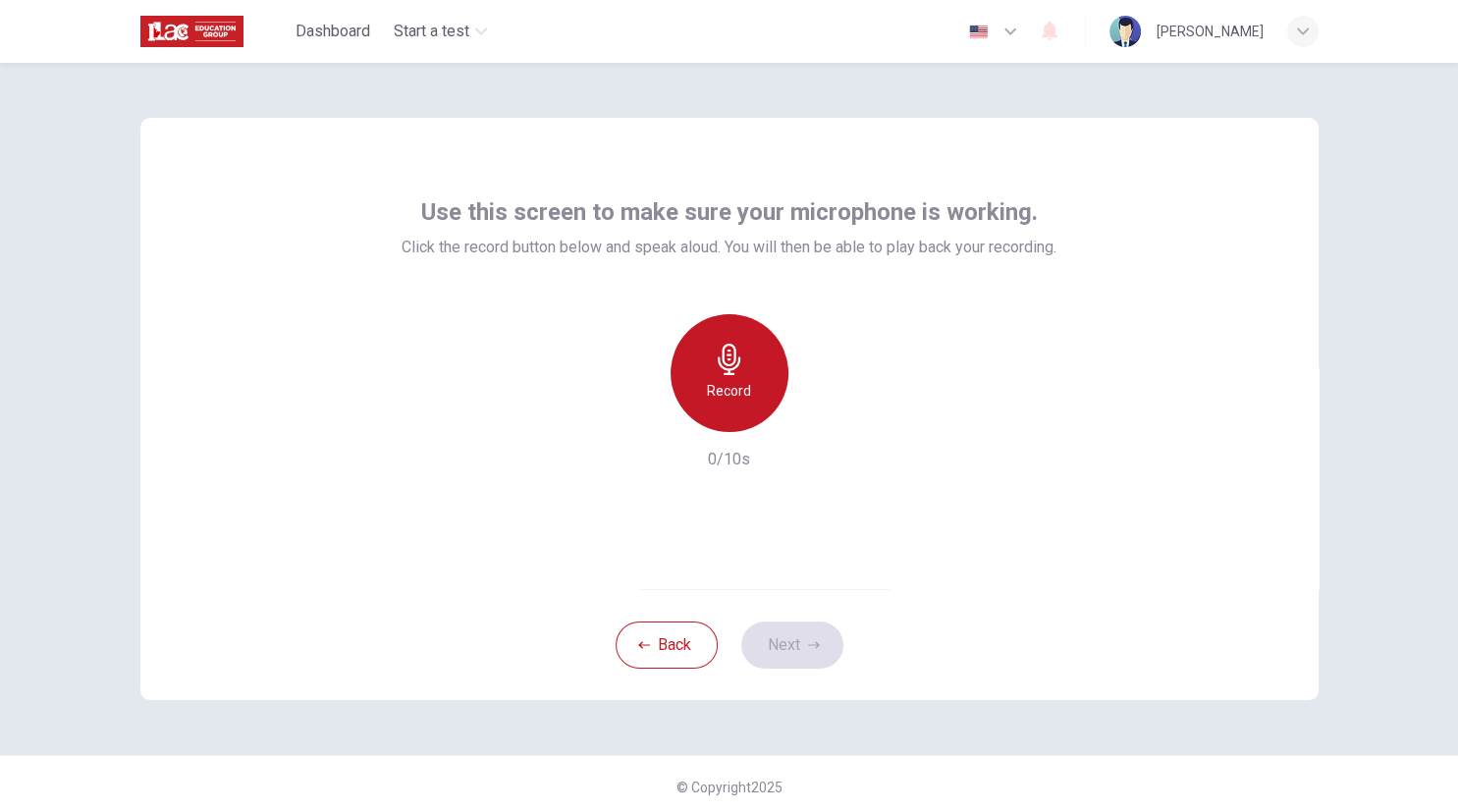 click on "Record" at bounding box center [729, 391] 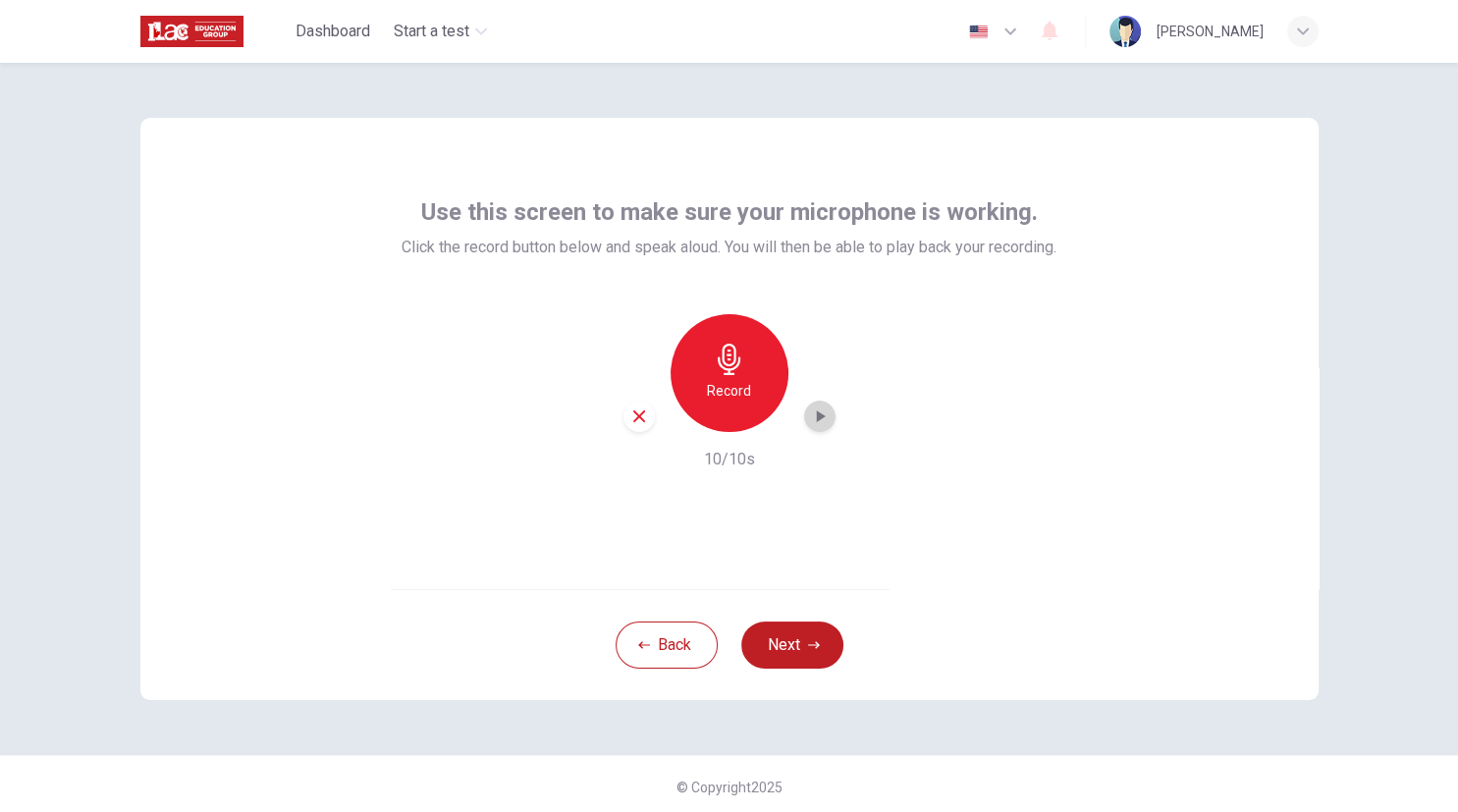 click 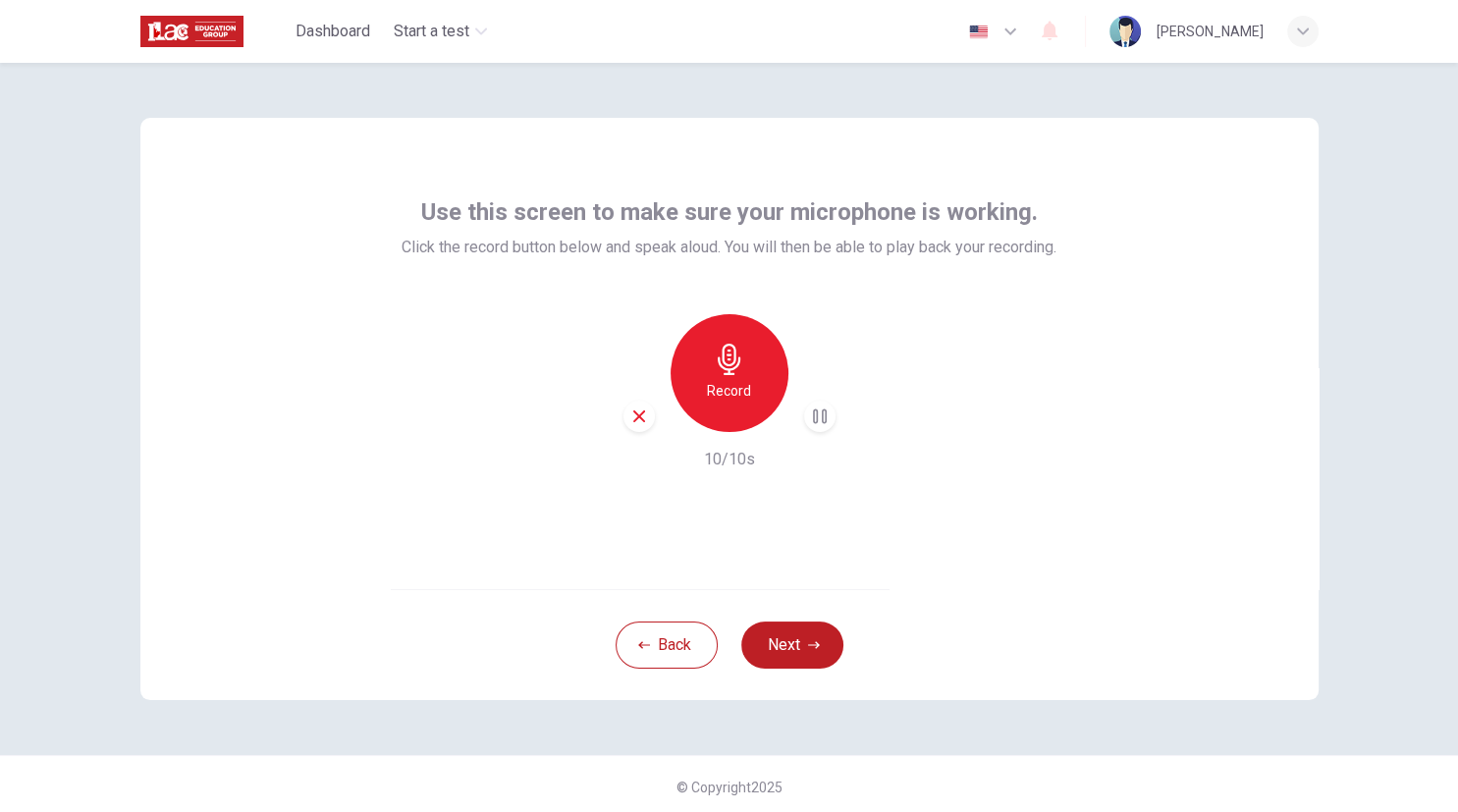 click 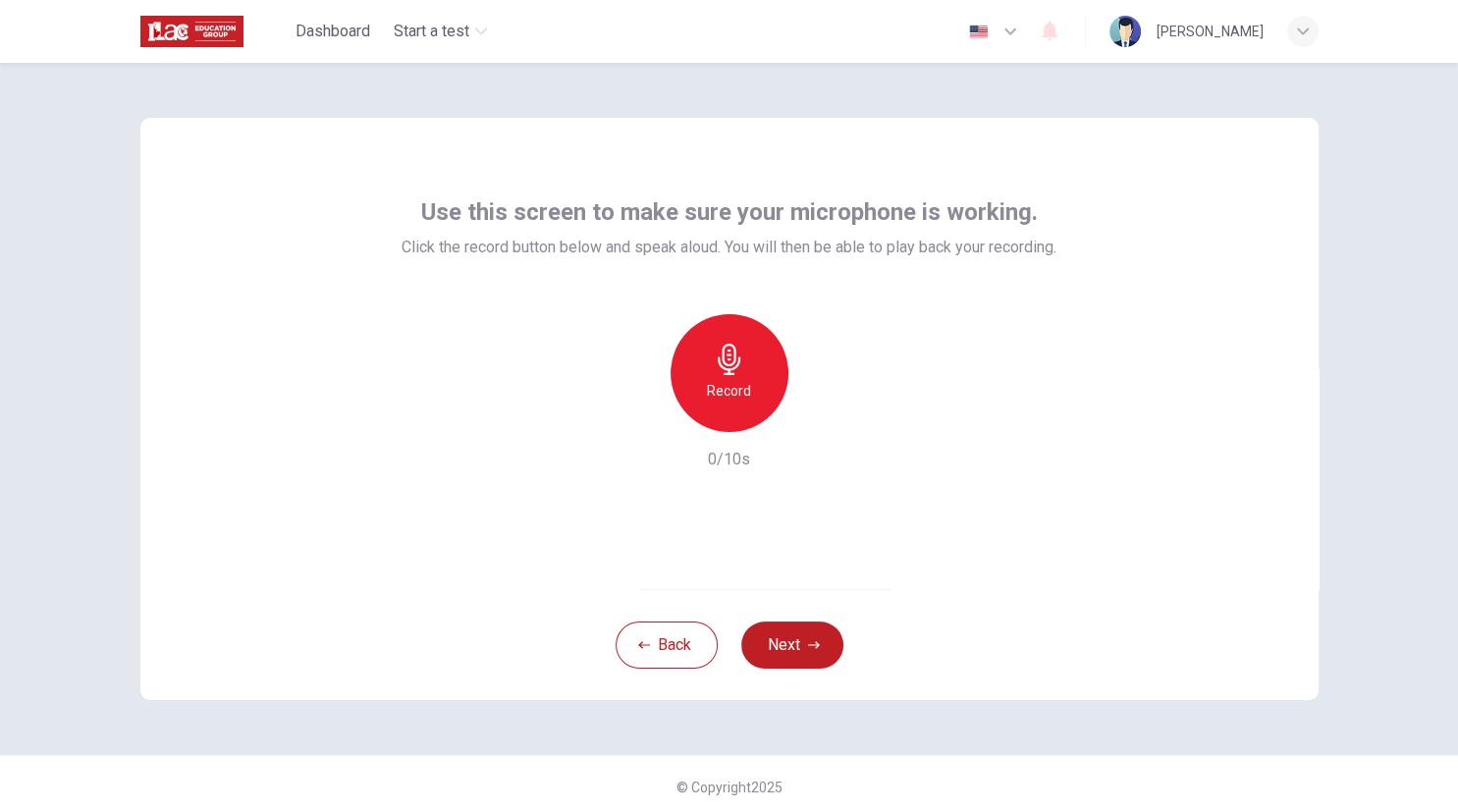 click on "Record" at bounding box center (729, 391) 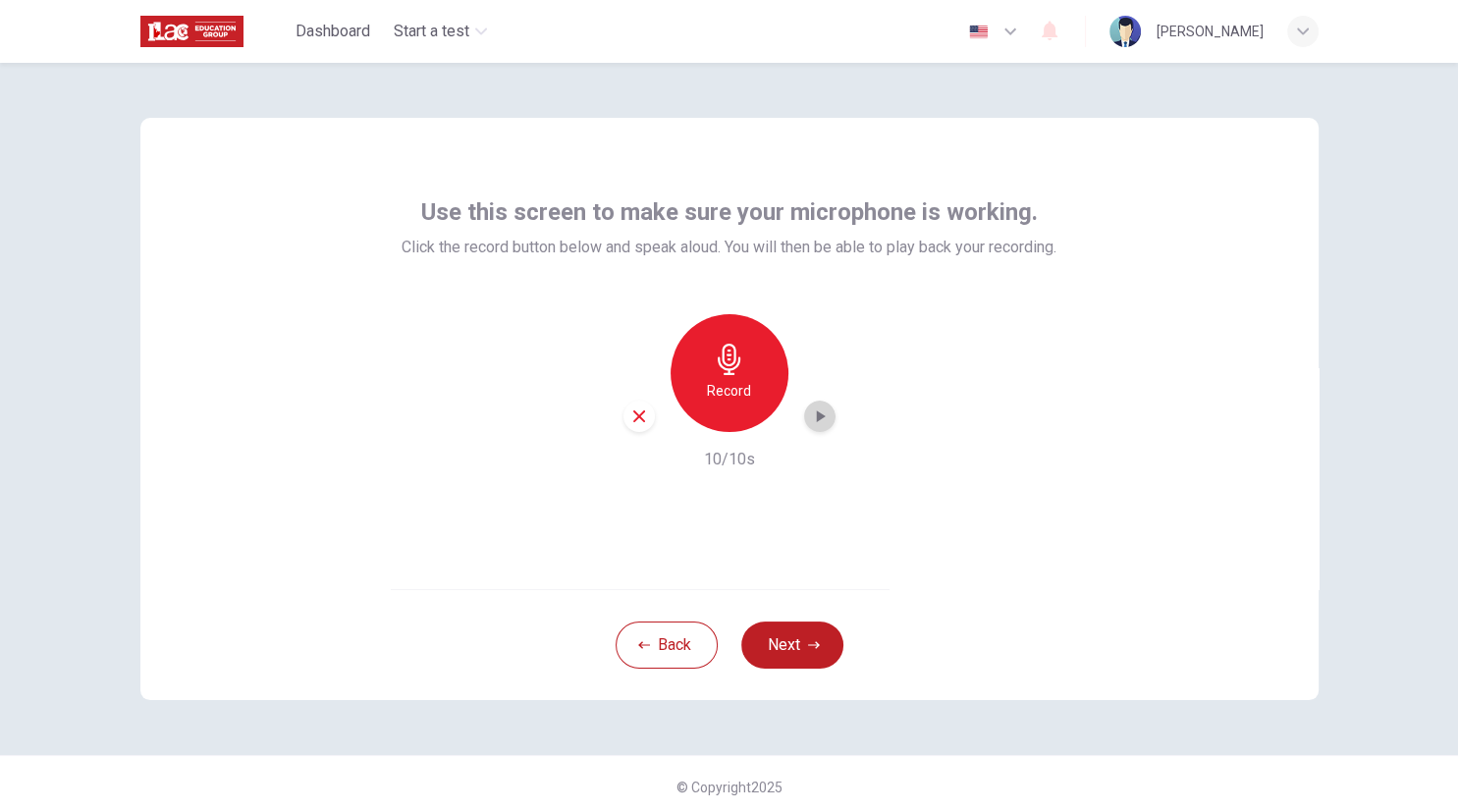 click 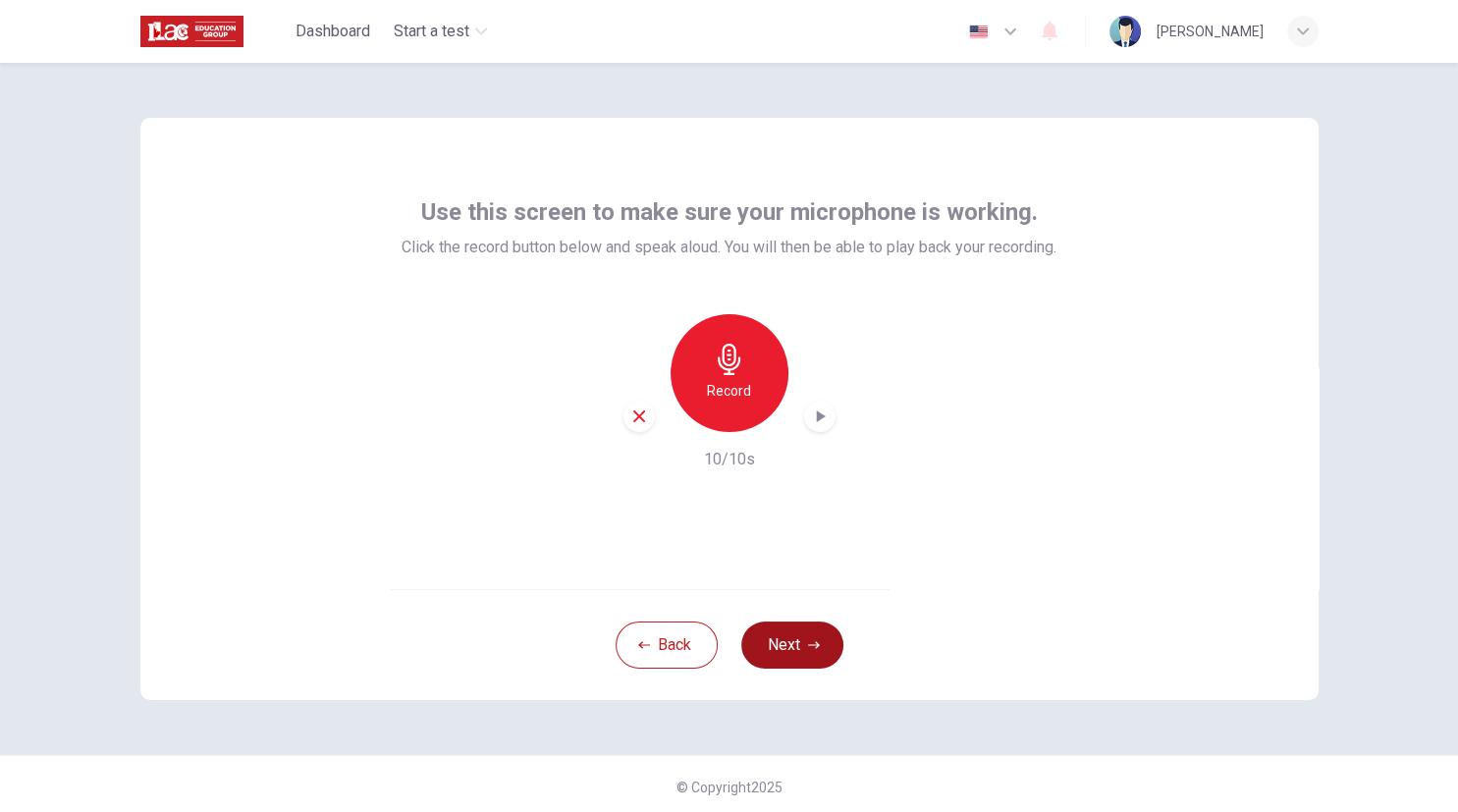 click 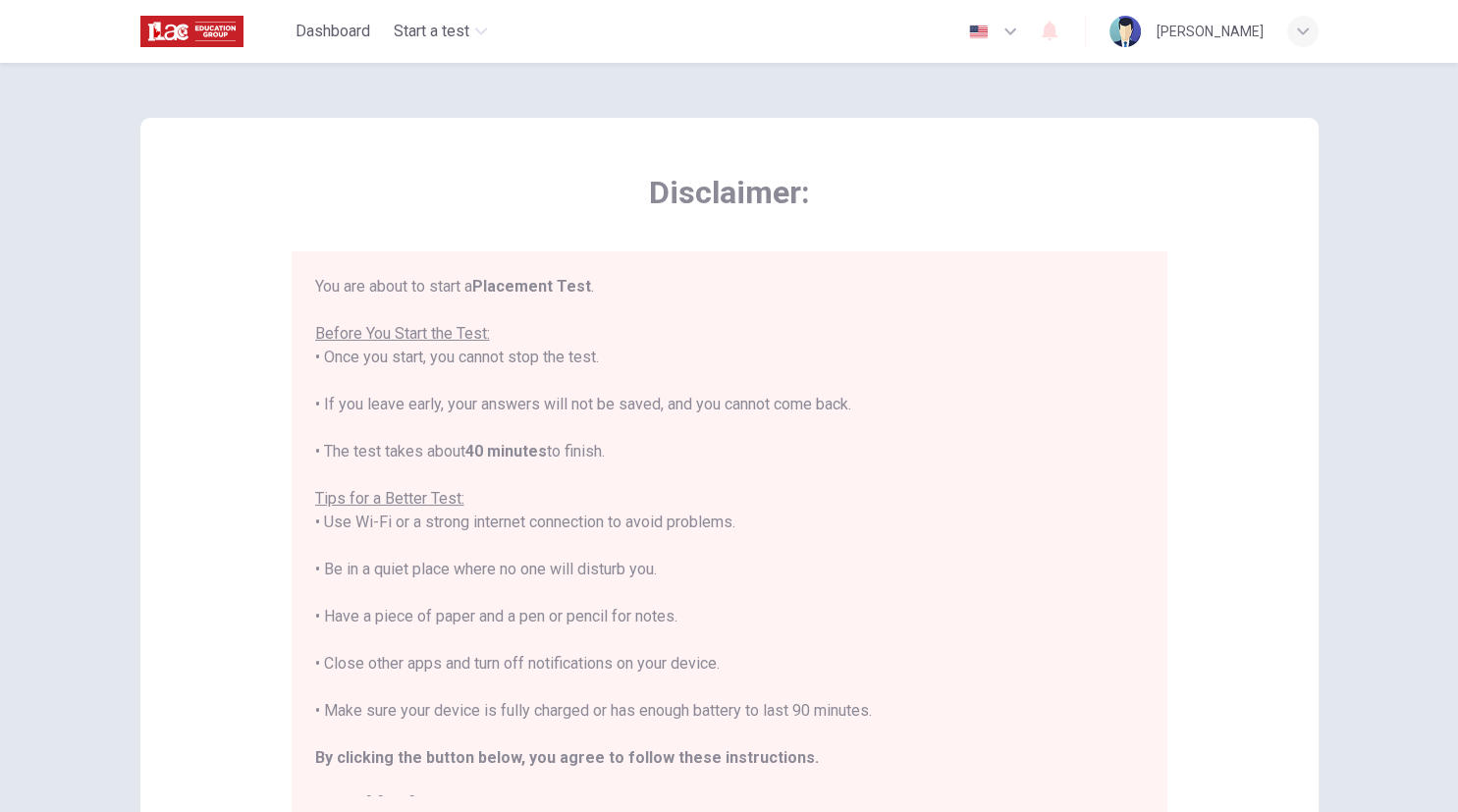 scroll, scrollTop: 24, scrollLeft: 0, axis: vertical 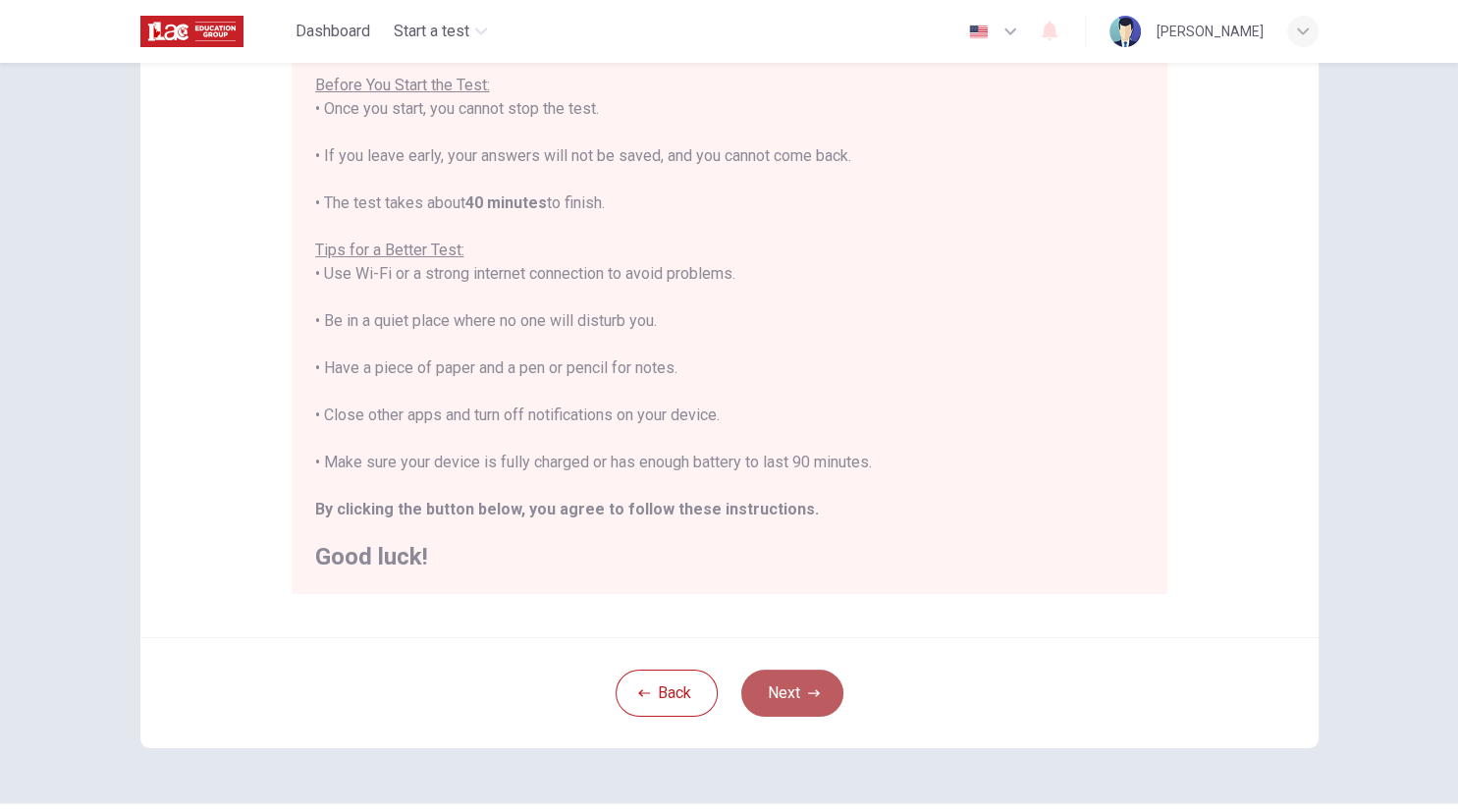 click on "Next" at bounding box center (792, 693) 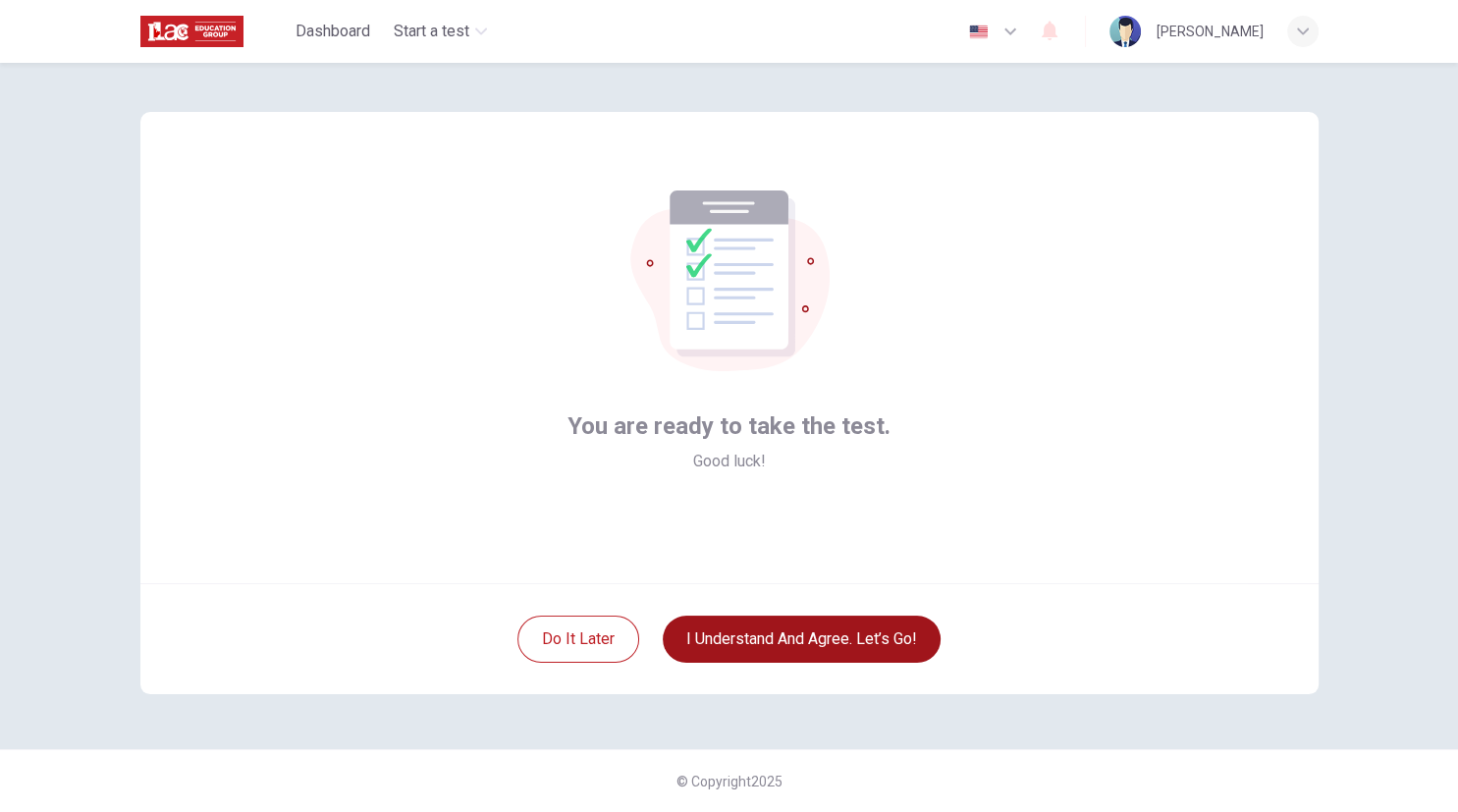 click on "I understand and agree. Let’s go!" at bounding box center (801, 639) 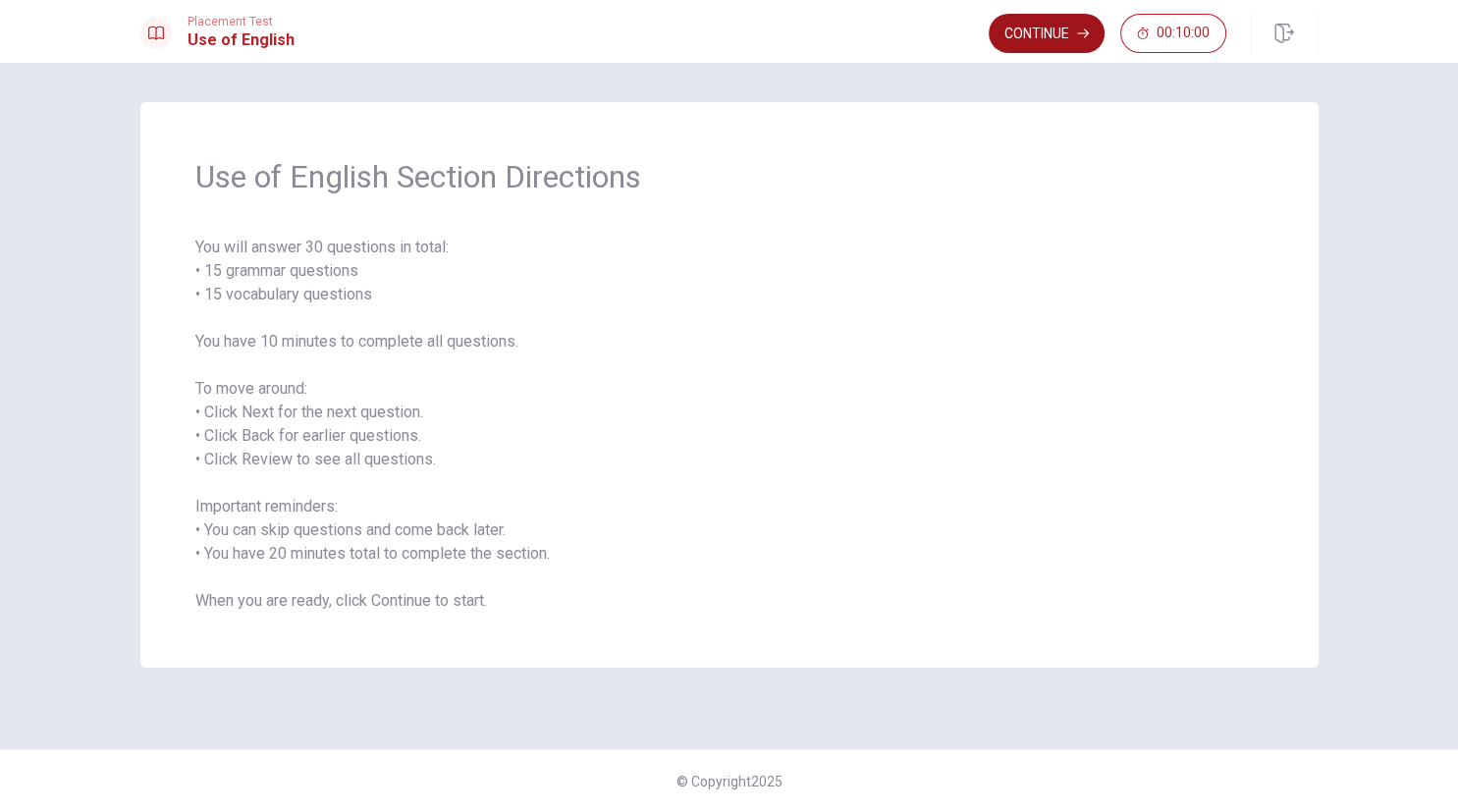 click on "Continue" at bounding box center (1047, 33) 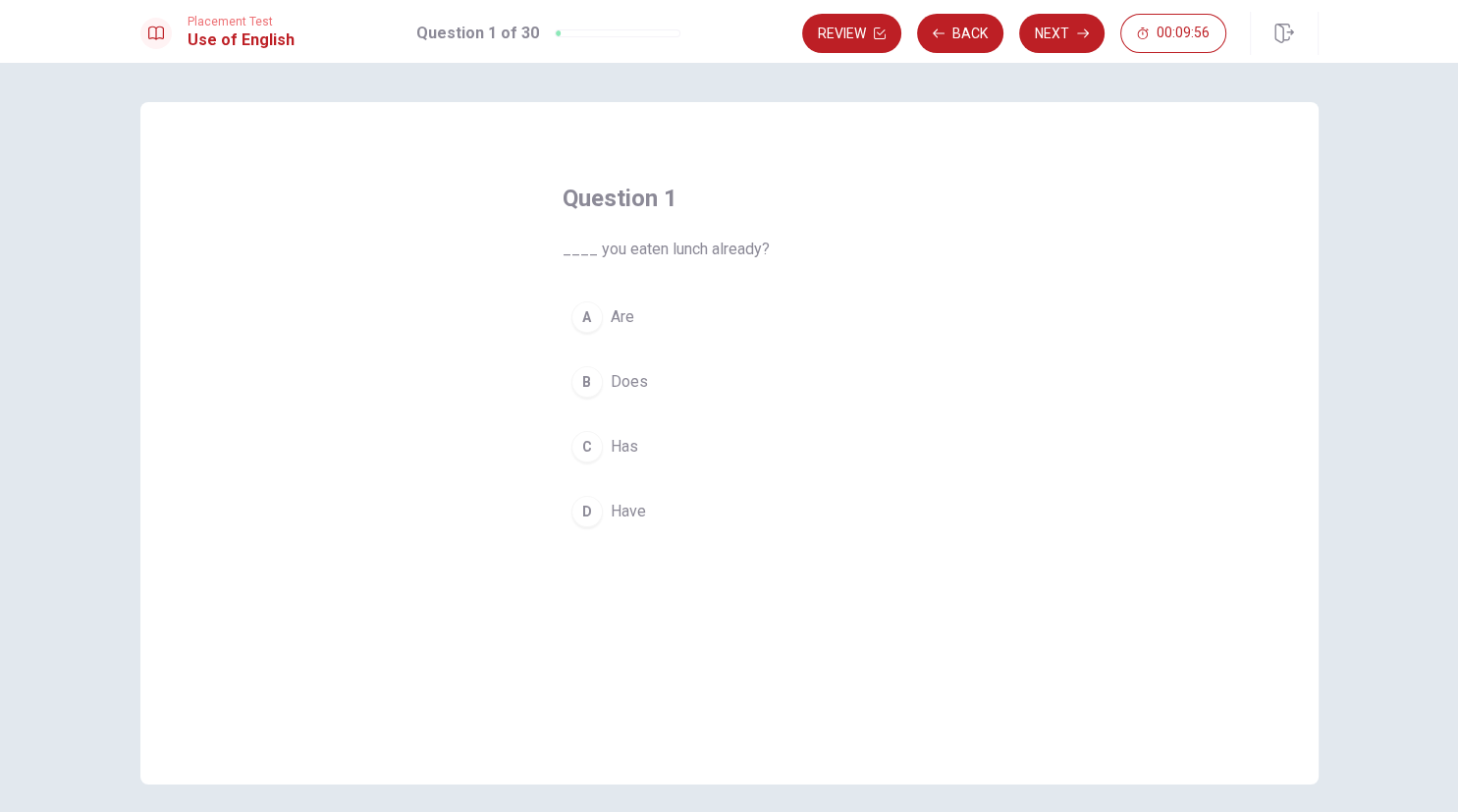 click on "D" at bounding box center [587, 512] 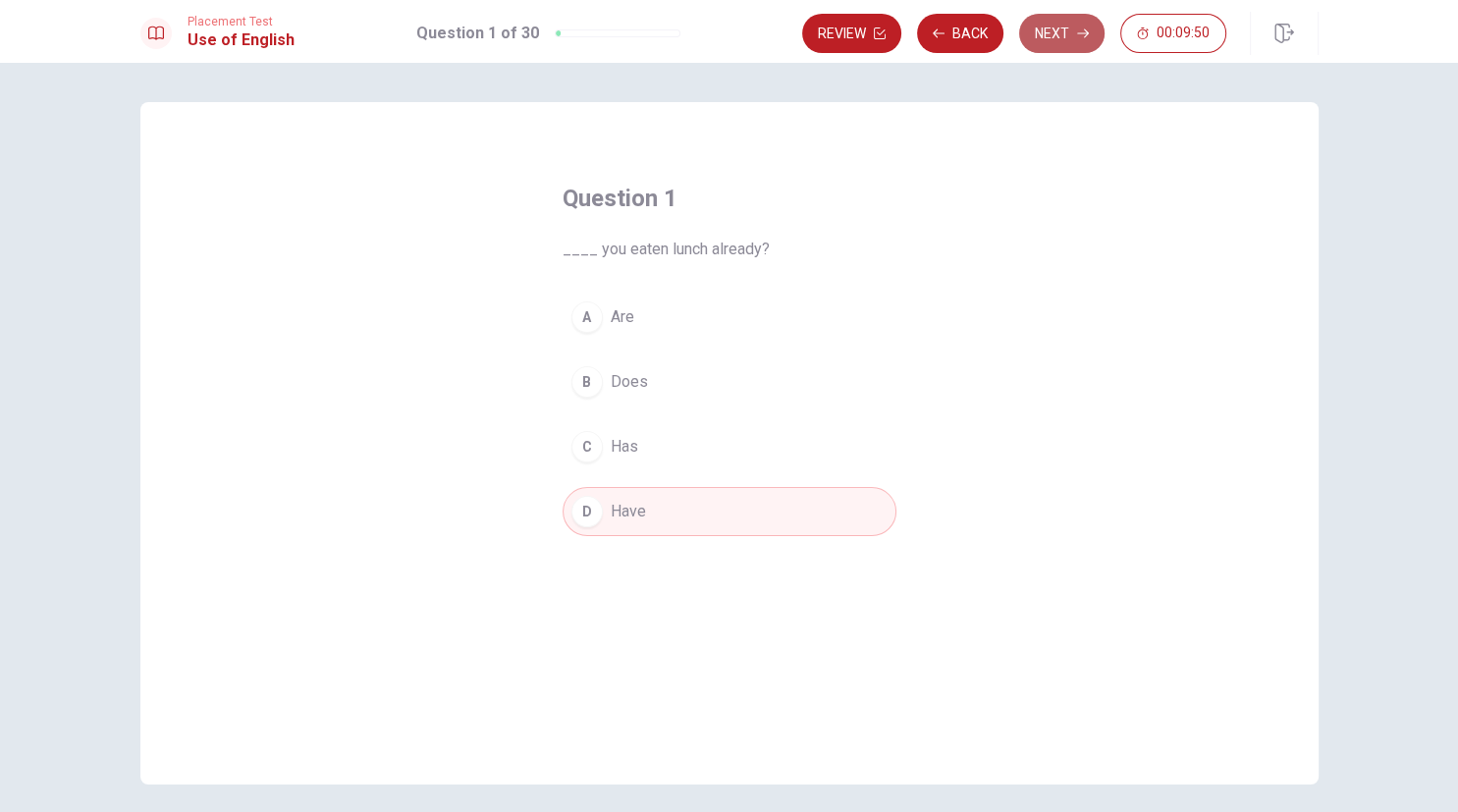 click on "Next" at bounding box center [1061, 33] 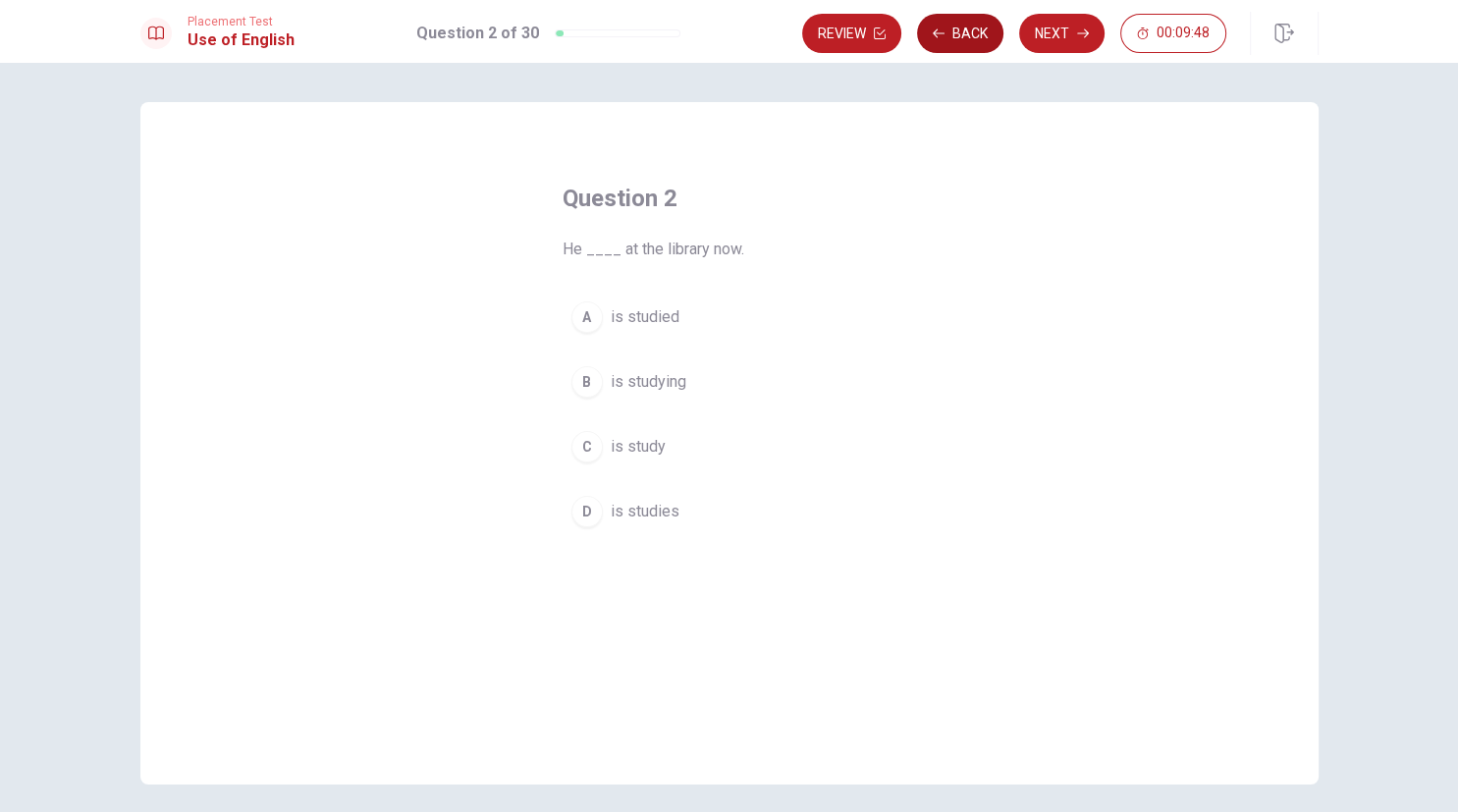 click 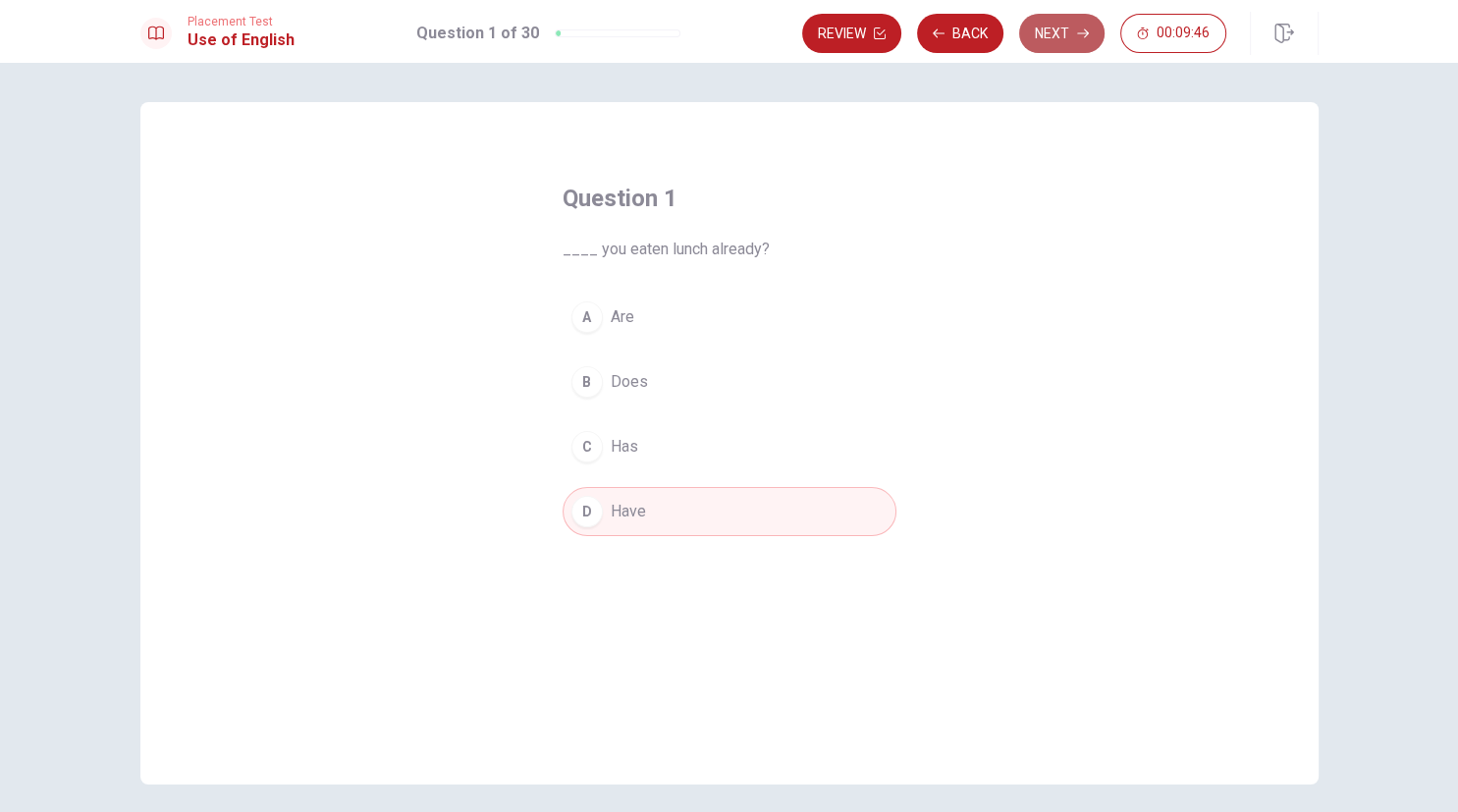 click on "Next" at bounding box center (1061, 33) 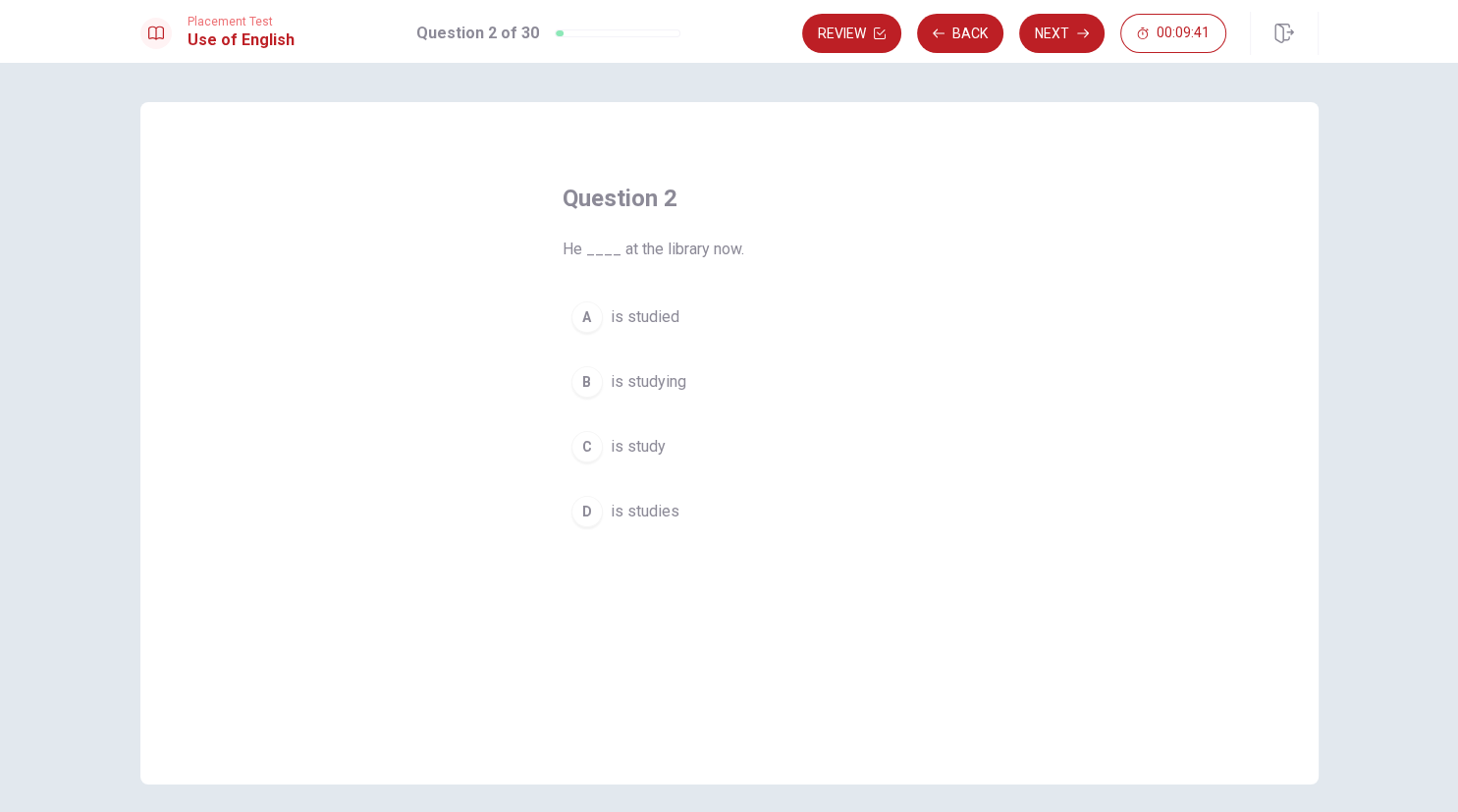 click on "B" at bounding box center (587, 382) 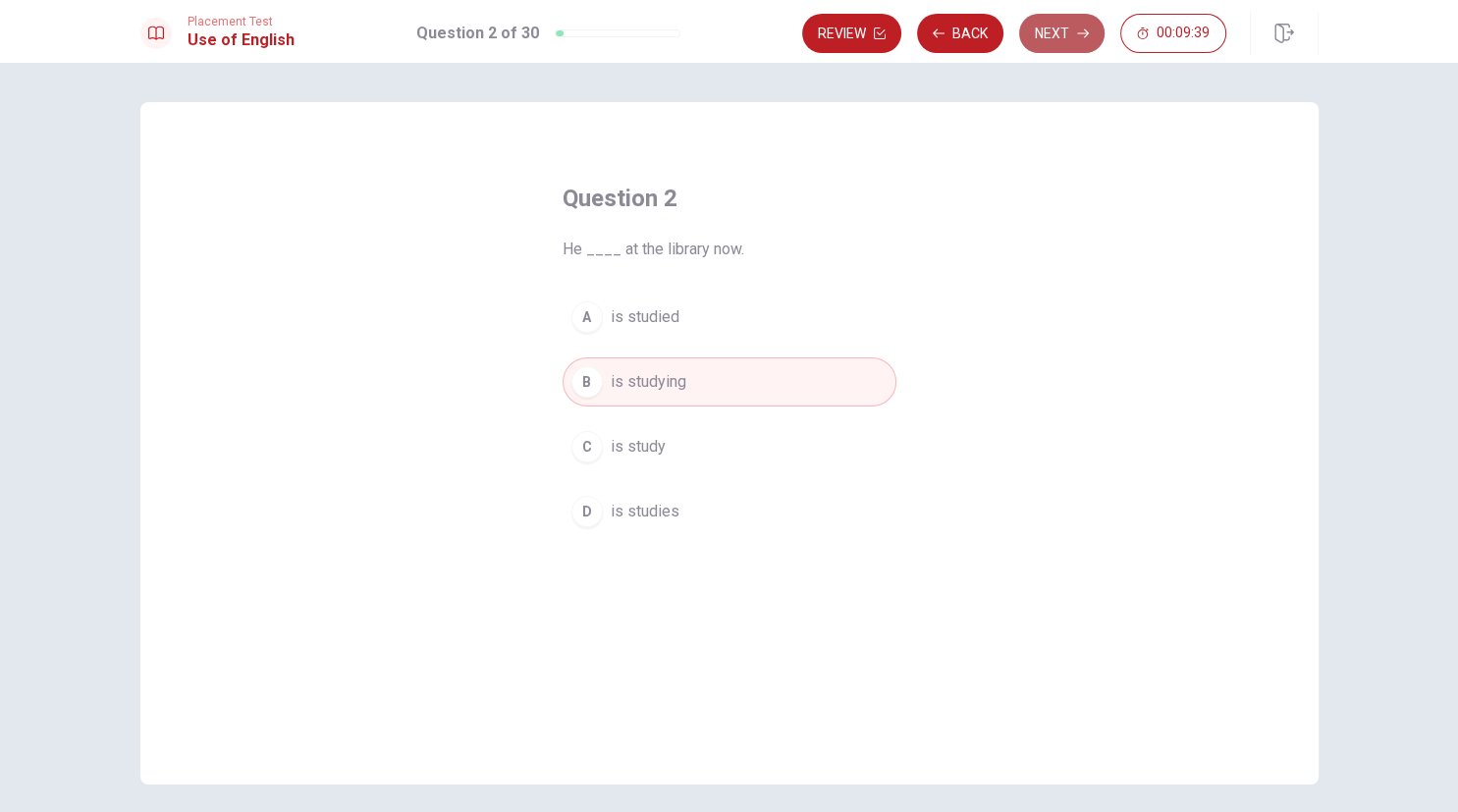 click 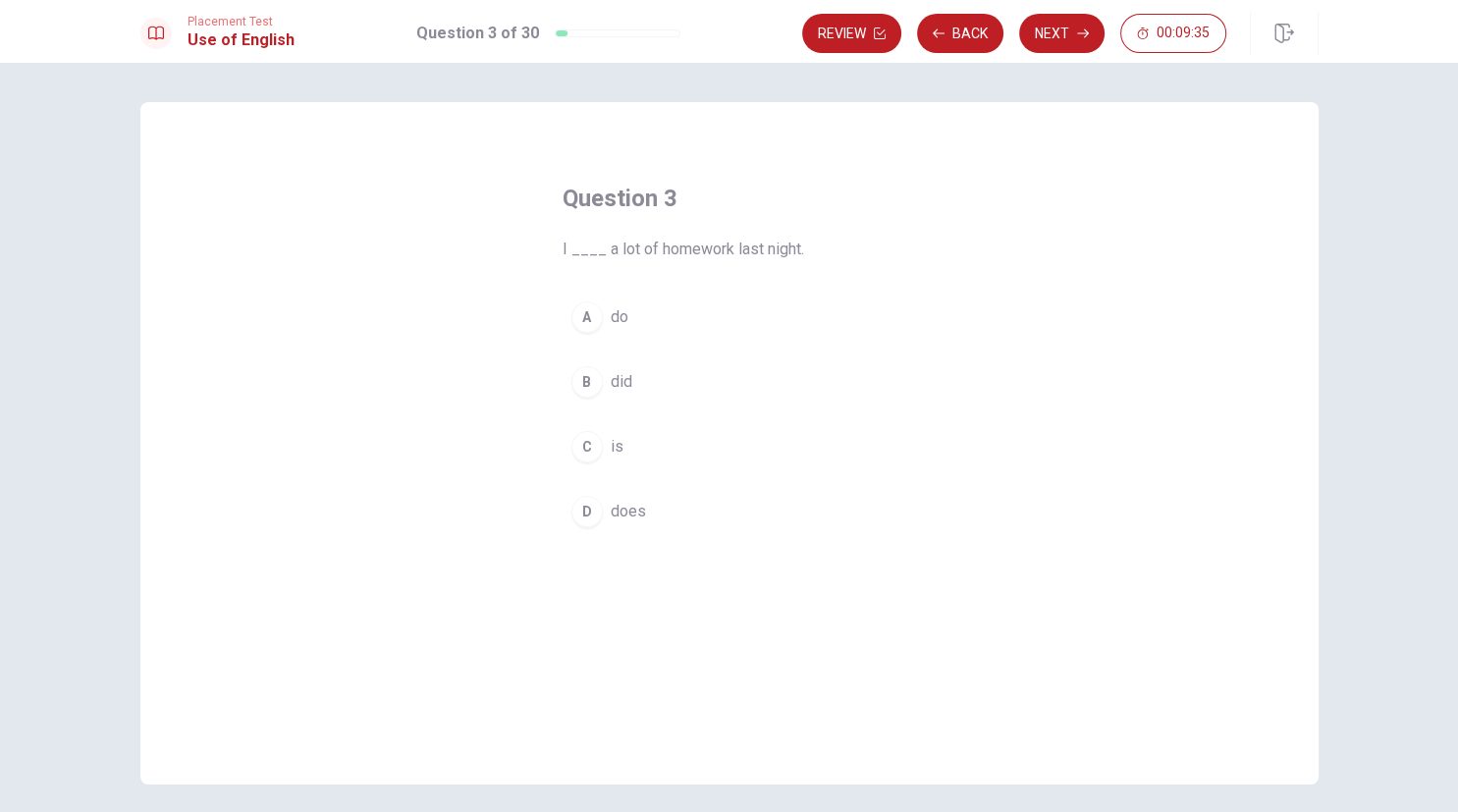 click on "B" at bounding box center (587, 382) 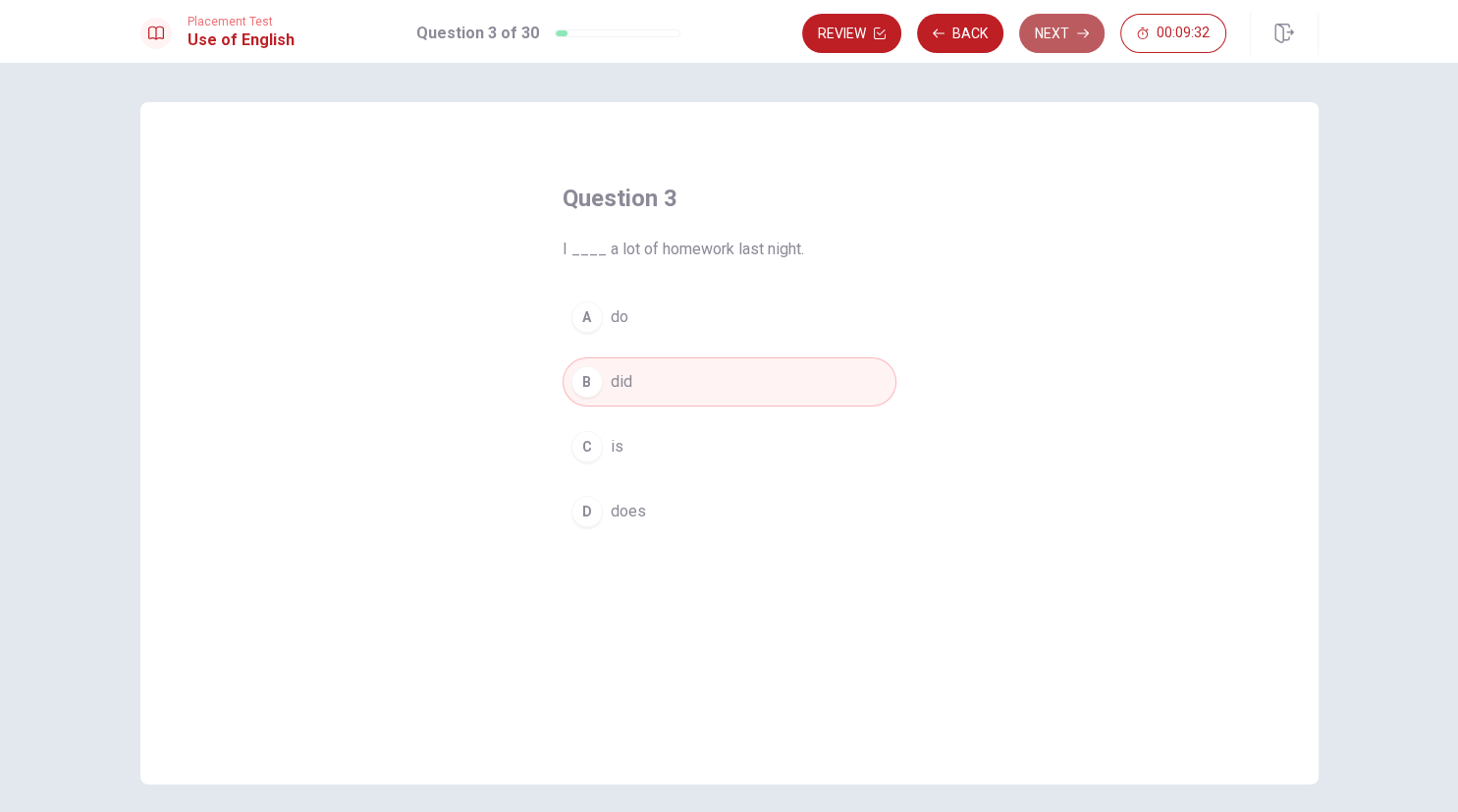 click on "Next" at bounding box center [1061, 33] 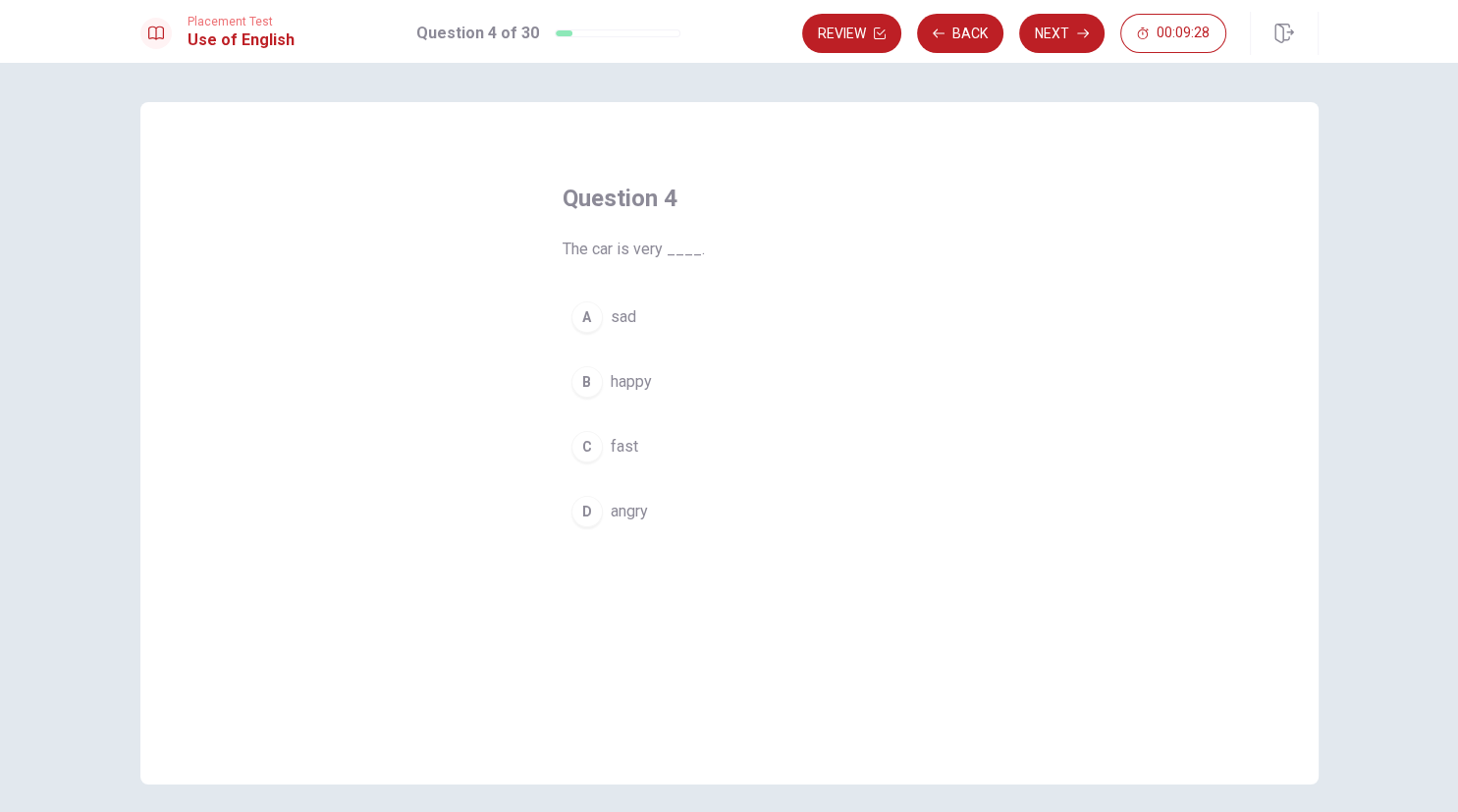 click on "C" at bounding box center (587, 447) 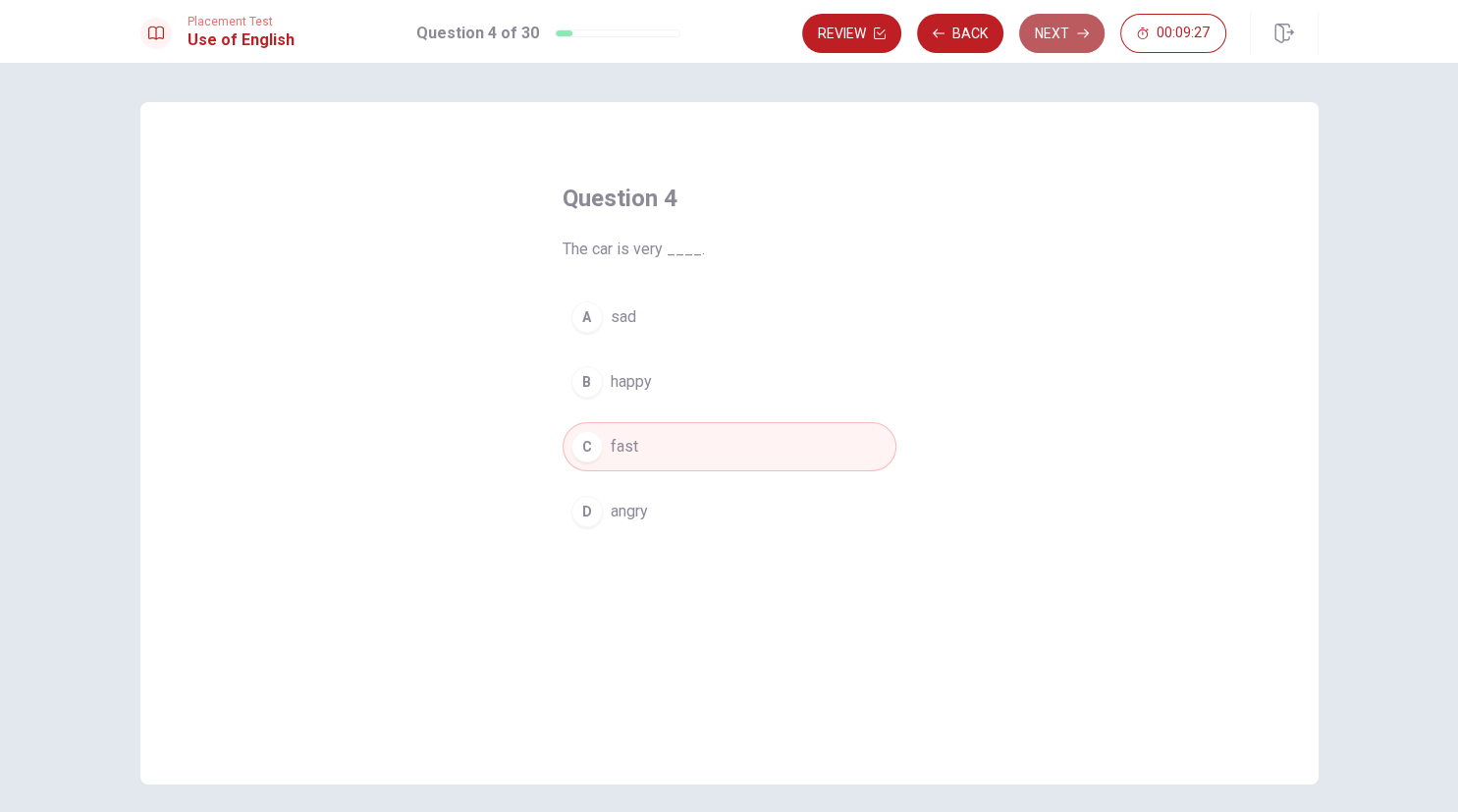 click on "Next" at bounding box center [1061, 33] 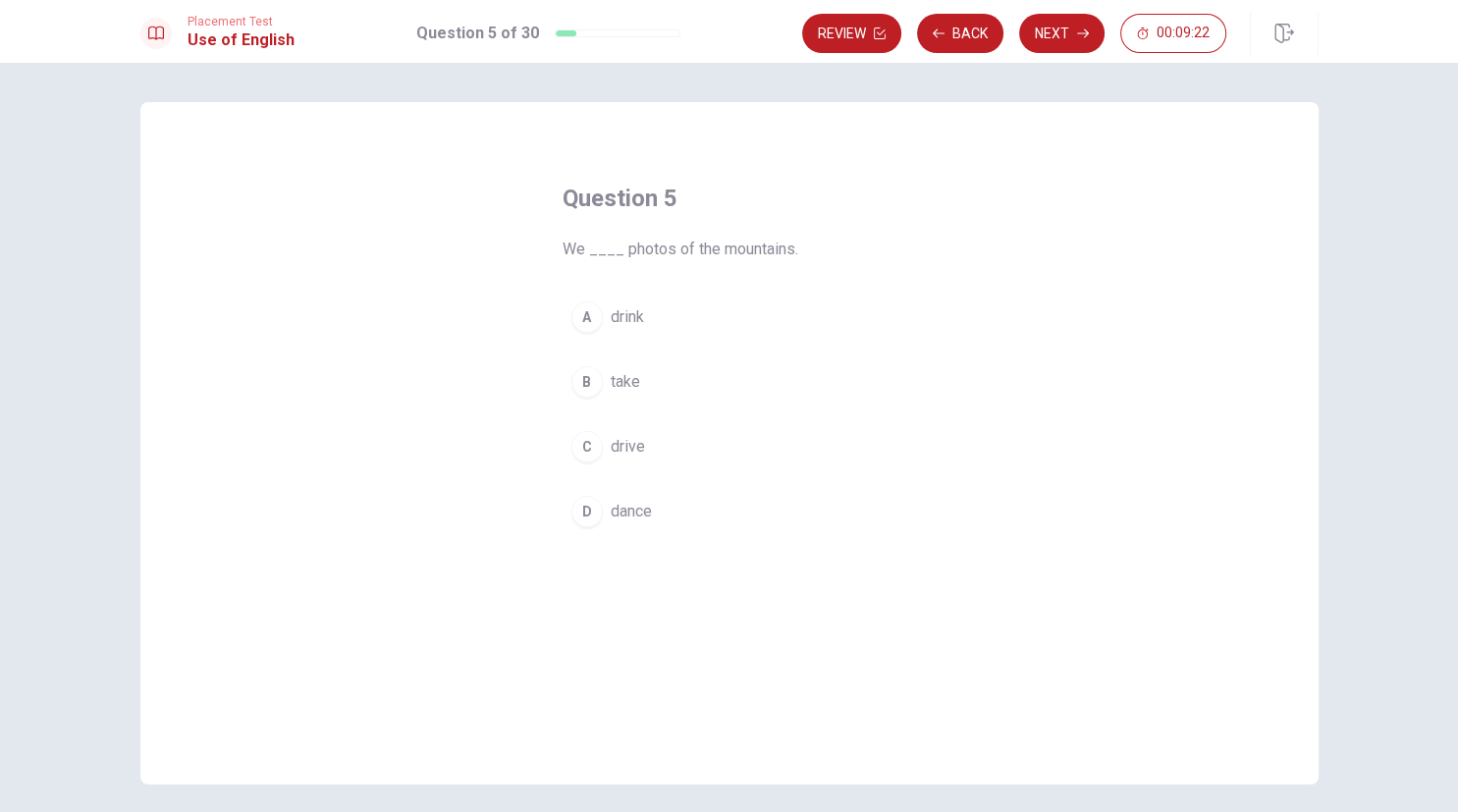click on "B" at bounding box center (587, 382) 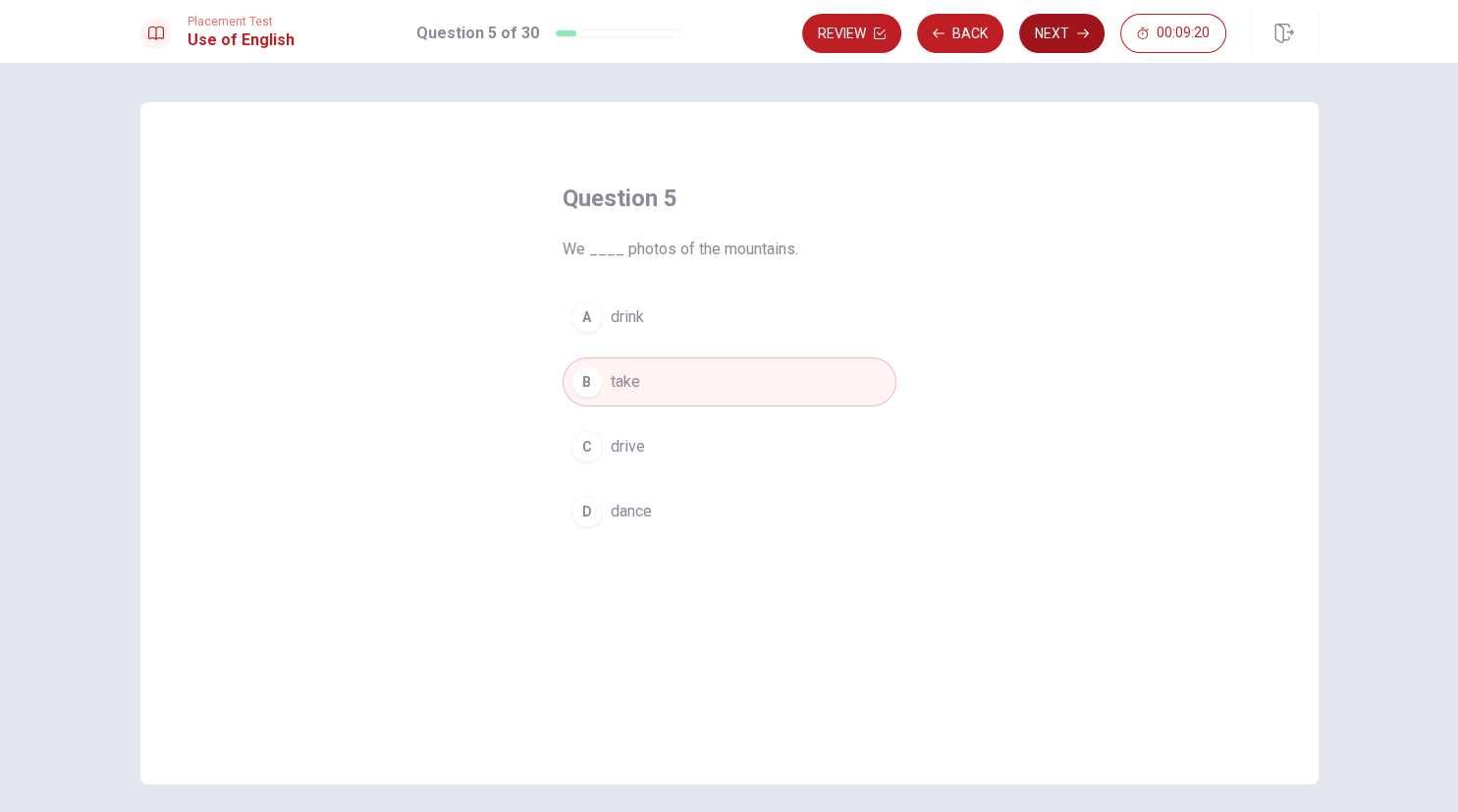 click on "Next" at bounding box center (1061, 33) 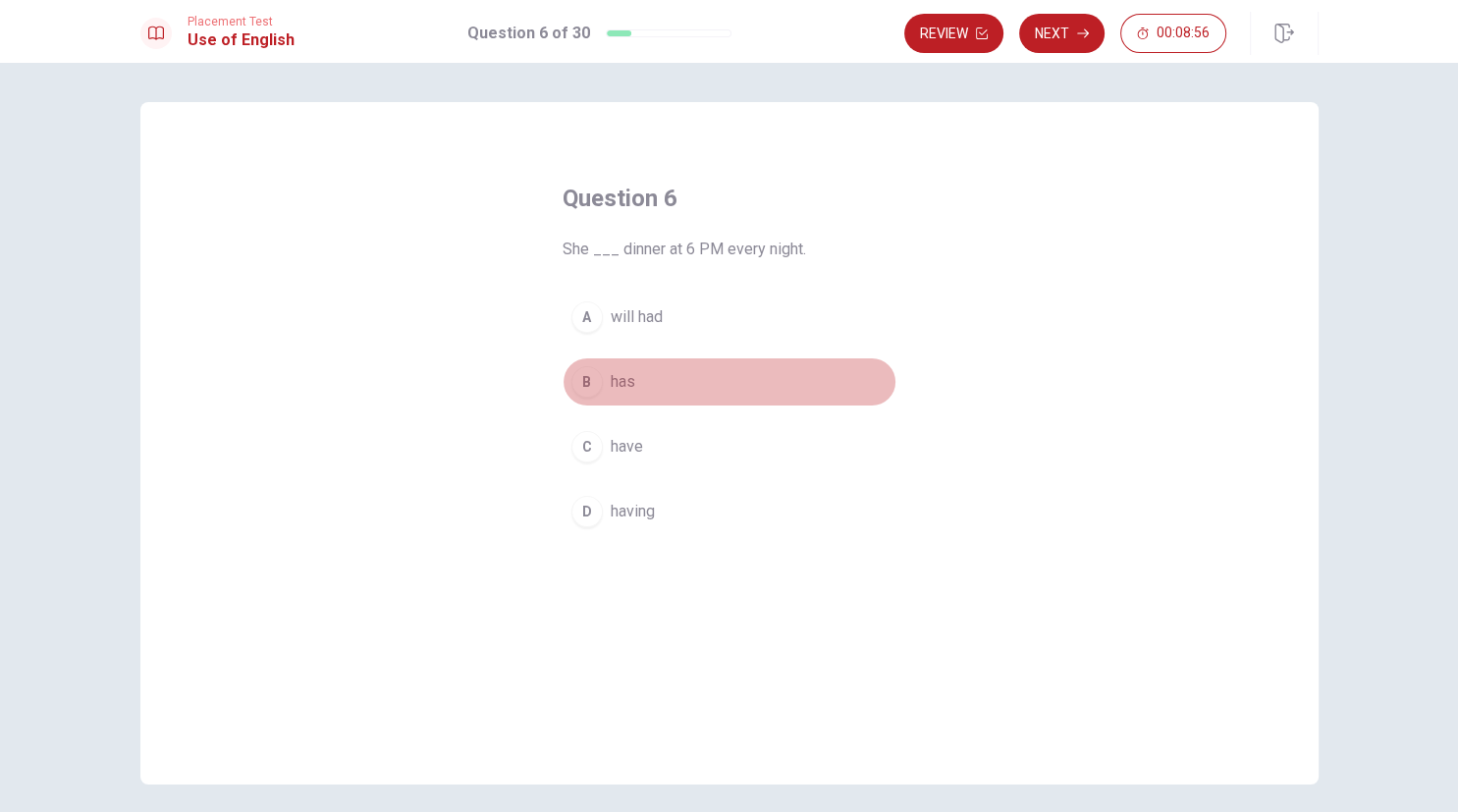 click on "B" at bounding box center (587, 382) 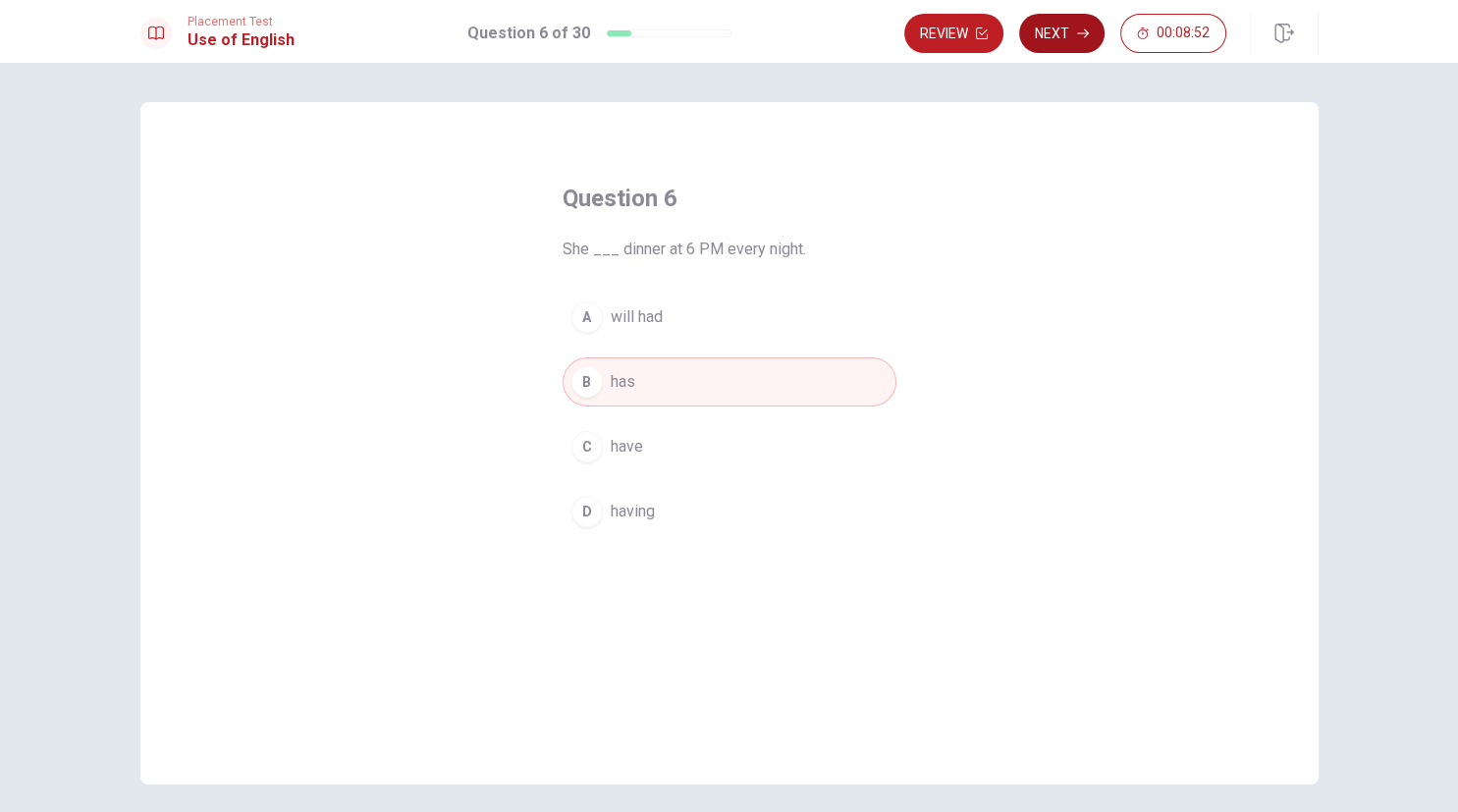 click on "Next" at bounding box center (1061, 33) 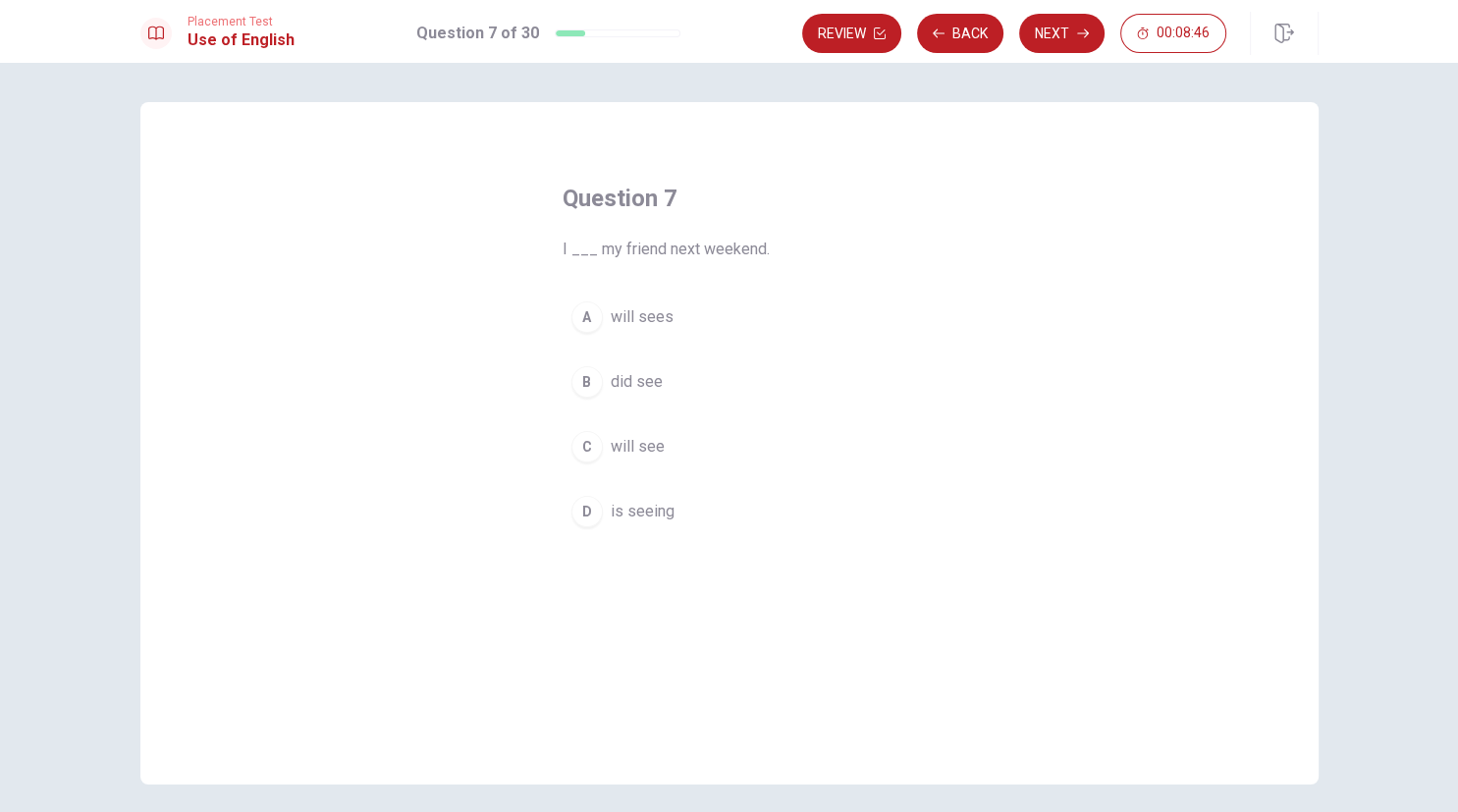 click on "C" at bounding box center (587, 447) 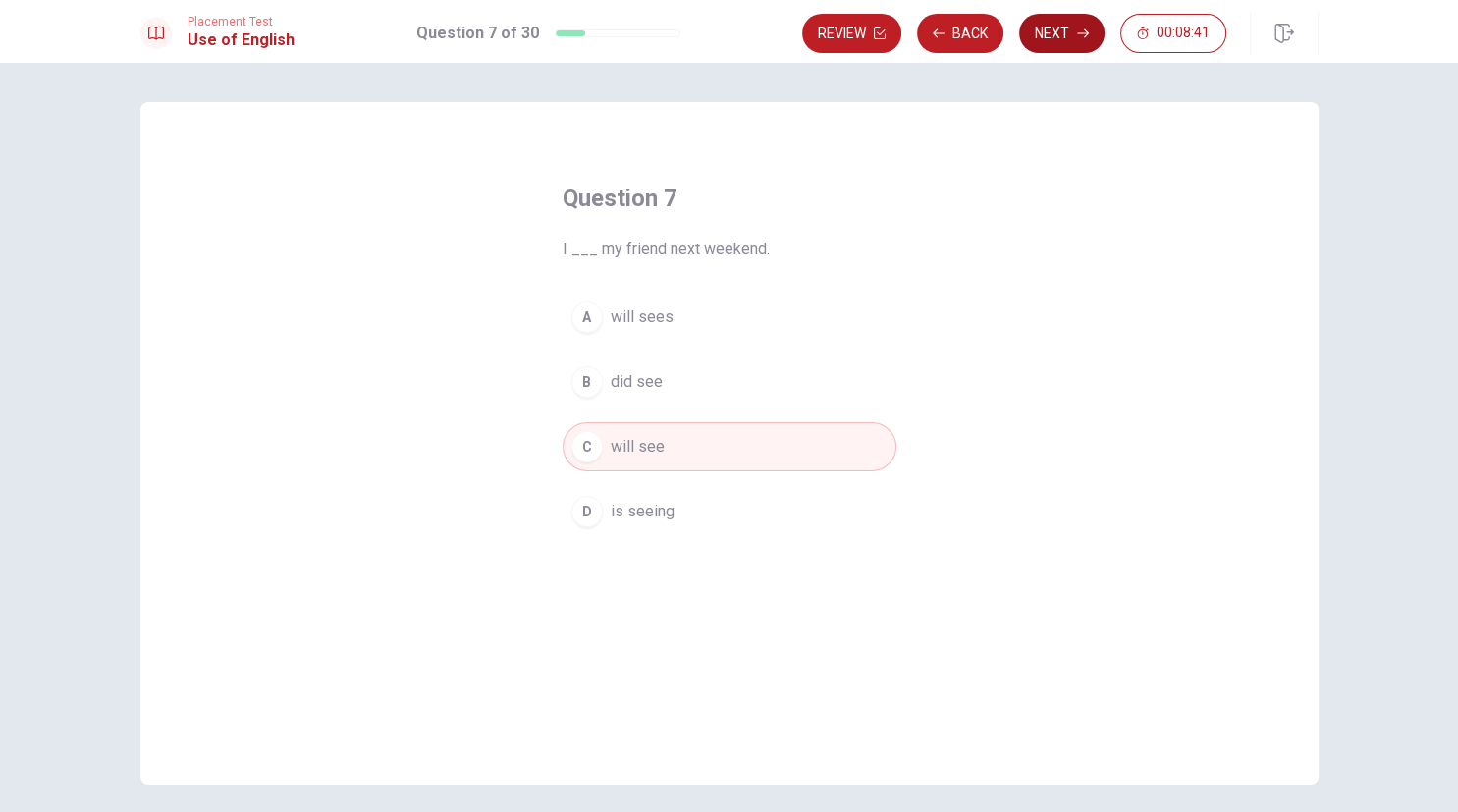 click on "Next" at bounding box center [1061, 33] 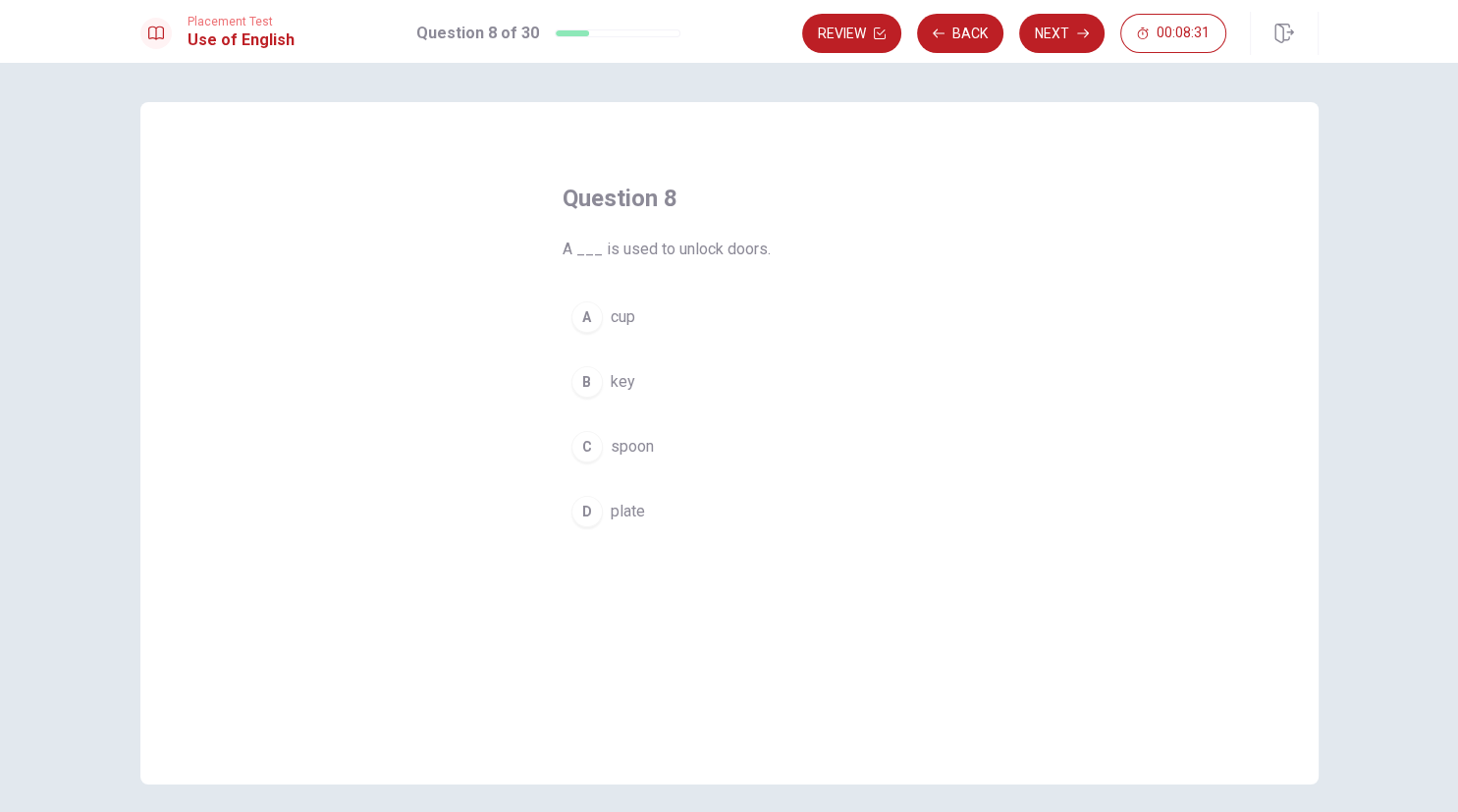 click on "B" at bounding box center [587, 382] 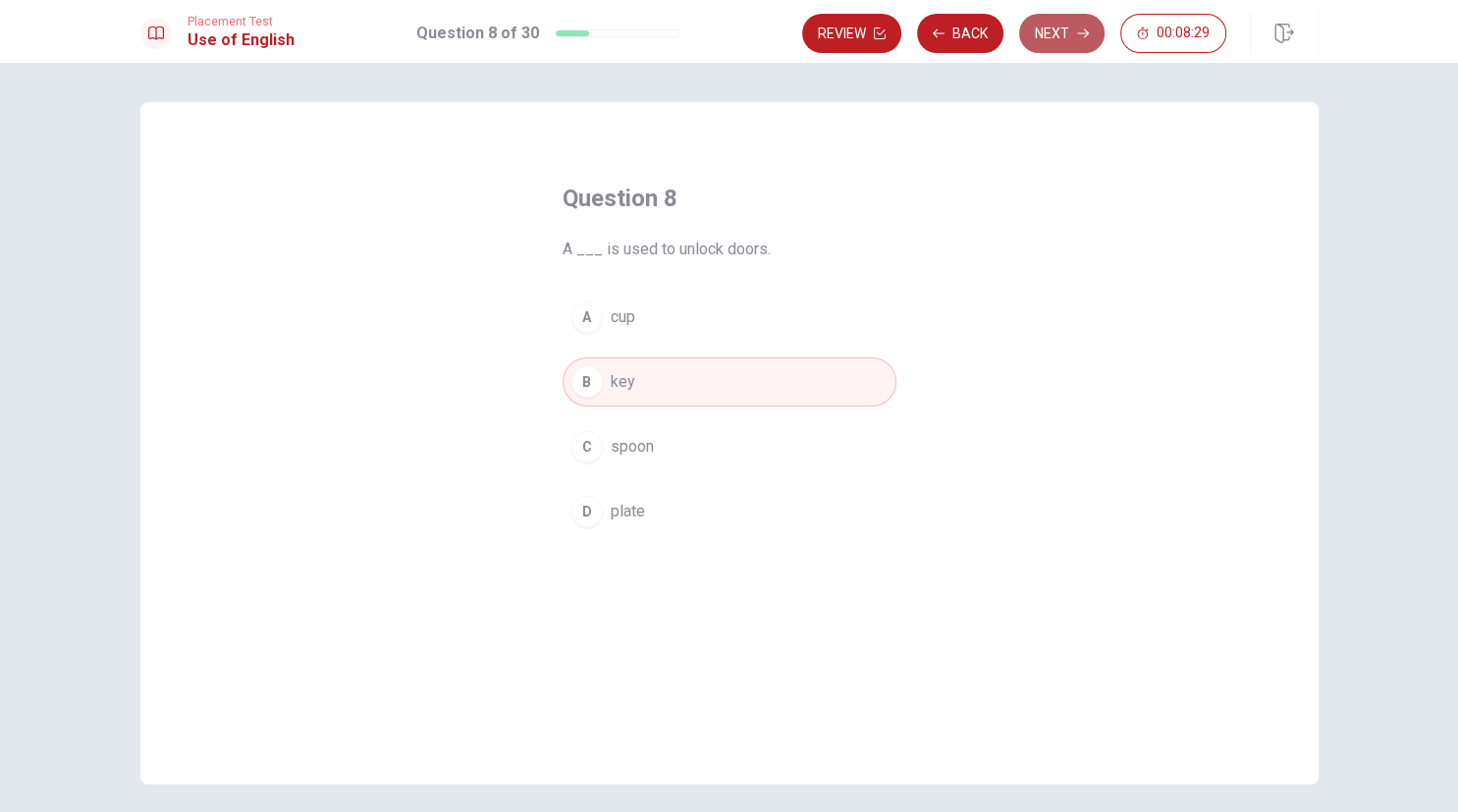 click on "Next" at bounding box center [1061, 33] 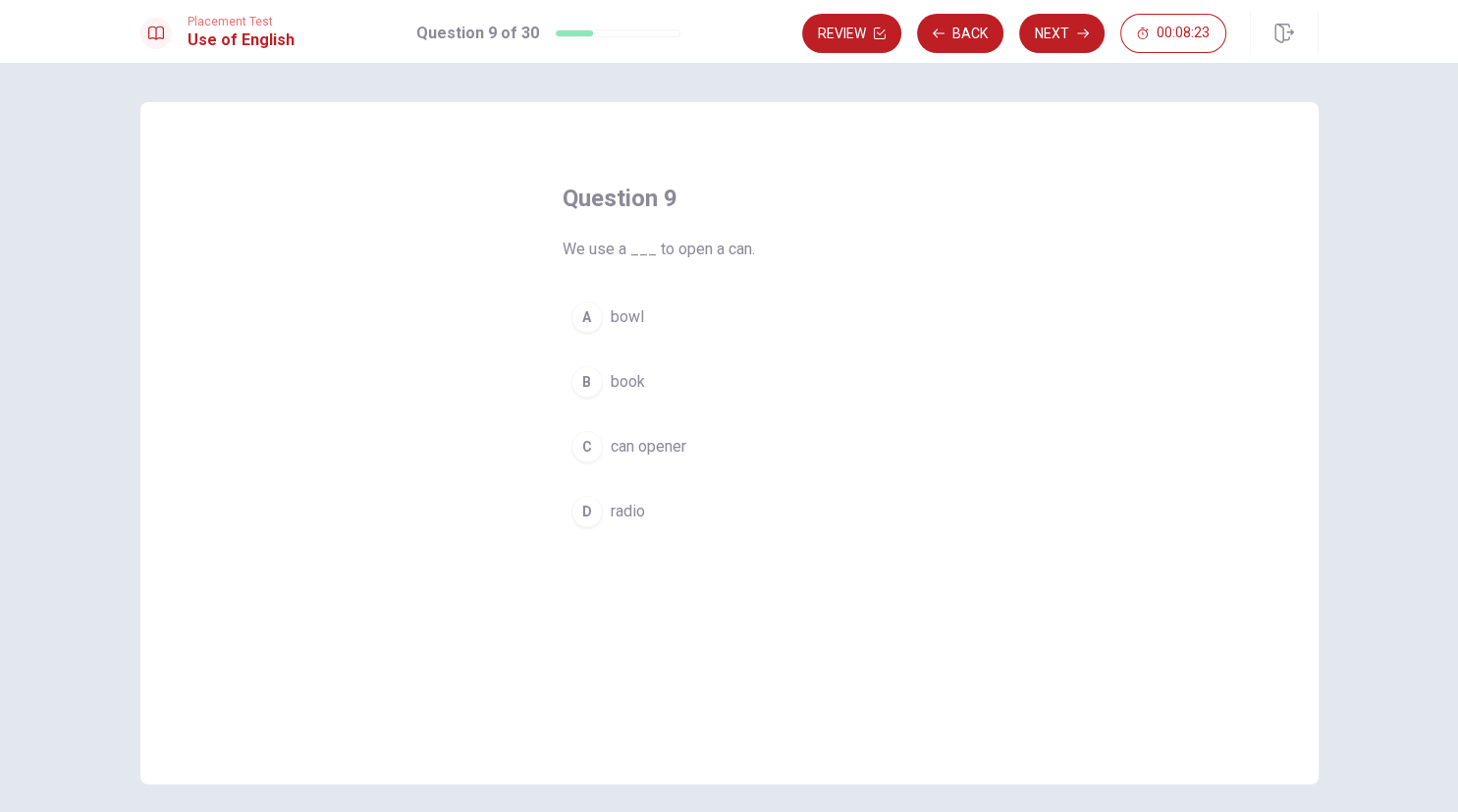 click on "C" at bounding box center (587, 447) 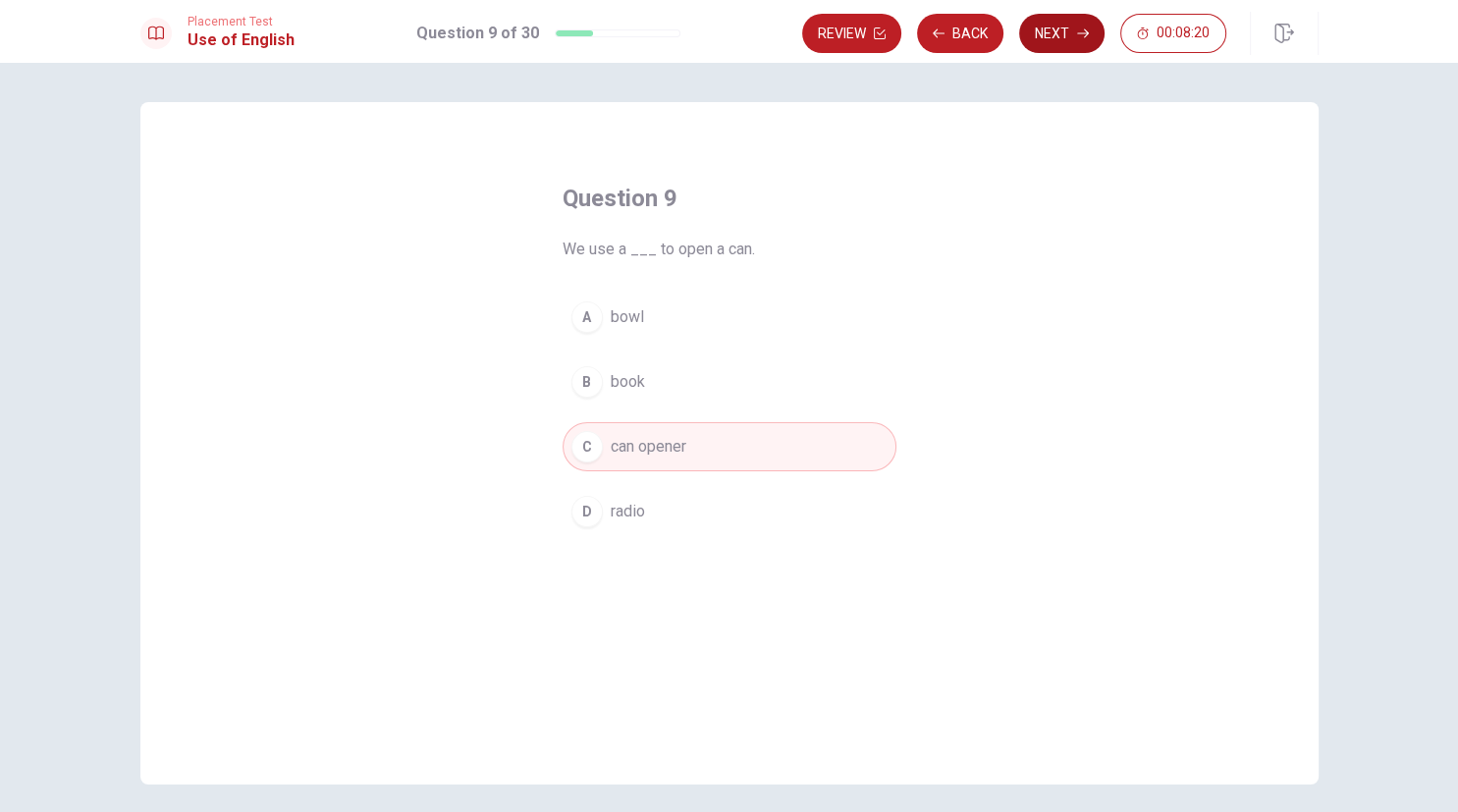 click on "Next" at bounding box center (1061, 33) 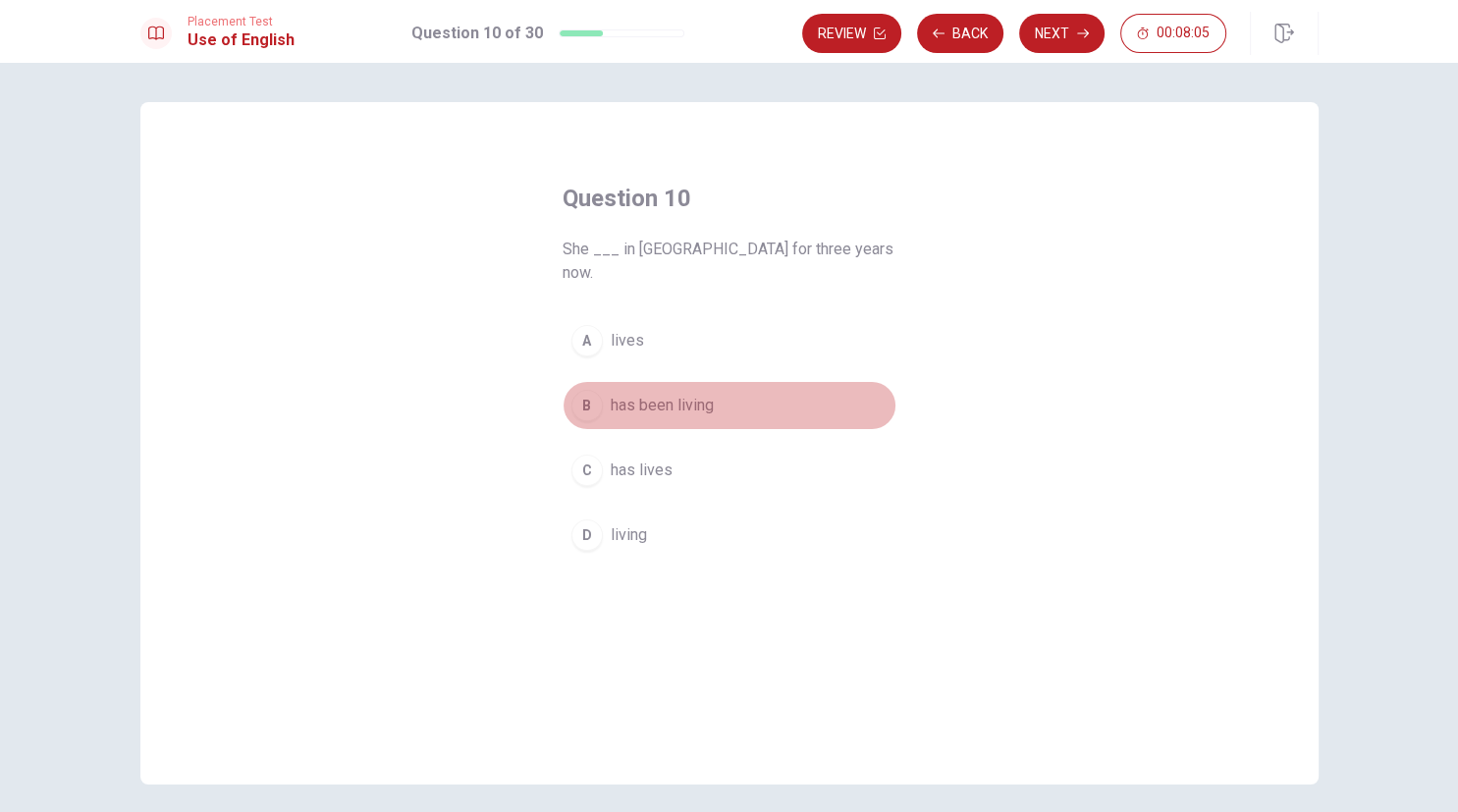 click on "B" at bounding box center [587, 406] 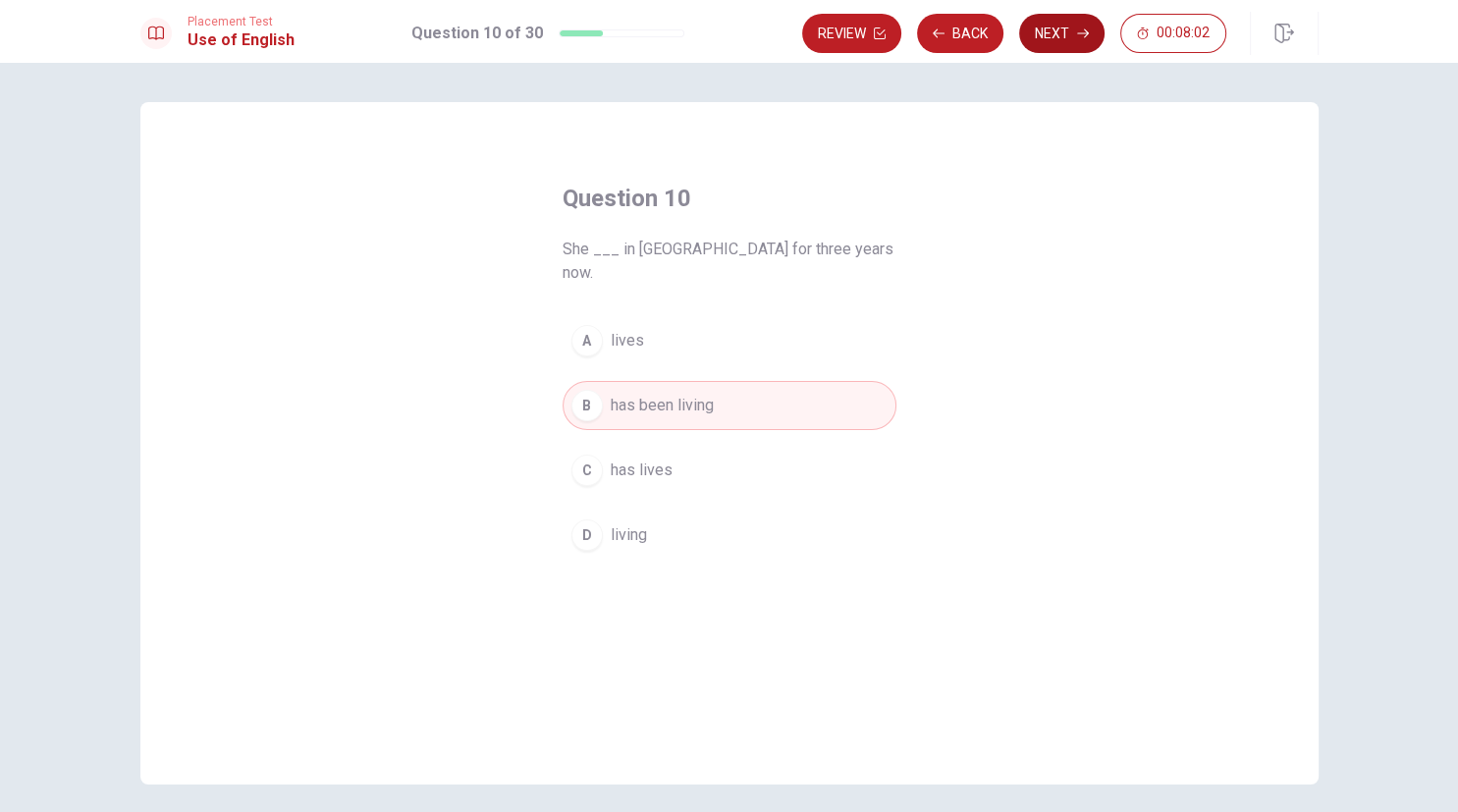 click 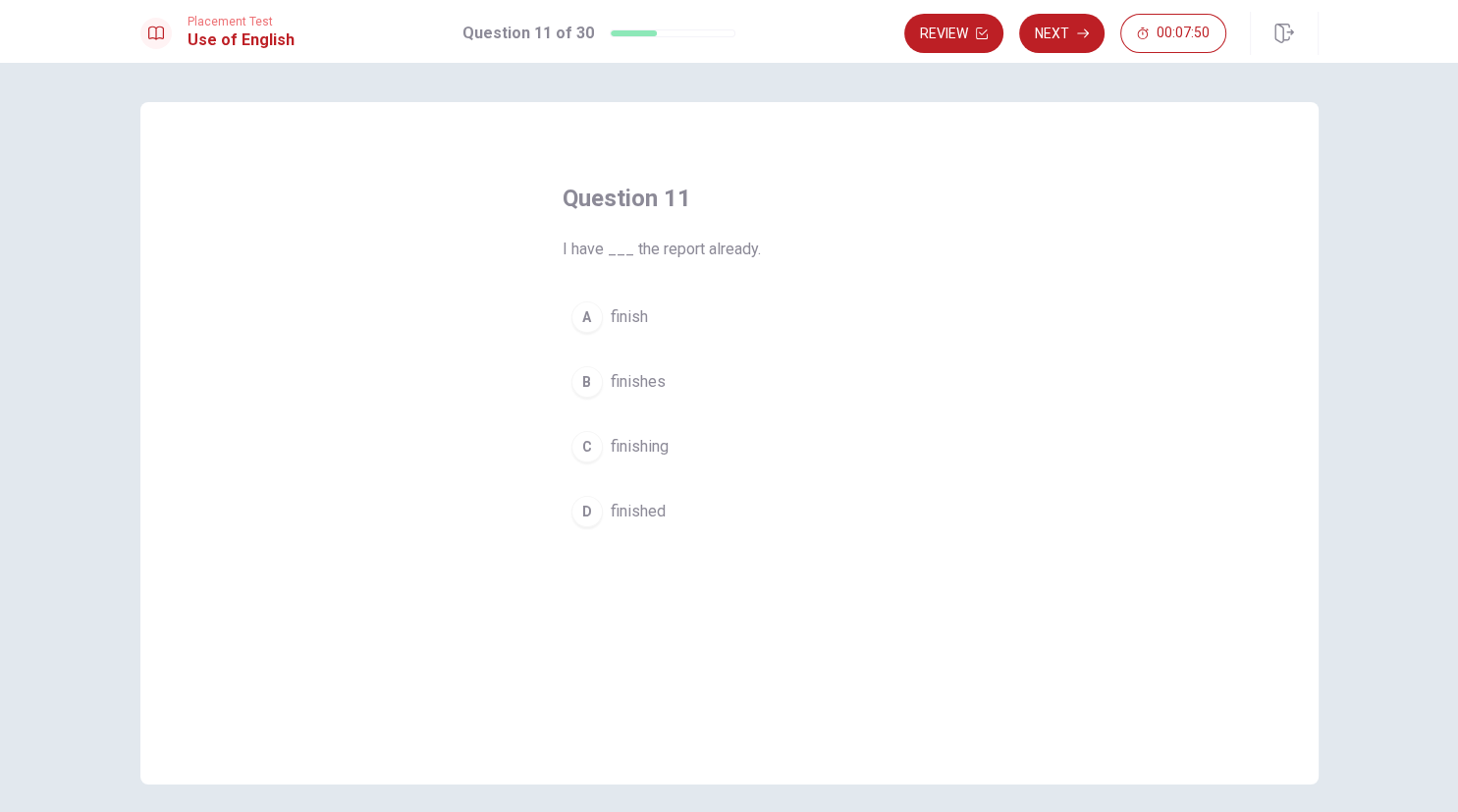 click on "D" at bounding box center (587, 512) 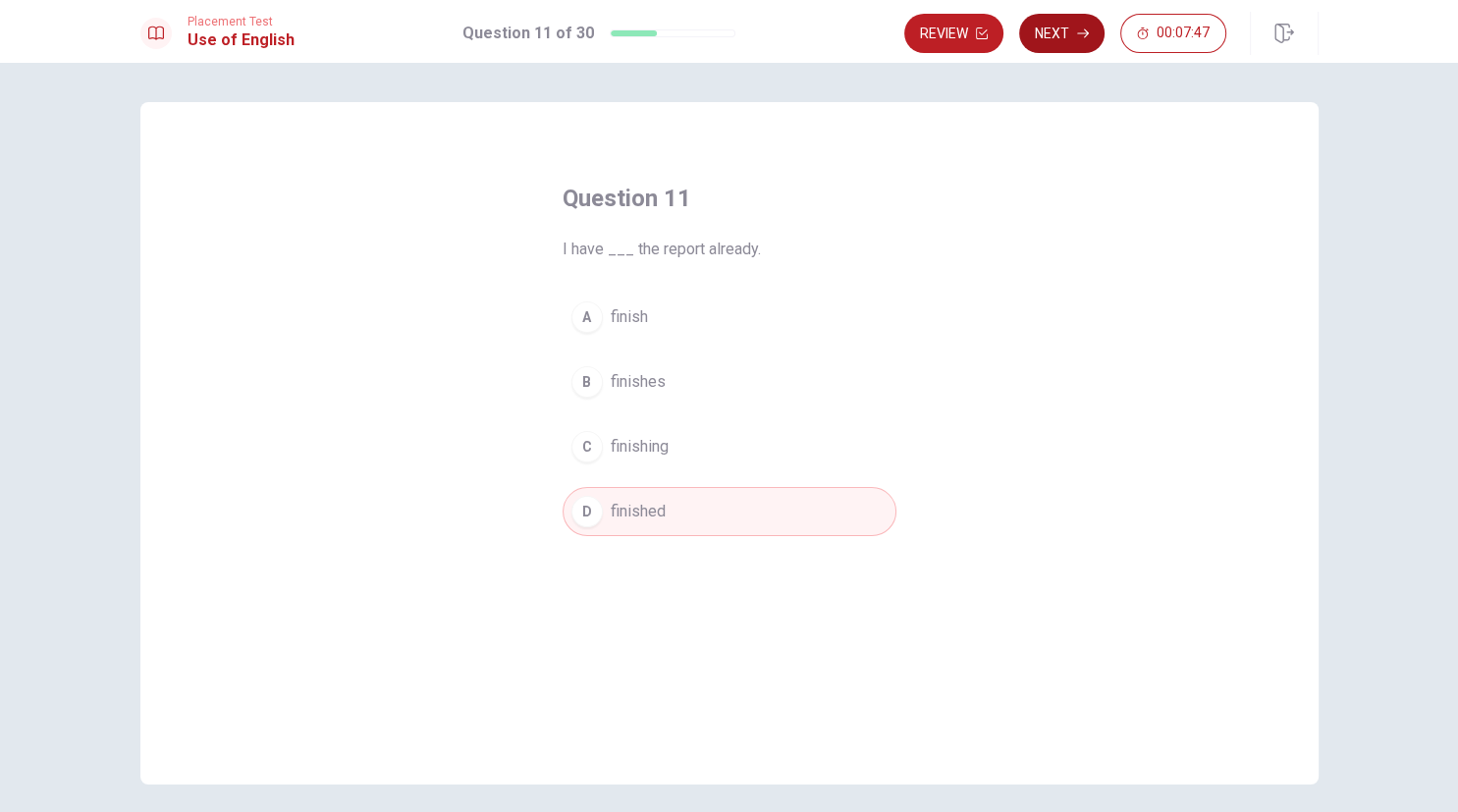 click on "Next" at bounding box center (1061, 33) 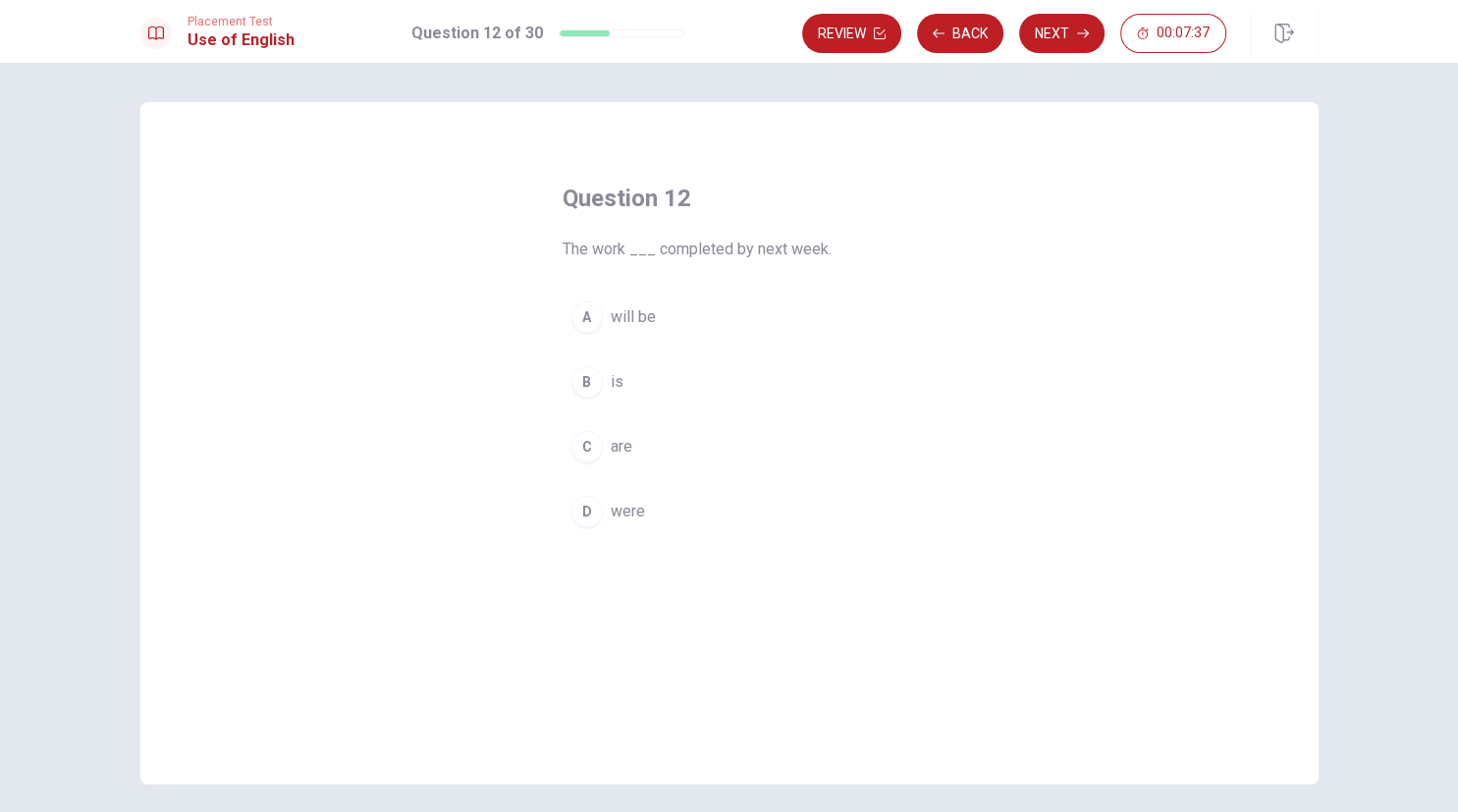 click on "A" at bounding box center [587, 317] 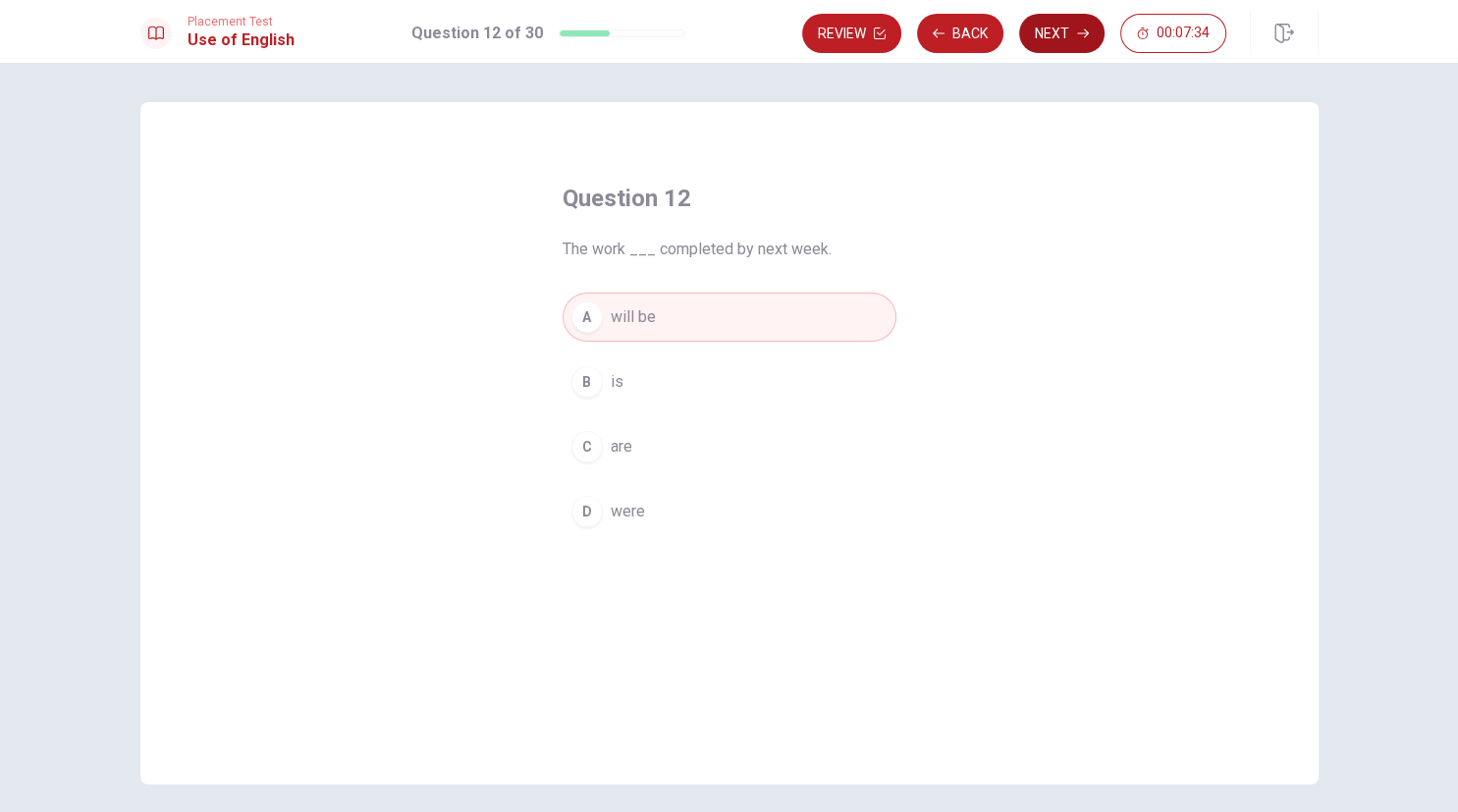click on "Next" at bounding box center (1061, 33) 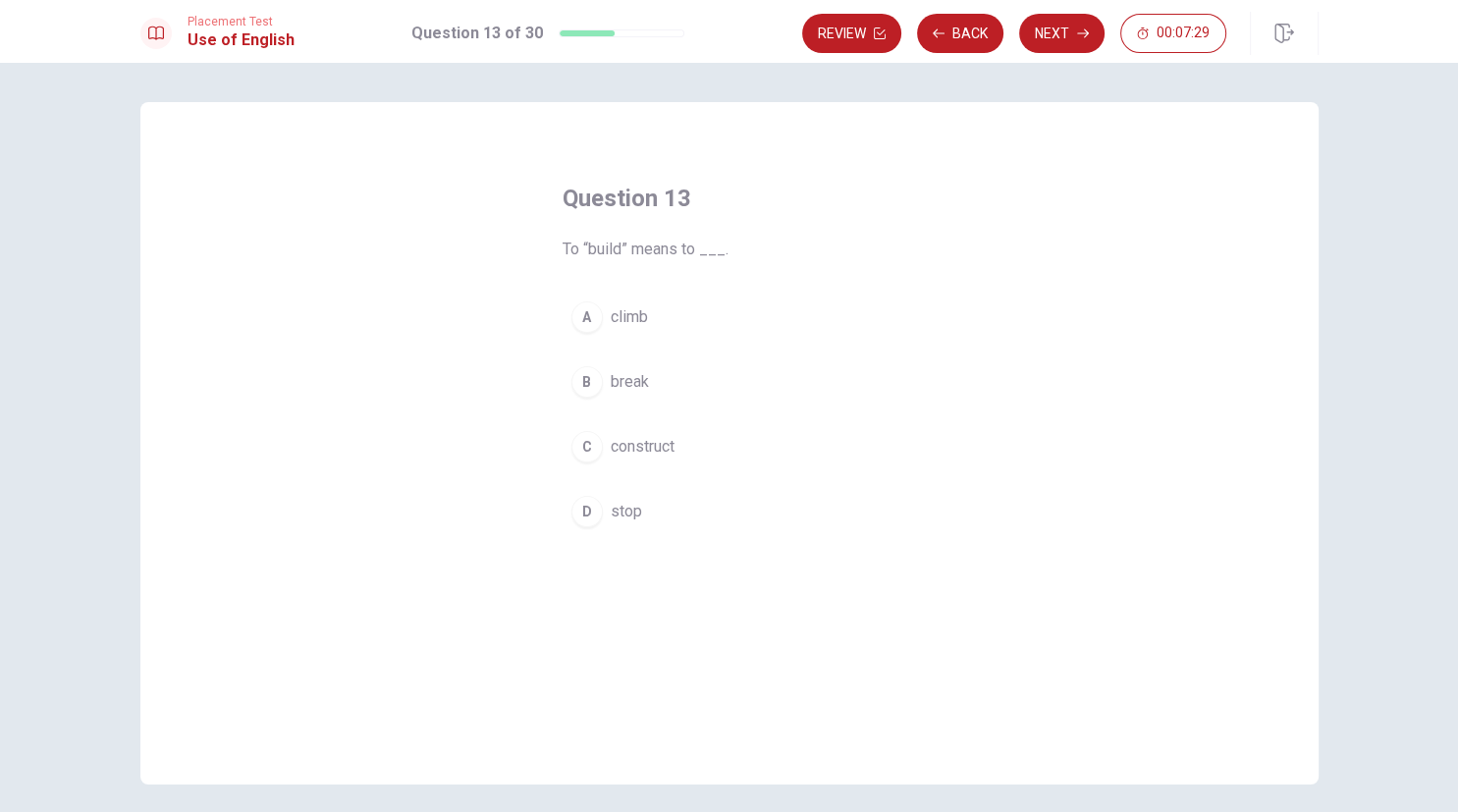 click on "C" at bounding box center [587, 447] 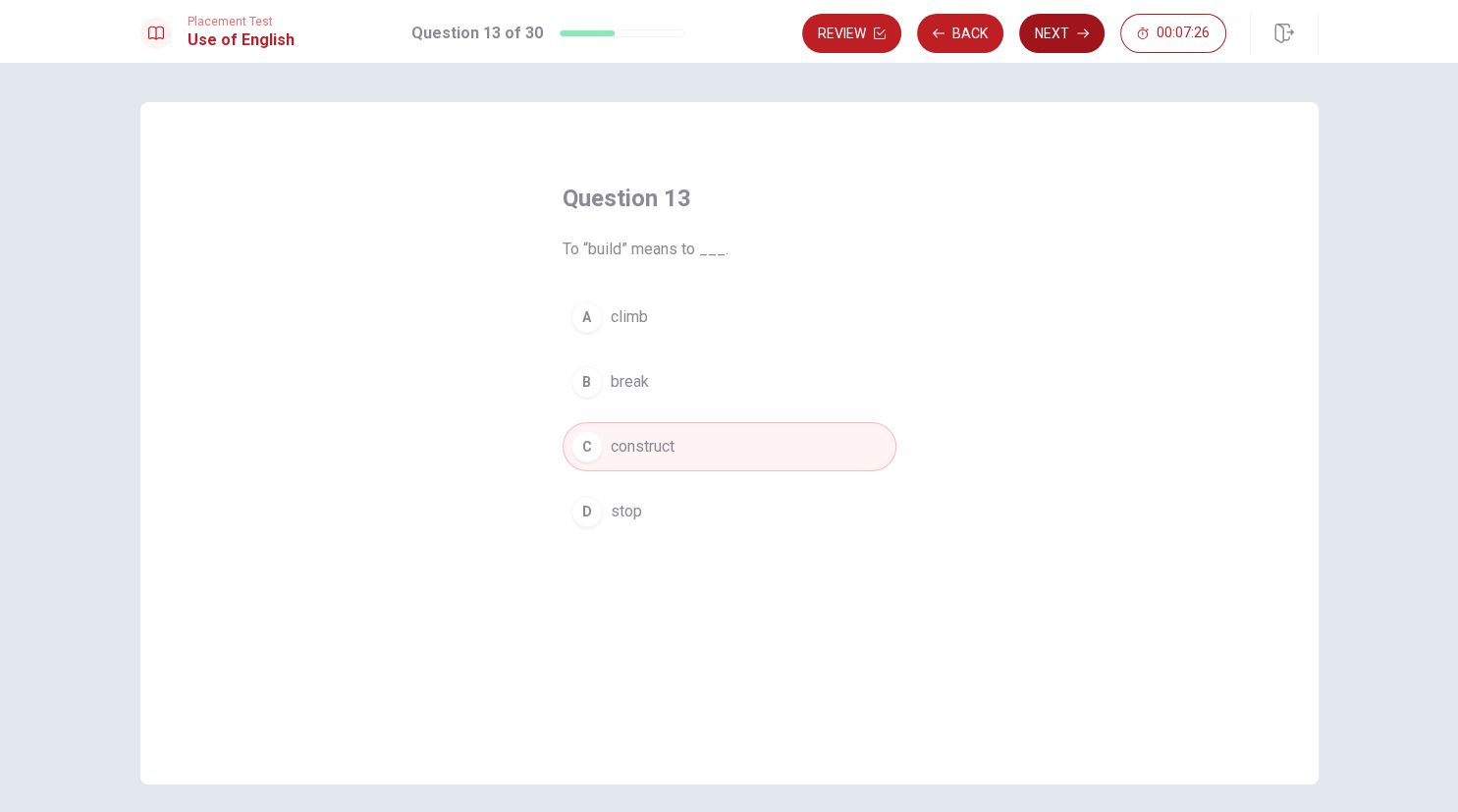 click on "Next" at bounding box center [1061, 33] 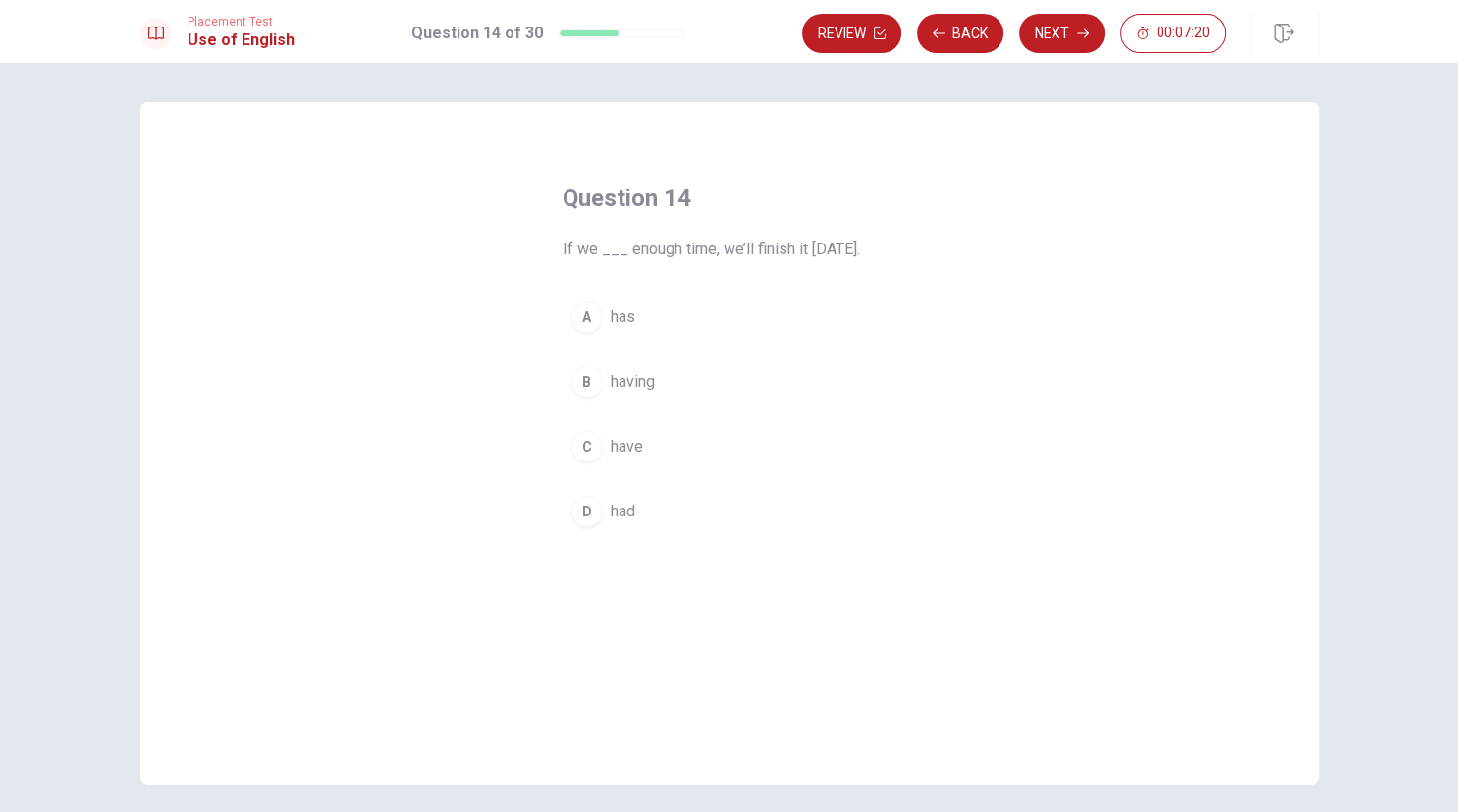 click on "C" at bounding box center (587, 447) 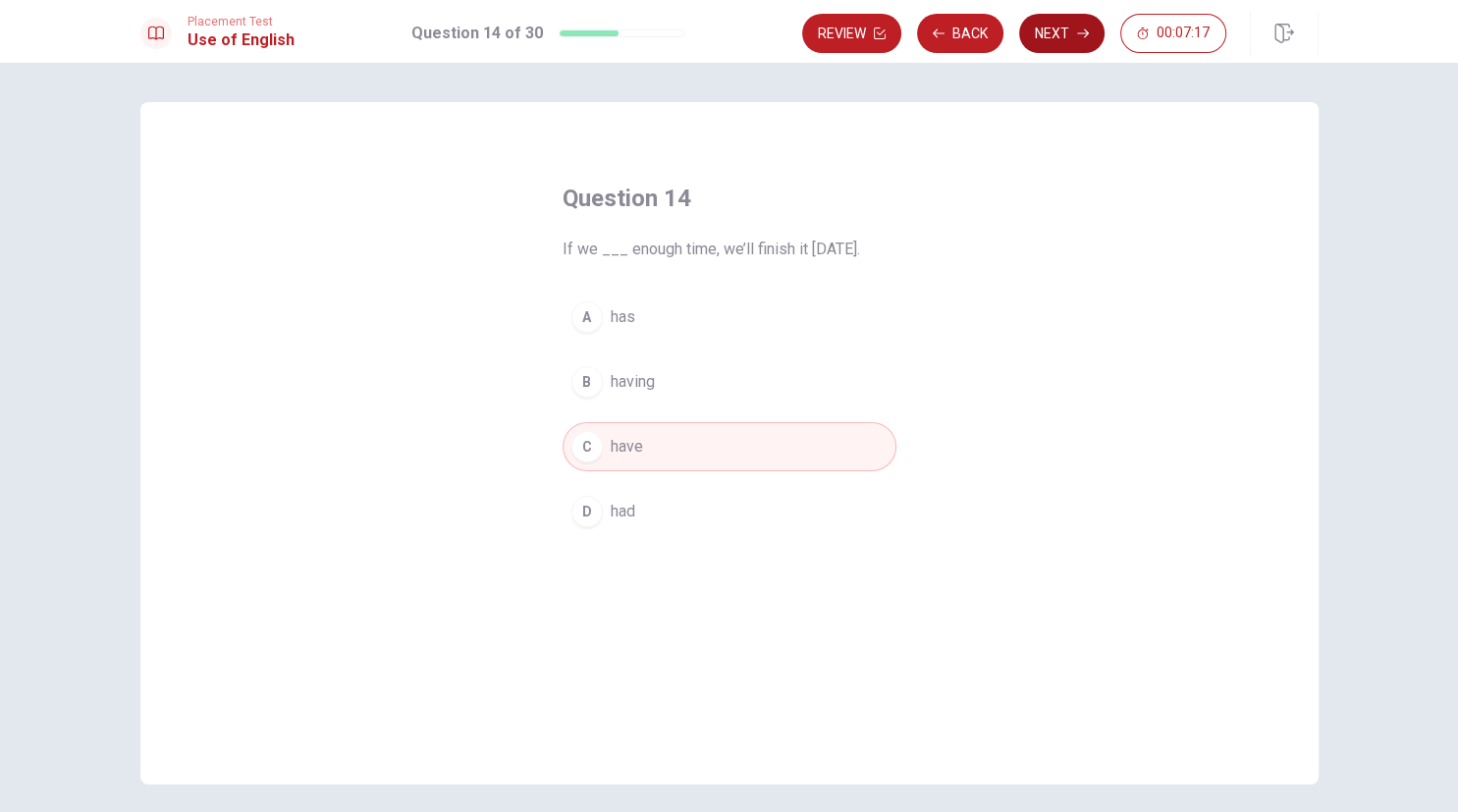 click on "Next" at bounding box center (1061, 33) 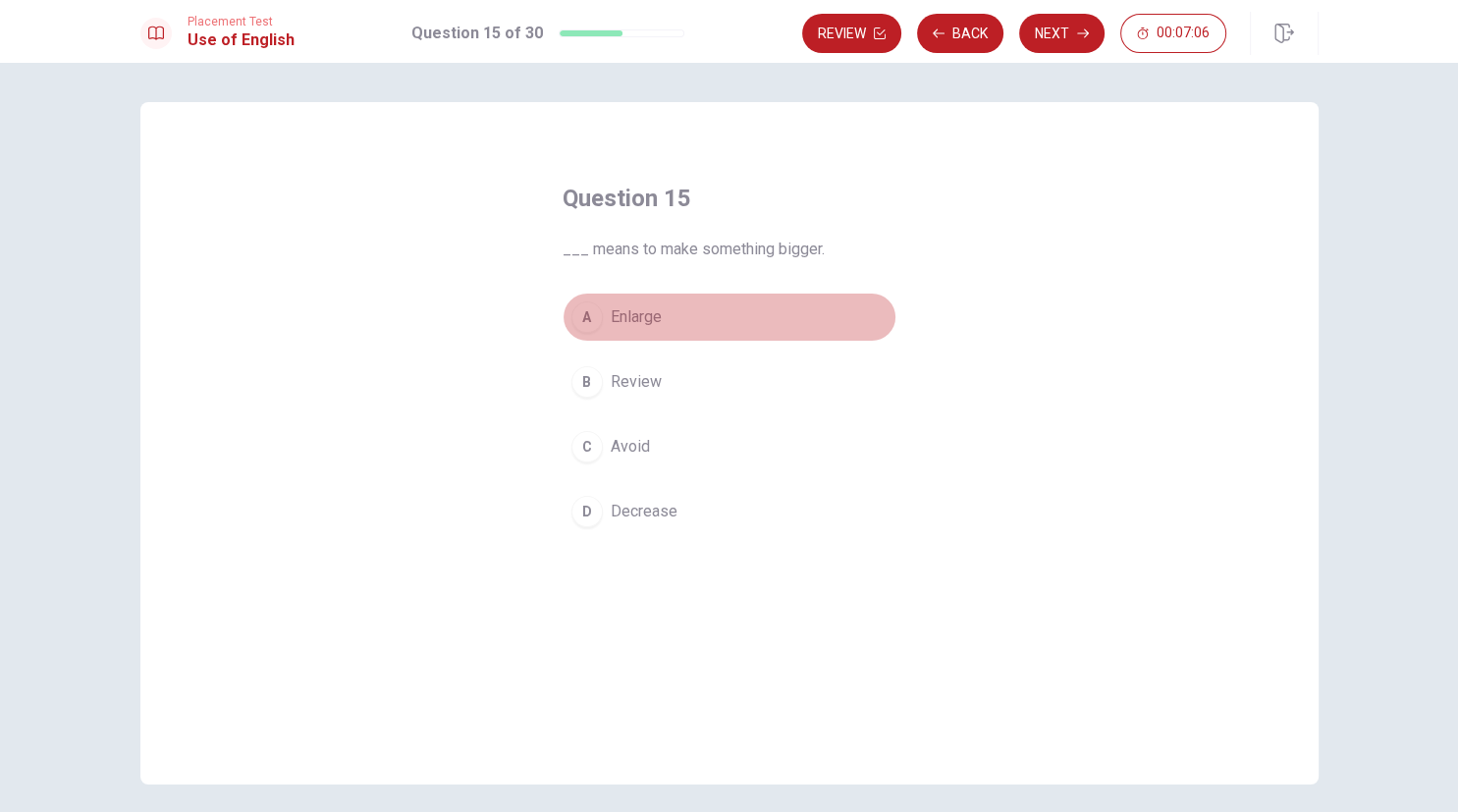 click on "A" at bounding box center (587, 317) 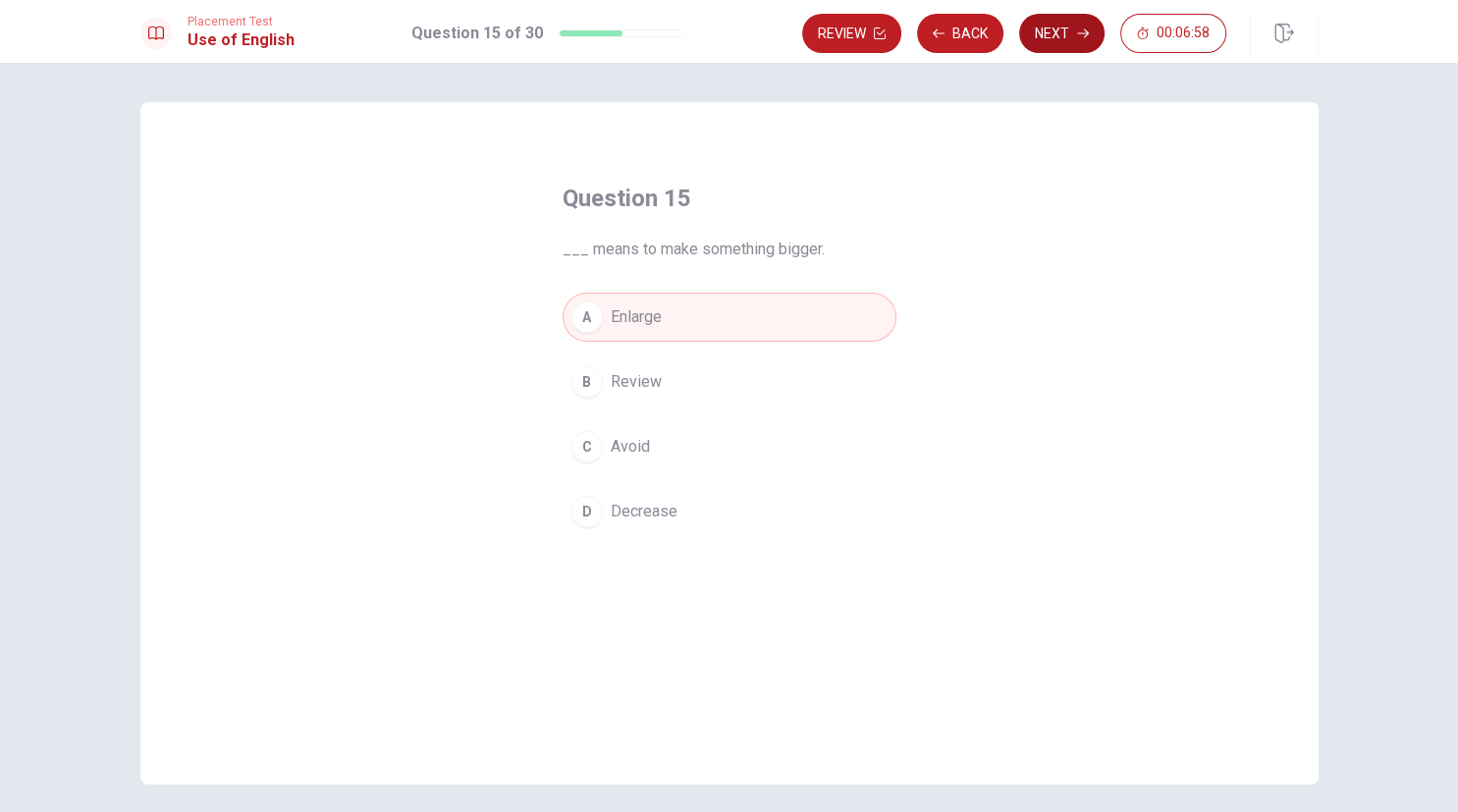 click 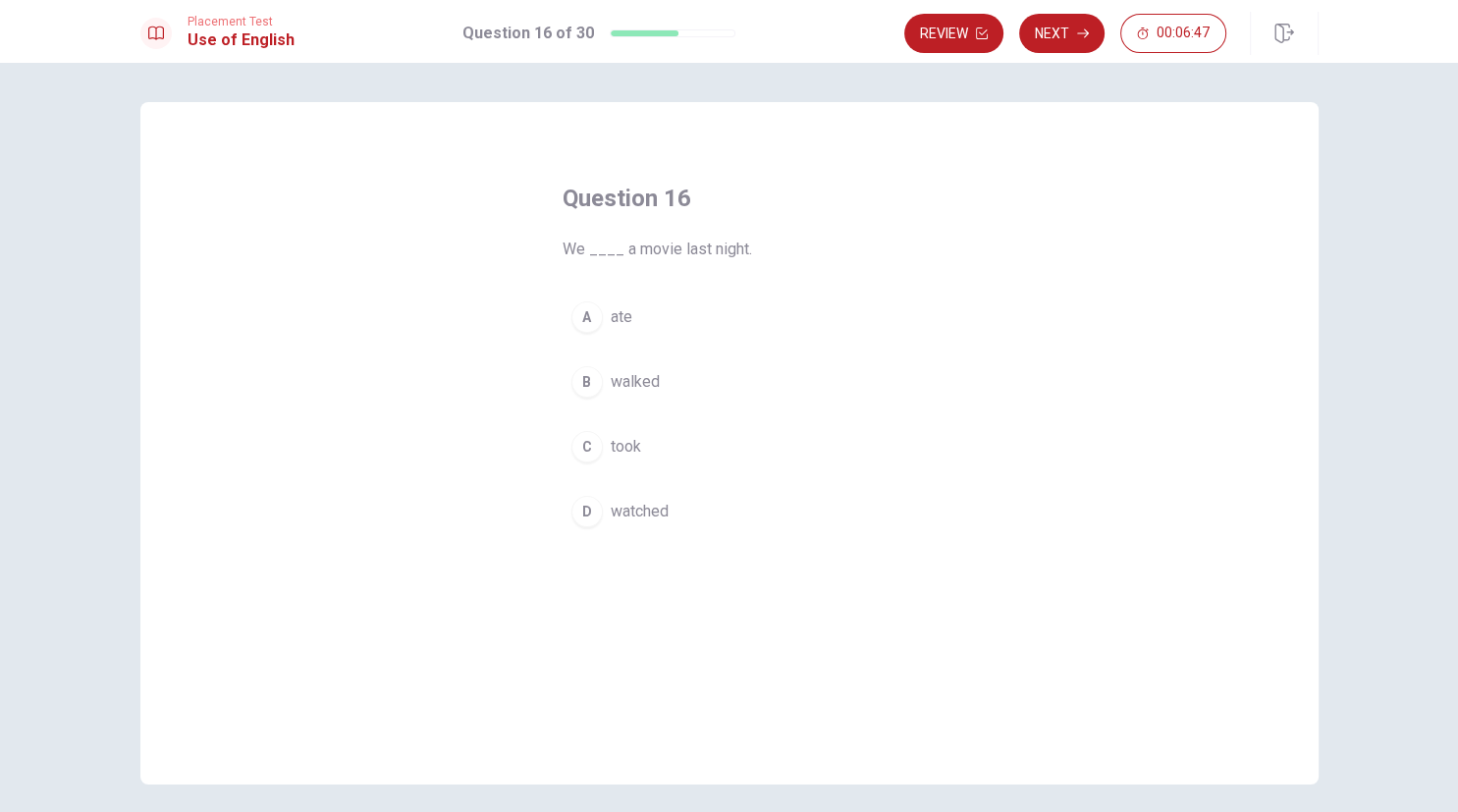 click on "D" at bounding box center (587, 512) 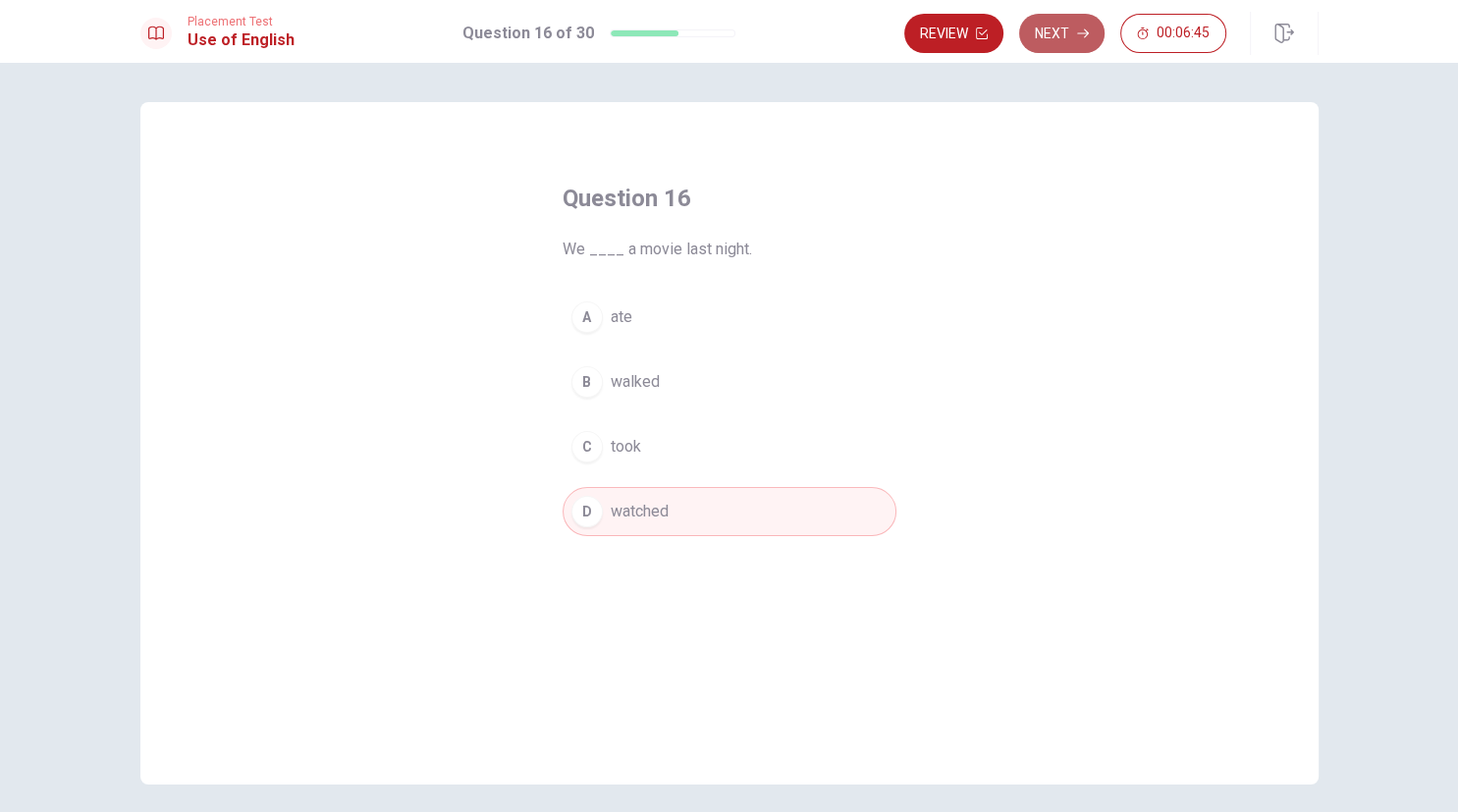 click on "Next" at bounding box center [1061, 33] 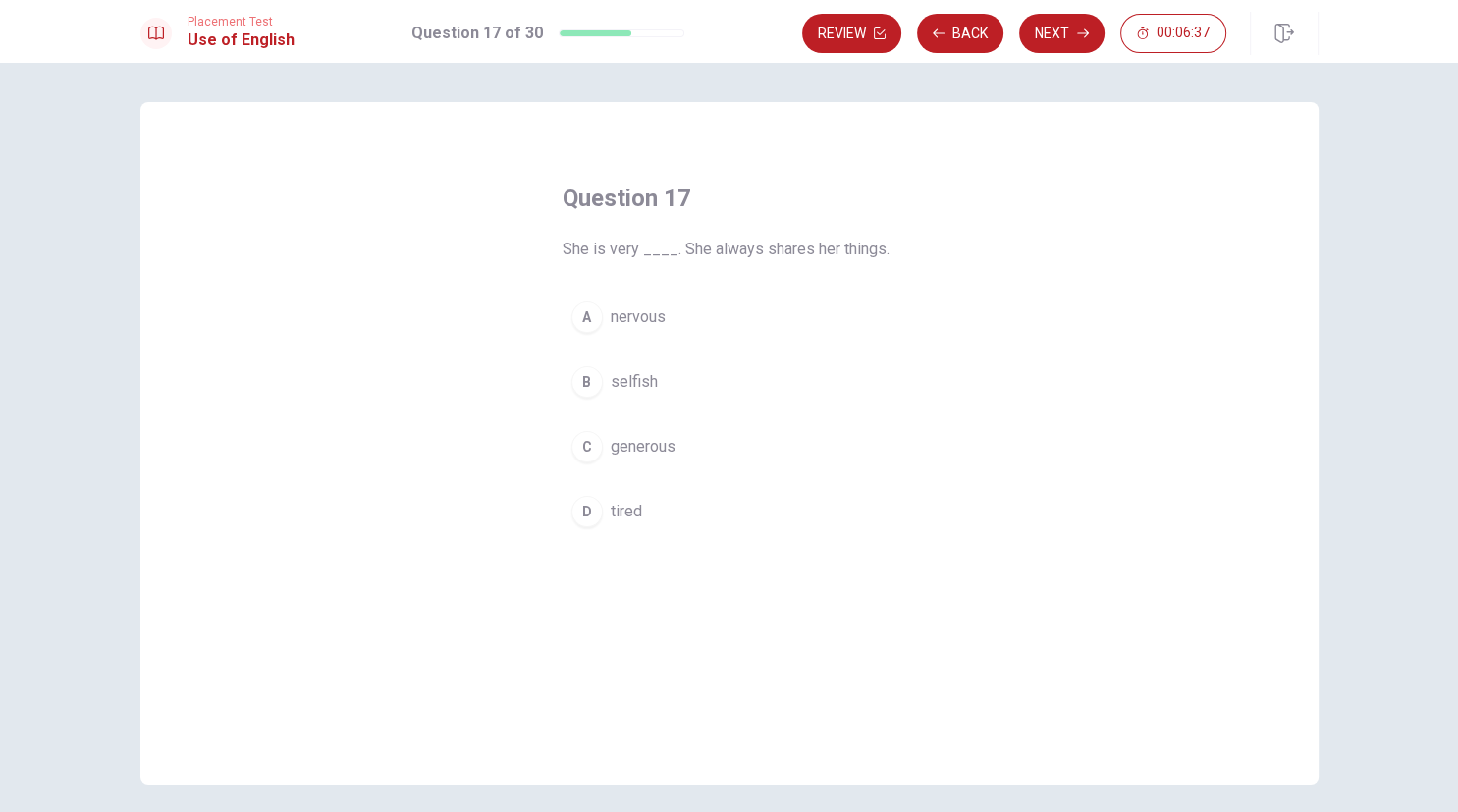 click on "C" at bounding box center [587, 447] 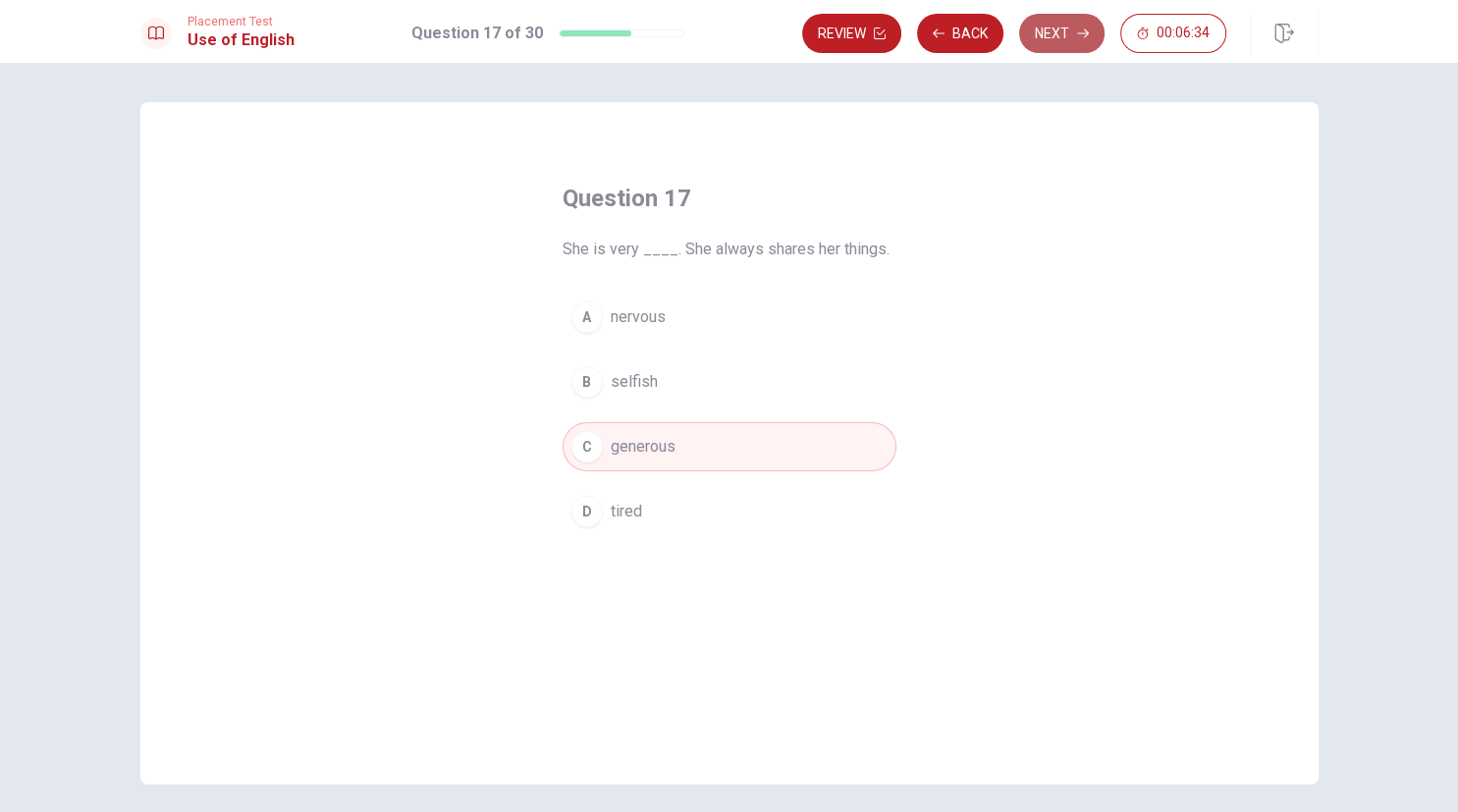 click on "Next" at bounding box center [1061, 33] 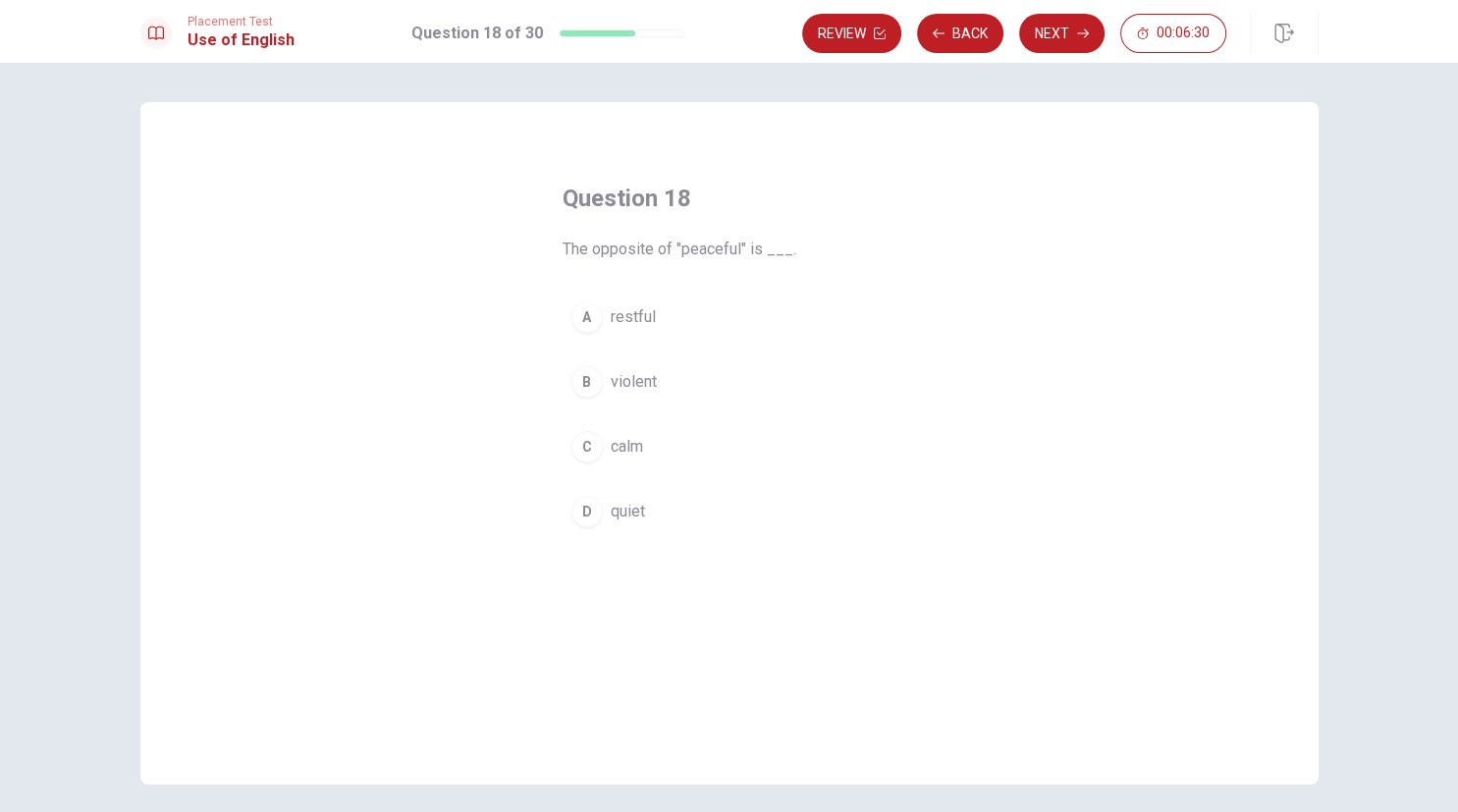 click on "B" at bounding box center [587, 382] 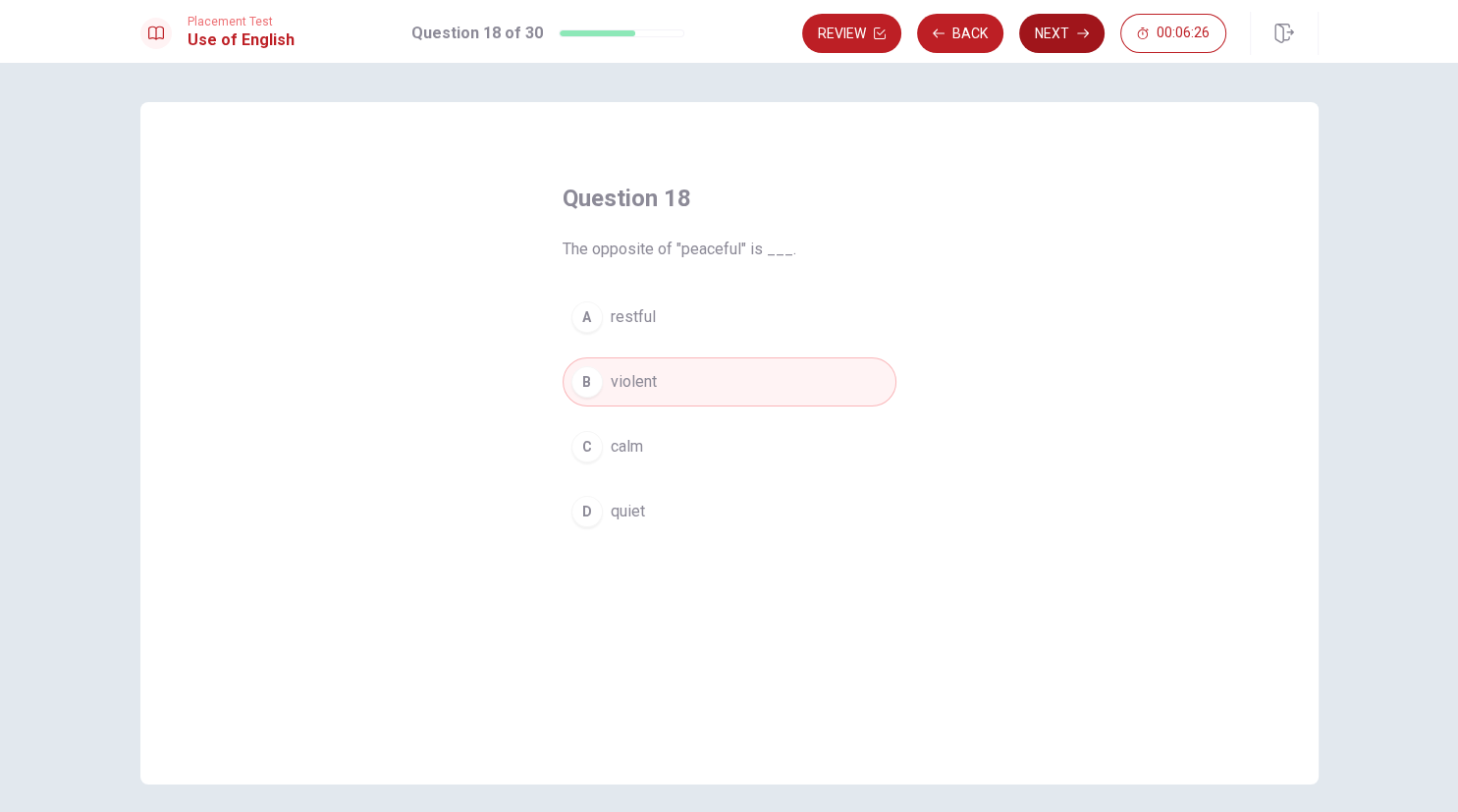 click on "Next" at bounding box center [1061, 33] 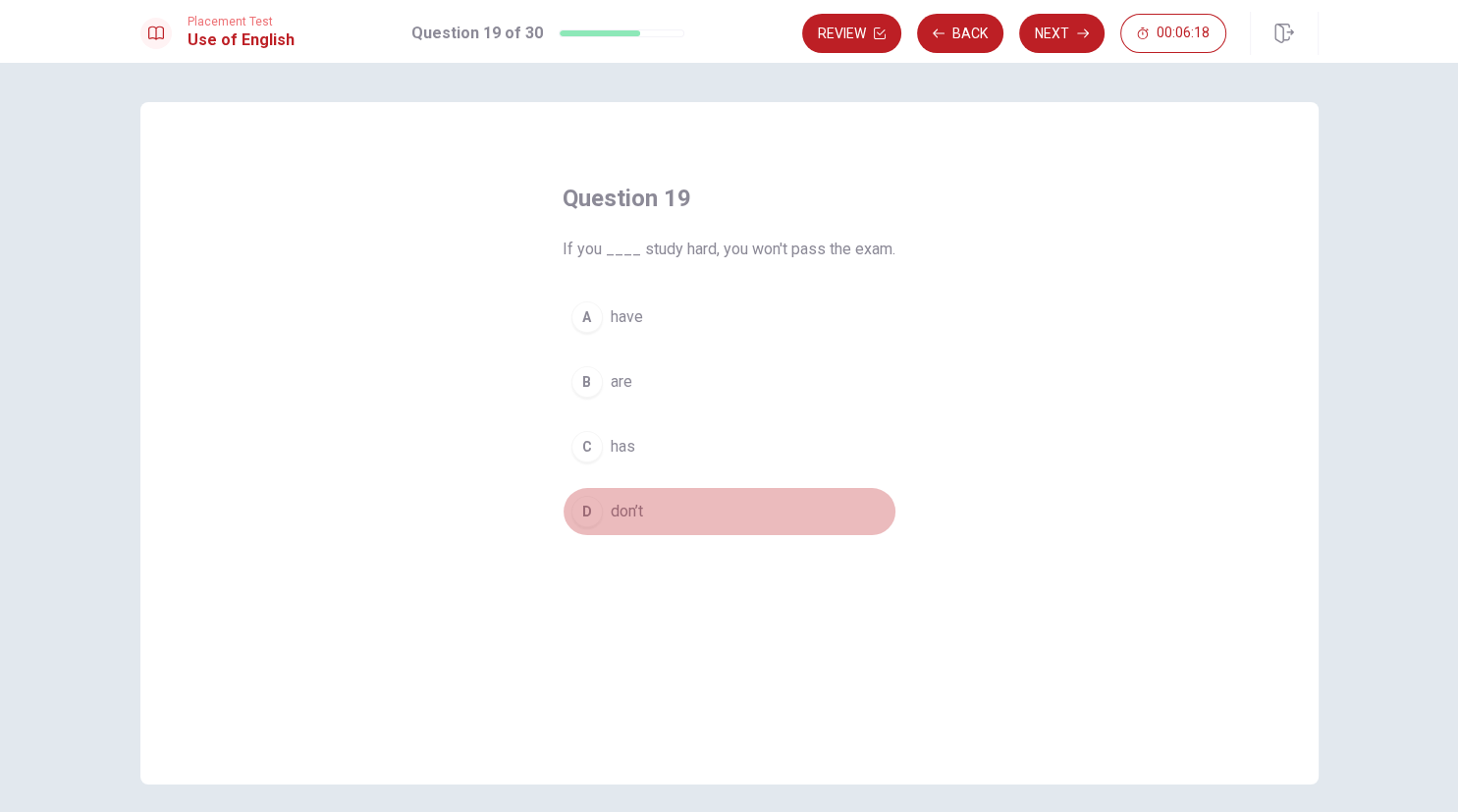 click on "D" at bounding box center [587, 512] 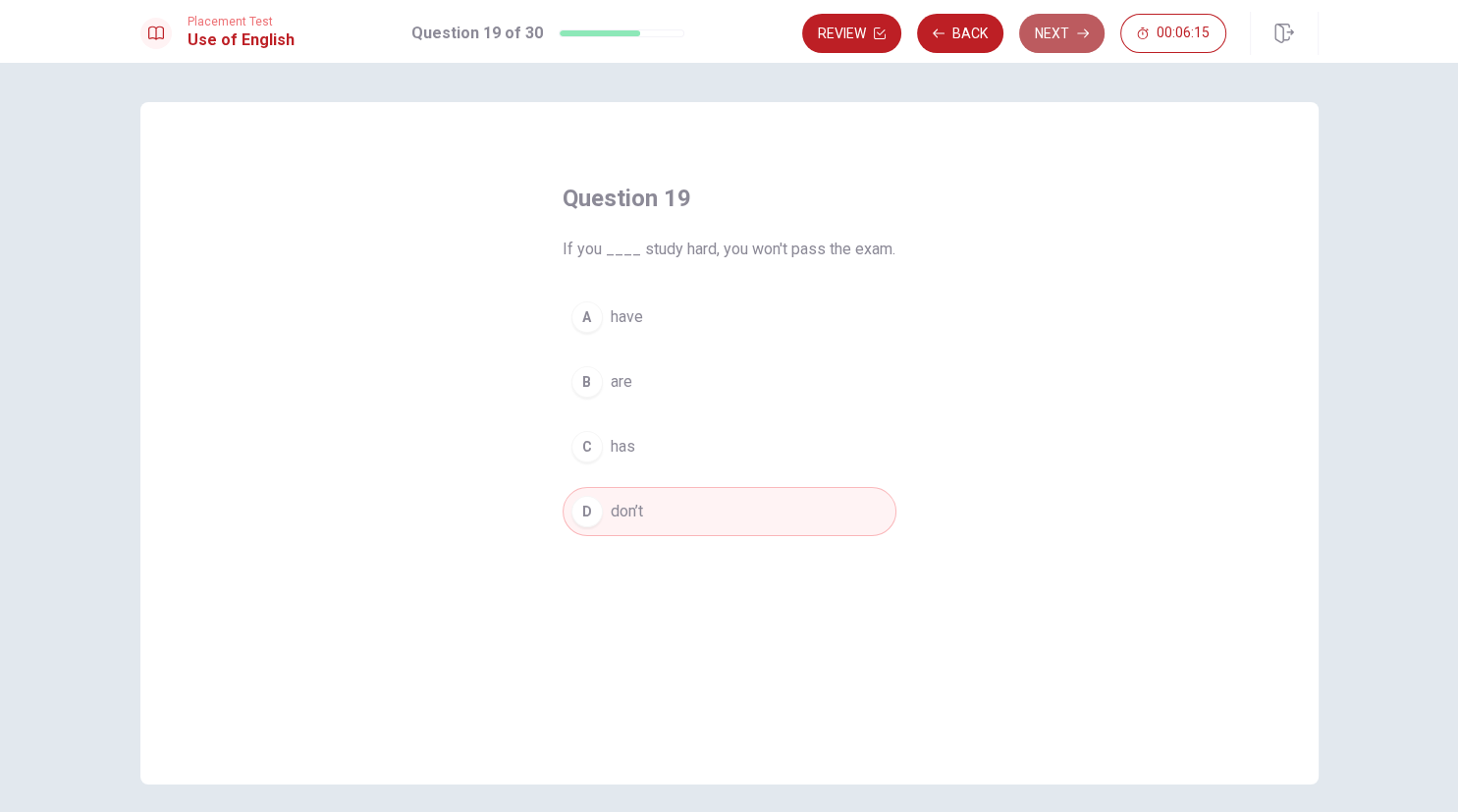 click 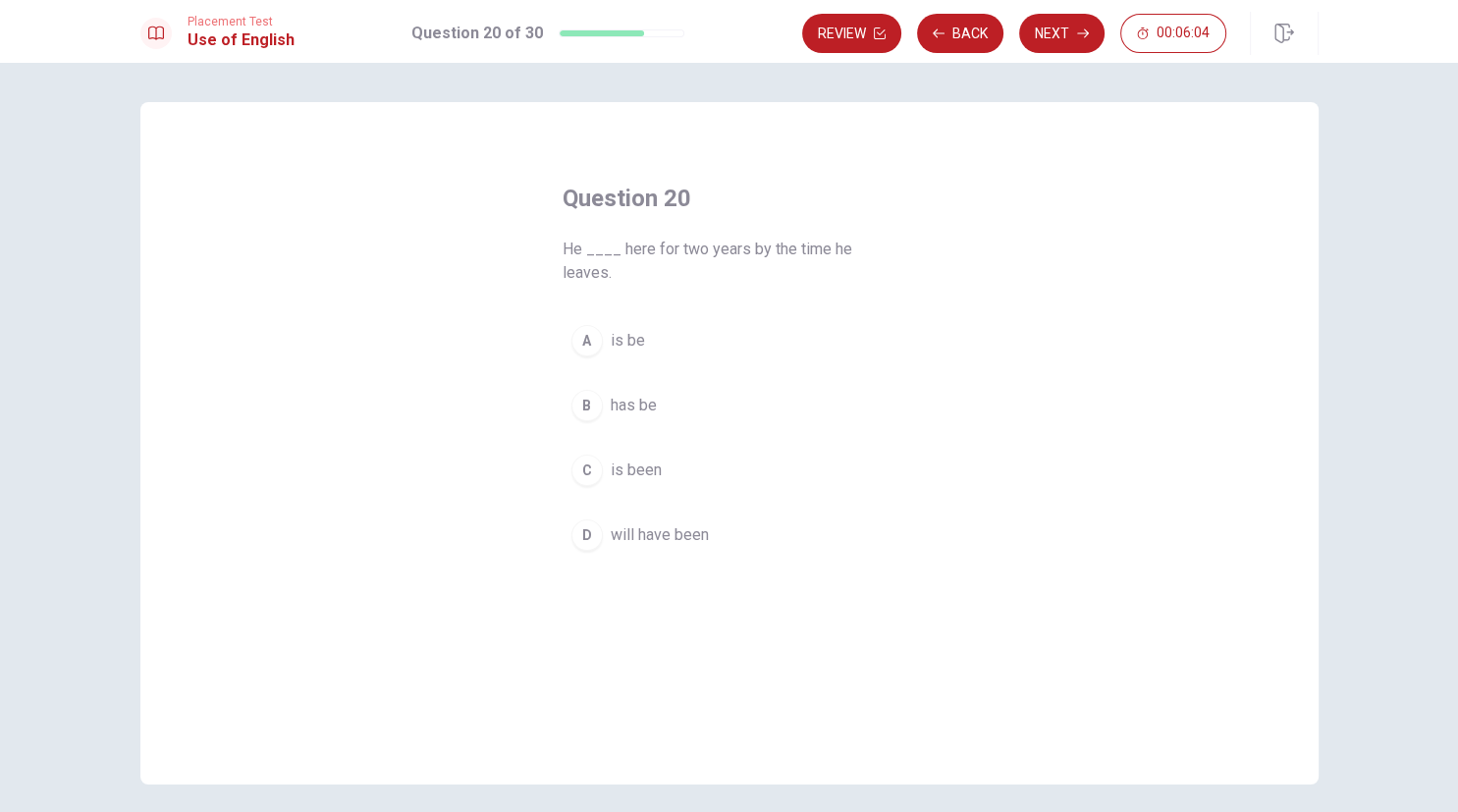 click on "D" at bounding box center (587, 535) 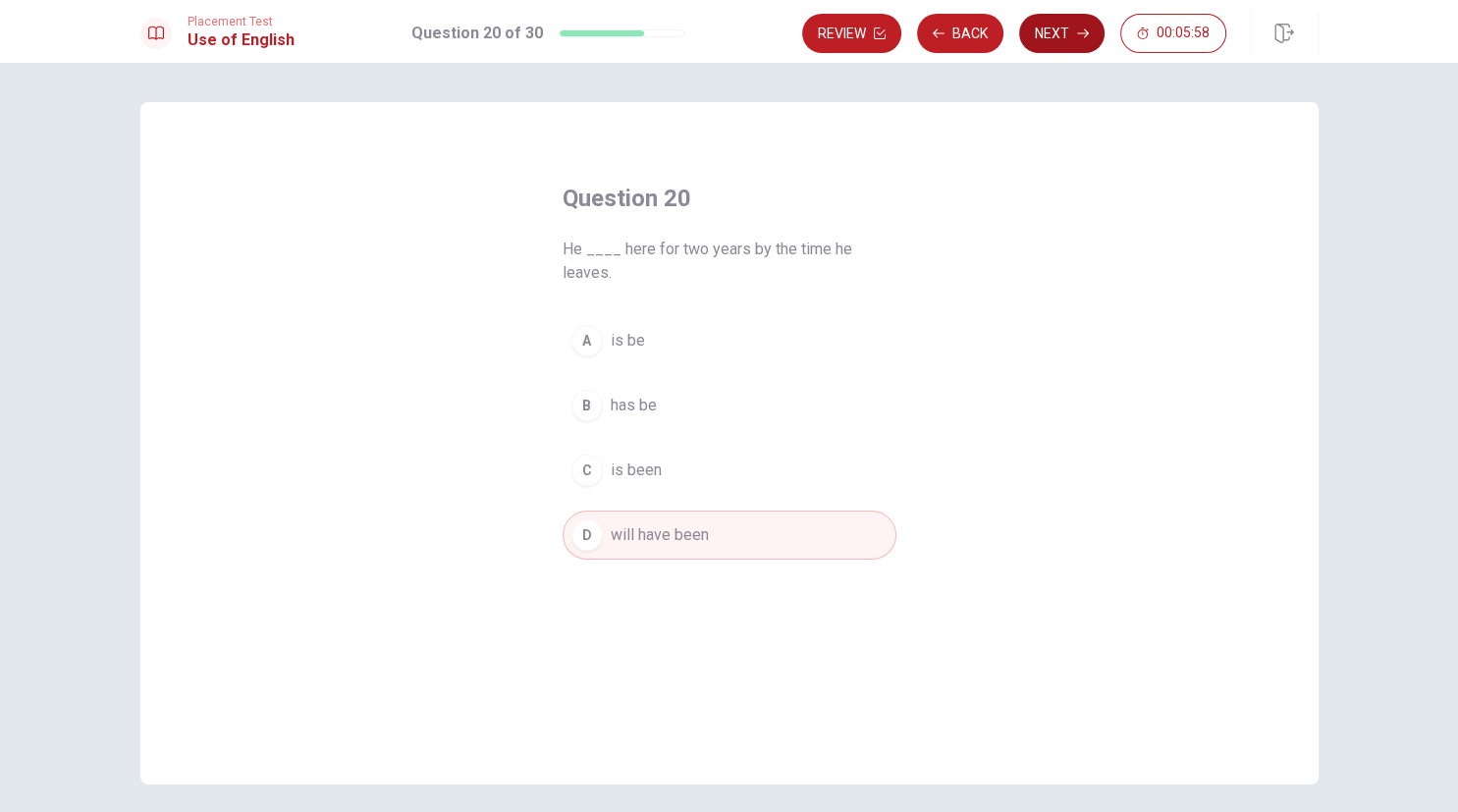 click on "Next" at bounding box center (1061, 33) 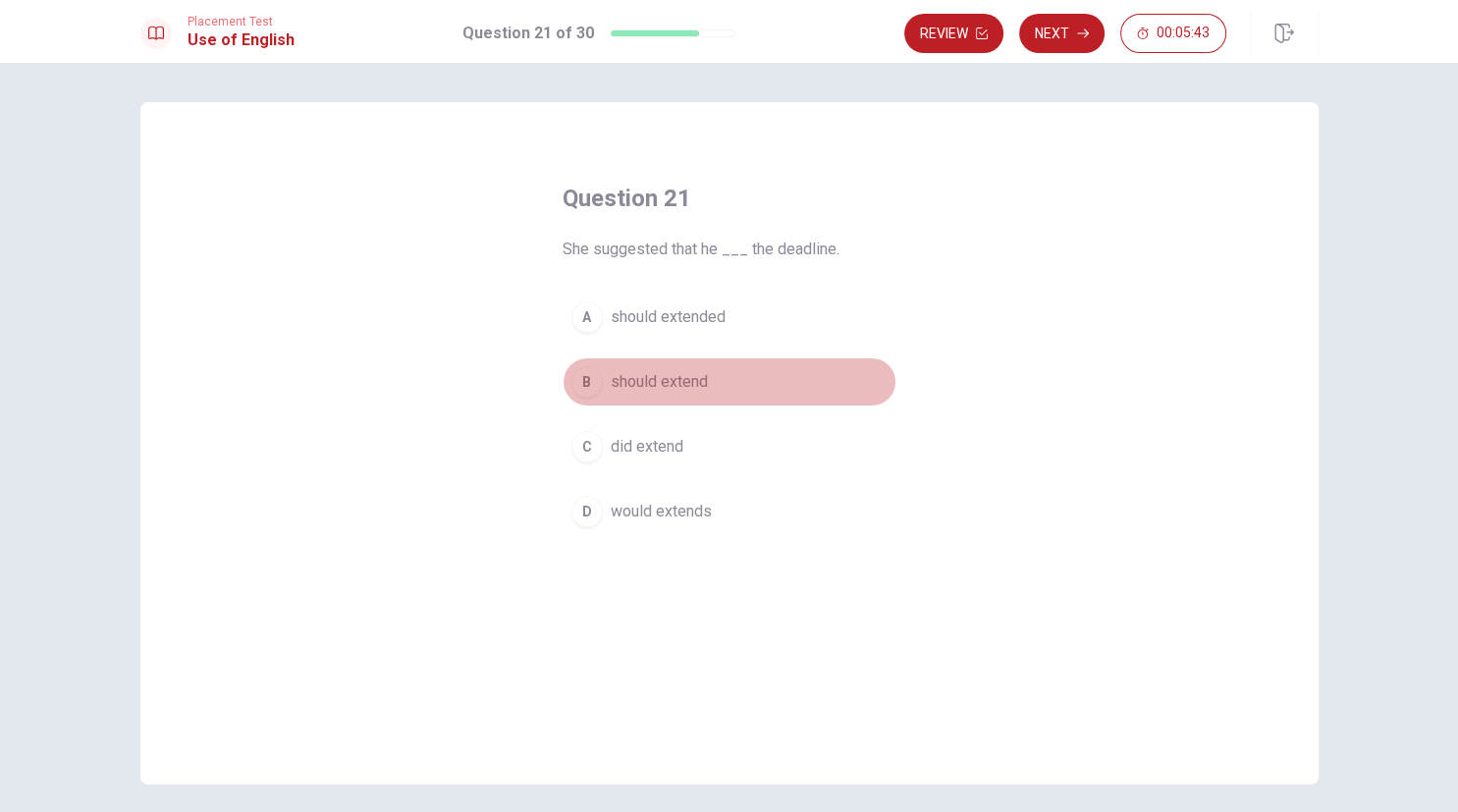 click on "B" at bounding box center (587, 382) 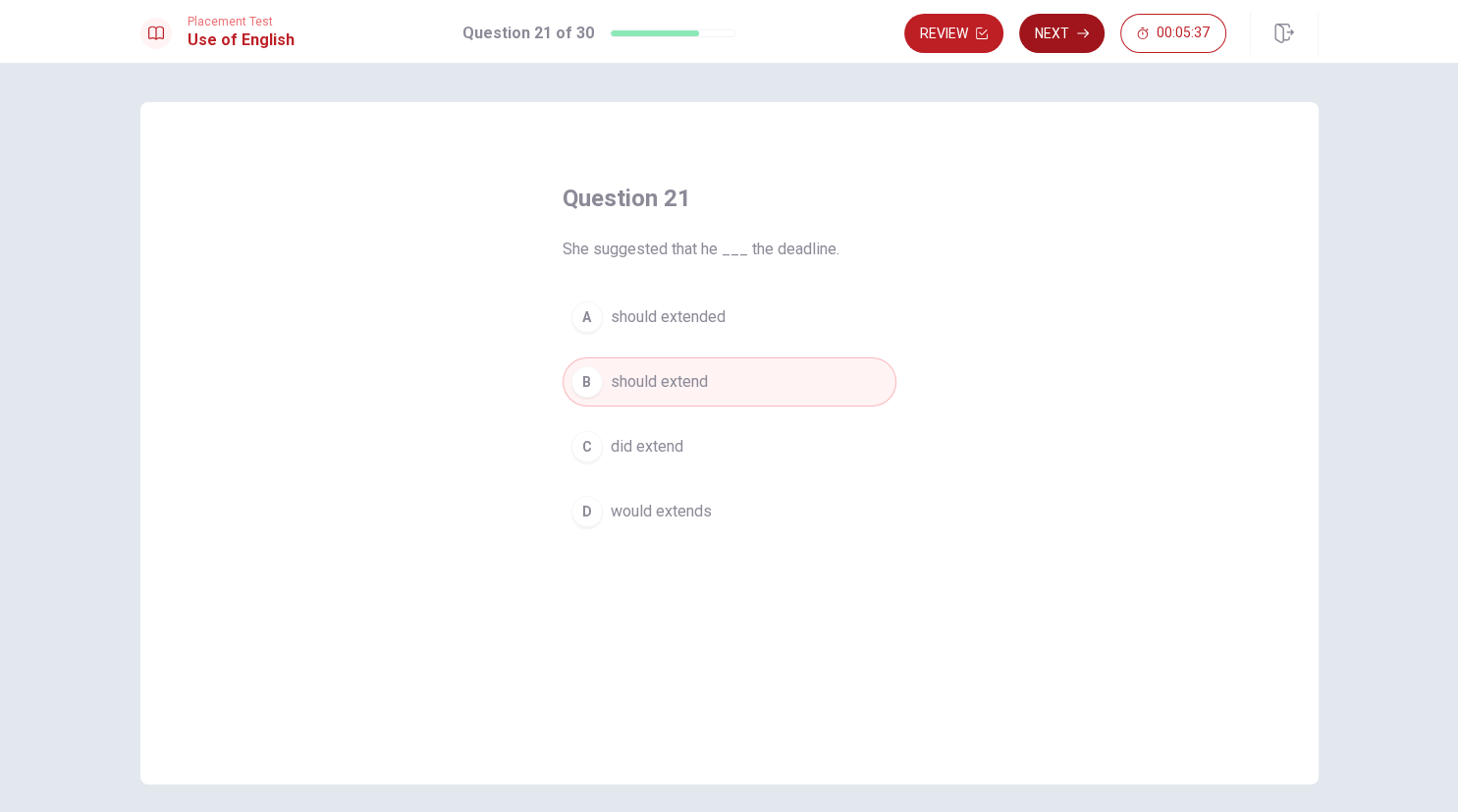 click 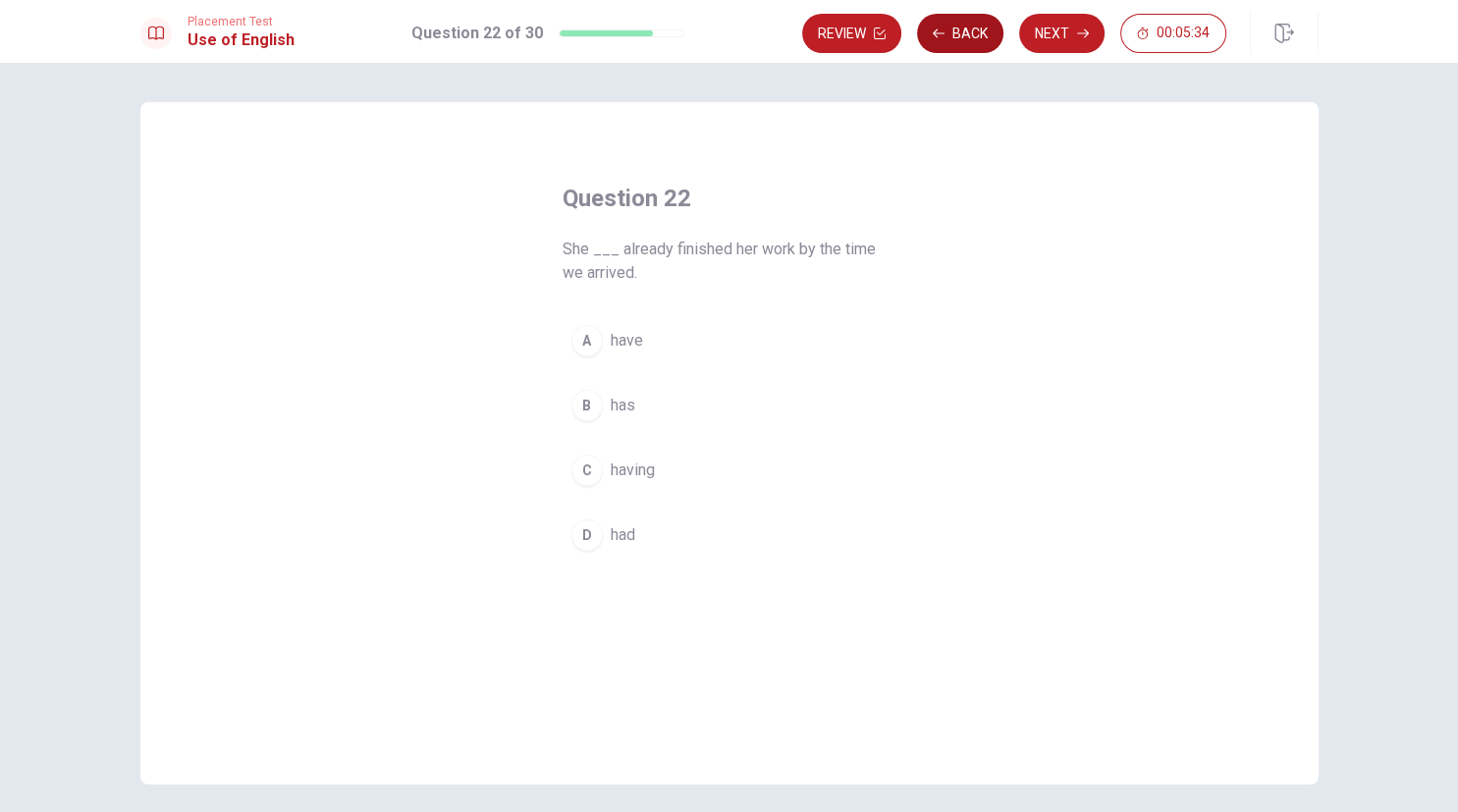 click on "Back" at bounding box center (960, 33) 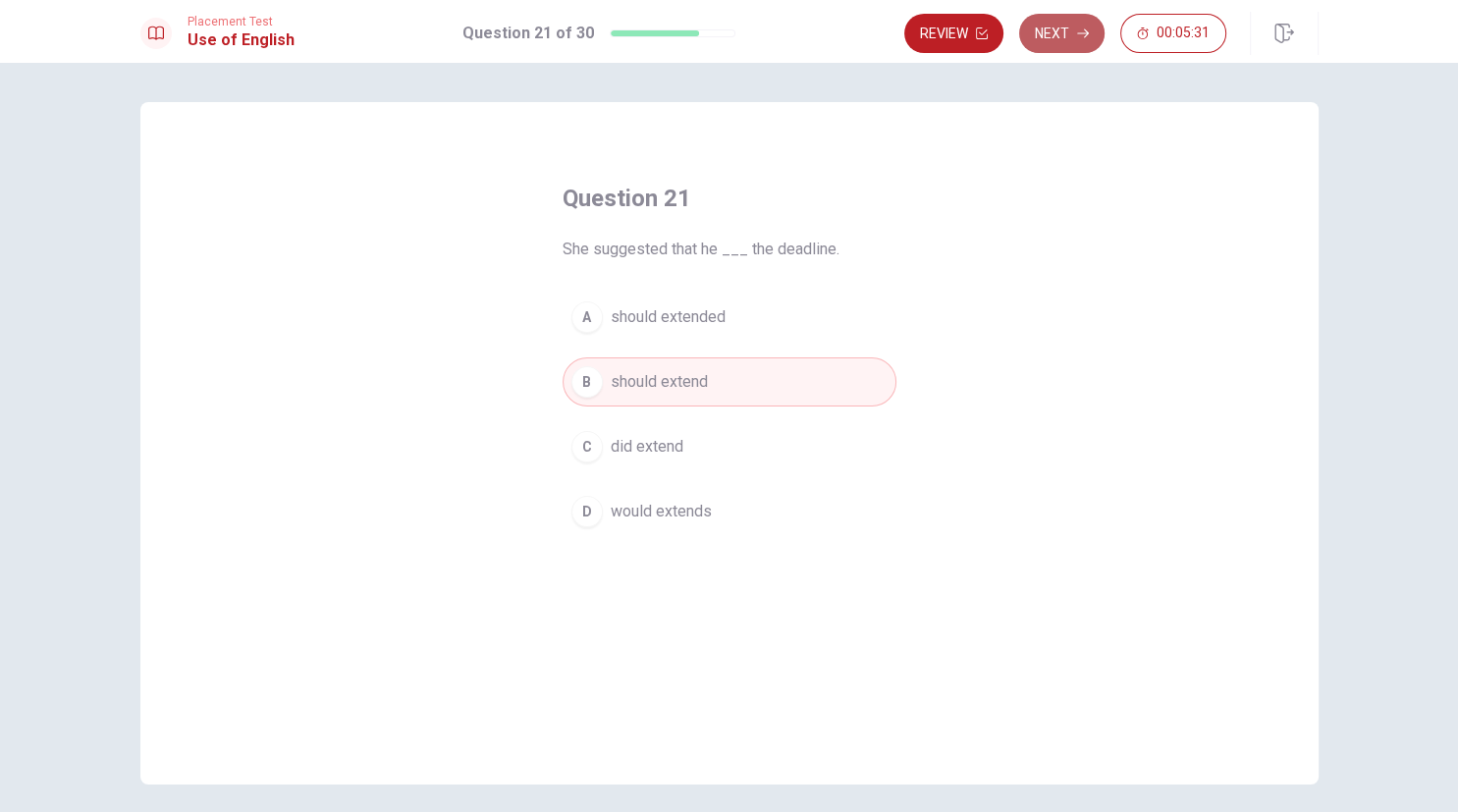 click on "Next" at bounding box center (1061, 33) 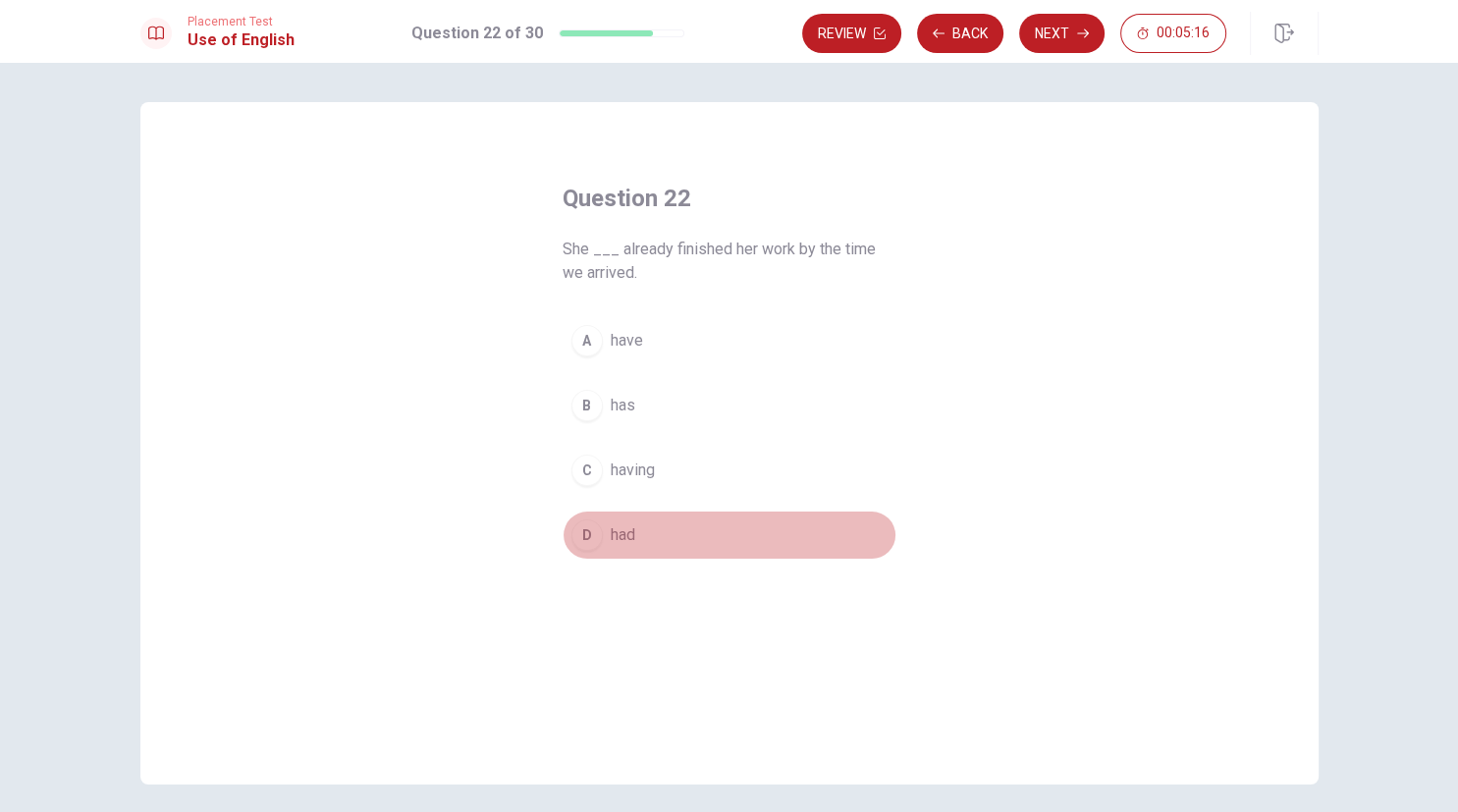 click on "D" at bounding box center (587, 535) 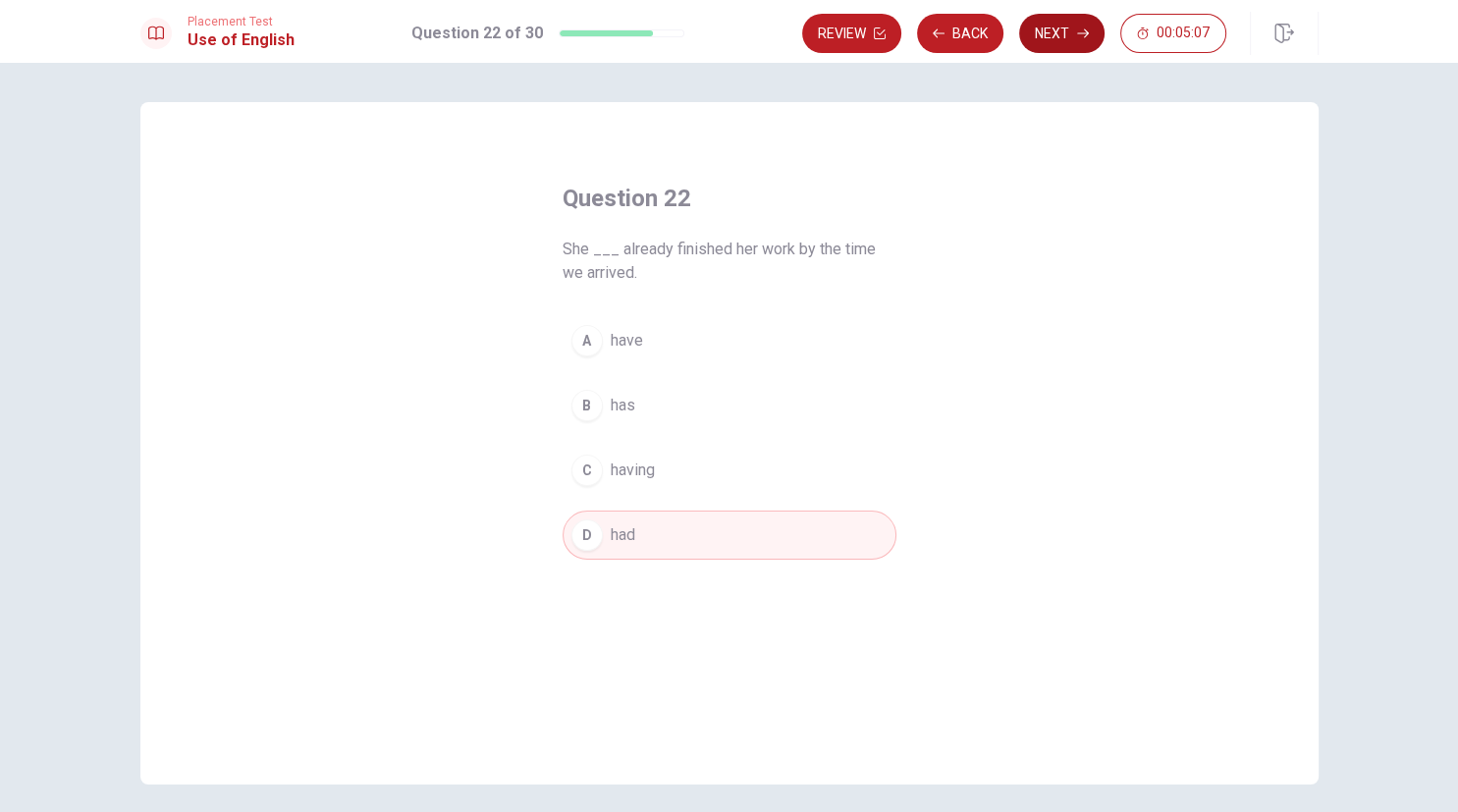 click on "Next" at bounding box center [1061, 33] 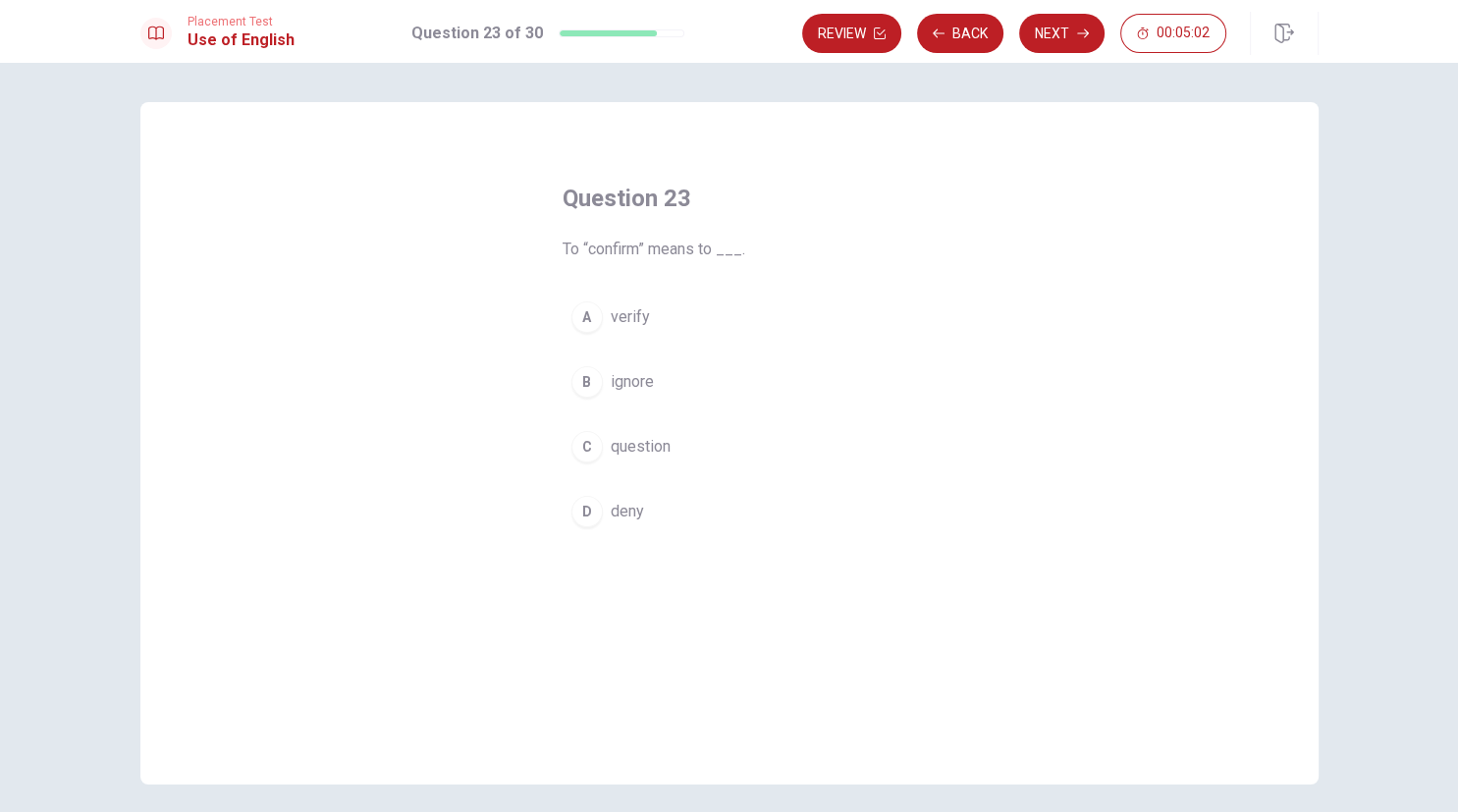 click on "A" at bounding box center [587, 317] 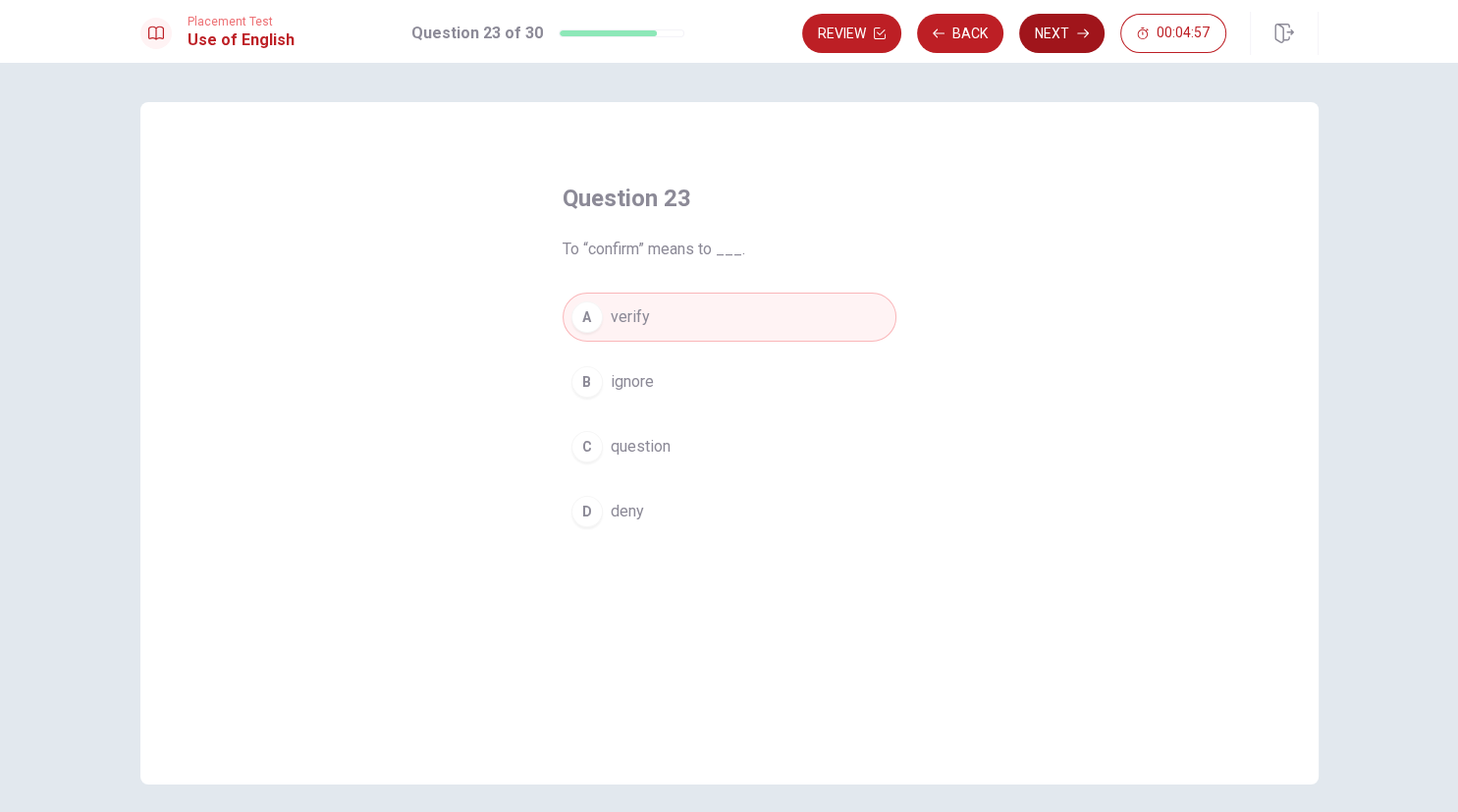 click on "Next" at bounding box center (1061, 33) 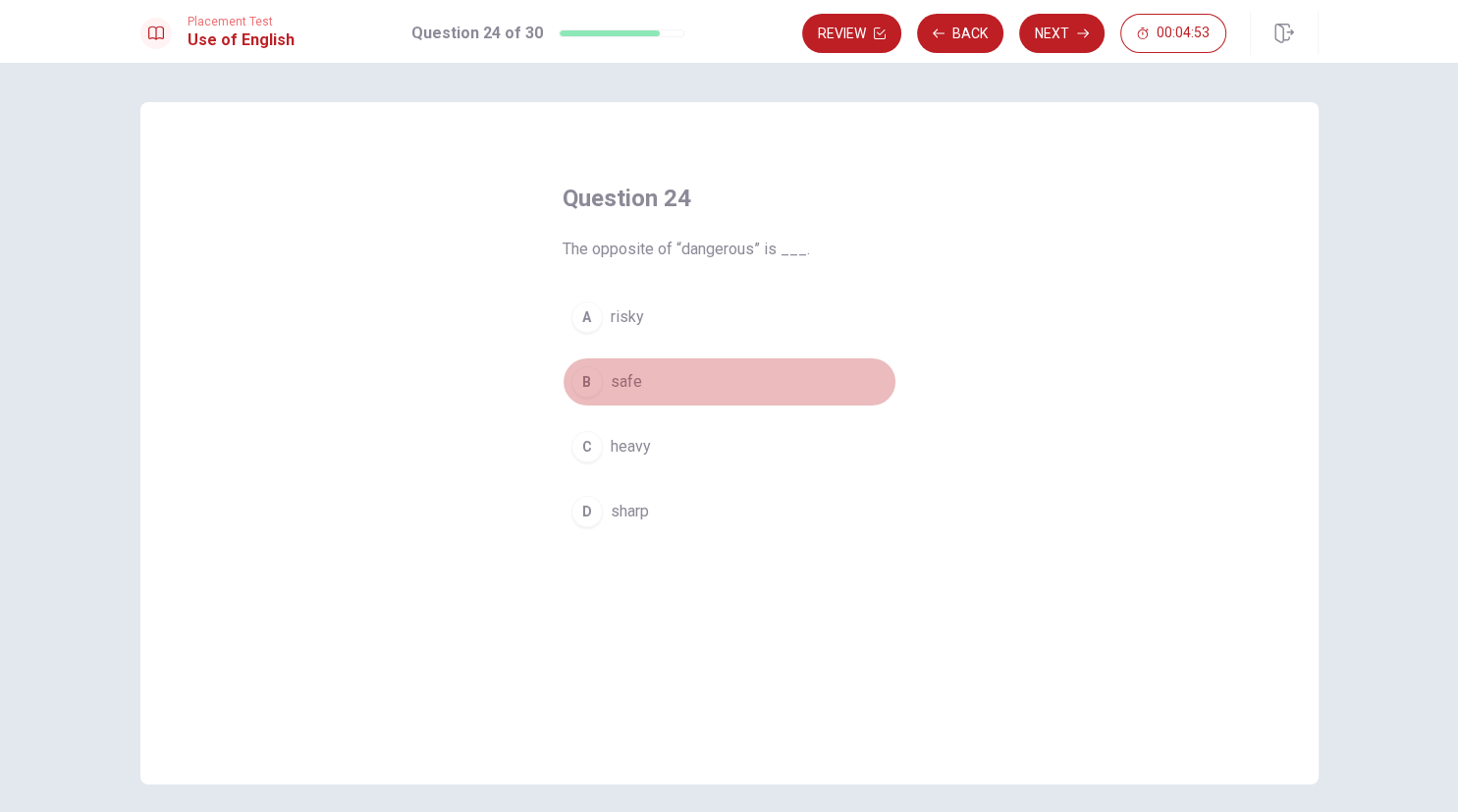 click on "B" at bounding box center [587, 382] 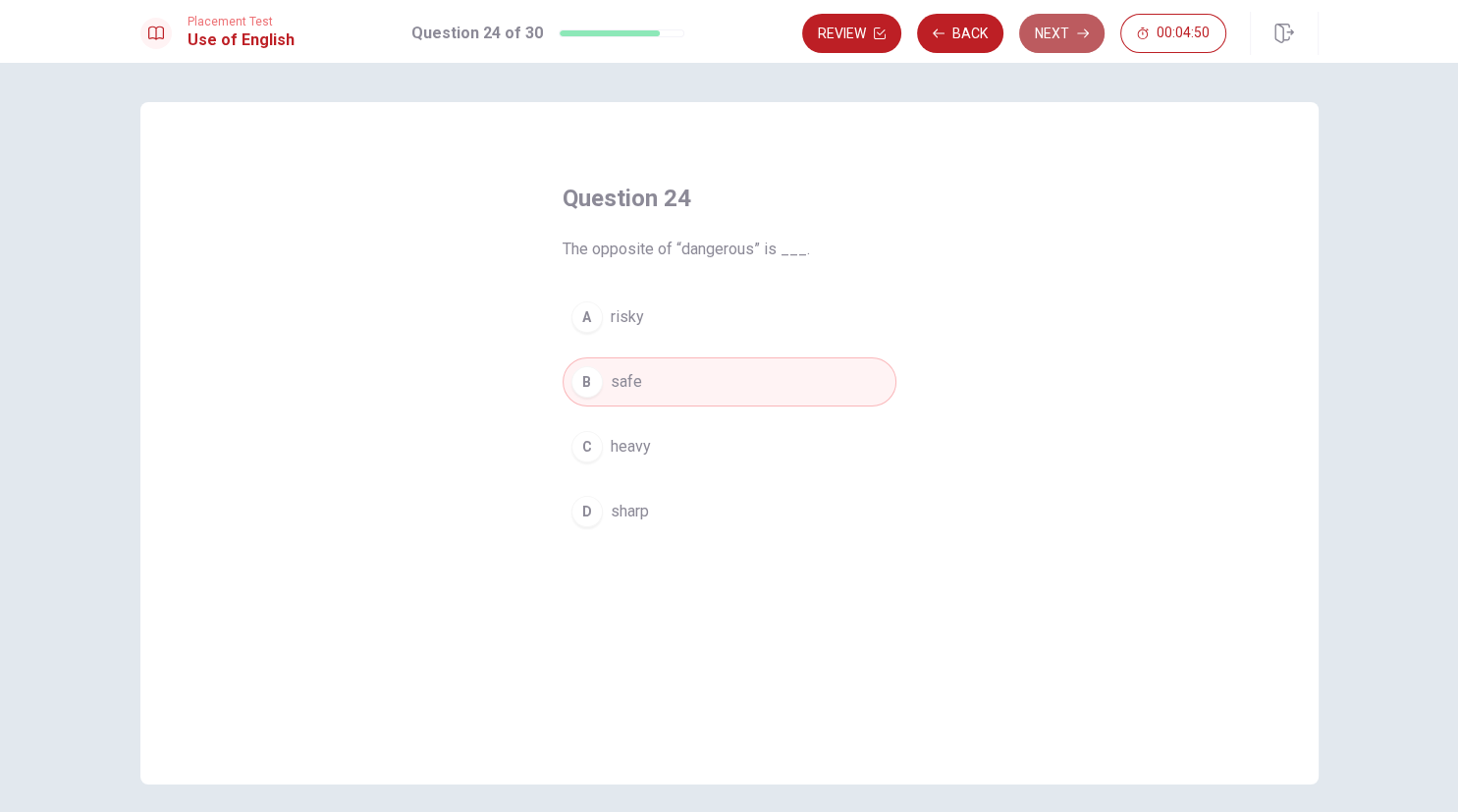 click on "Next" at bounding box center [1061, 33] 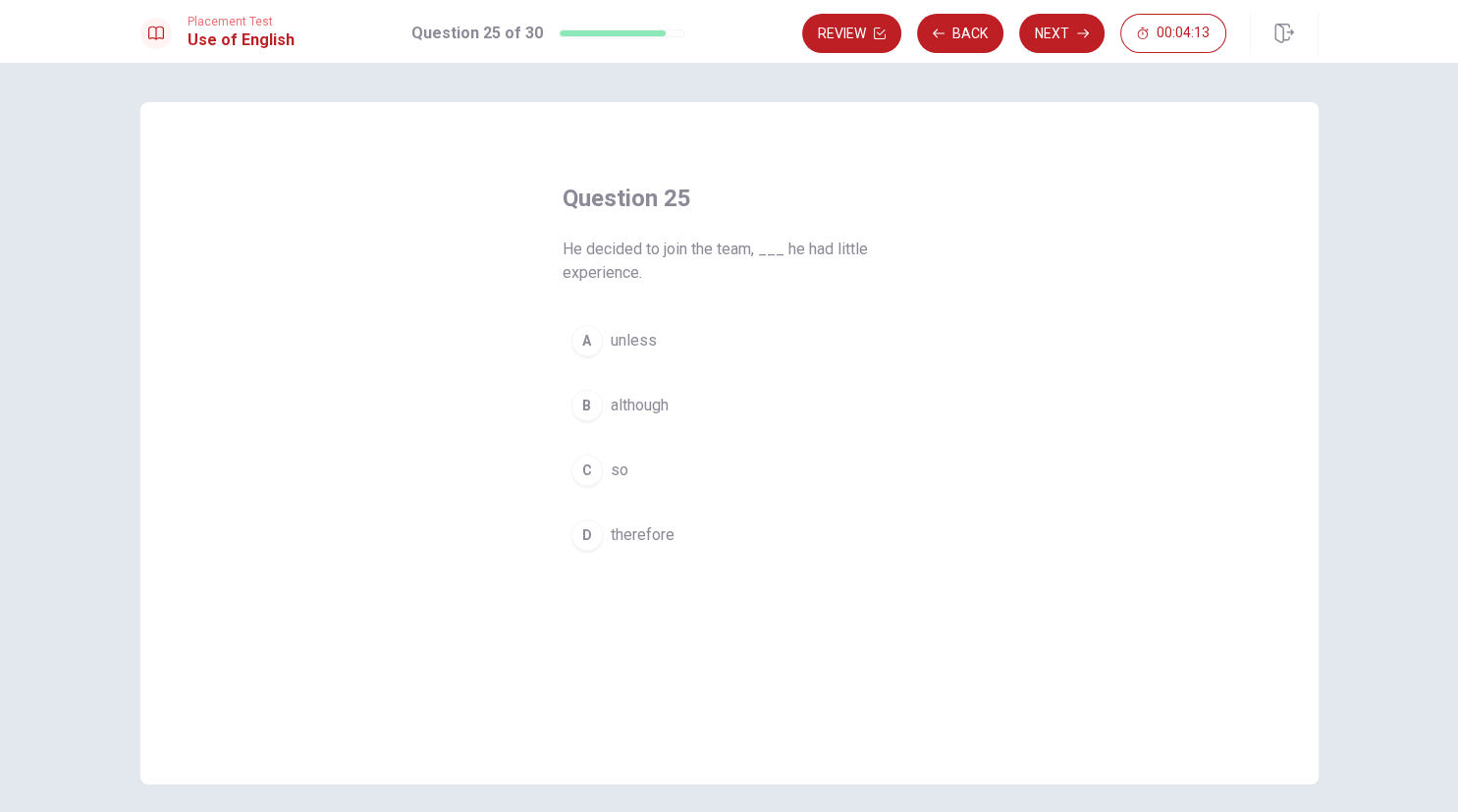 click on "D" at bounding box center [587, 535] 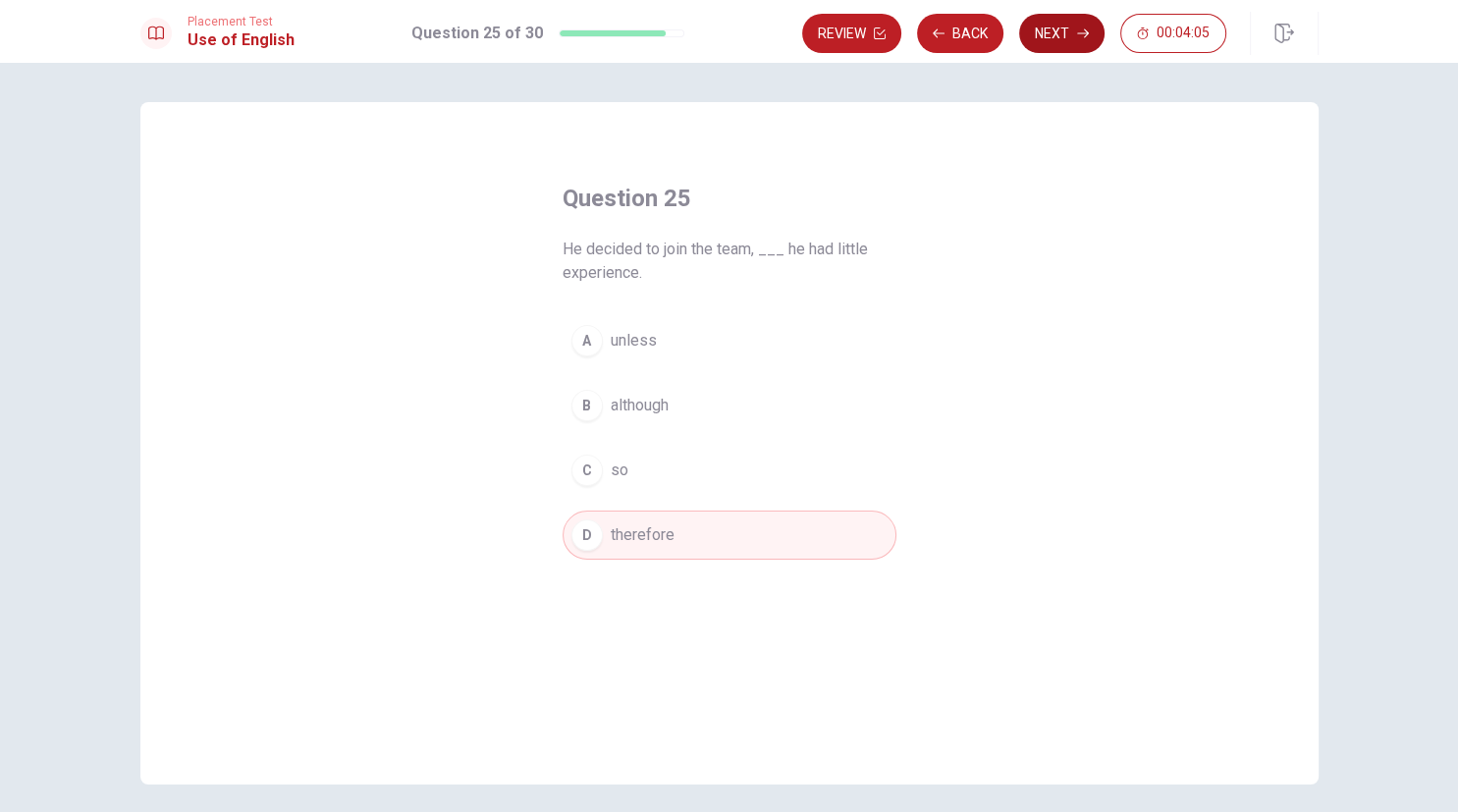 click on "Next" at bounding box center [1061, 33] 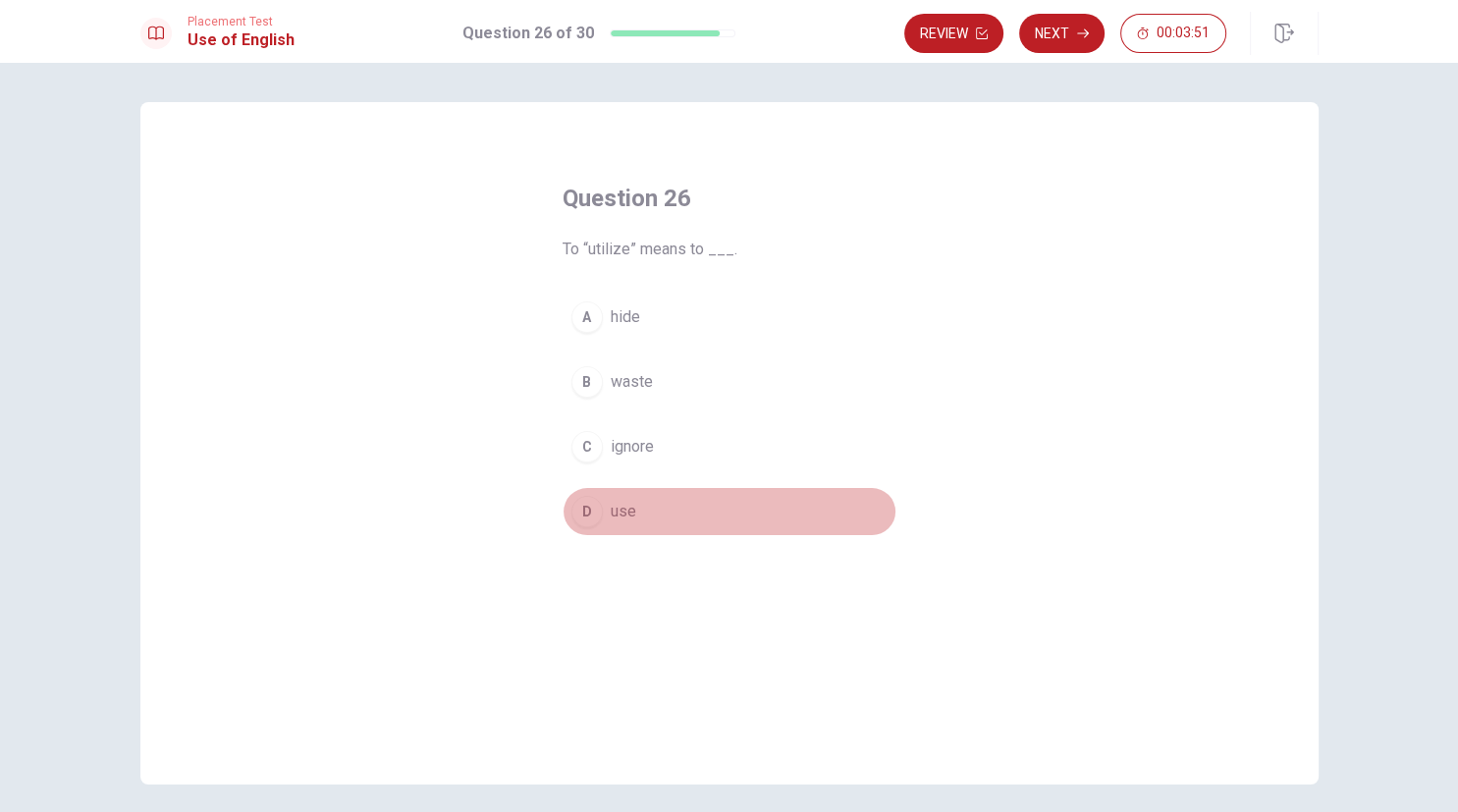 click on "D" at bounding box center (587, 512) 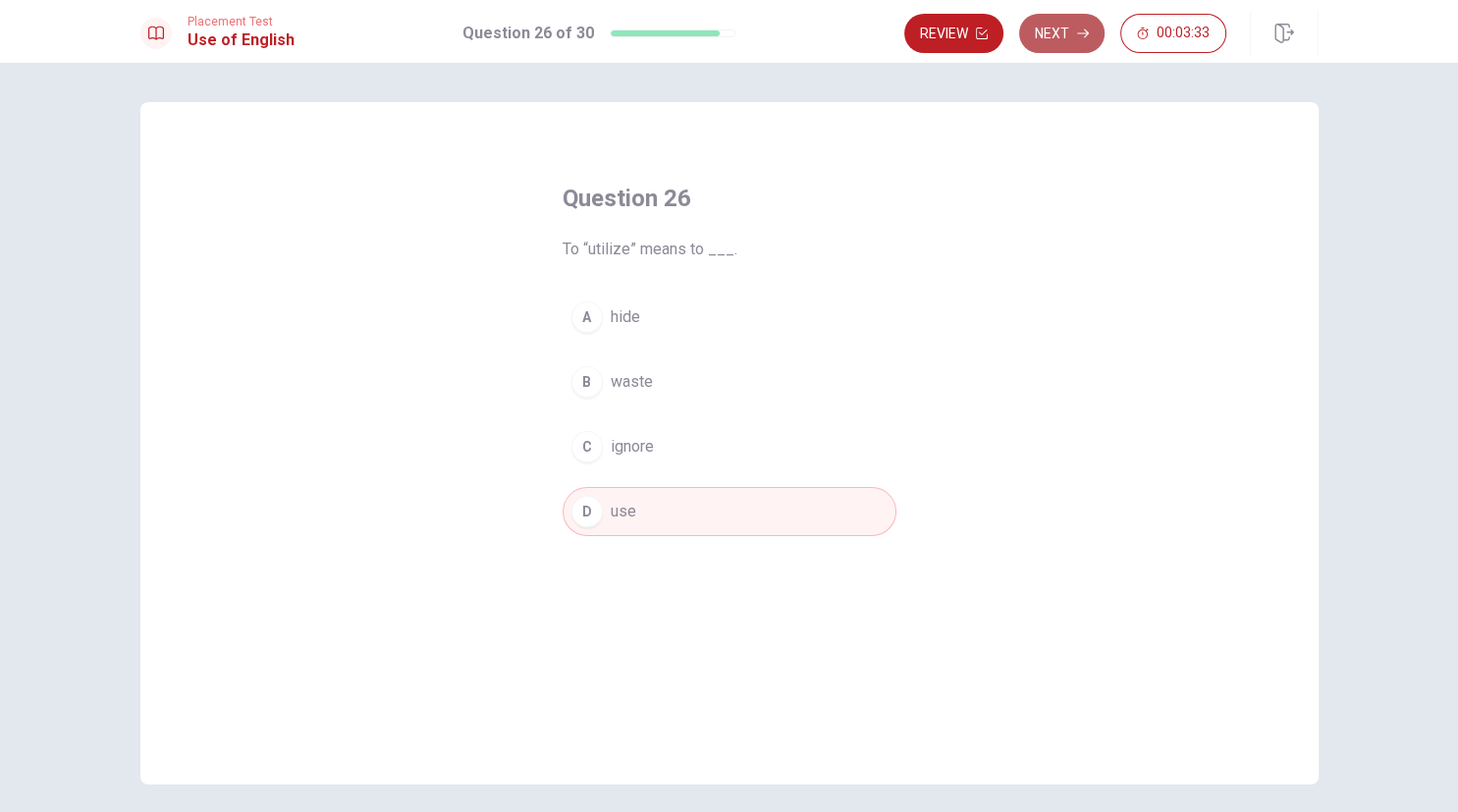 click on "Next" at bounding box center [1061, 33] 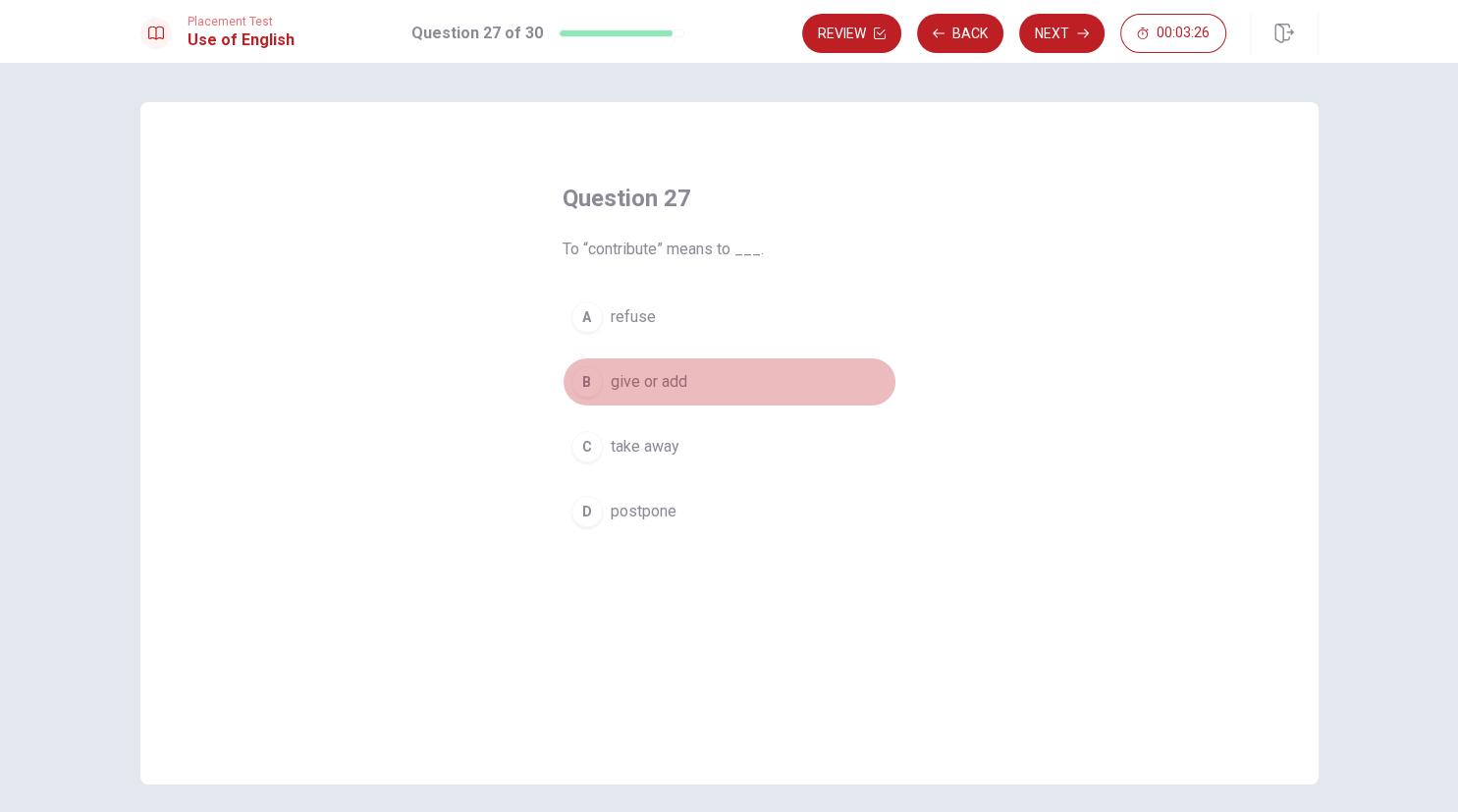 click on "B" at bounding box center [587, 382] 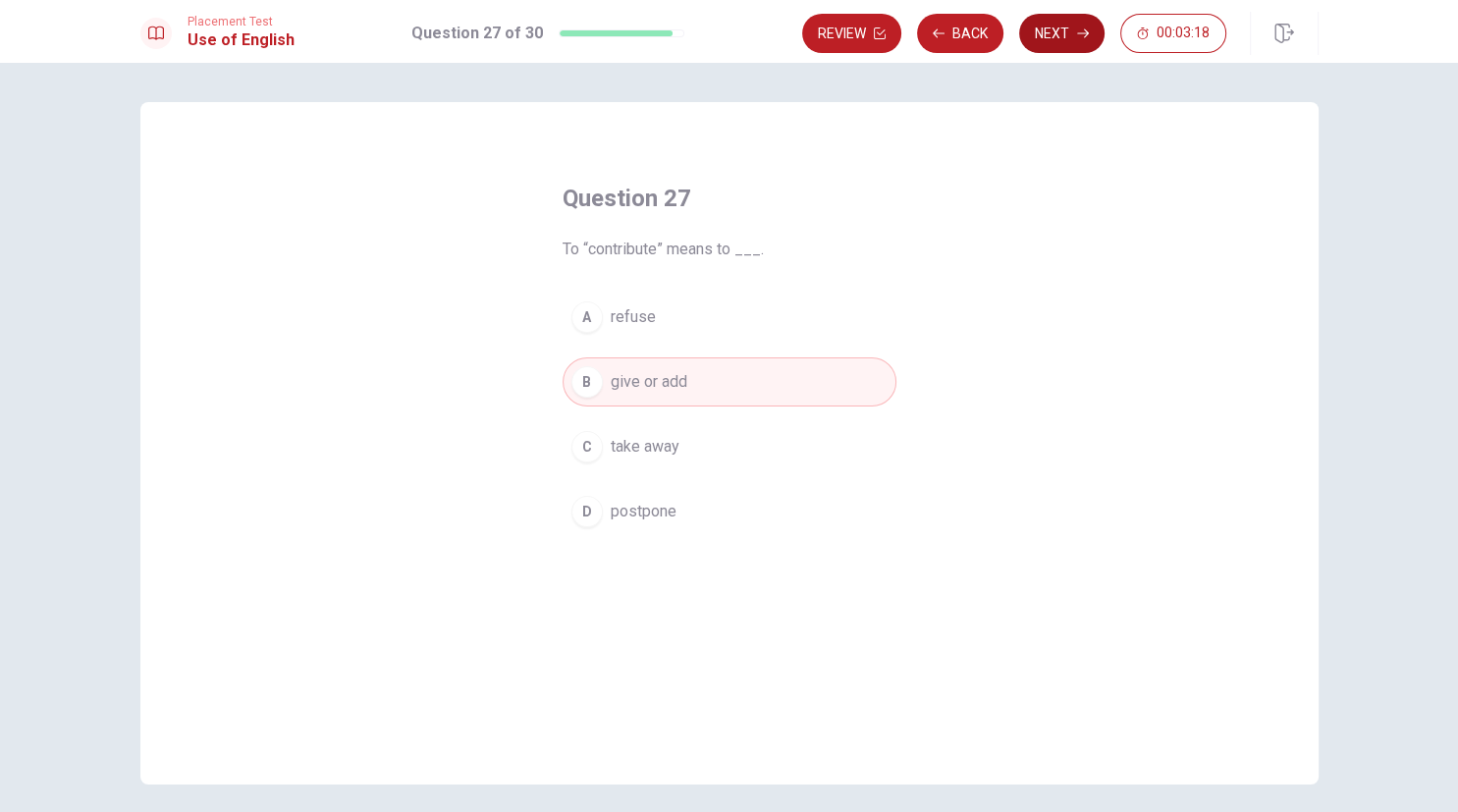 click 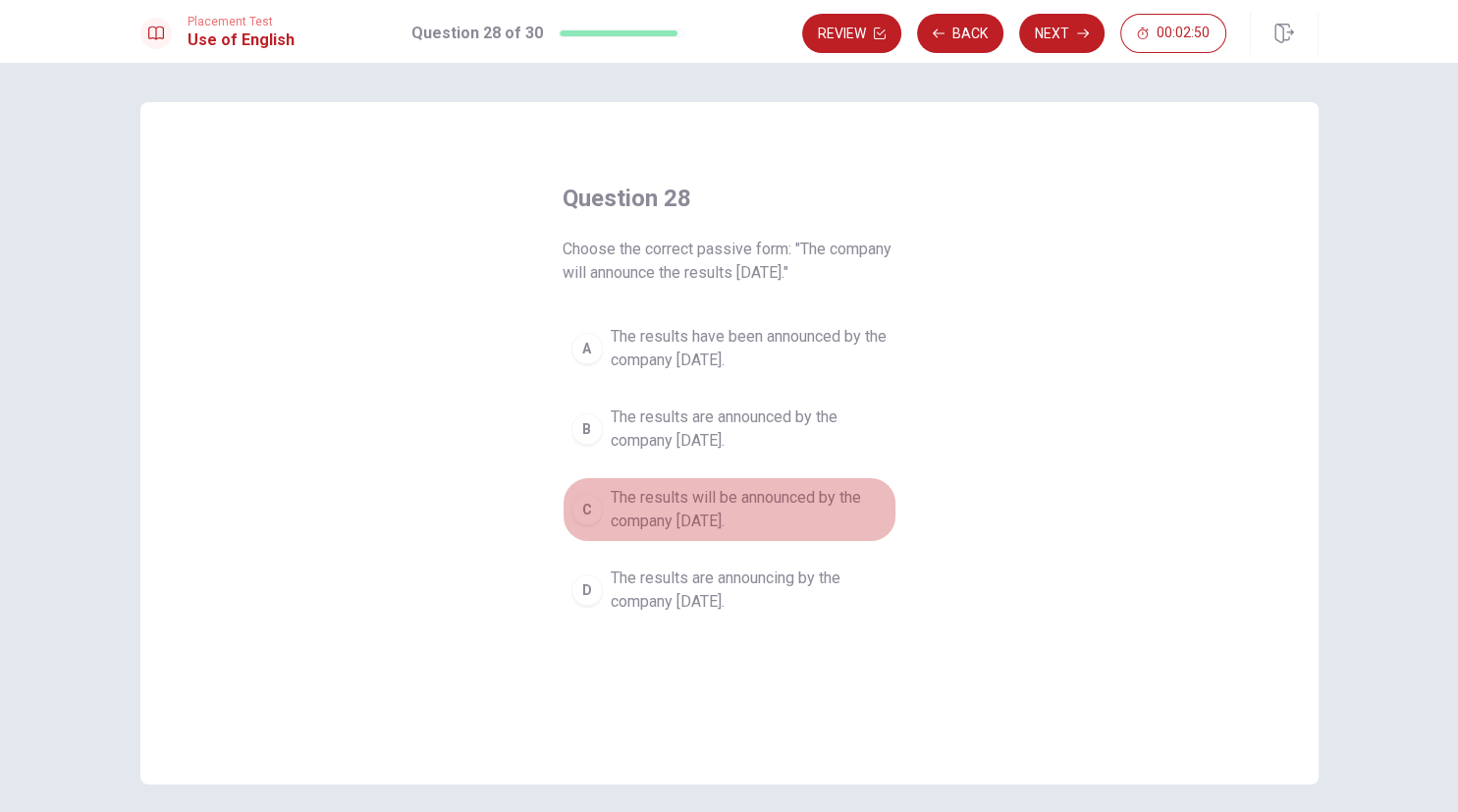 click on "C" at bounding box center (587, 510) 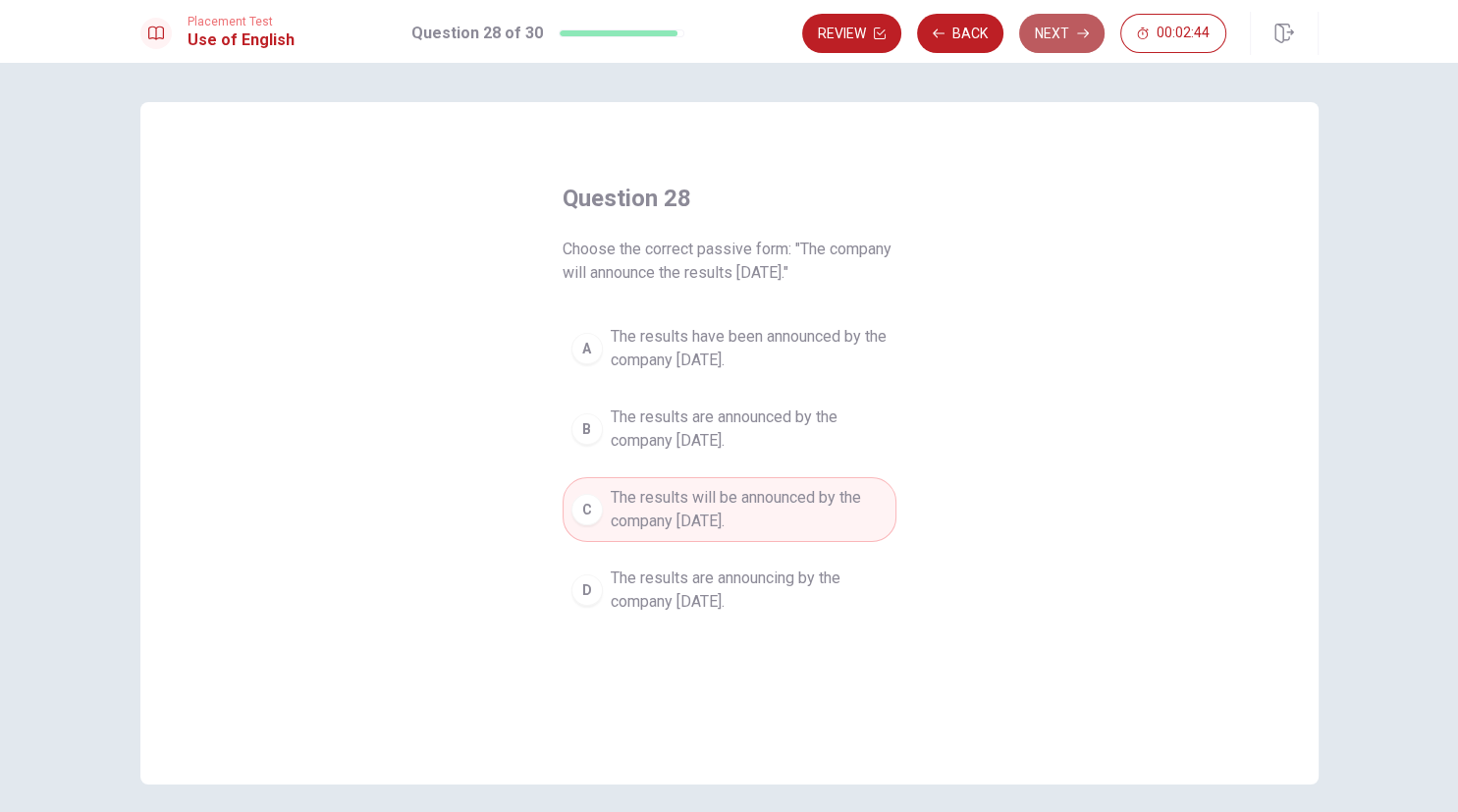 click on "Next" at bounding box center [1061, 33] 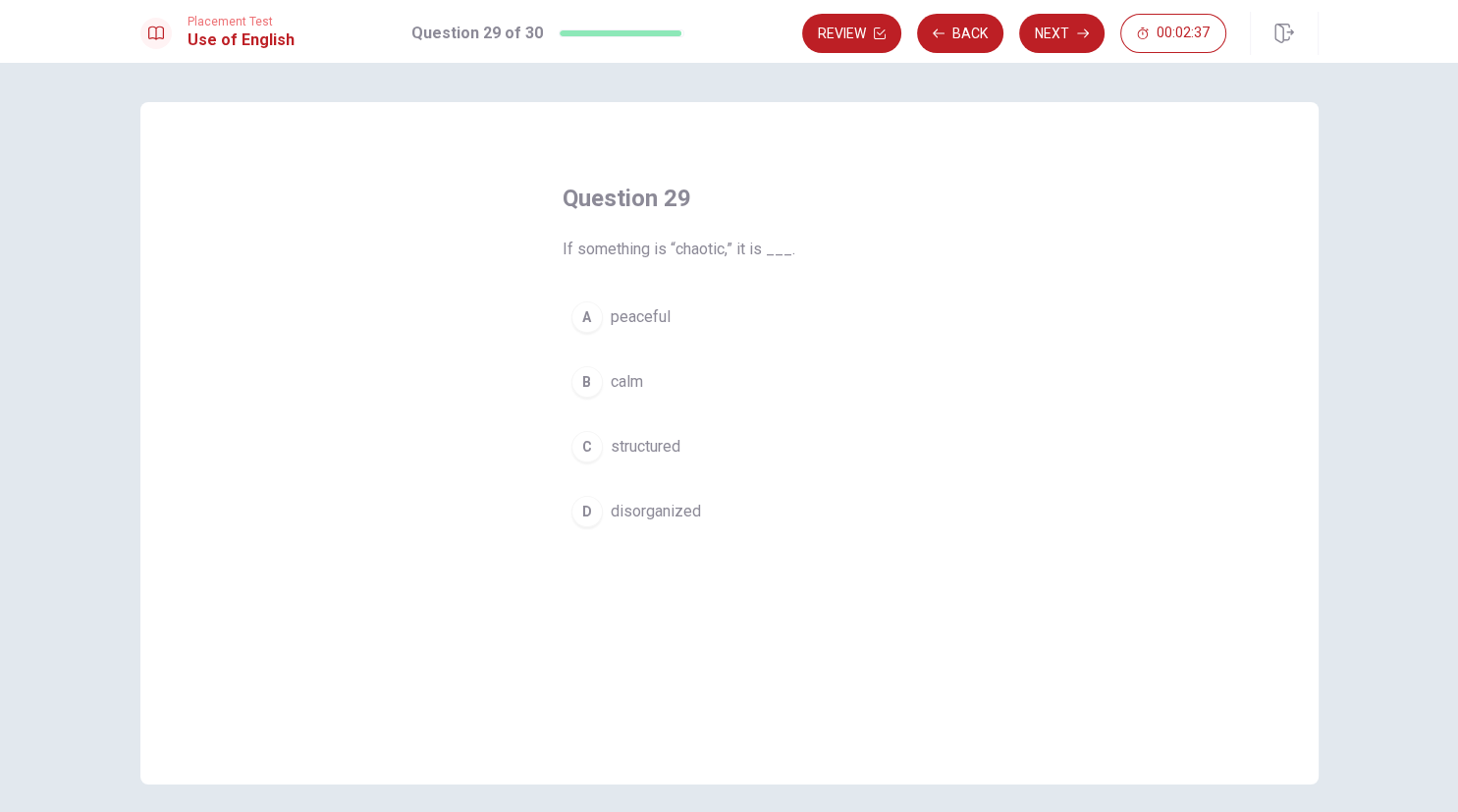 click on "D" at bounding box center [587, 512] 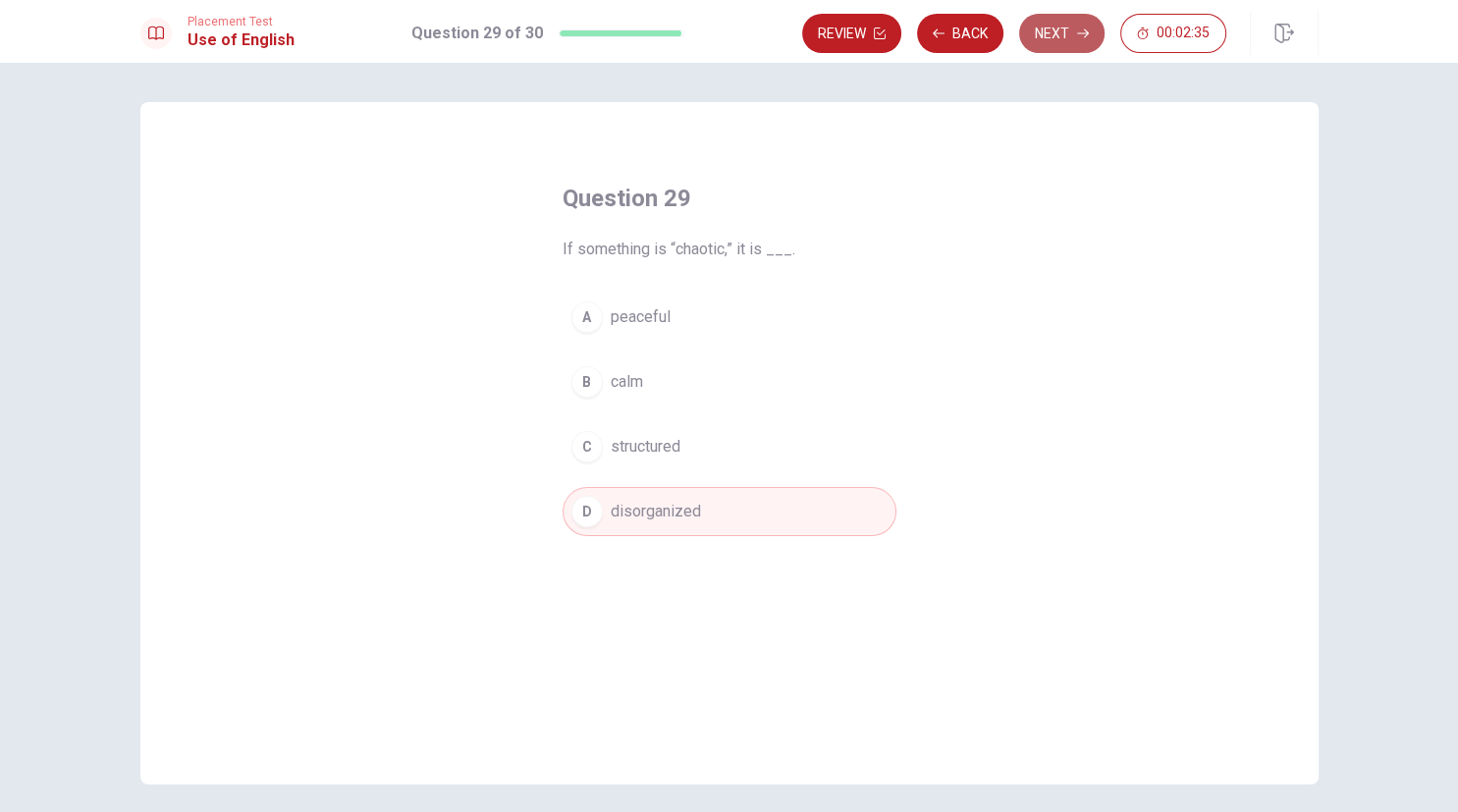 click on "Next" at bounding box center [1061, 33] 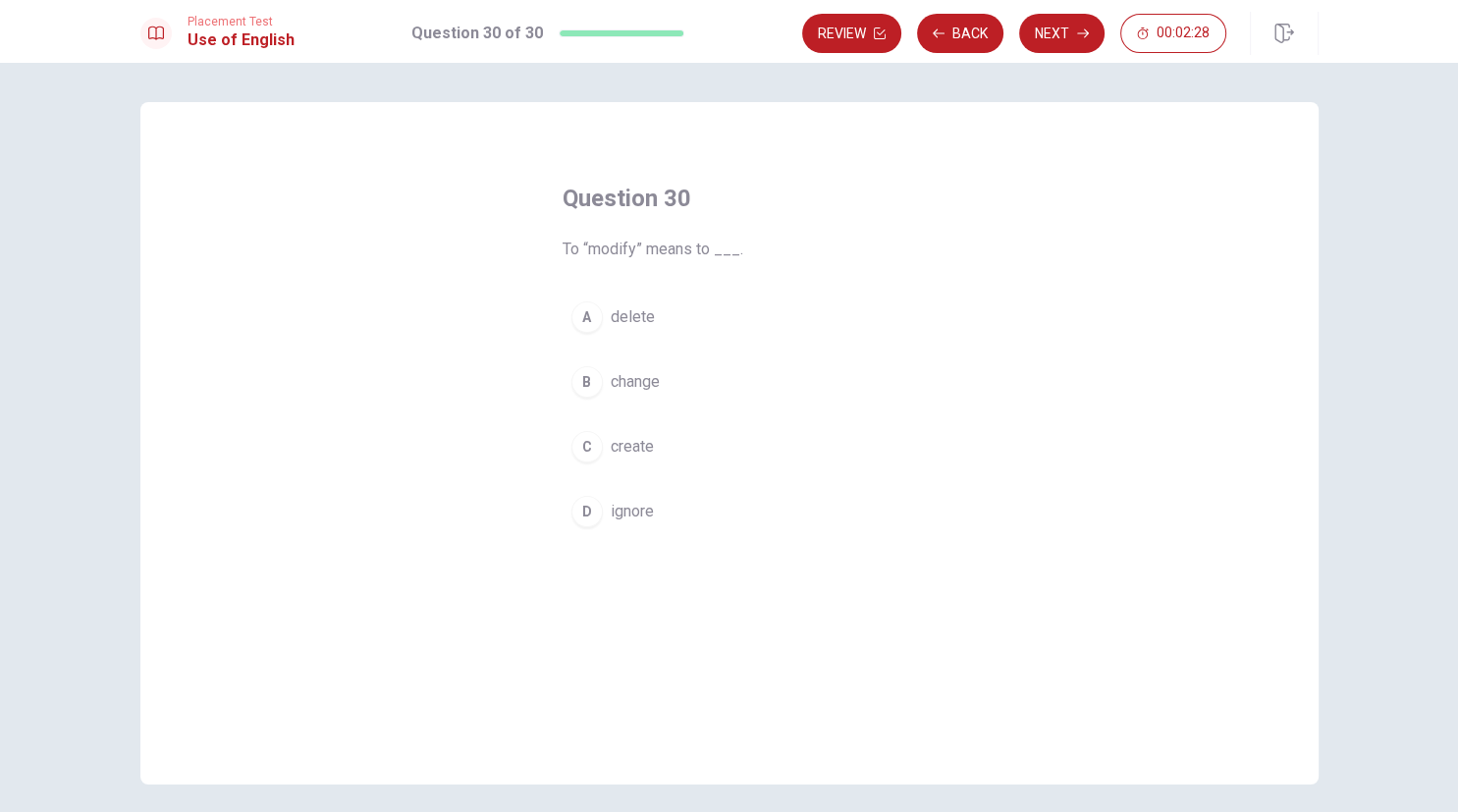 click on "B" at bounding box center [587, 382] 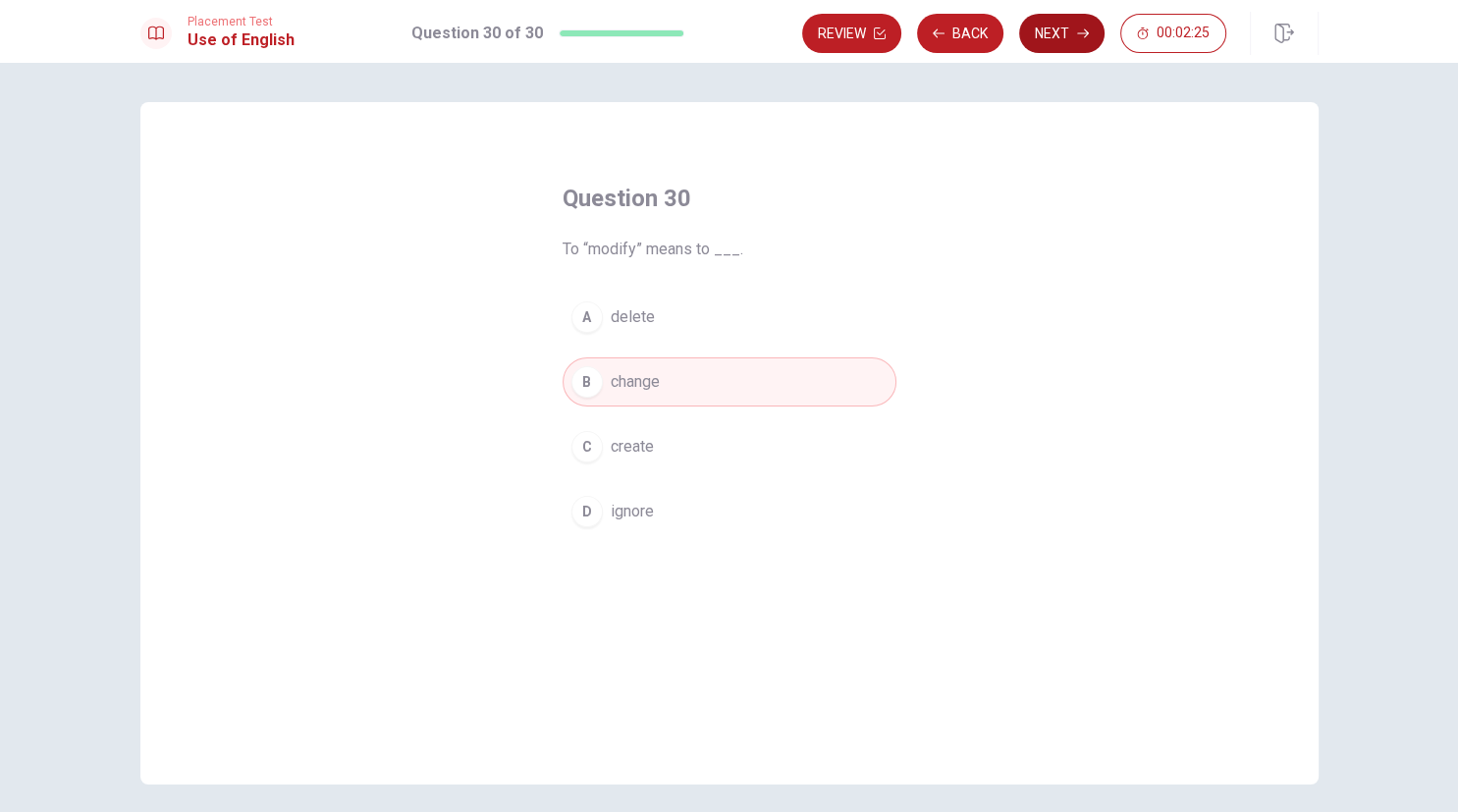 click on "Next" at bounding box center [1061, 33] 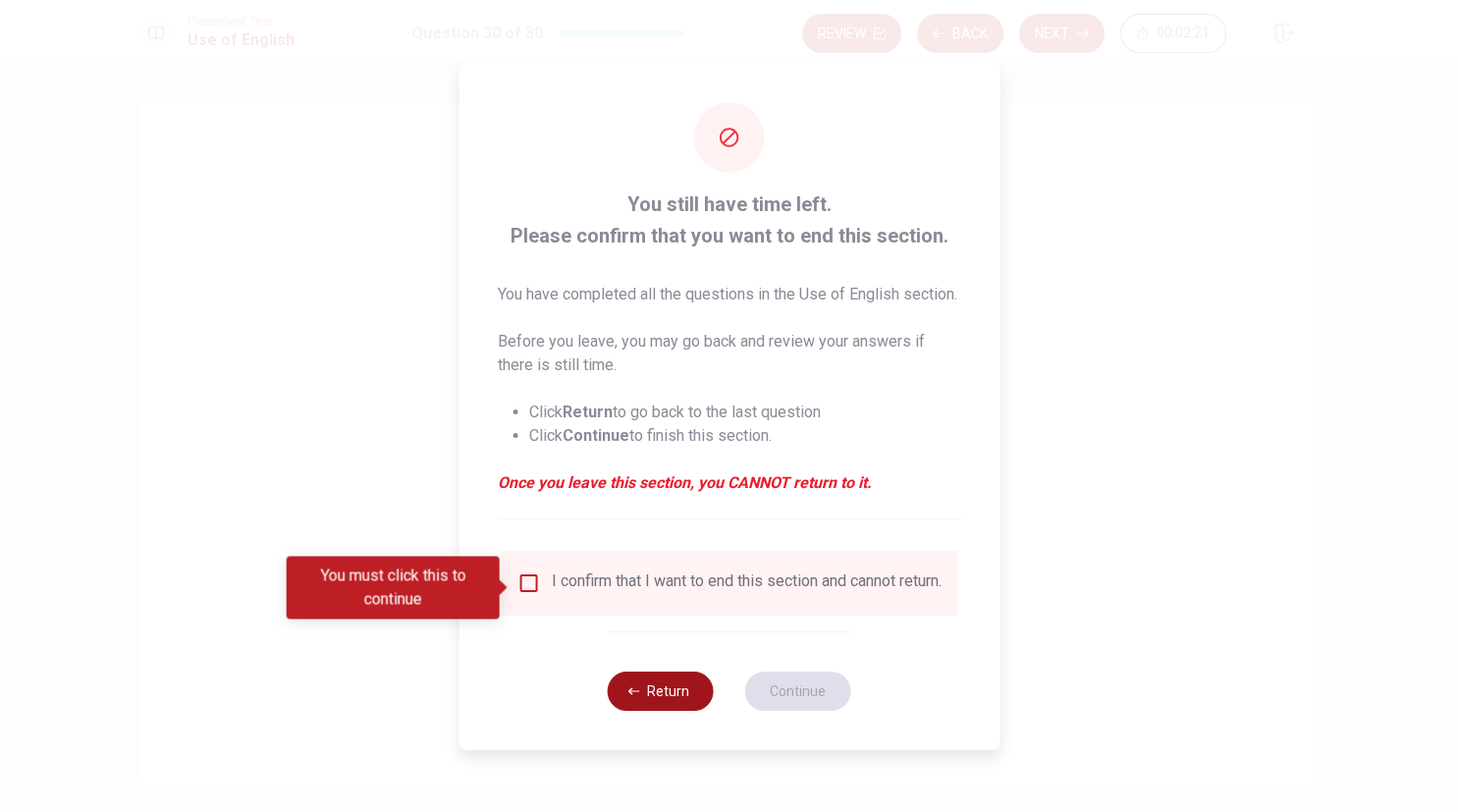 click on "Return" at bounding box center (661, 691) 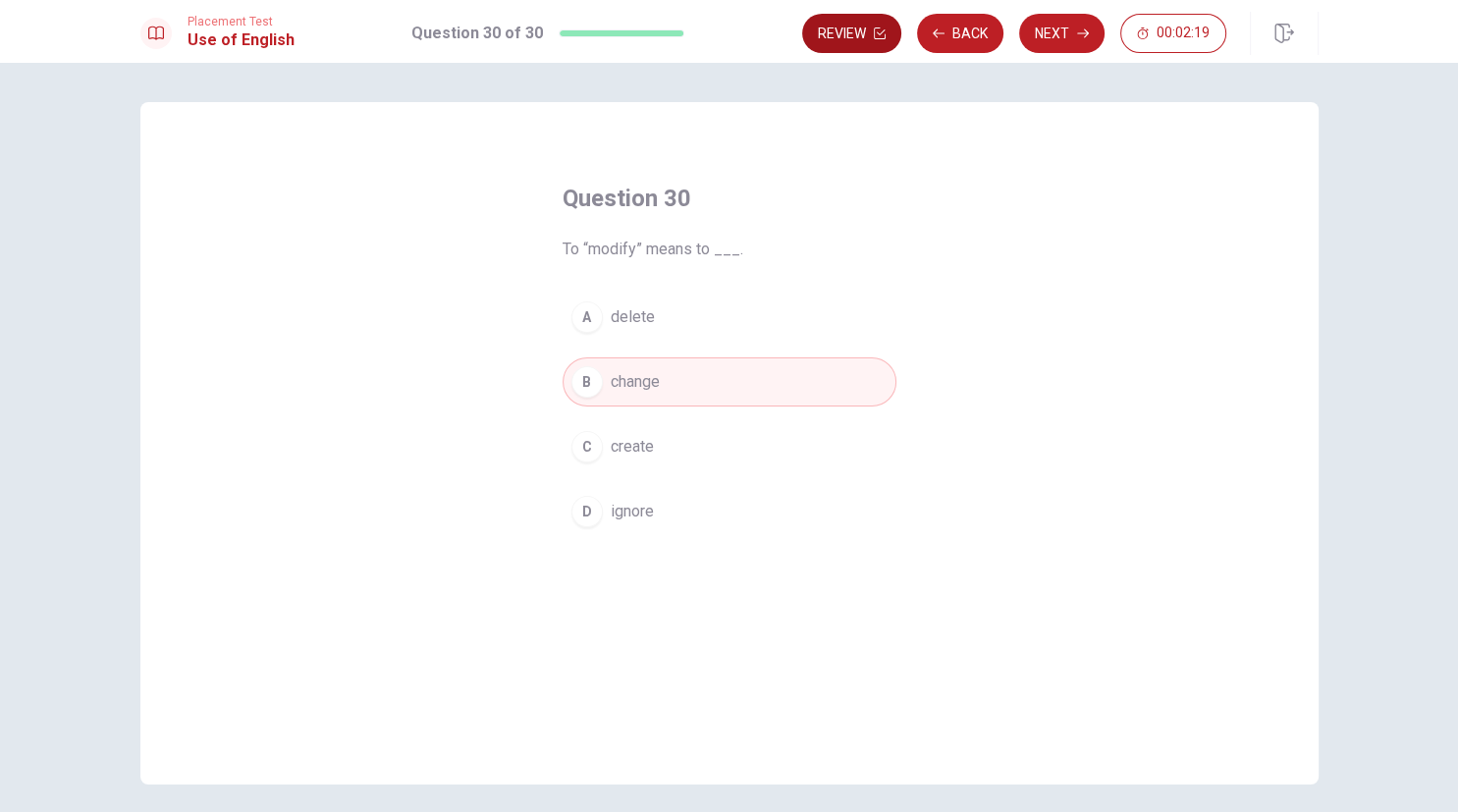 click on "Review" at bounding box center [851, 33] 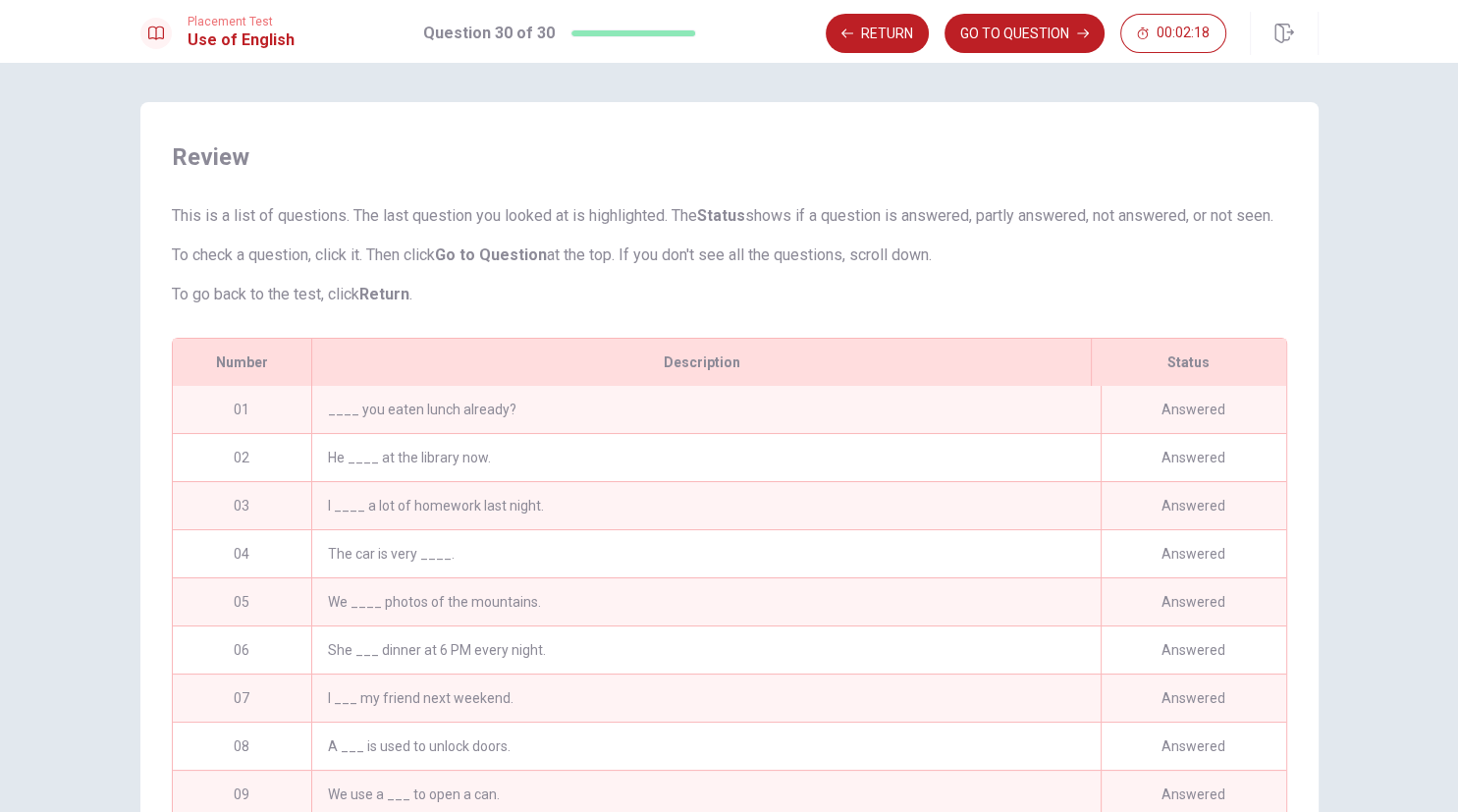 scroll, scrollTop: 163, scrollLeft: 0, axis: vertical 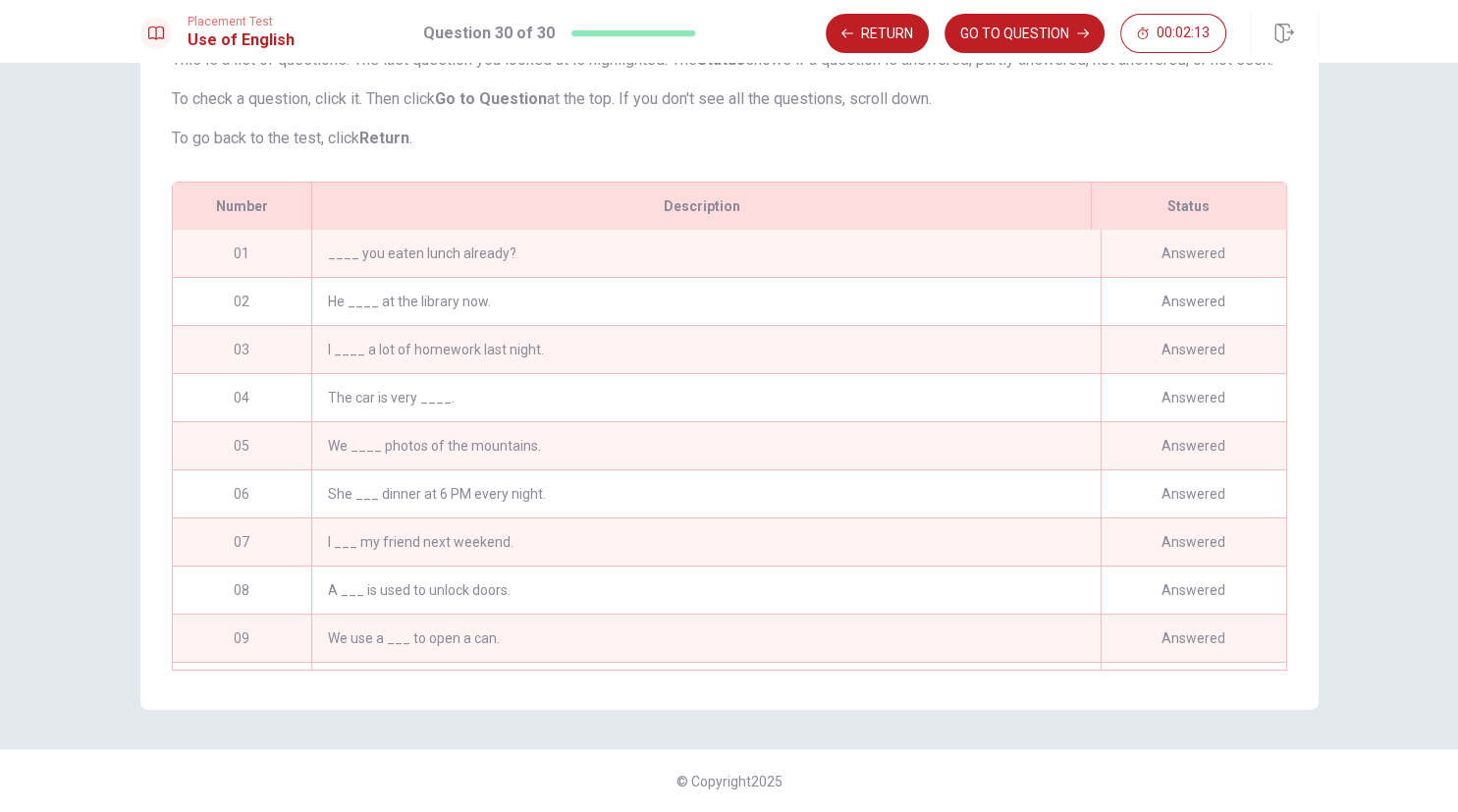 click on "He ____ at the library now." at bounding box center (705, 301) 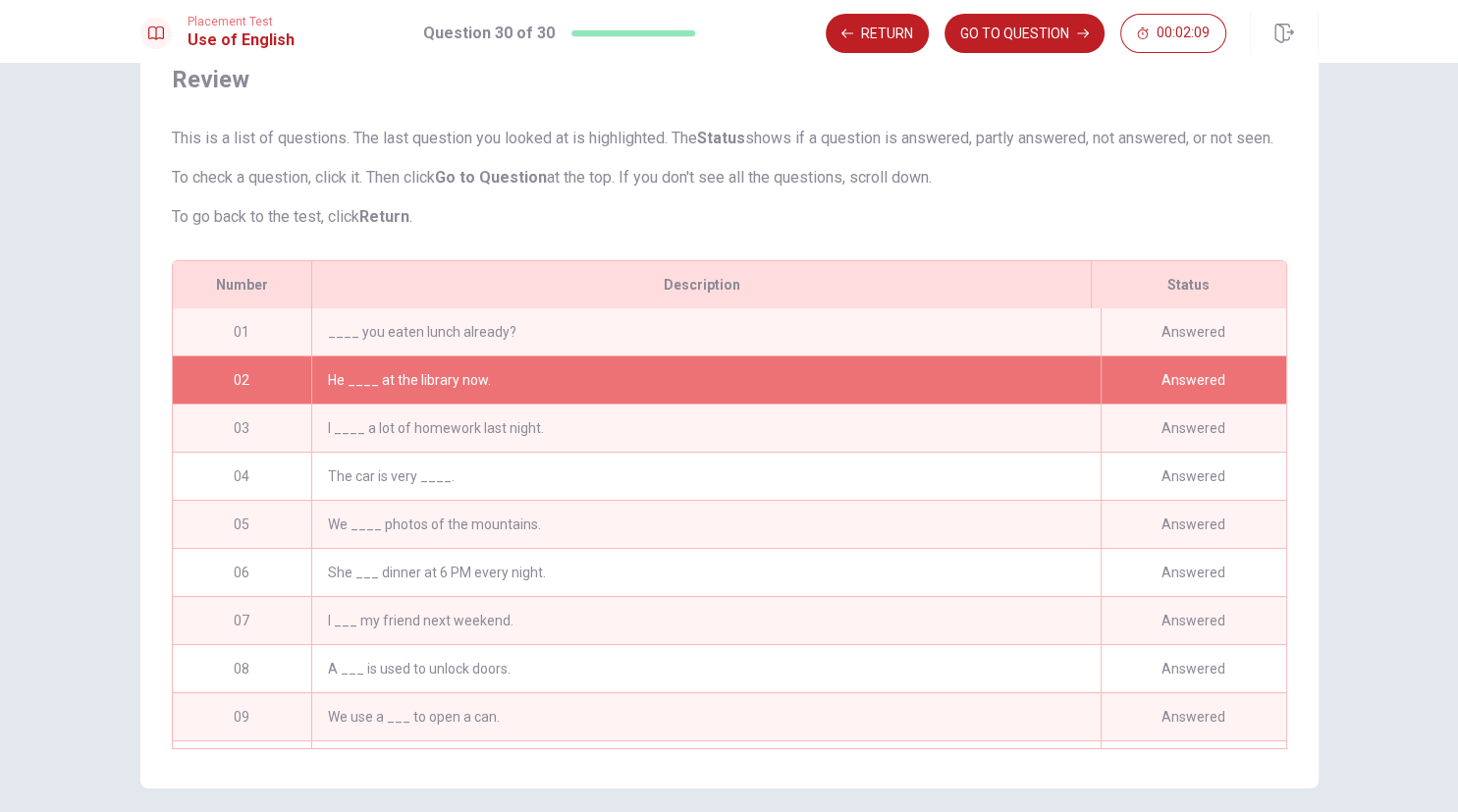 scroll, scrollTop: 113, scrollLeft: 0, axis: vertical 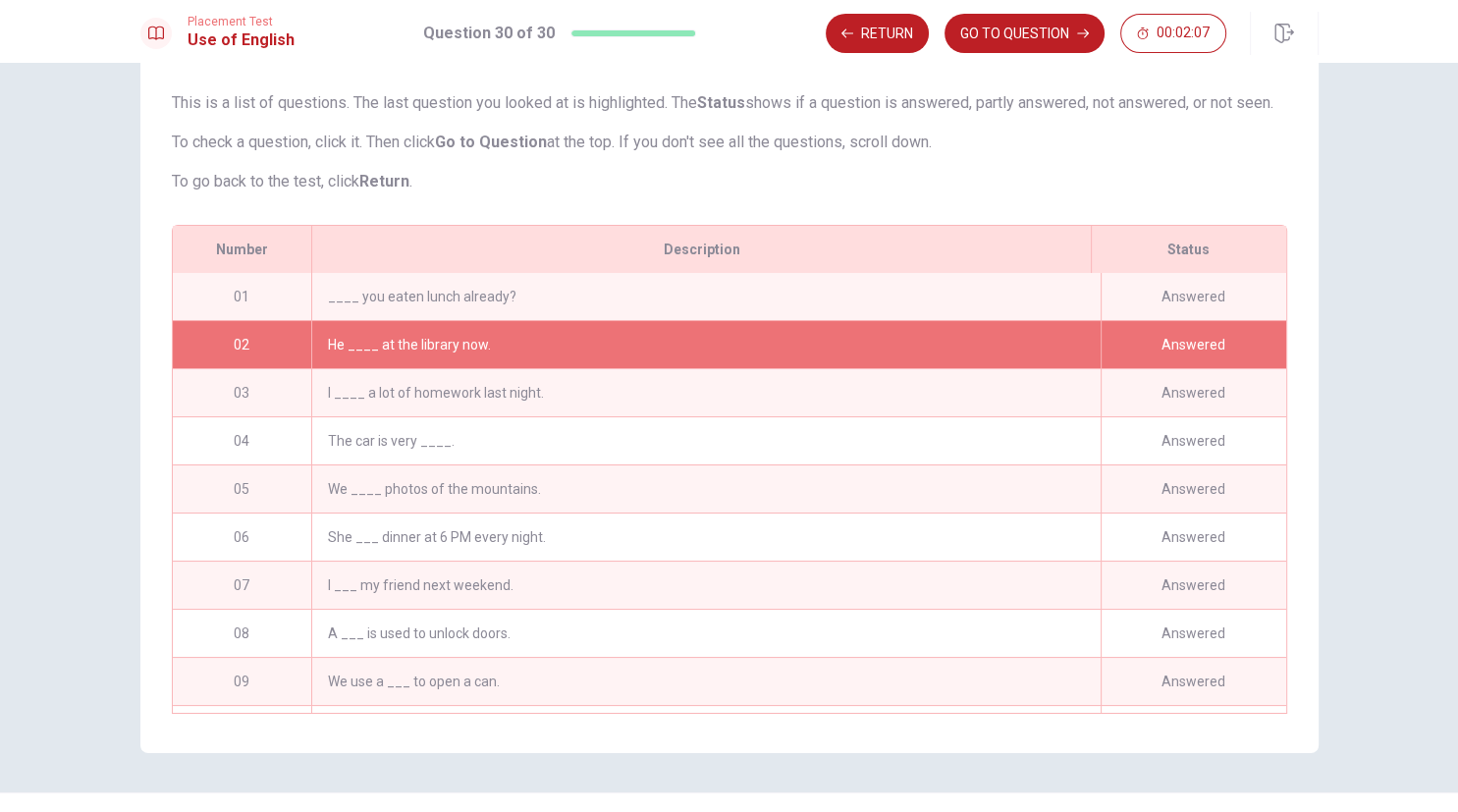 click on "He ____ at the library now." at bounding box center (705, 345) 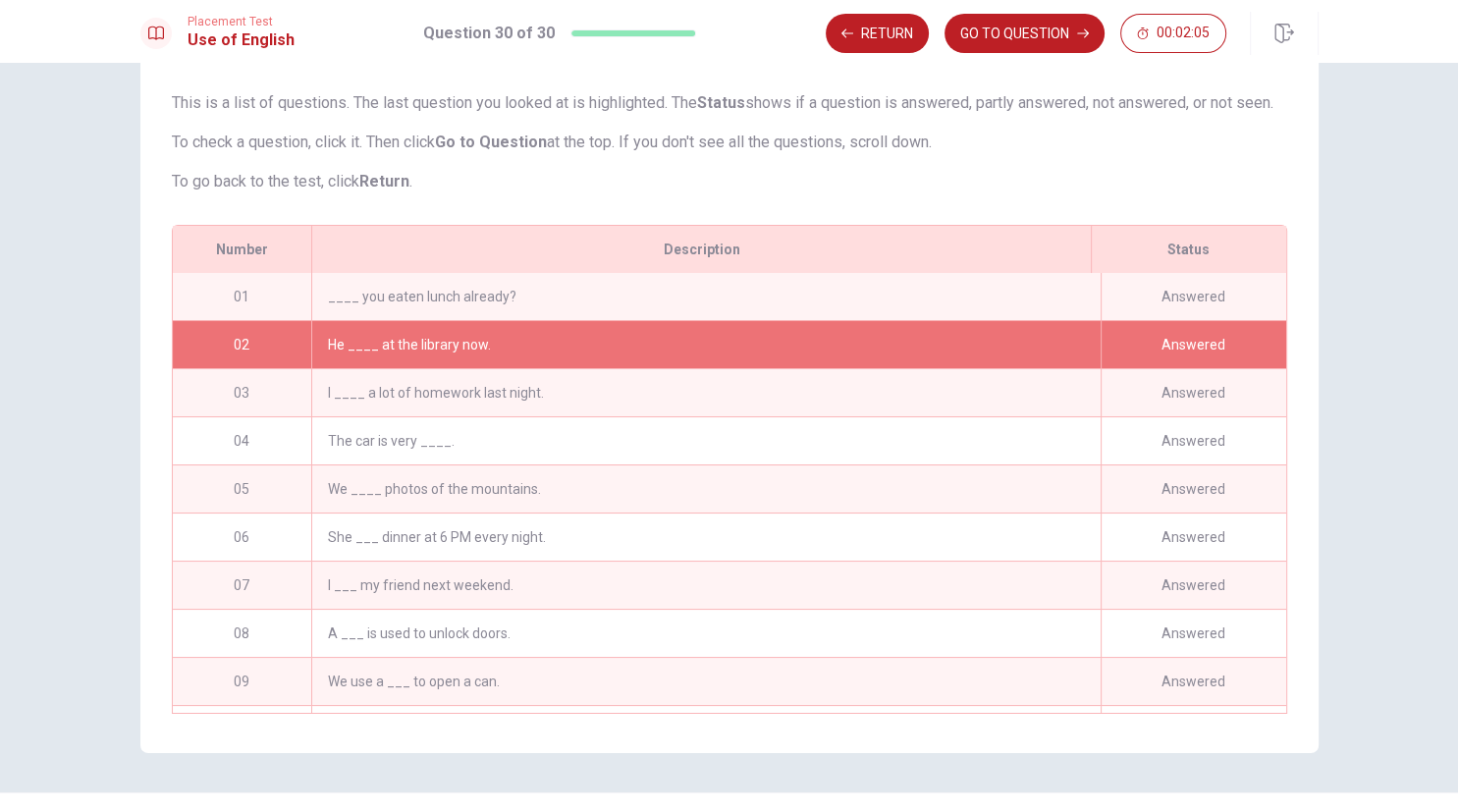 click on "02" at bounding box center (243, 345) 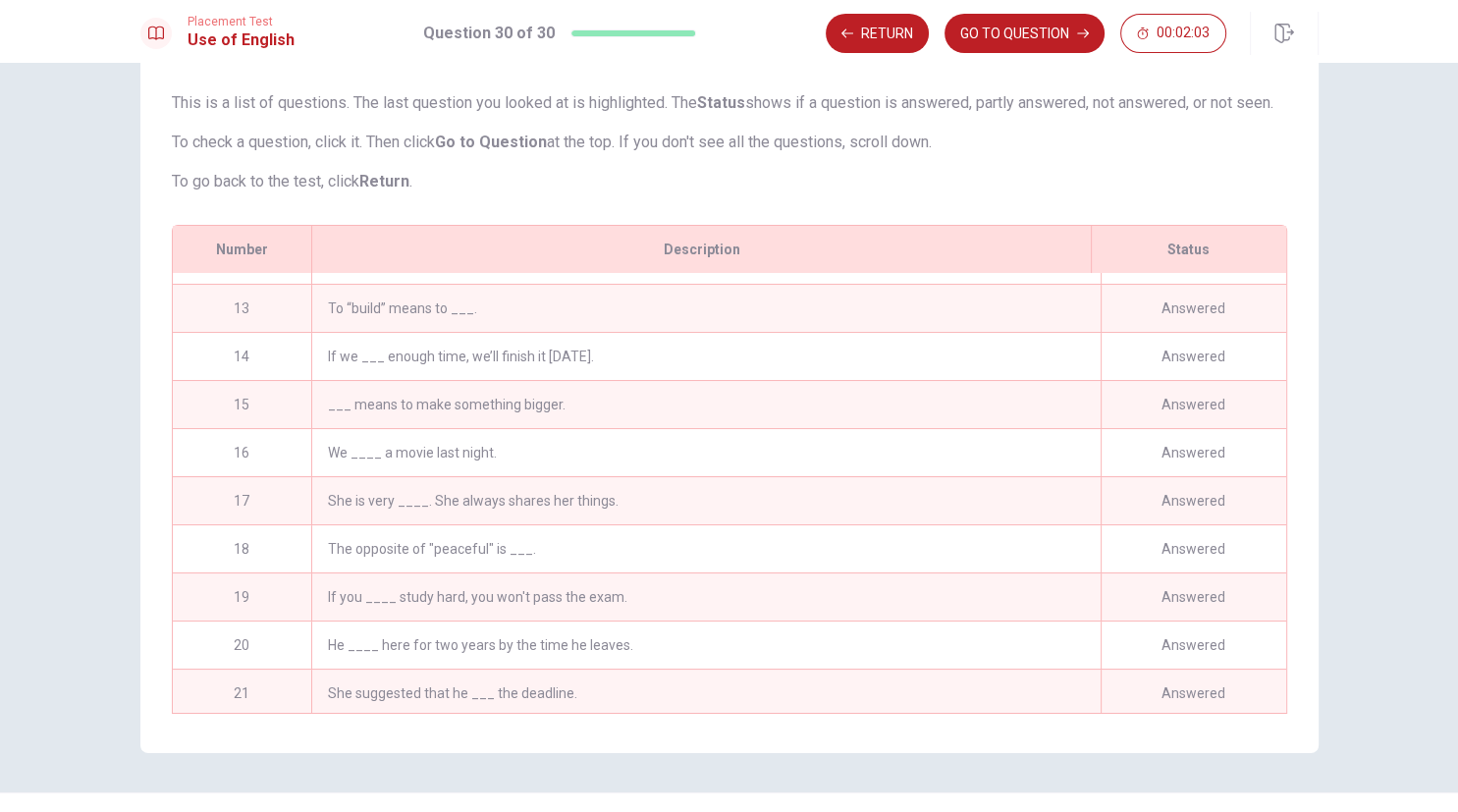 scroll, scrollTop: 997, scrollLeft: 0, axis: vertical 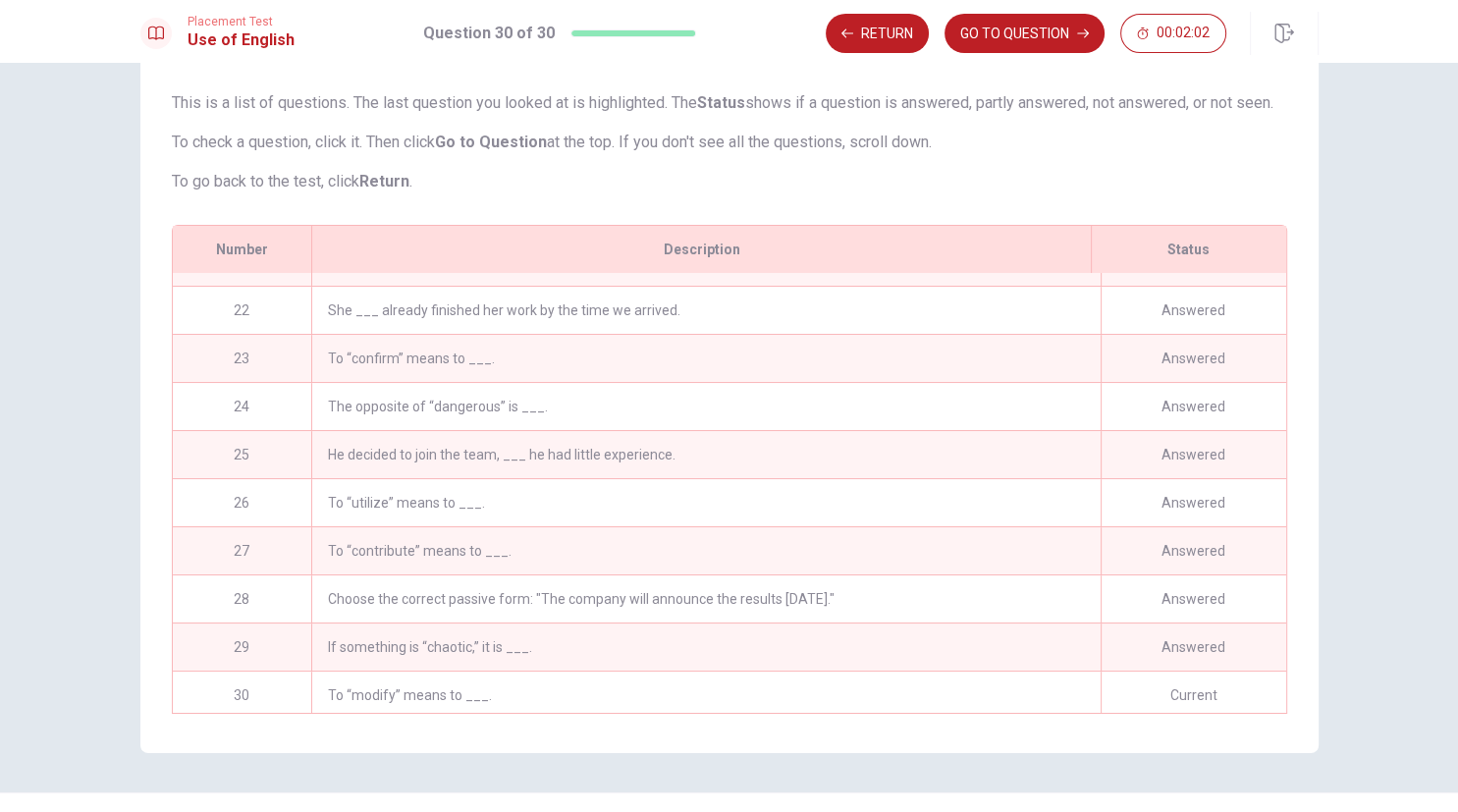click on "To “modify” means to ___." at bounding box center [705, 695] 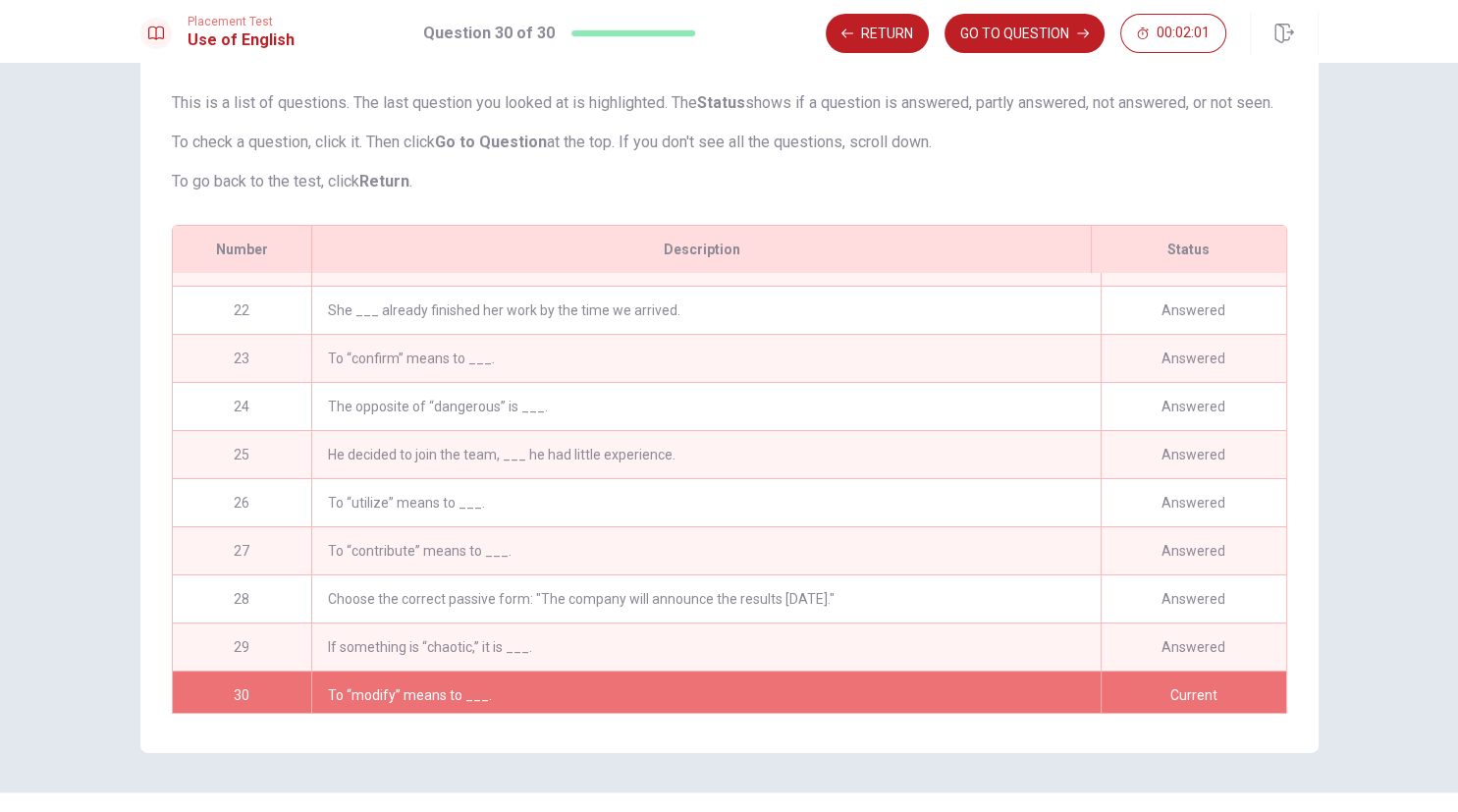 click on "To “modify” means to ___." at bounding box center (705, 695) 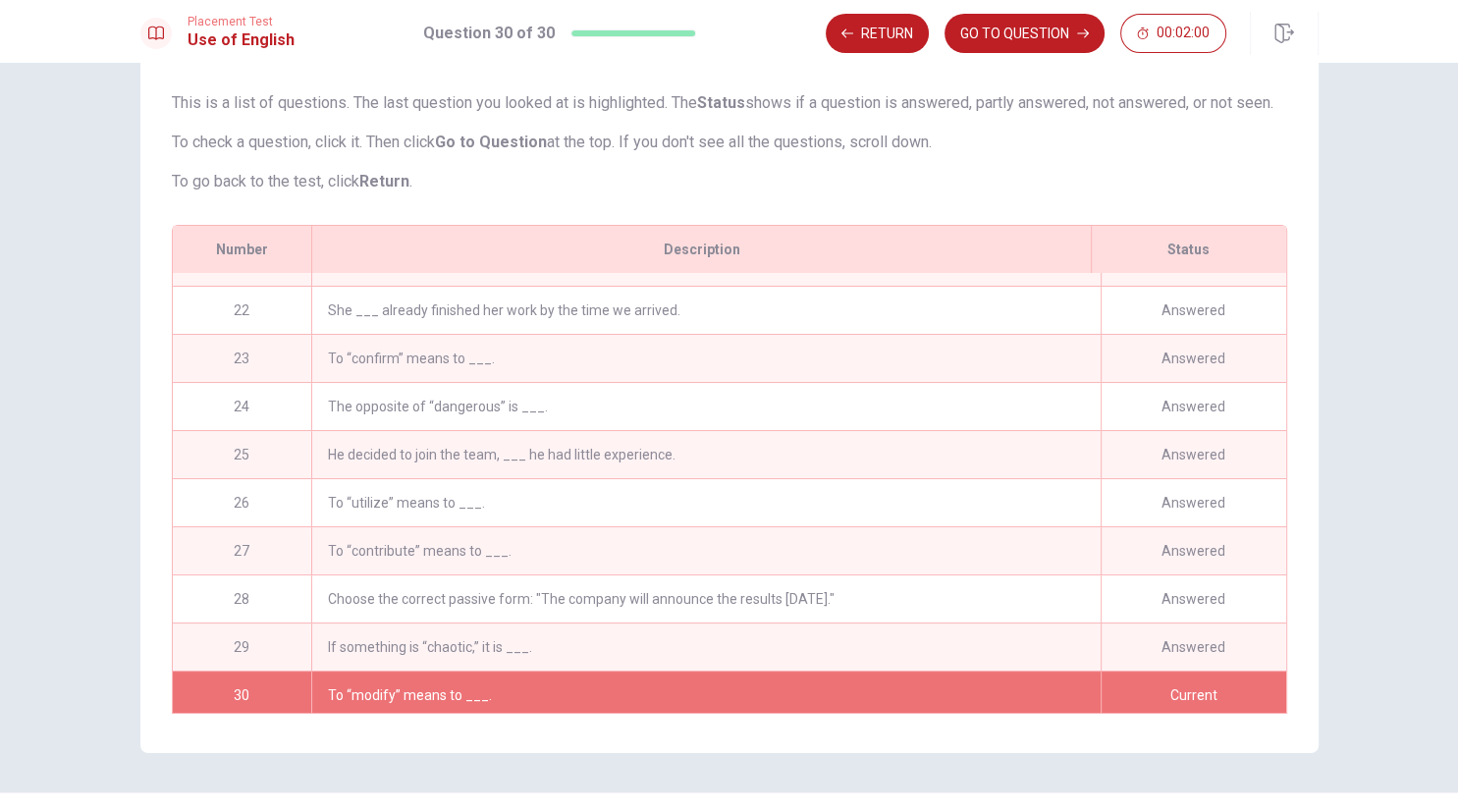 click on "If something is “chaotic,” it is ___." at bounding box center (705, 647) 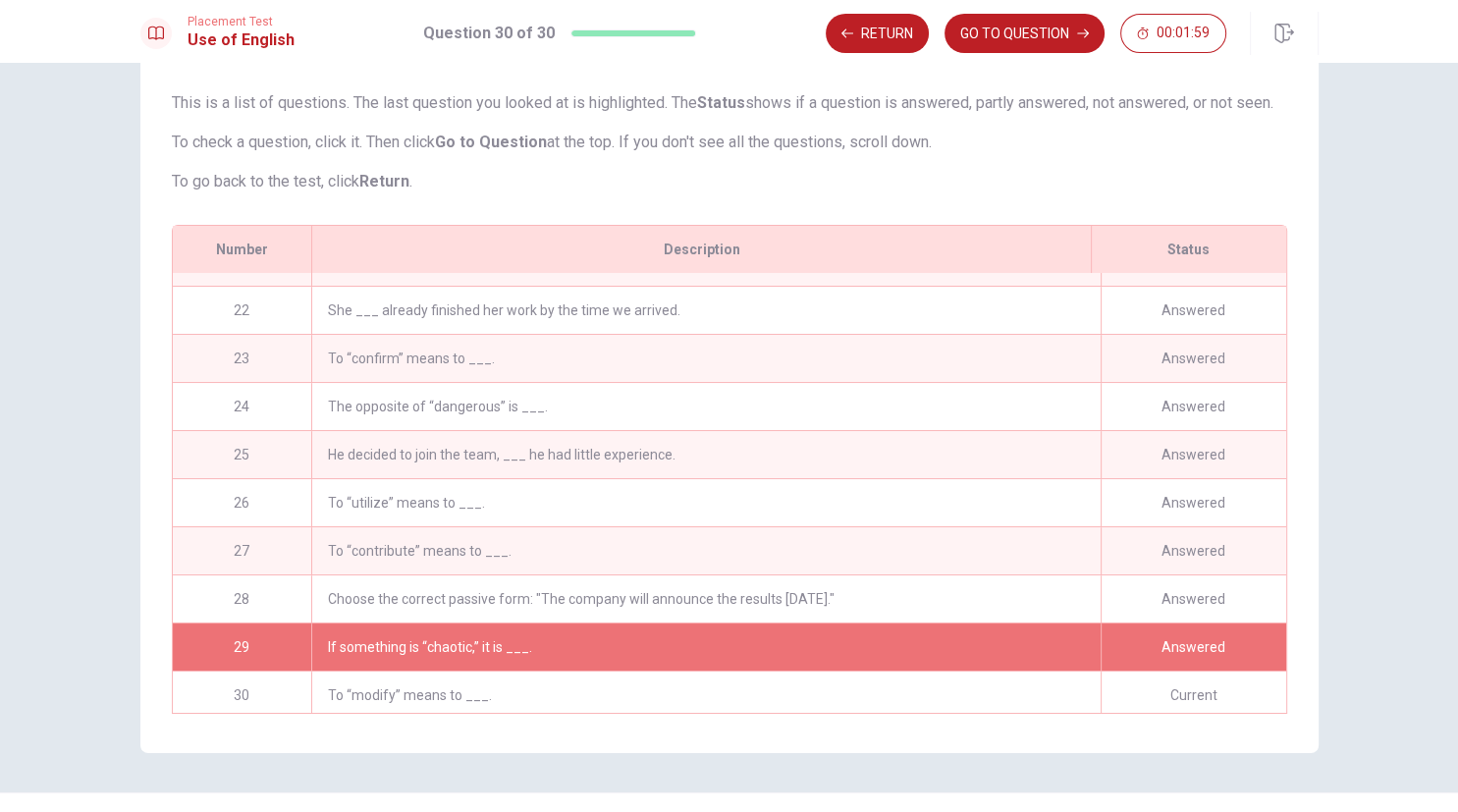 click on "To “modify” means to ___." at bounding box center [705, 695] 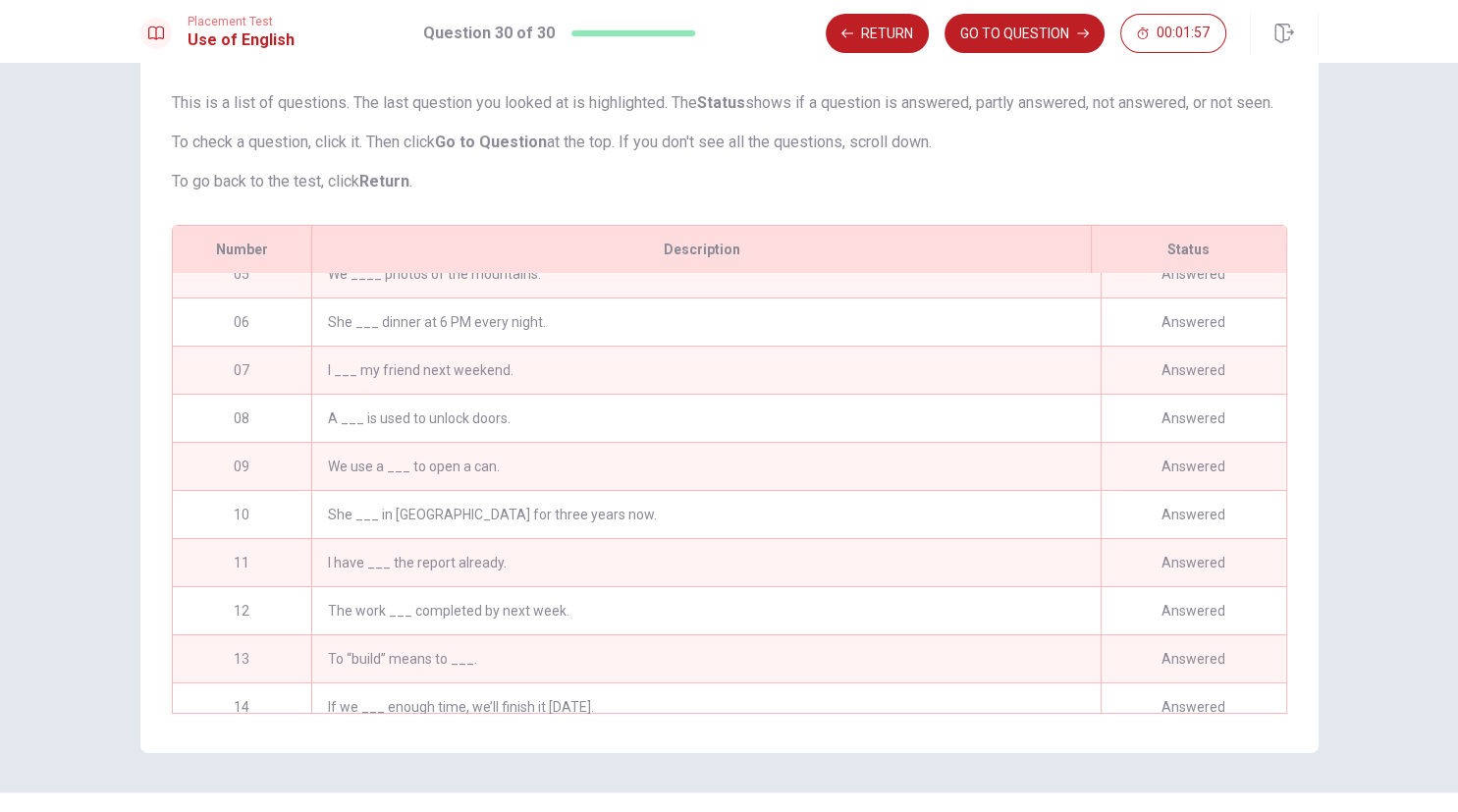 scroll, scrollTop: 205, scrollLeft: 0, axis: vertical 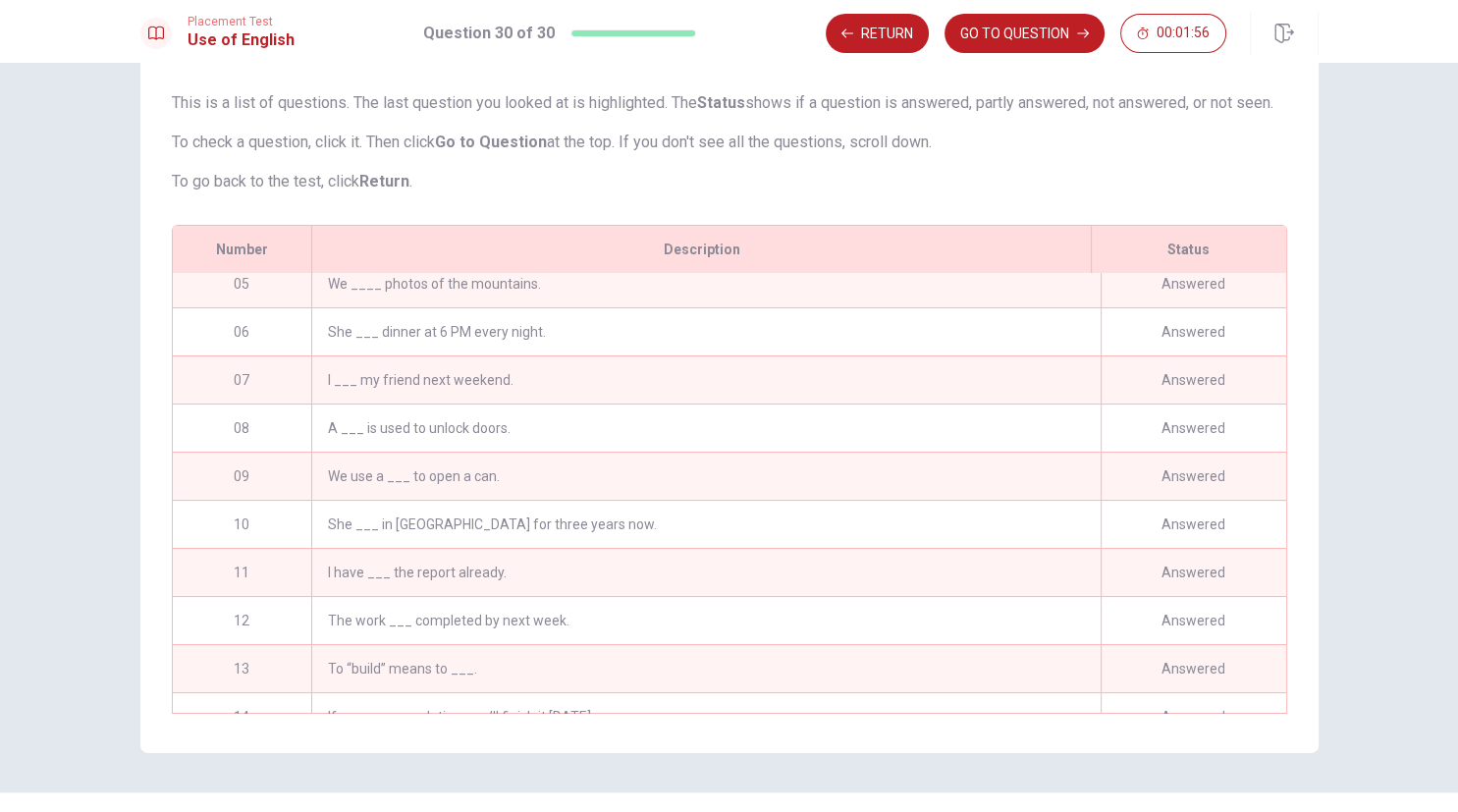 click on "08 A ___ is used to unlock doors. Answered" at bounding box center (729, 427) 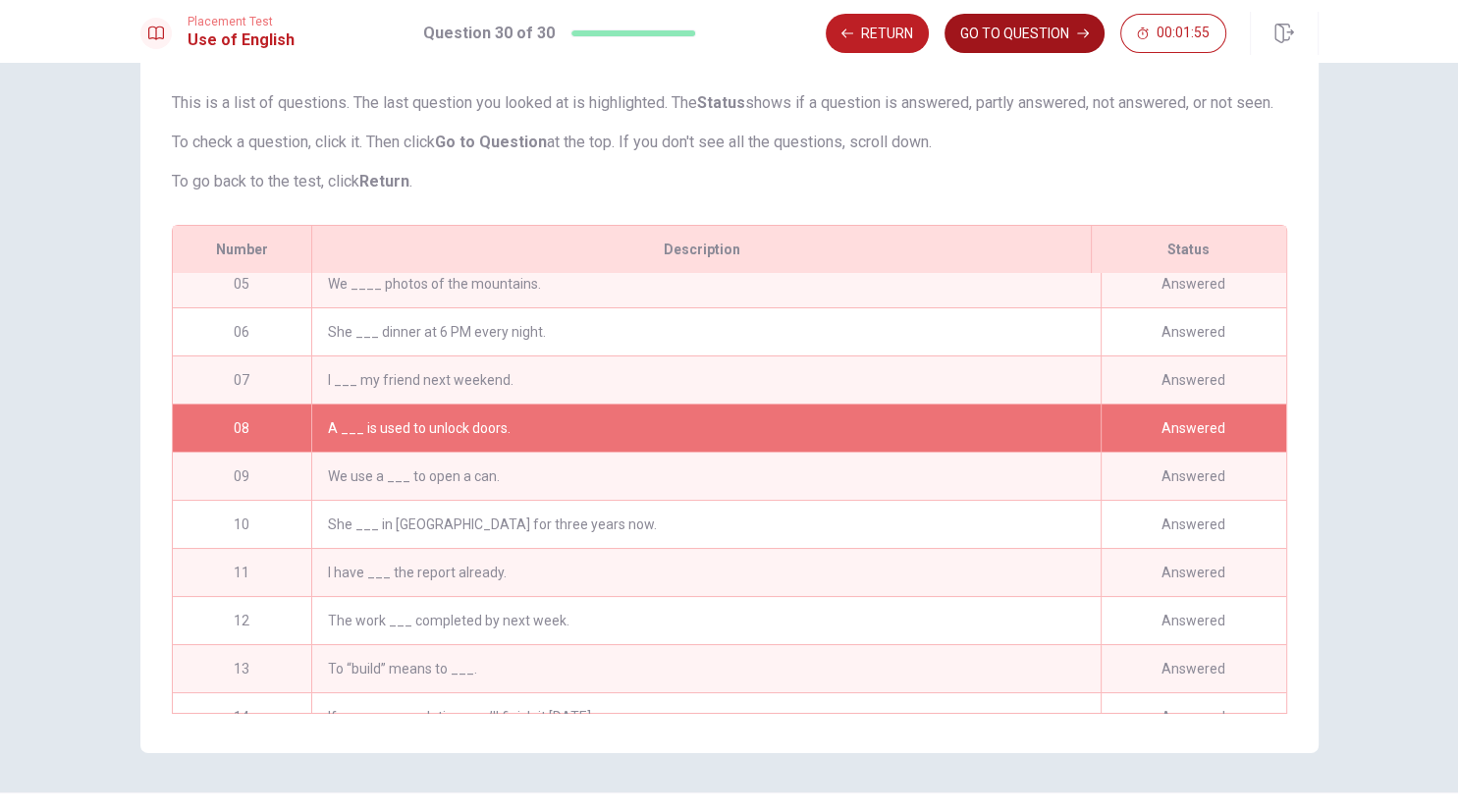 click on "GO TO QUESTION" at bounding box center (1024, 33) 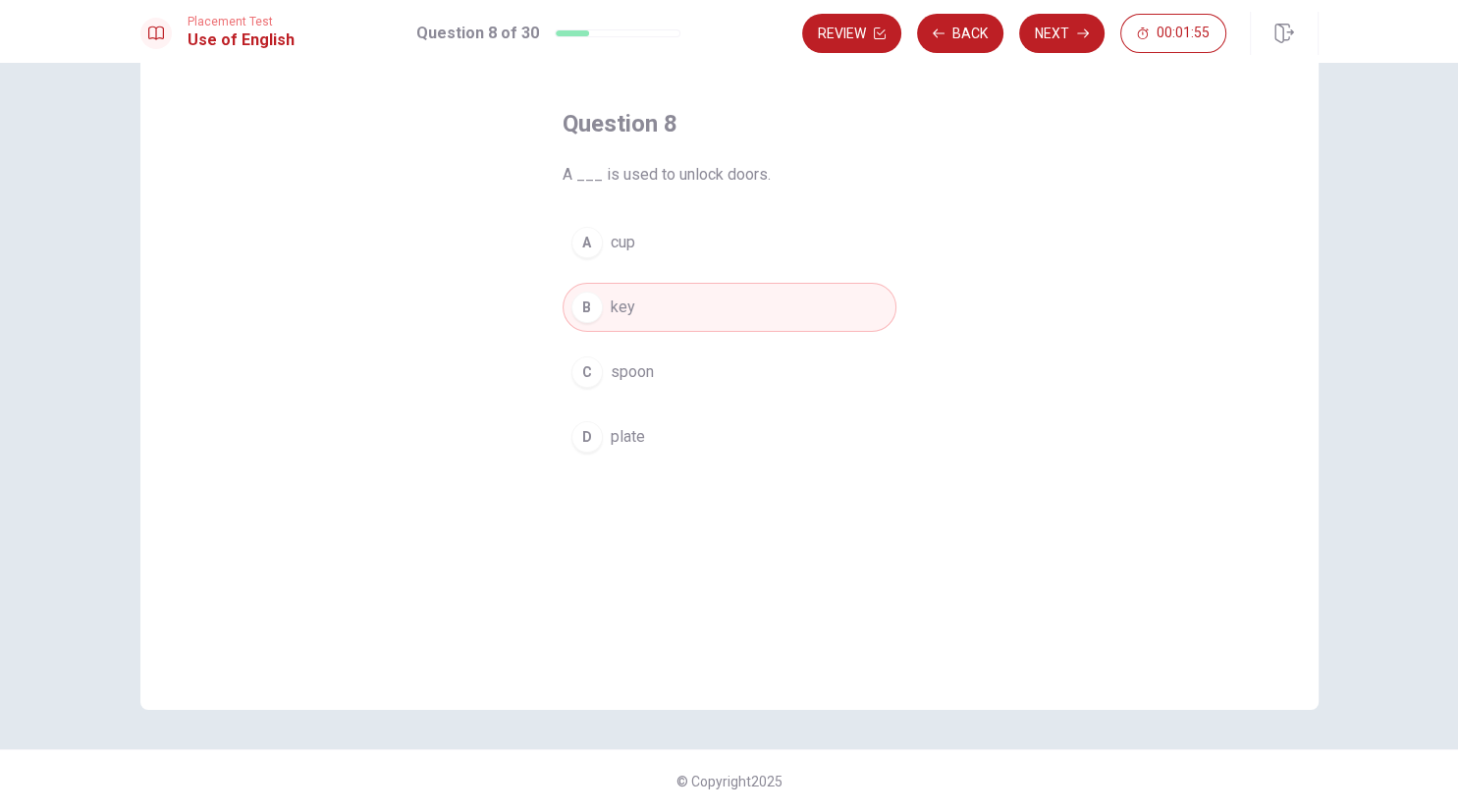 scroll, scrollTop: 75, scrollLeft: 0, axis: vertical 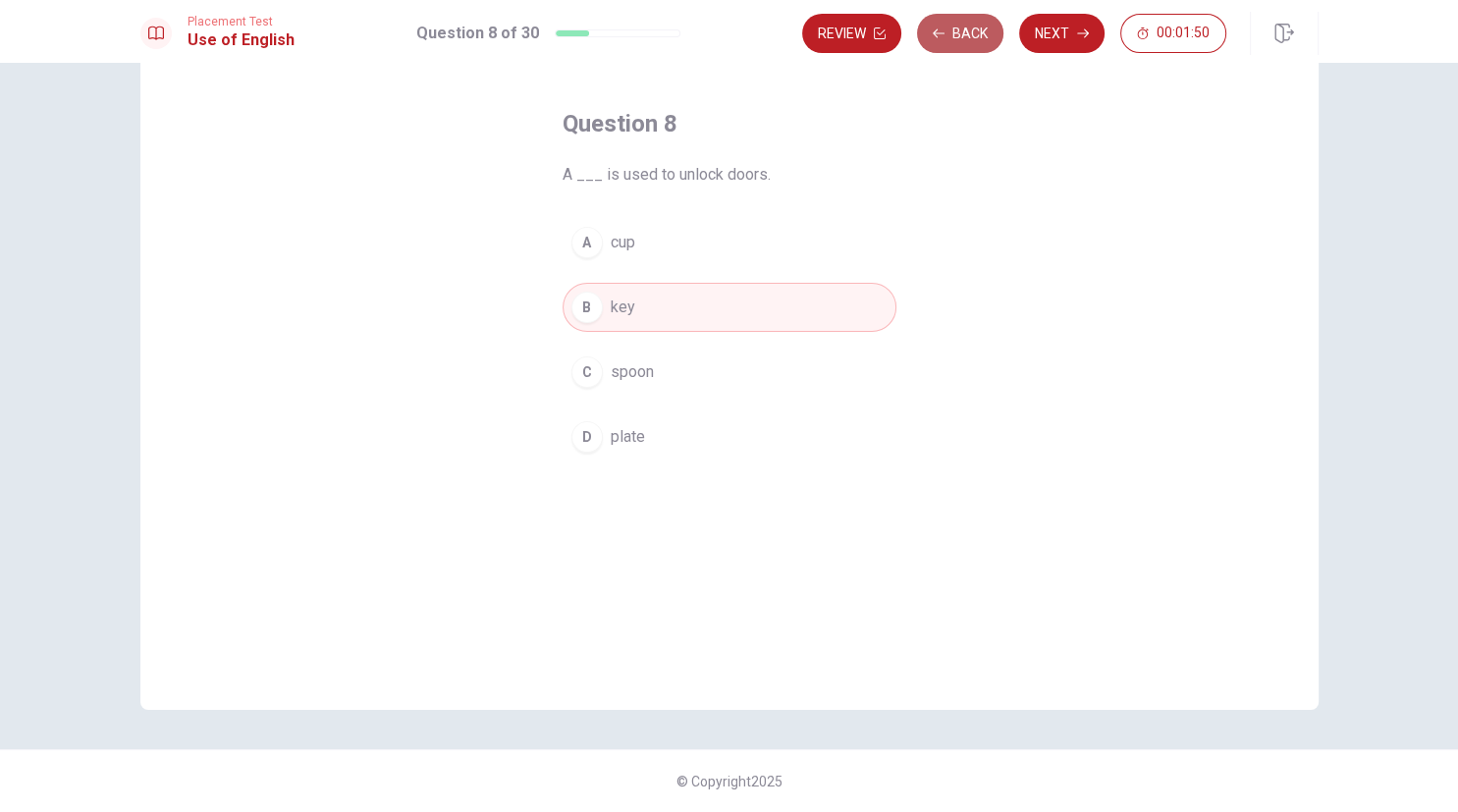 click on "Back" at bounding box center [960, 33] 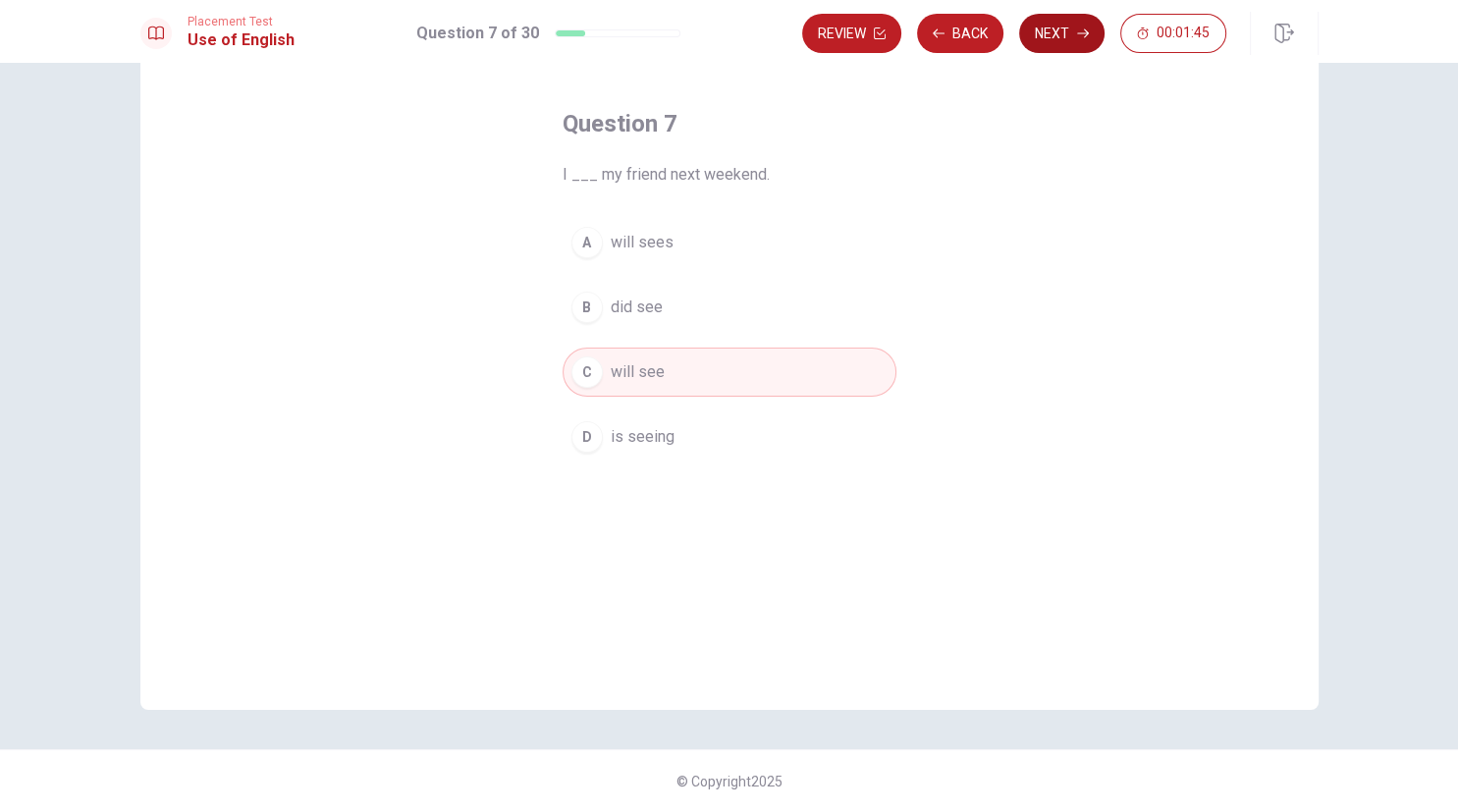 click on "Next" at bounding box center (1061, 33) 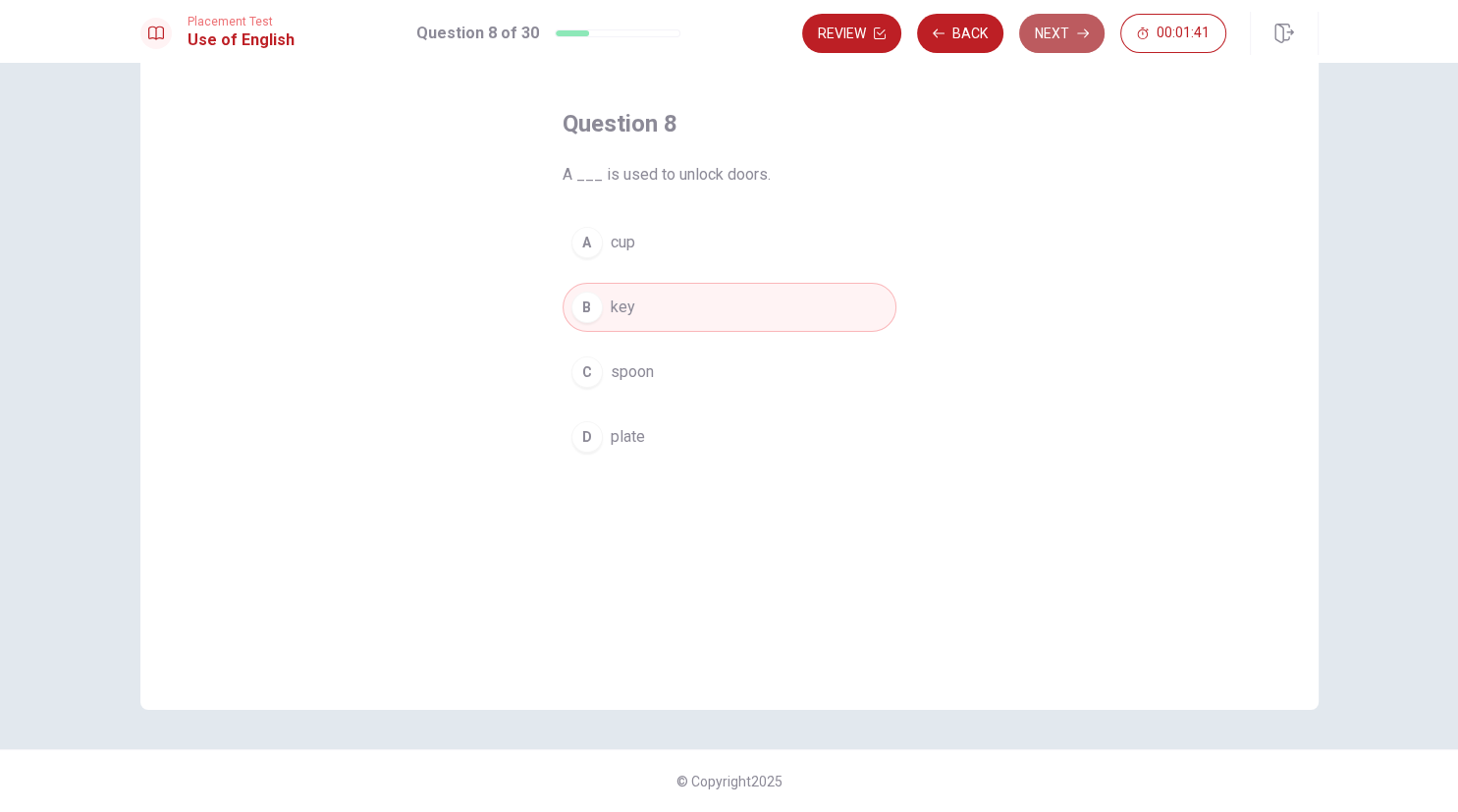 click on "Next" at bounding box center [1061, 33] 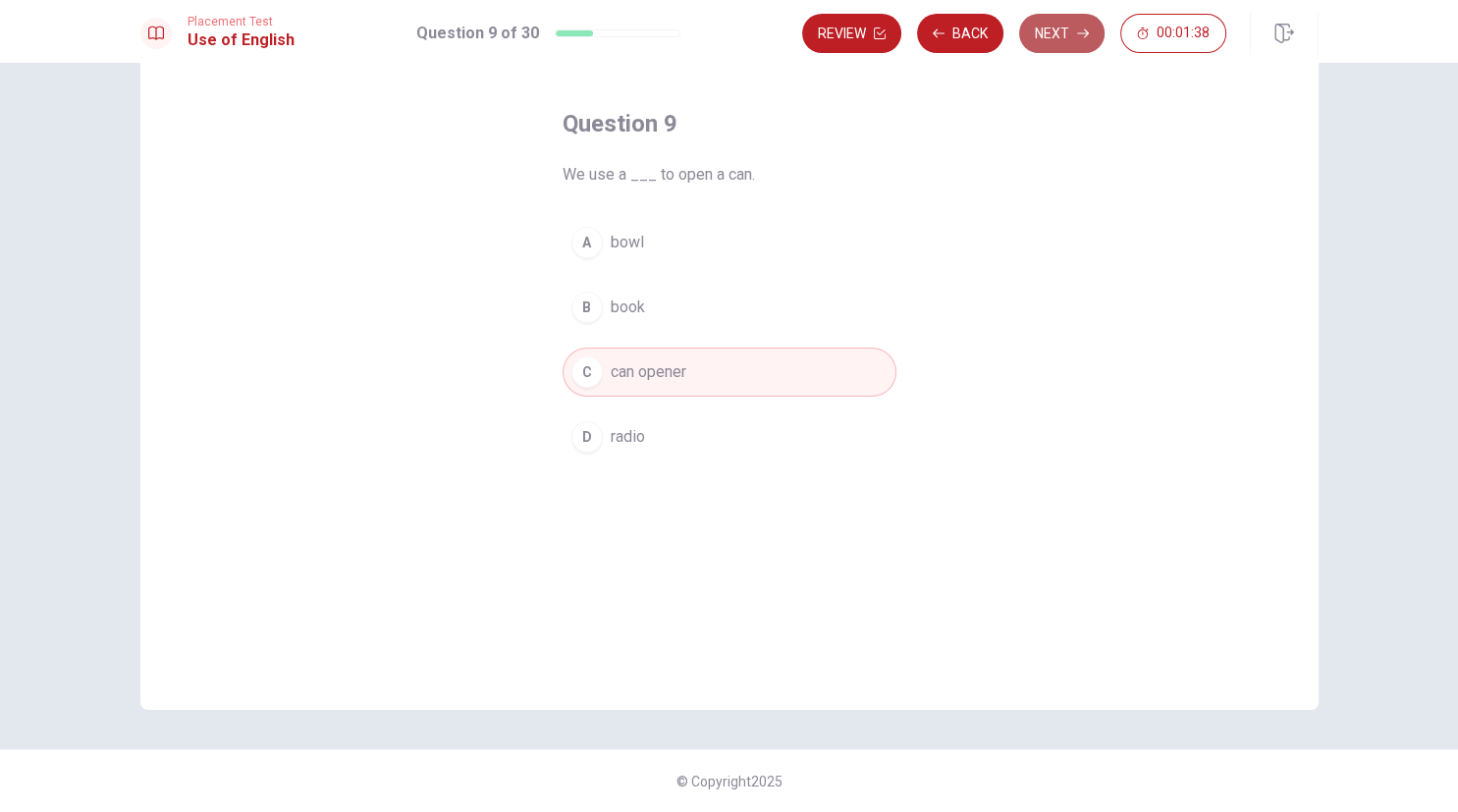 click on "Next" at bounding box center [1061, 33] 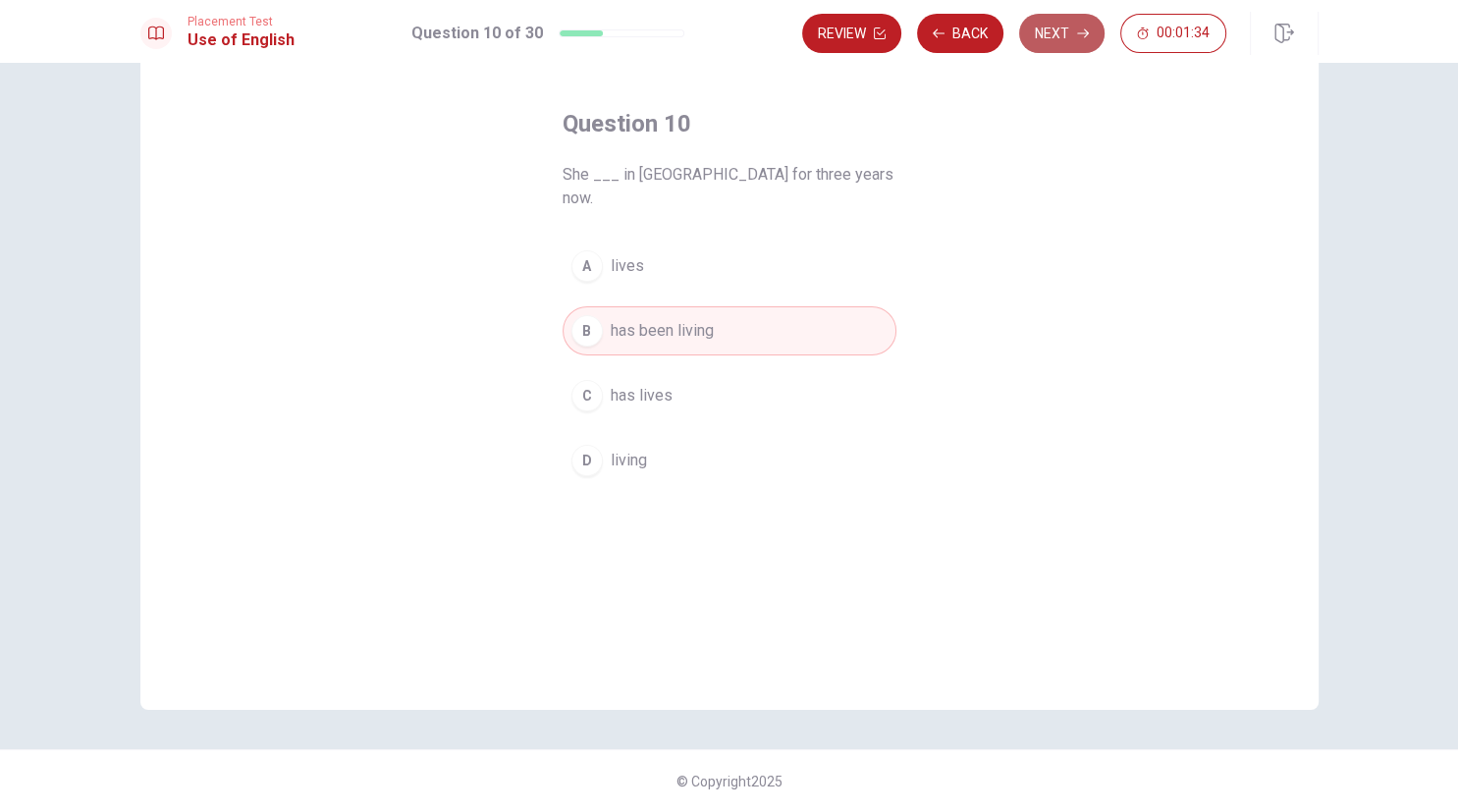 click on "Next" at bounding box center (1061, 33) 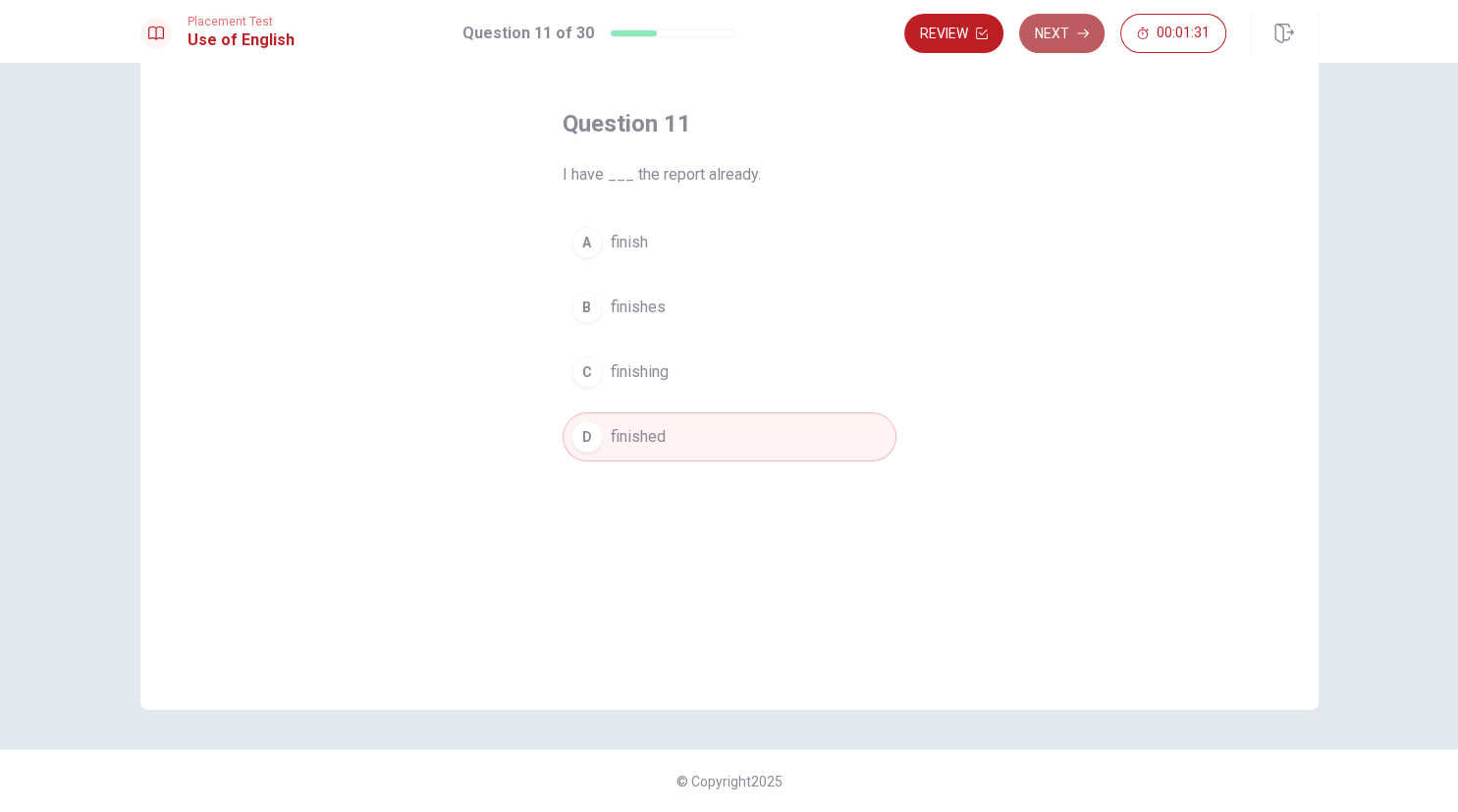 click on "Next" at bounding box center (1061, 33) 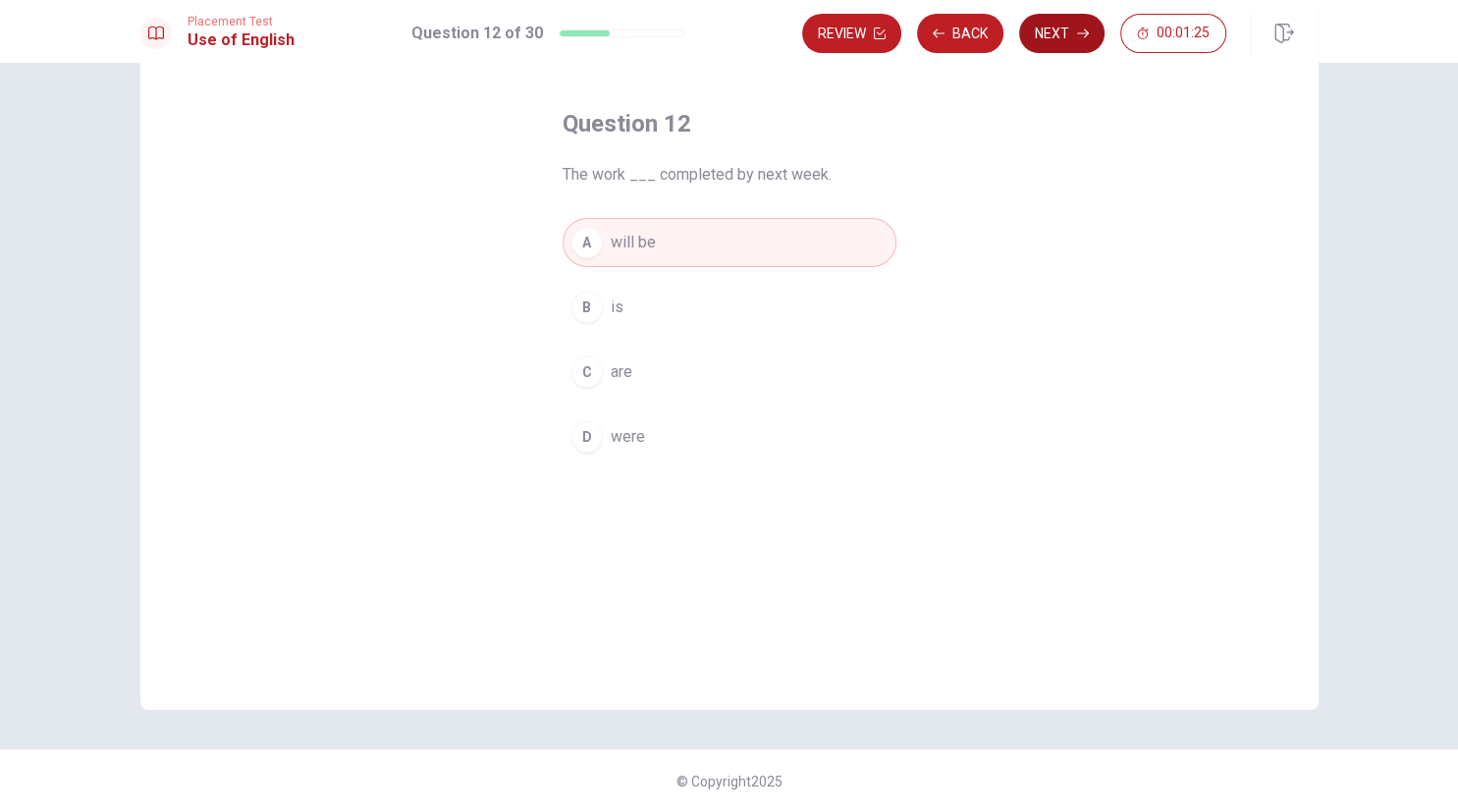 click on "Next" at bounding box center [1061, 33] 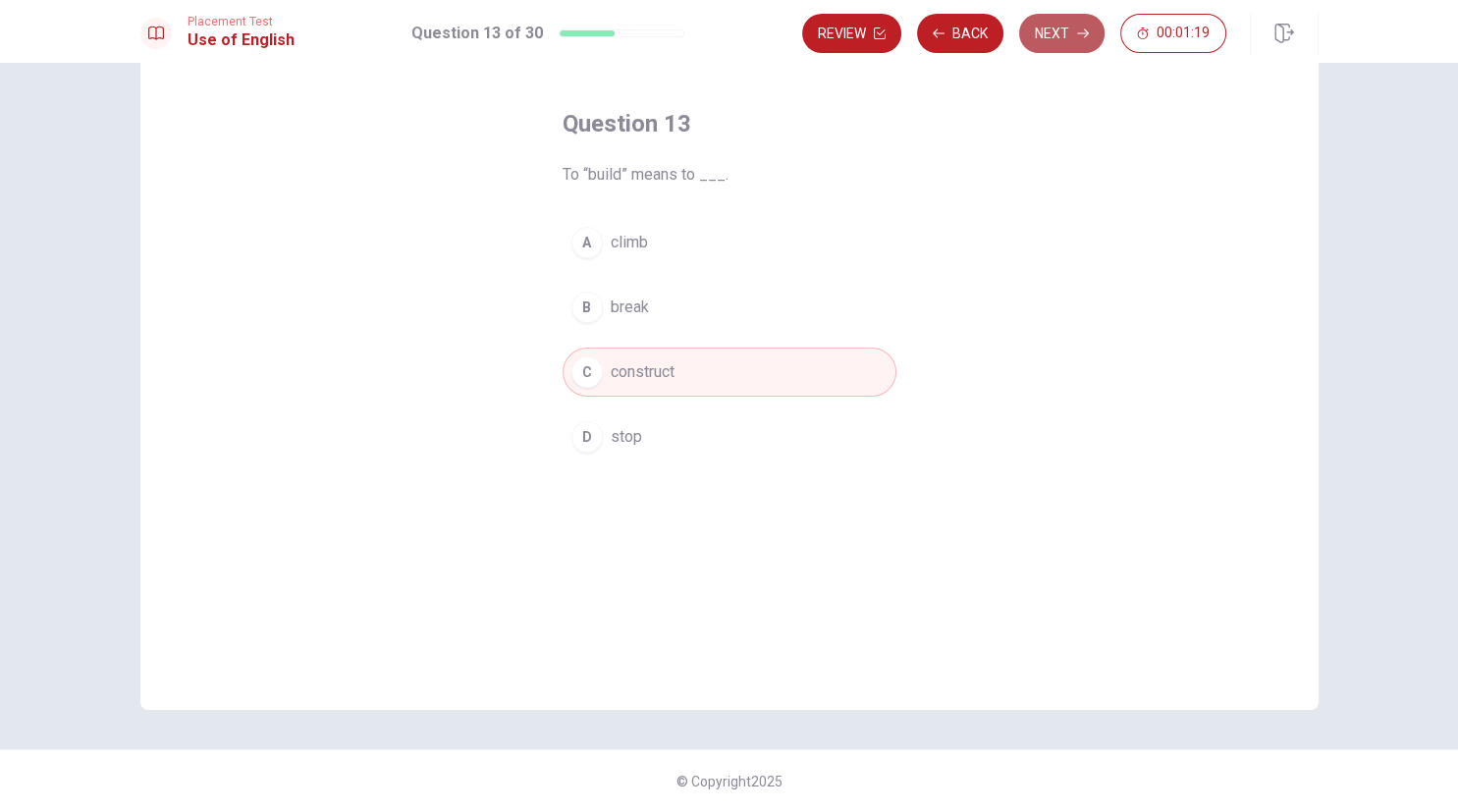 click on "Next" at bounding box center (1061, 33) 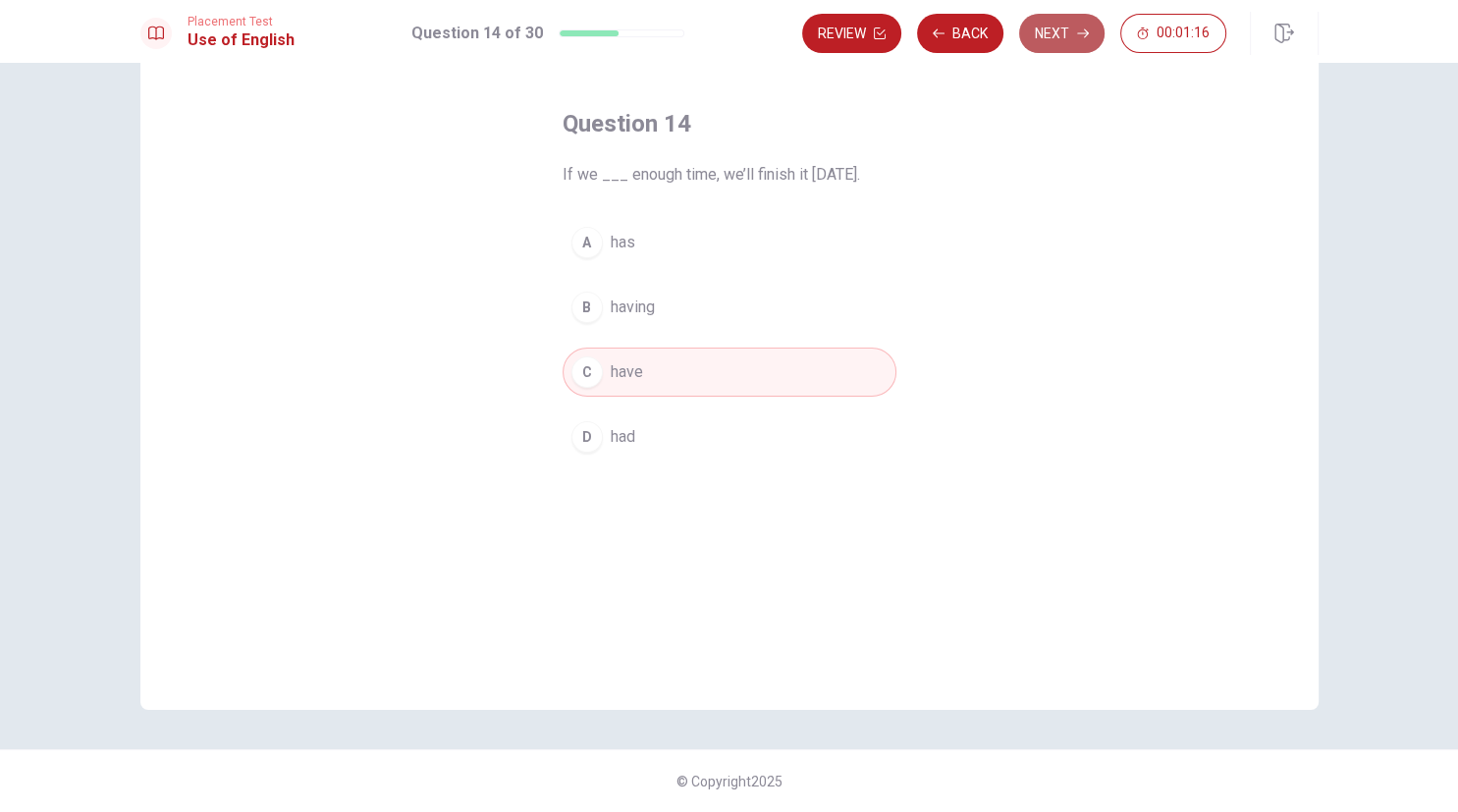 click on "Next" at bounding box center (1061, 33) 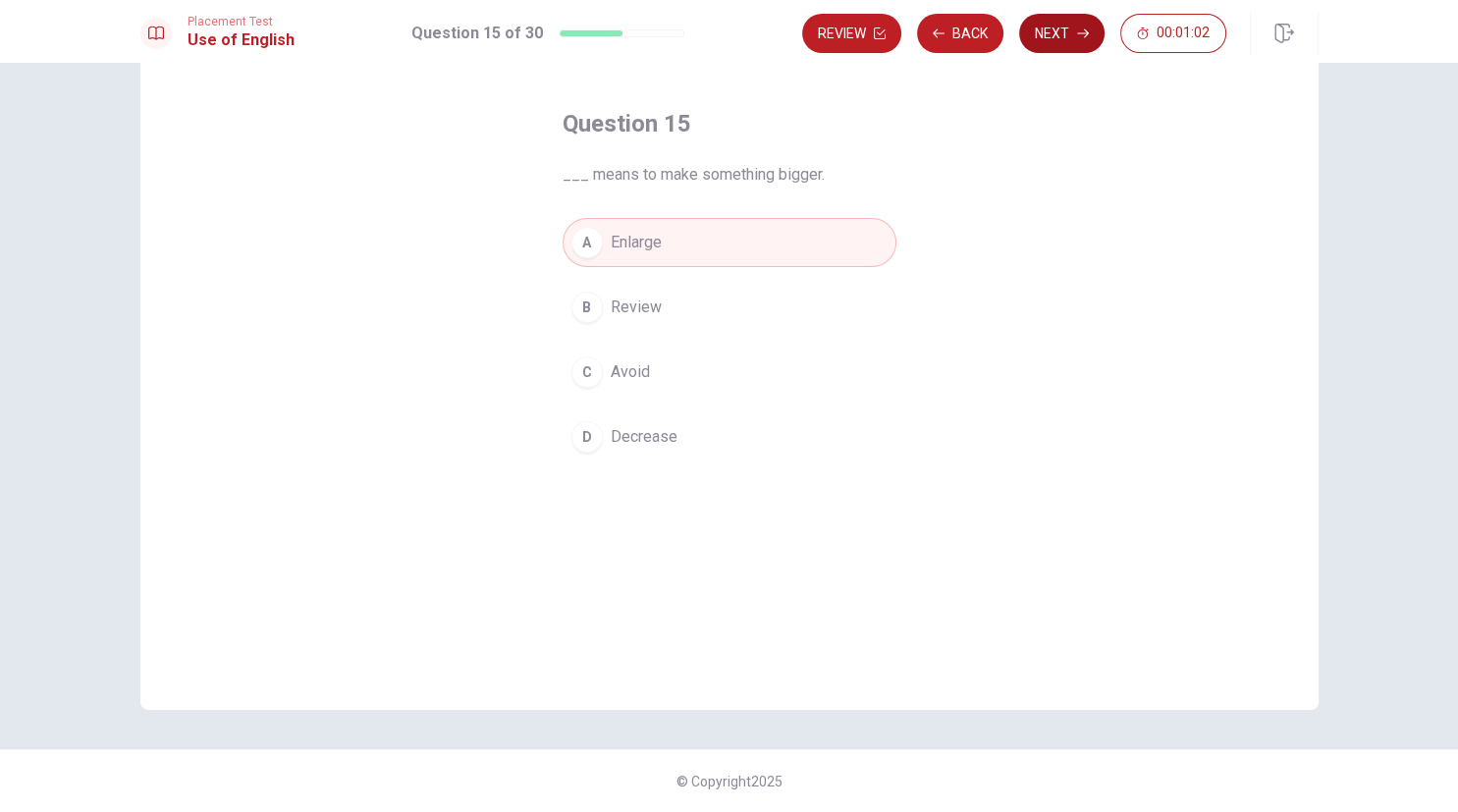 click on "Next" at bounding box center (1061, 33) 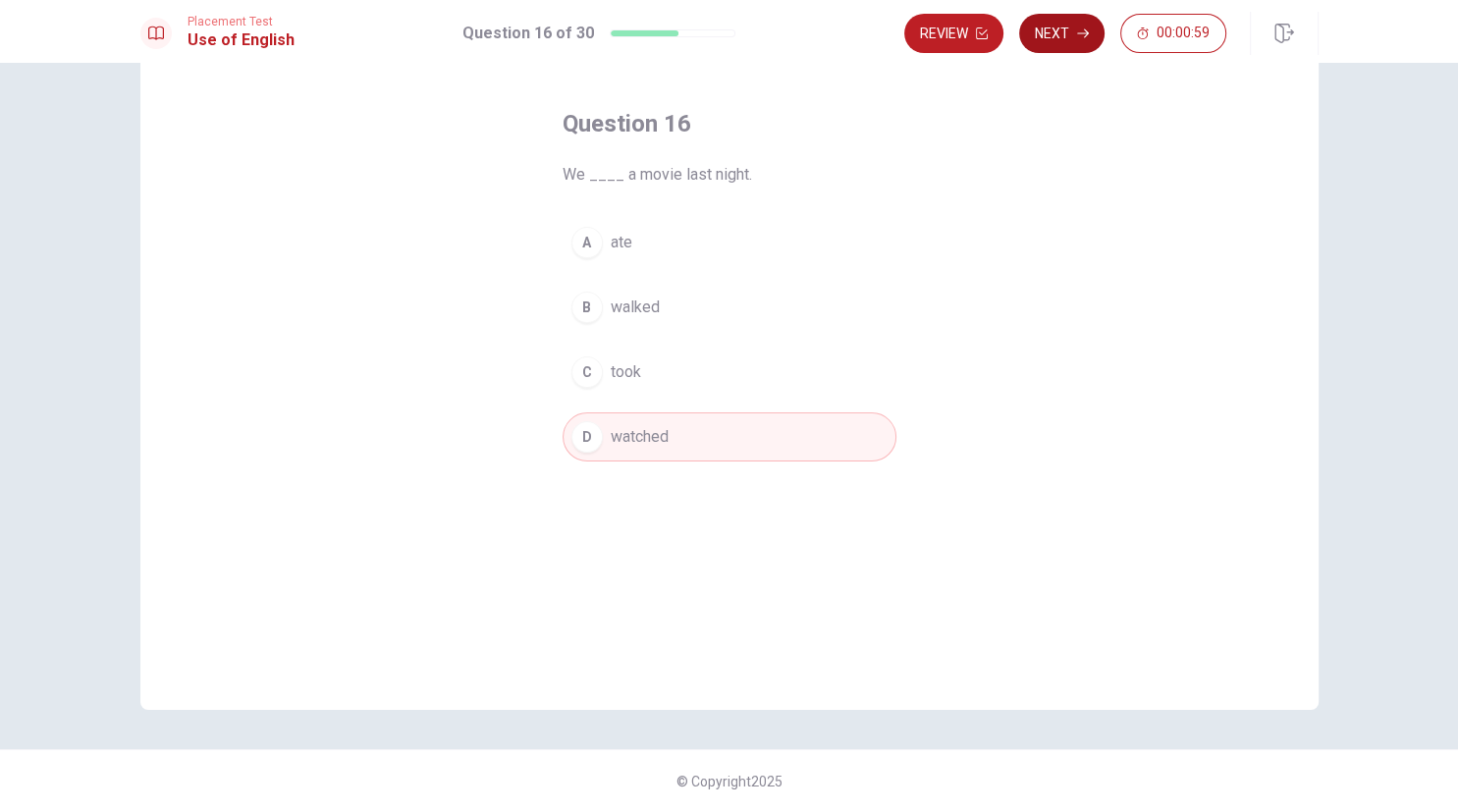 click on "Next" at bounding box center (1061, 33) 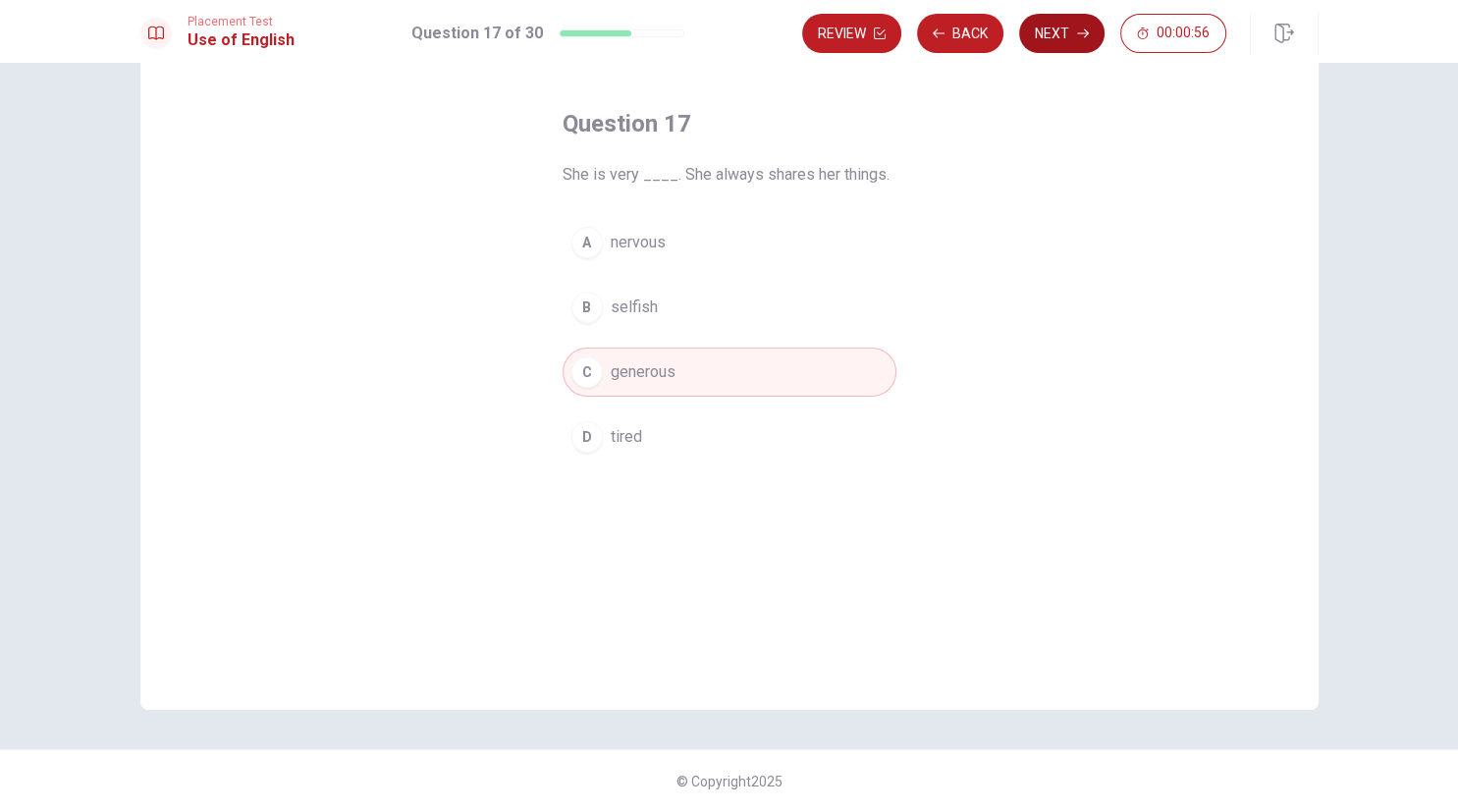 click on "Next" at bounding box center [1061, 33] 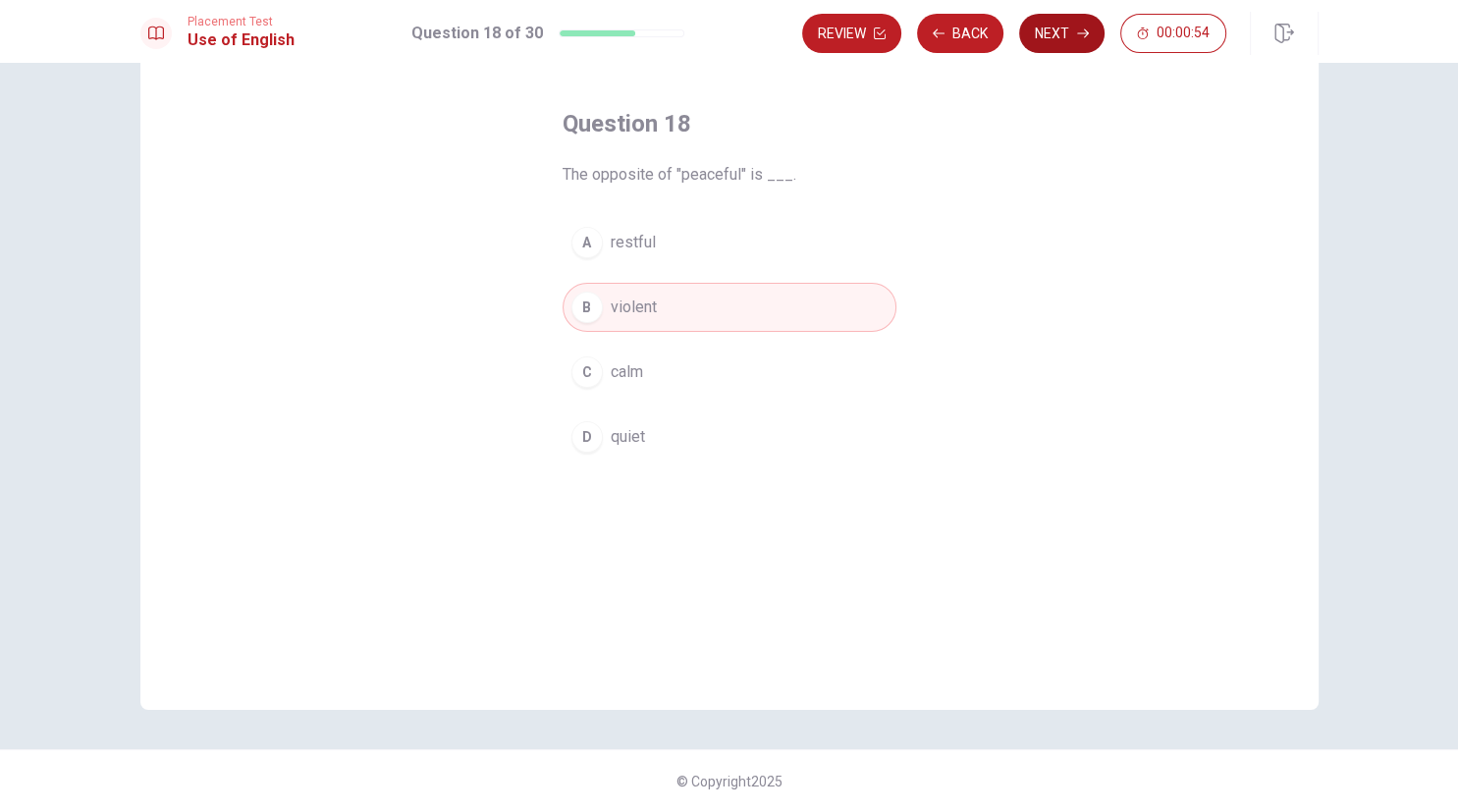 click on "Next" at bounding box center [1061, 33] 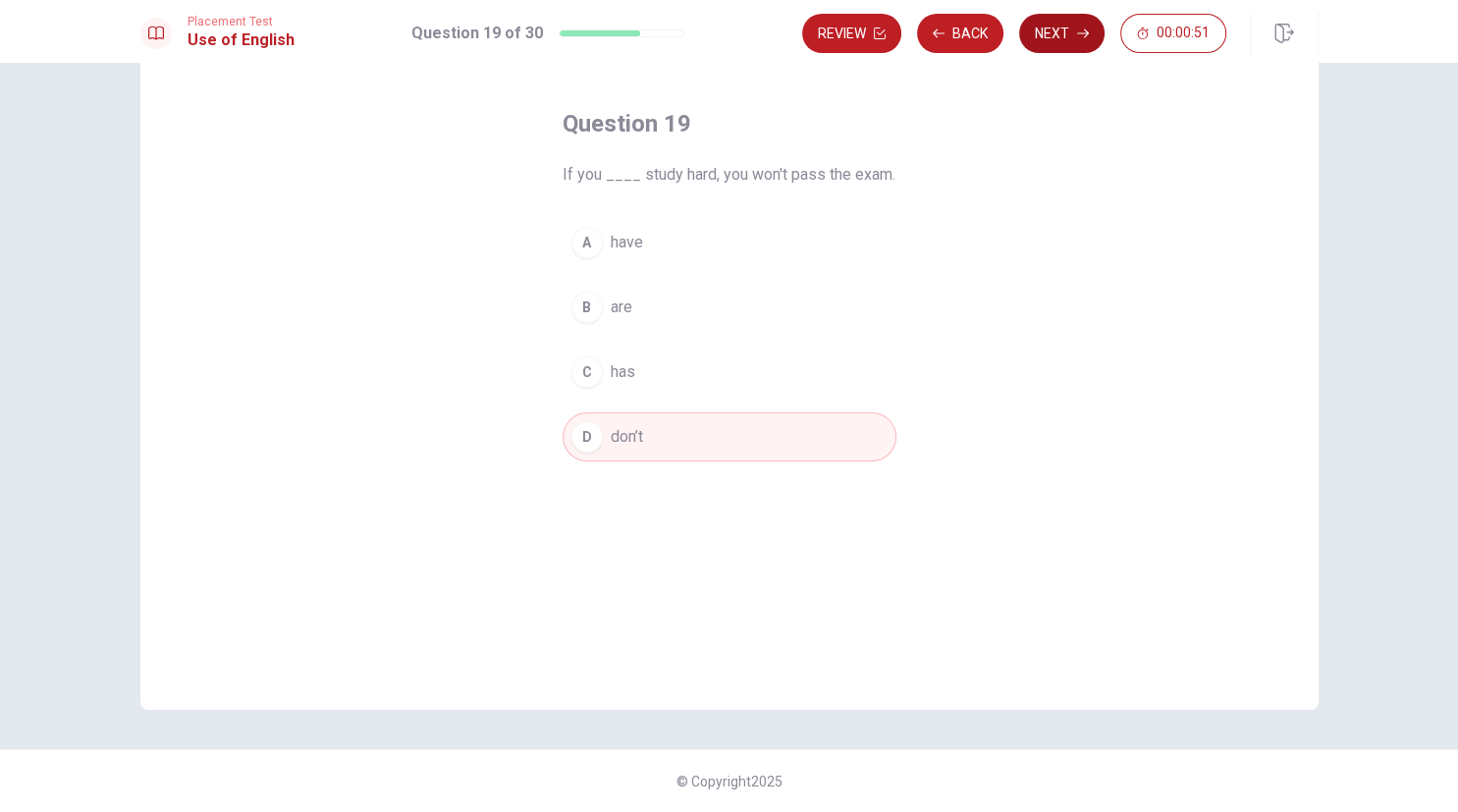click on "Next" at bounding box center [1061, 33] 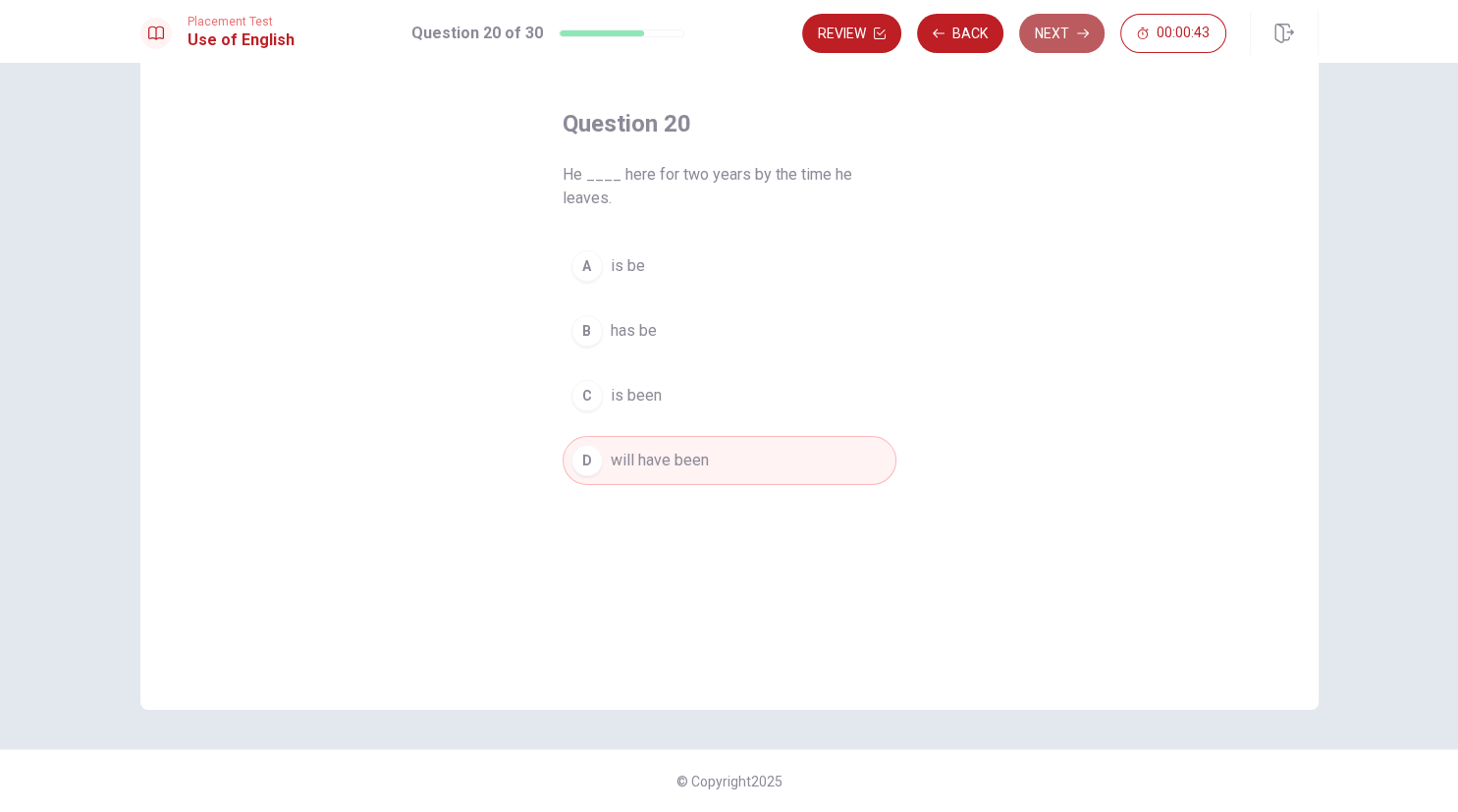 click on "Next" at bounding box center (1061, 33) 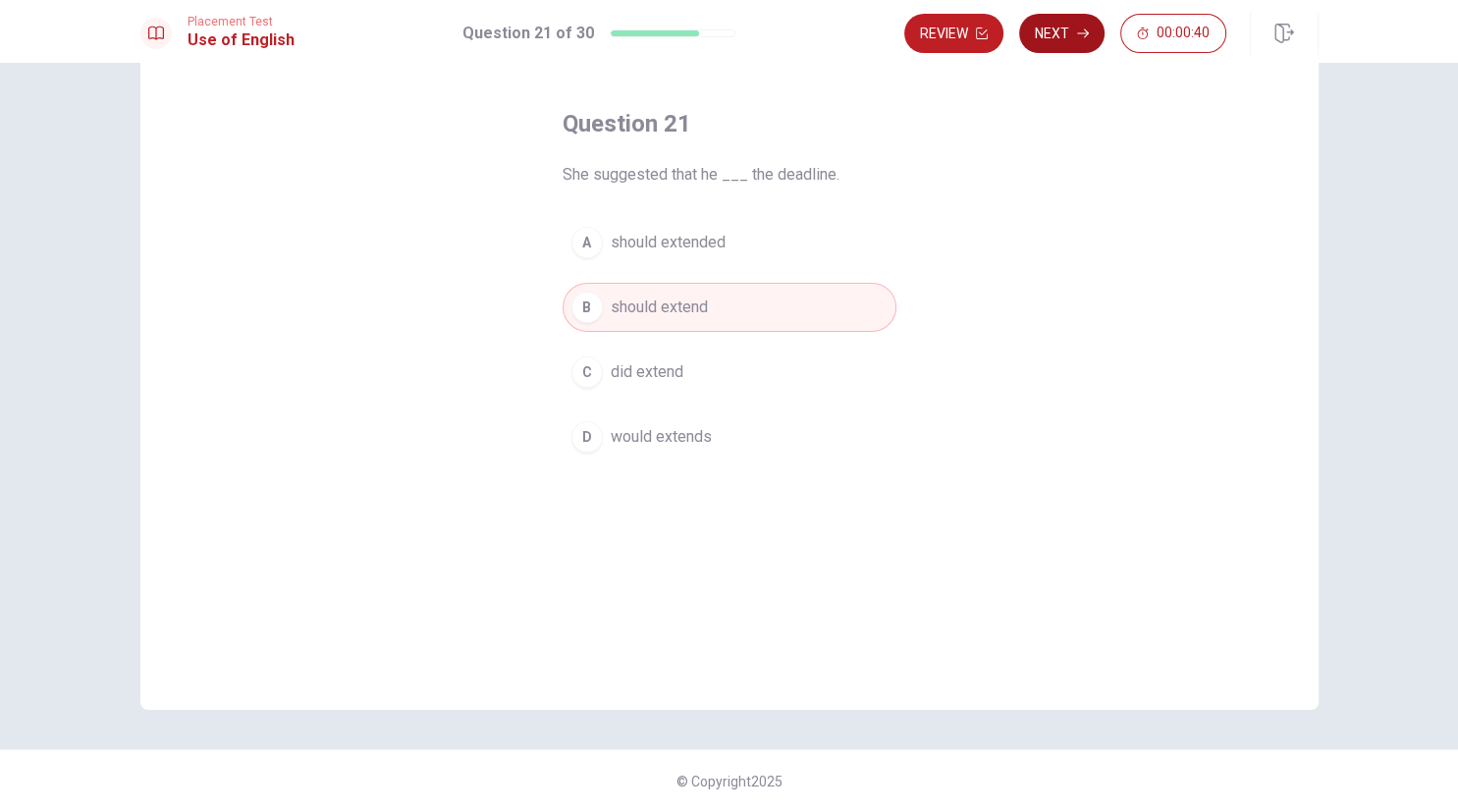 click on "Next" at bounding box center (1061, 33) 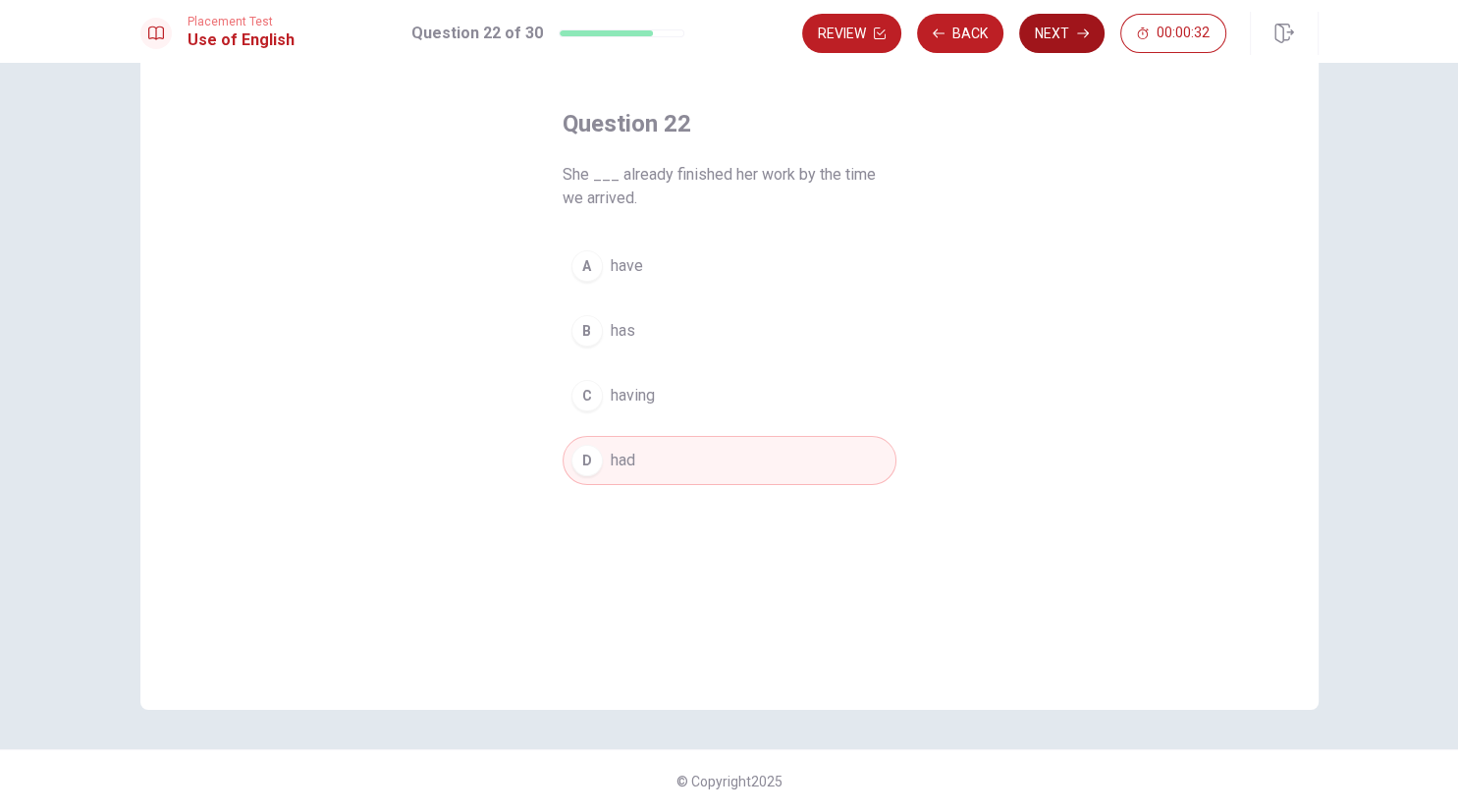 click on "Next" at bounding box center (1061, 33) 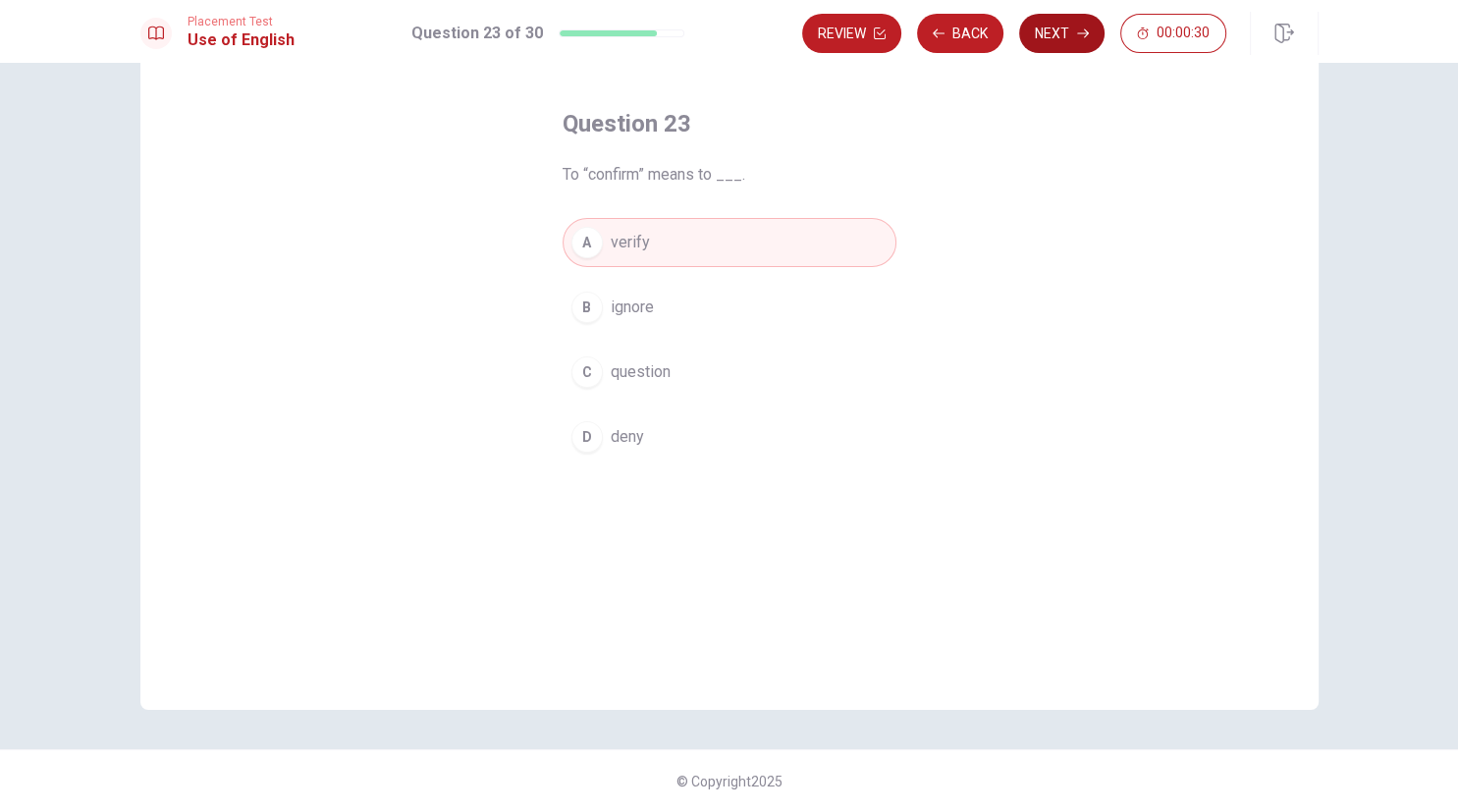 click on "Next" at bounding box center [1061, 33] 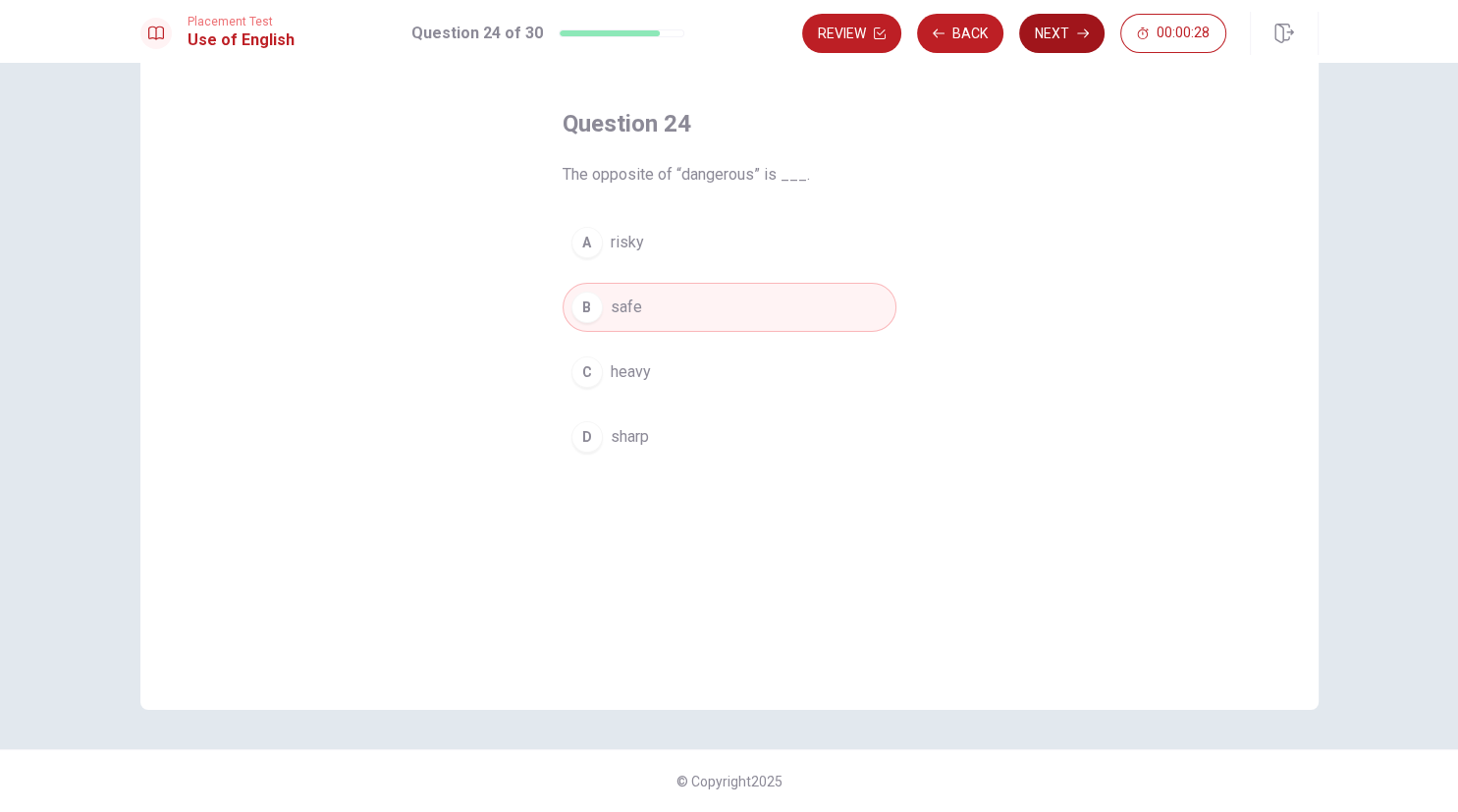 click on "Next" at bounding box center [1061, 33] 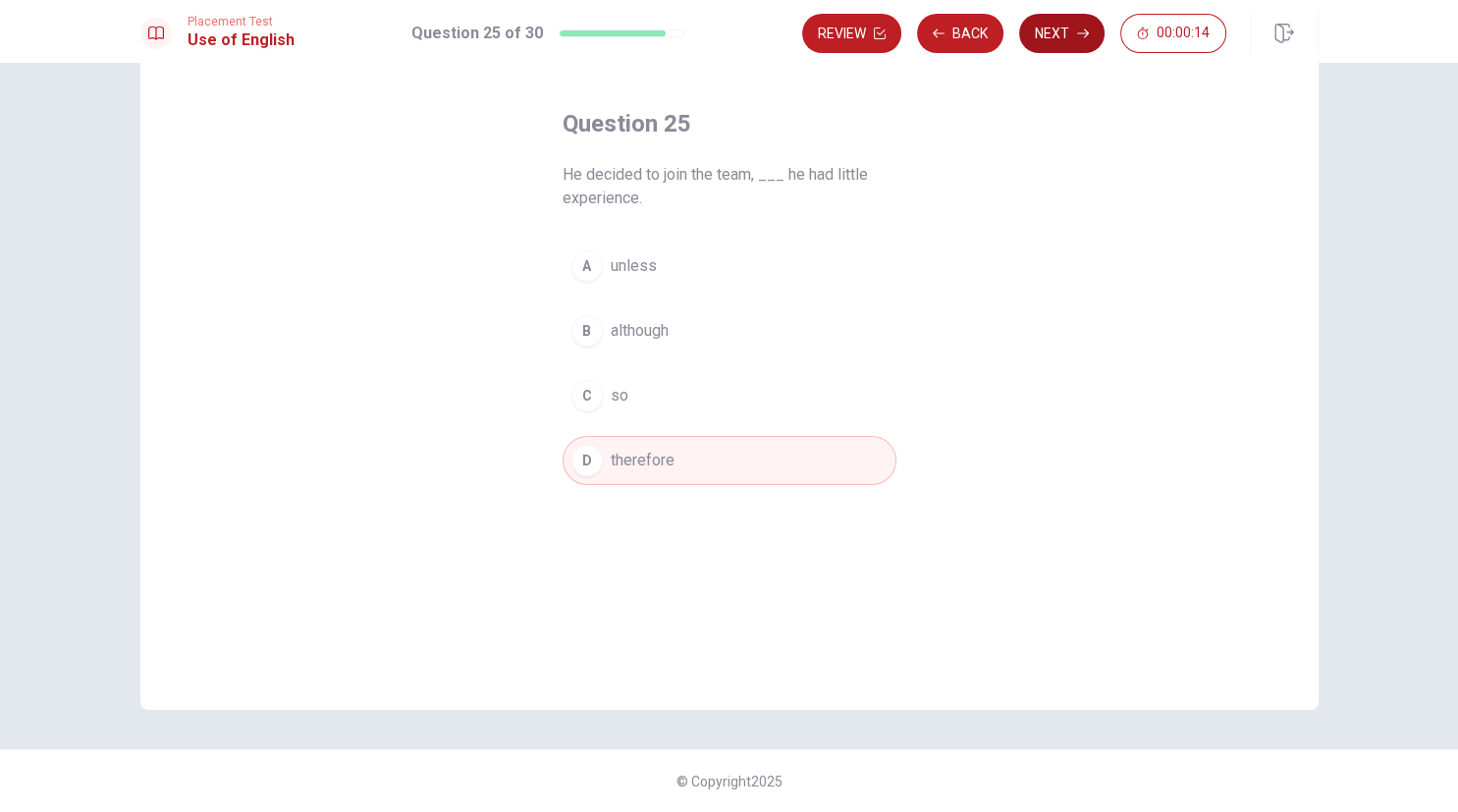 click on "Next" at bounding box center (1061, 33) 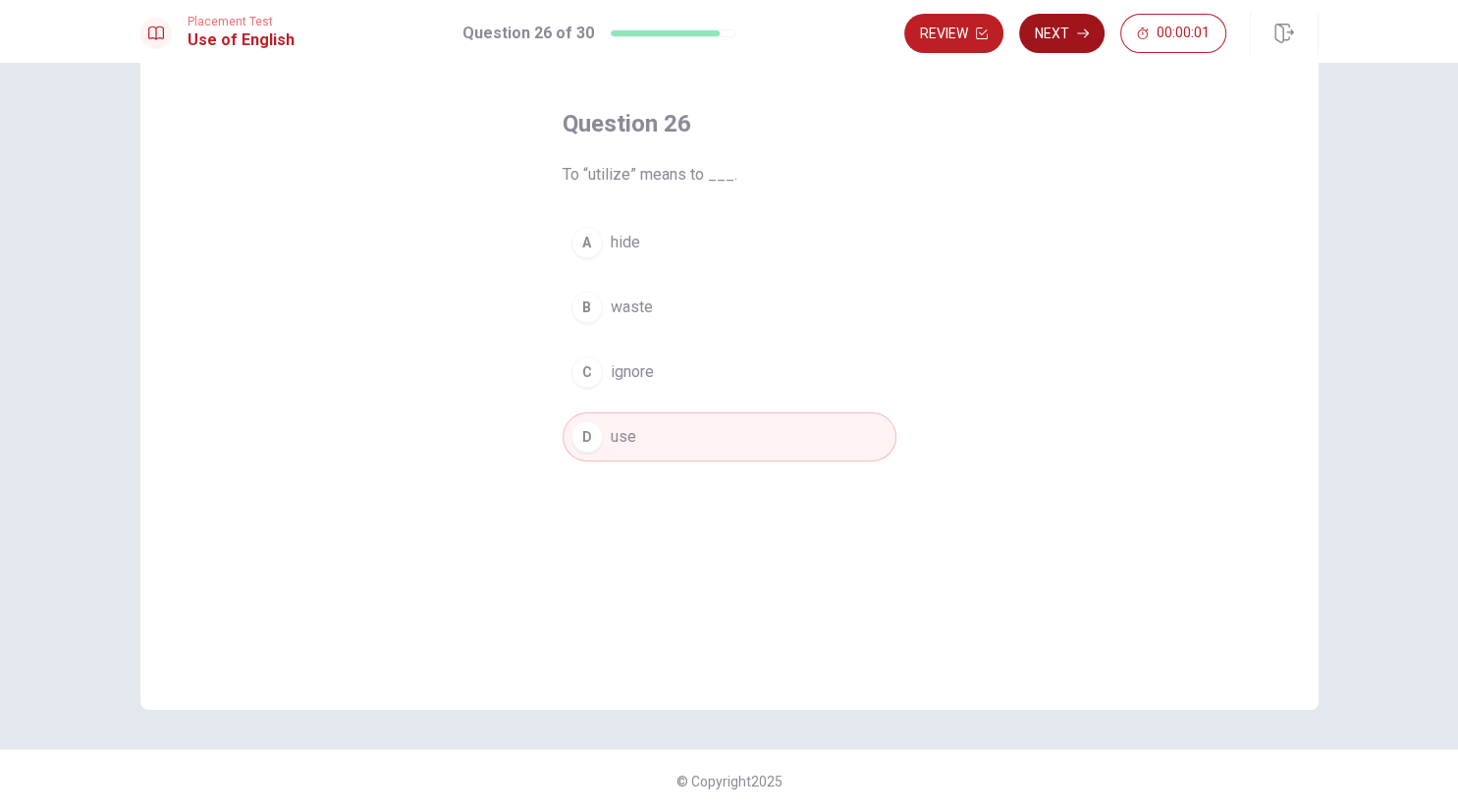 click on "Next" at bounding box center (1061, 33) 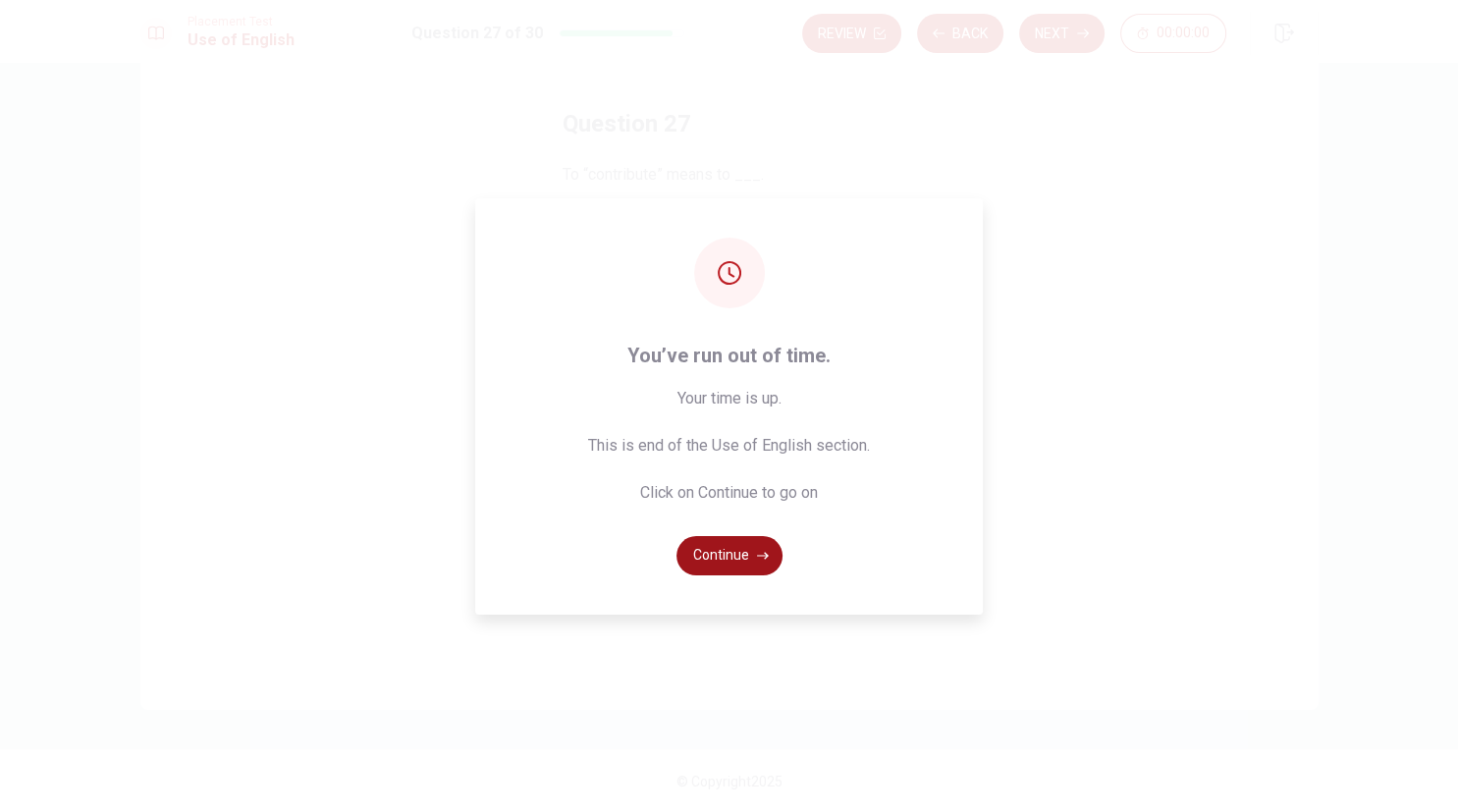 click on "Continue" at bounding box center [729, 556] 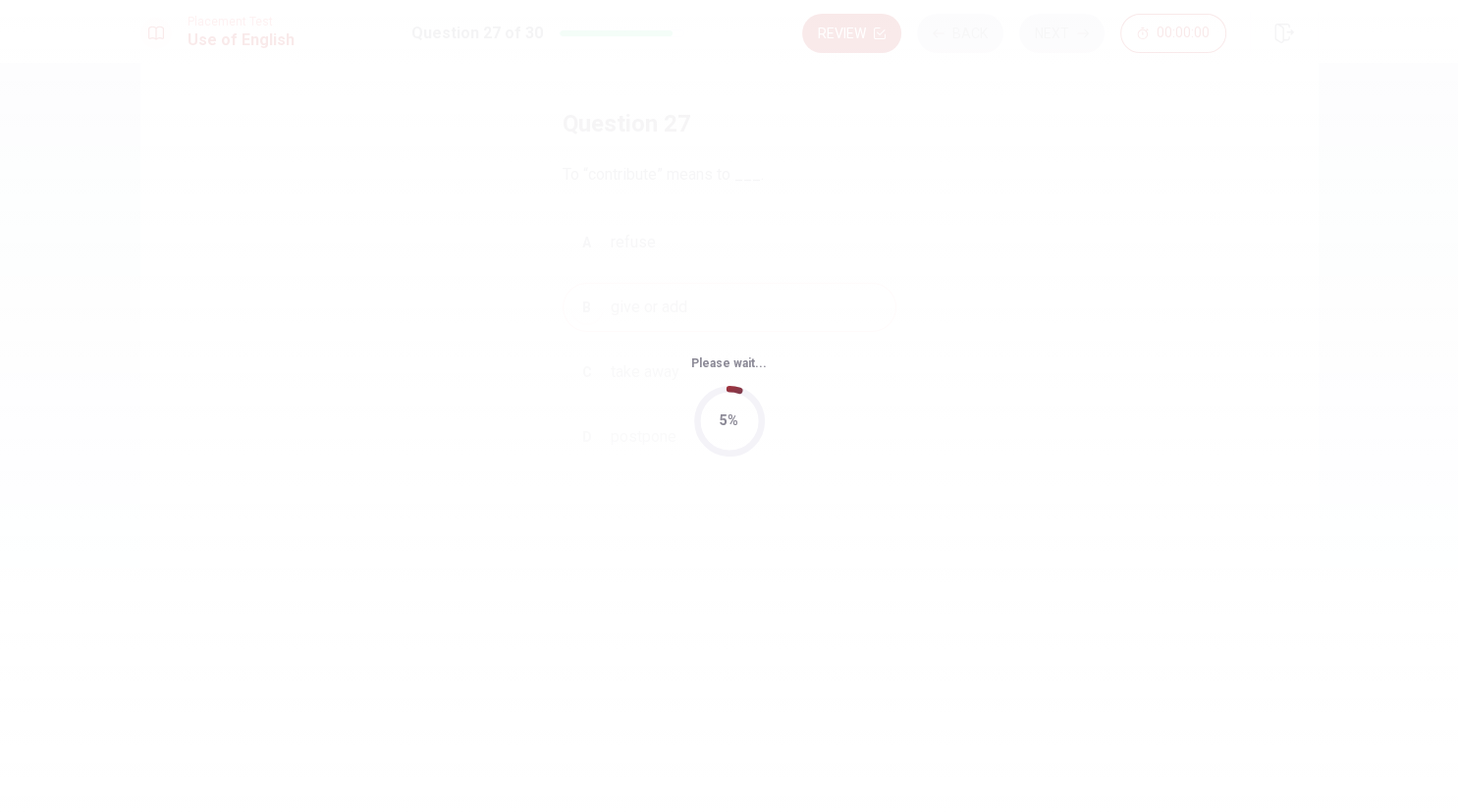 scroll, scrollTop: 0, scrollLeft: 0, axis: both 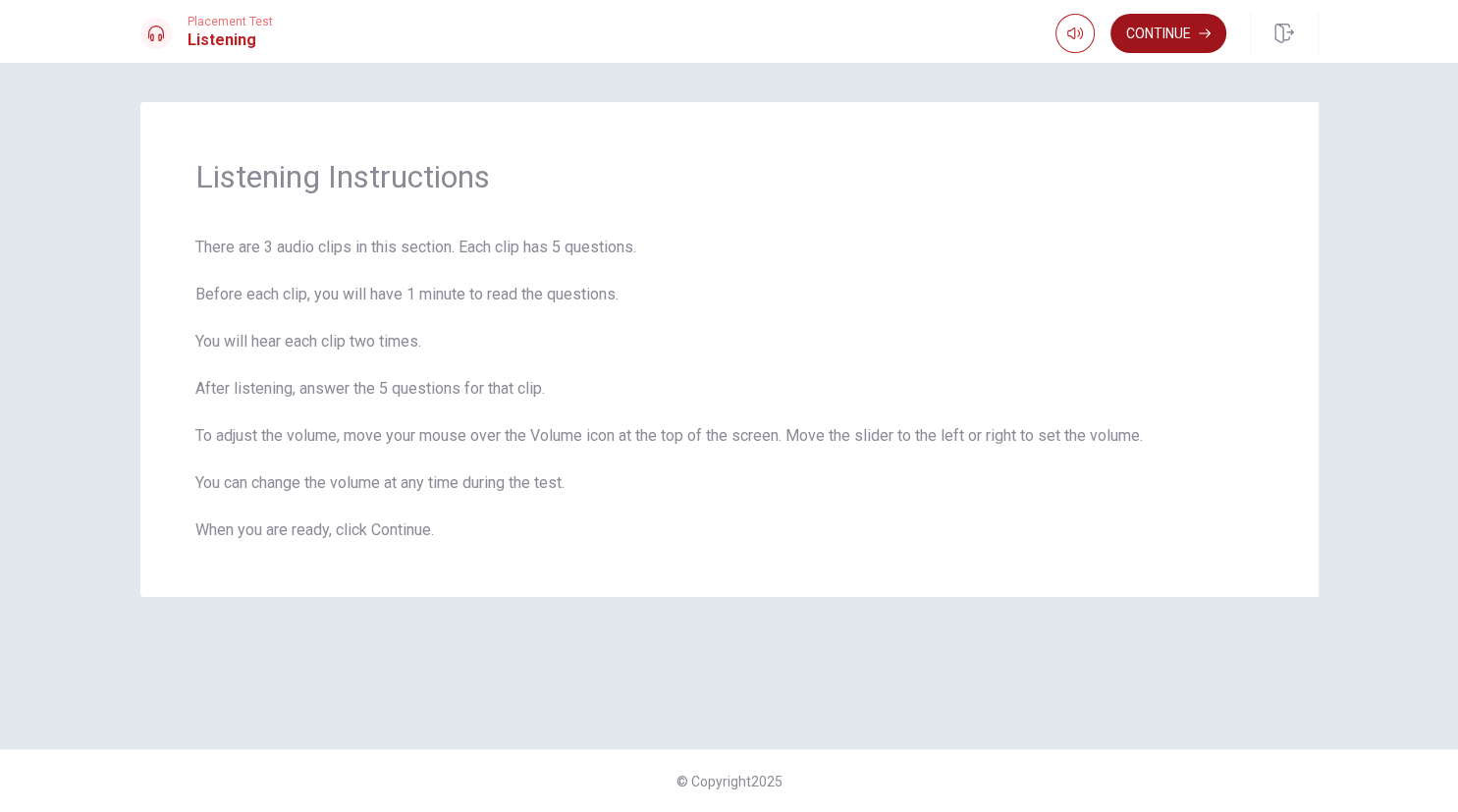 click on "Continue" at bounding box center (1168, 33) 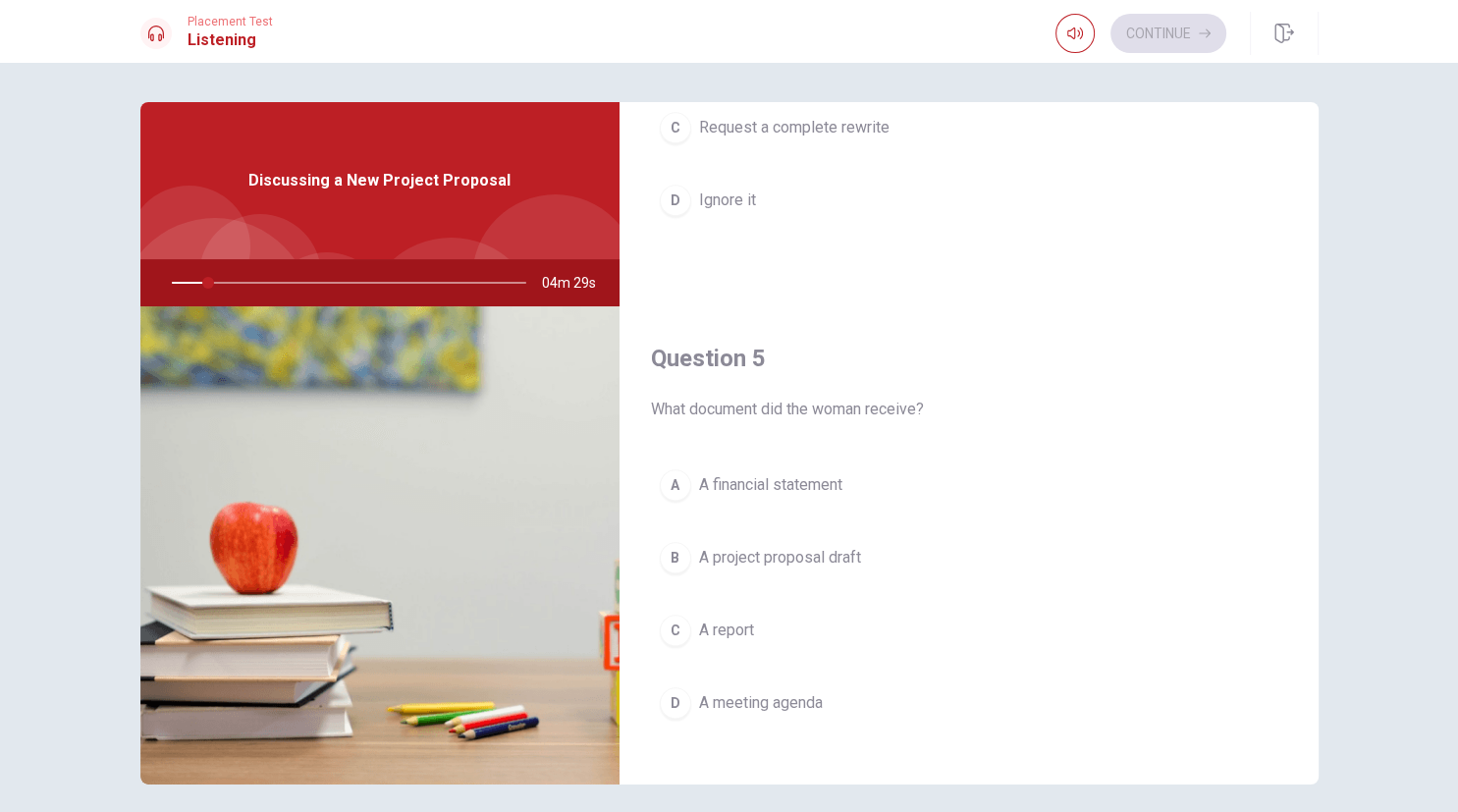 scroll, scrollTop: 1823, scrollLeft: 0, axis: vertical 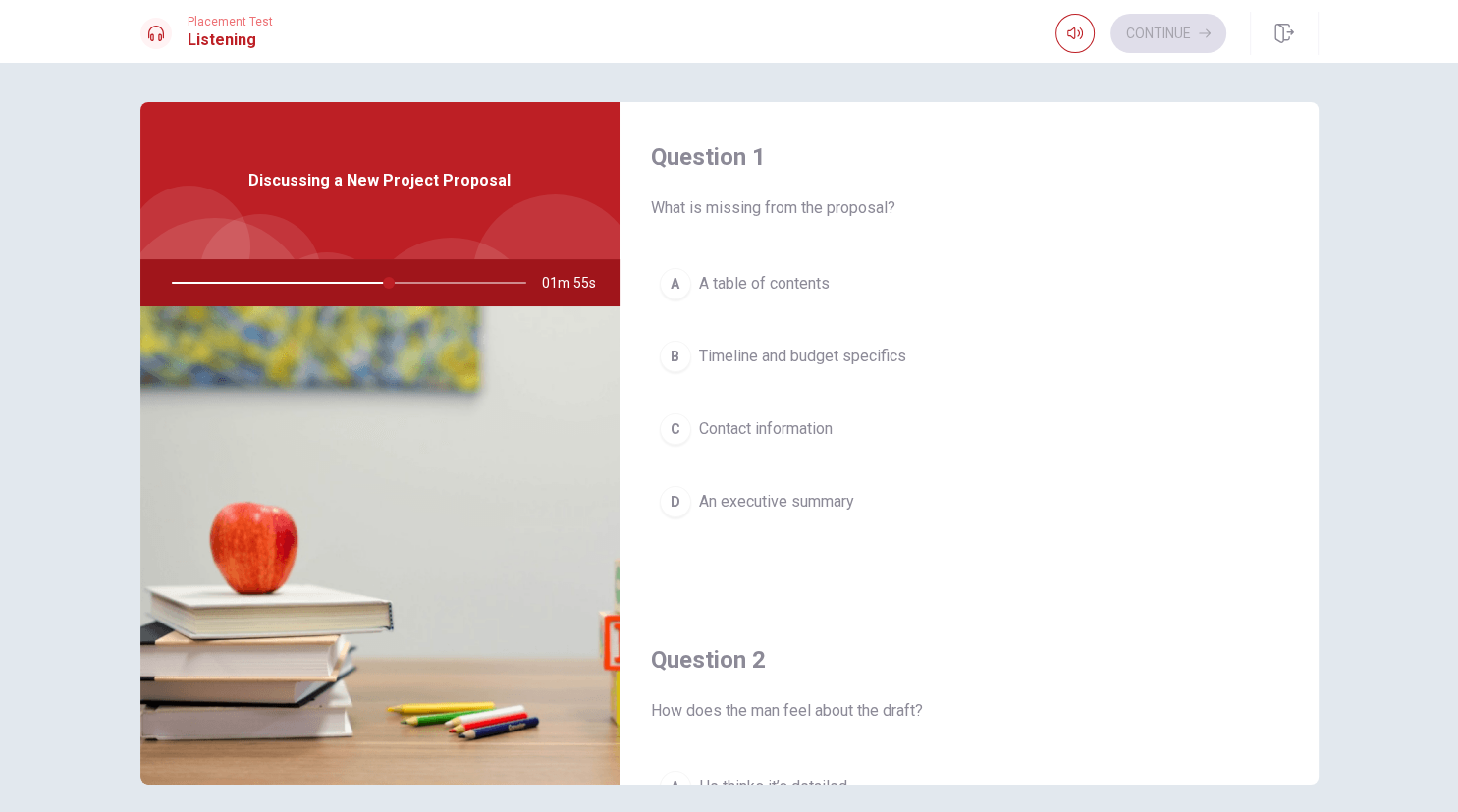 click on "B" at bounding box center [675, 356] 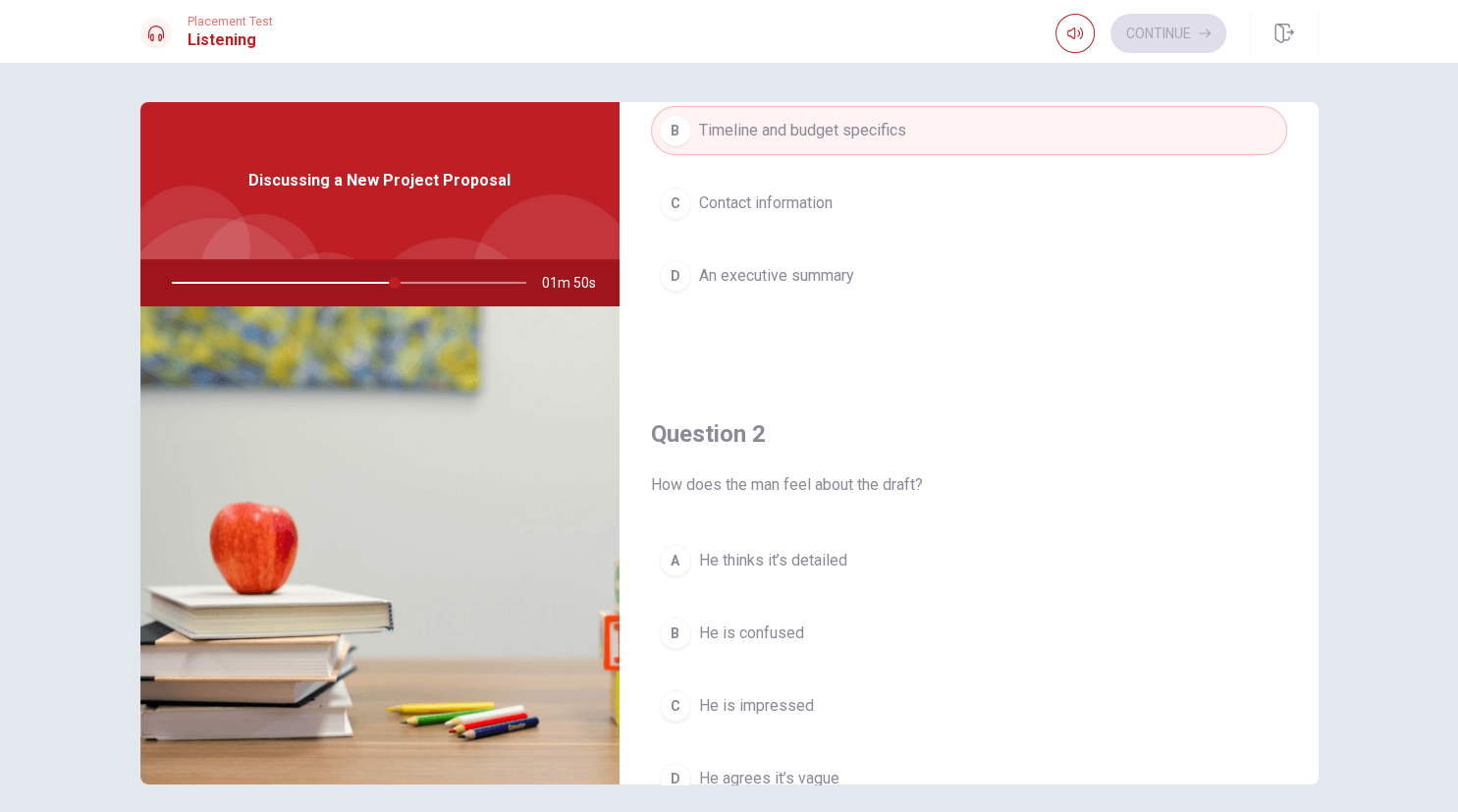 scroll, scrollTop: 453, scrollLeft: 0, axis: vertical 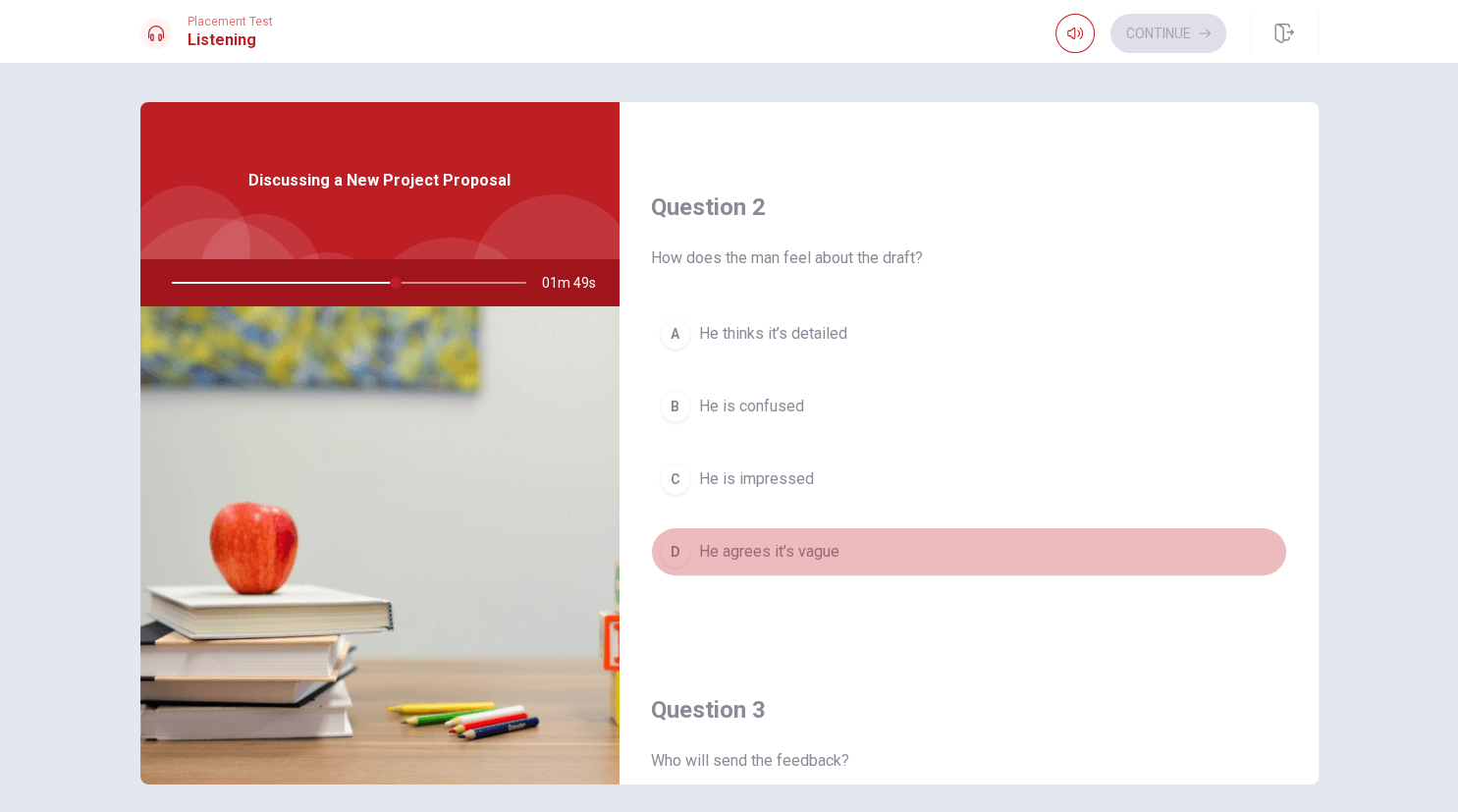 click on "D" at bounding box center (675, 552) 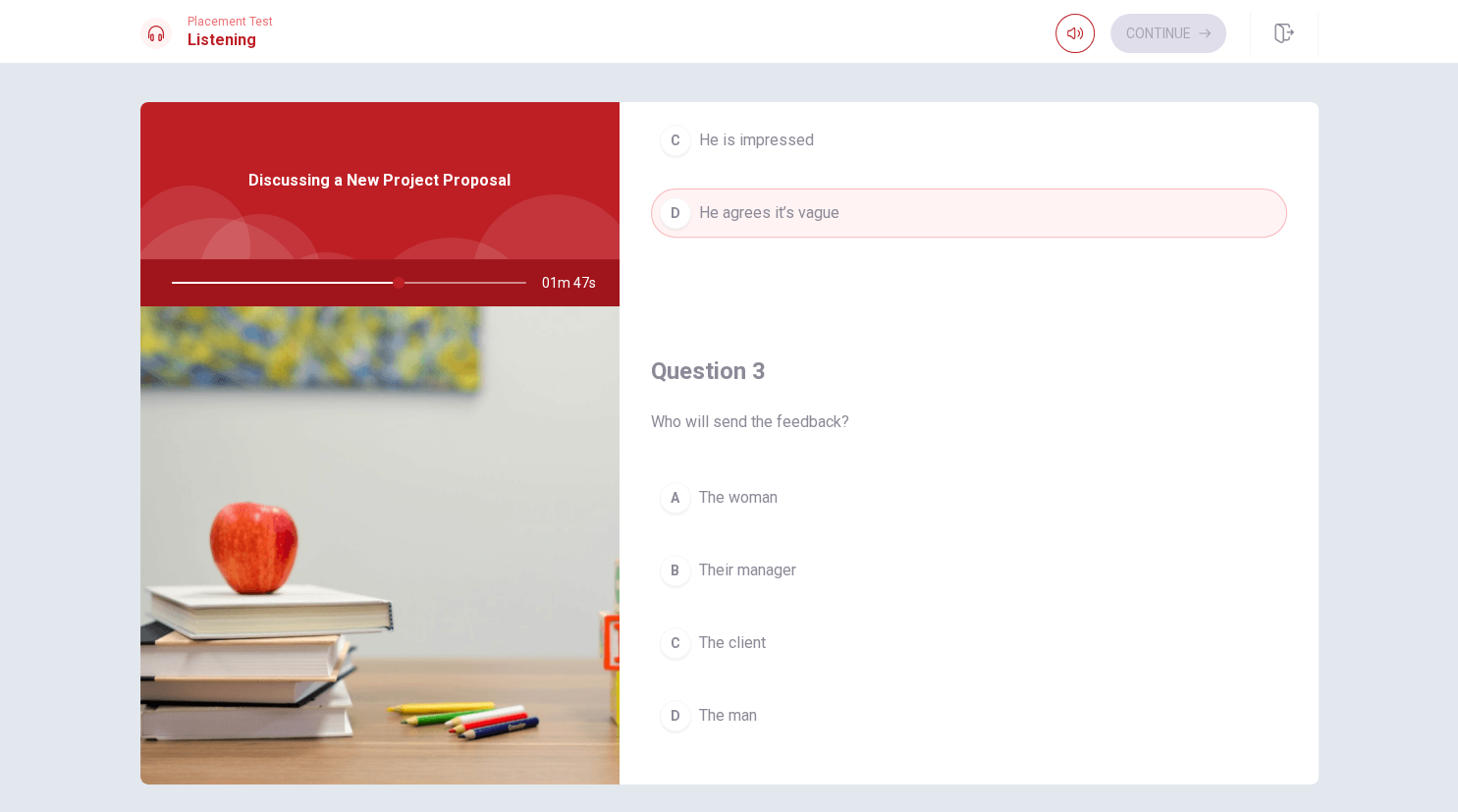 scroll, scrollTop: 905, scrollLeft: 0, axis: vertical 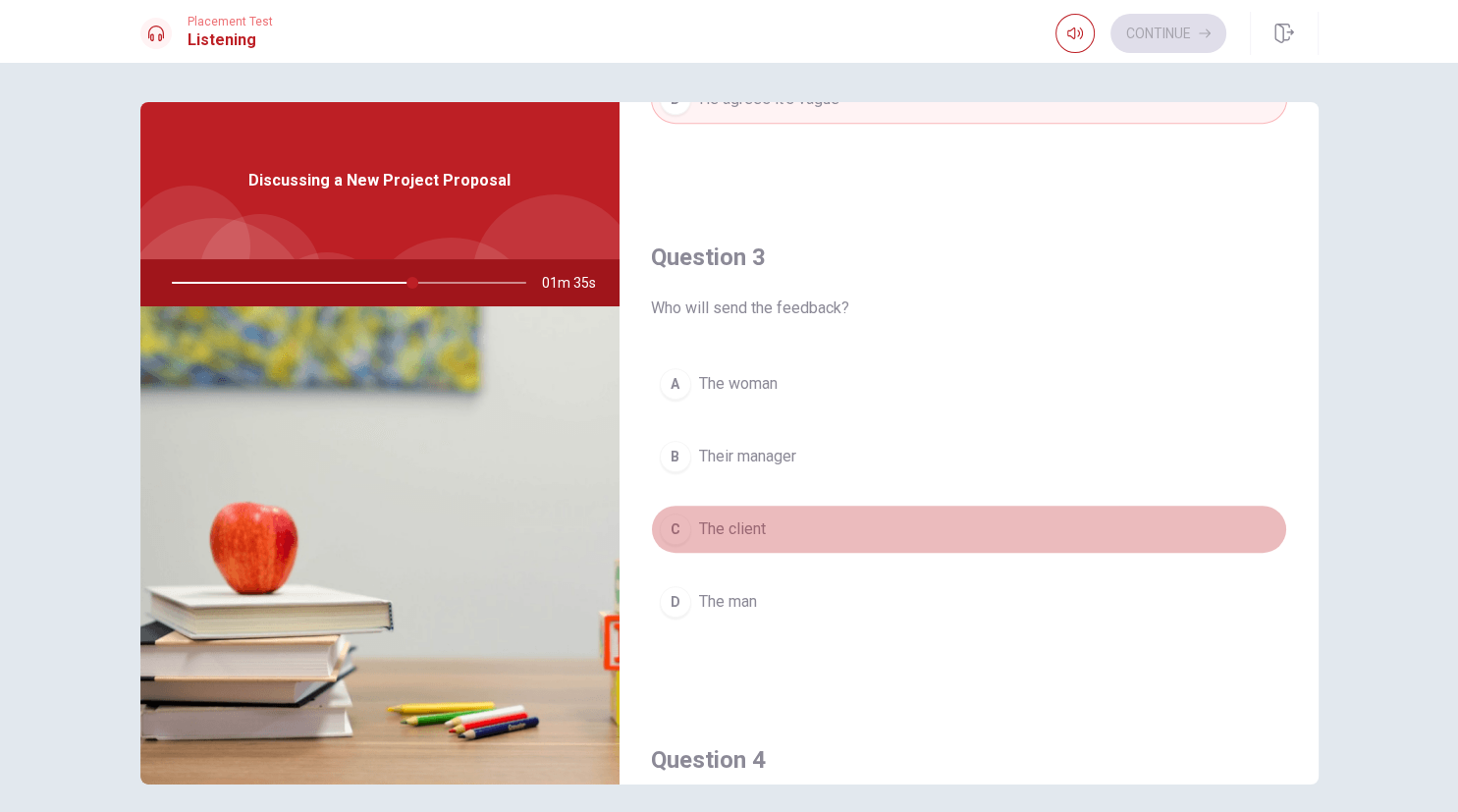 click on "C" at bounding box center (675, 529) 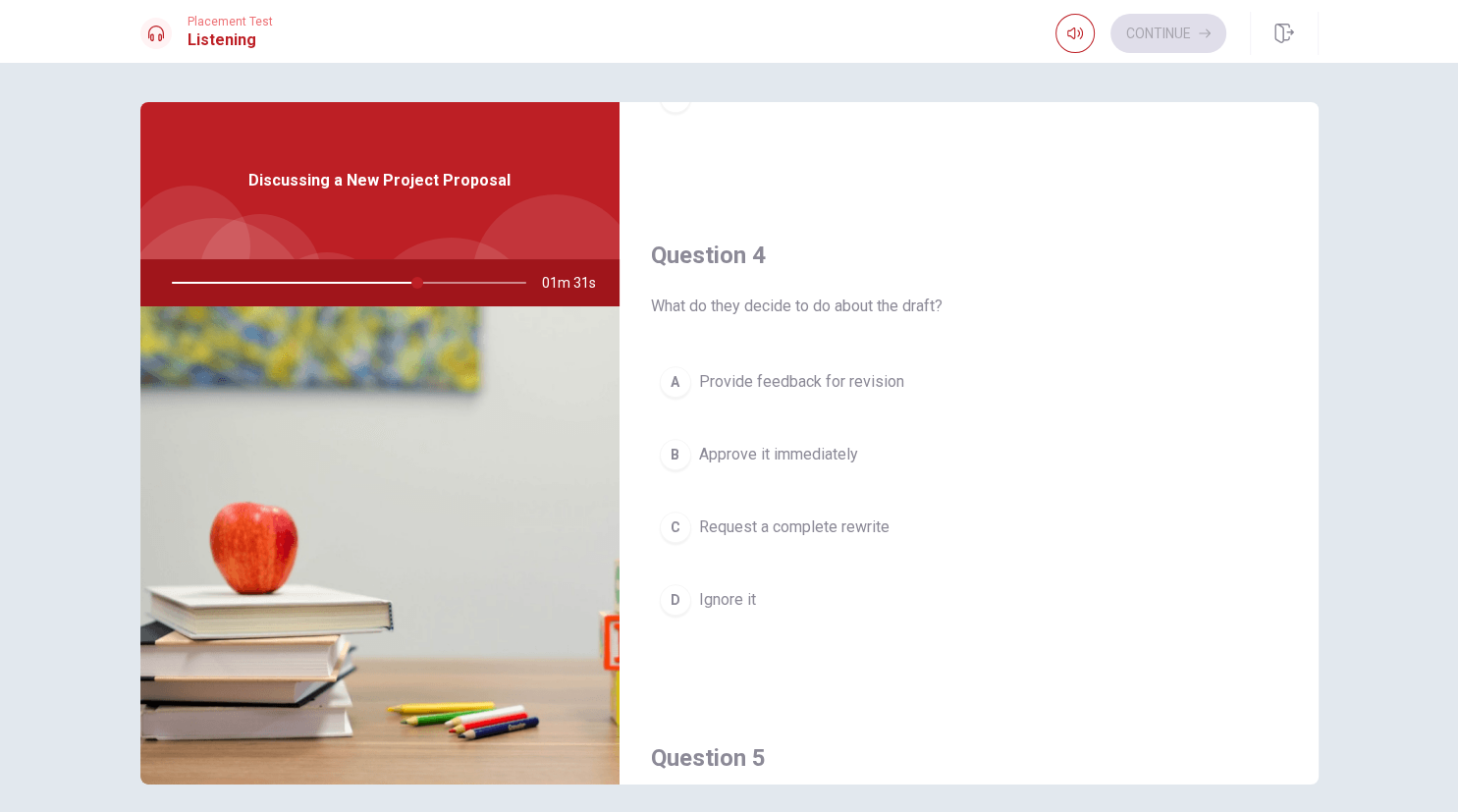 scroll, scrollTop: 1471, scrollLeft: 0, axis: vertical 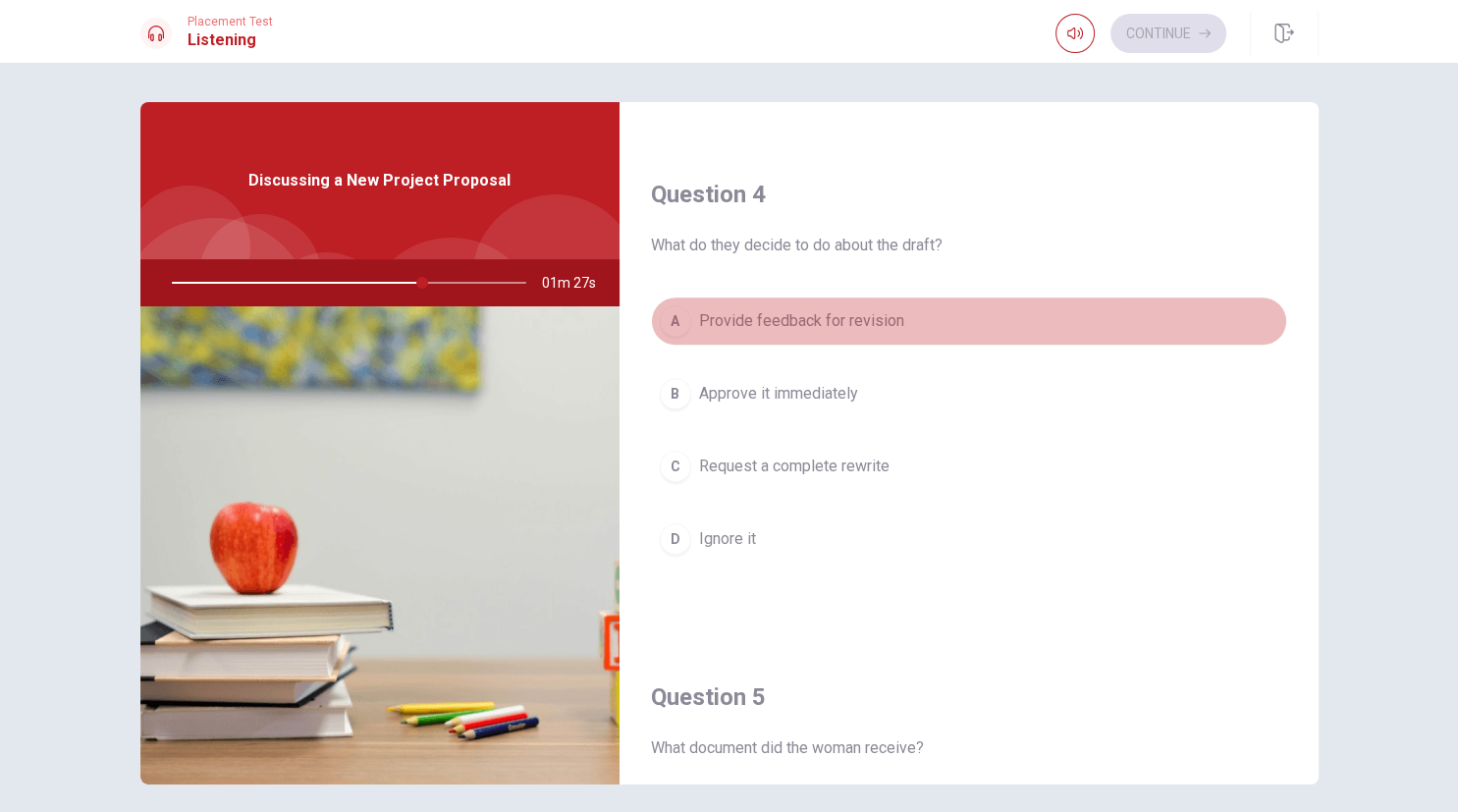 click on "A" at bounding box center [675, 321] 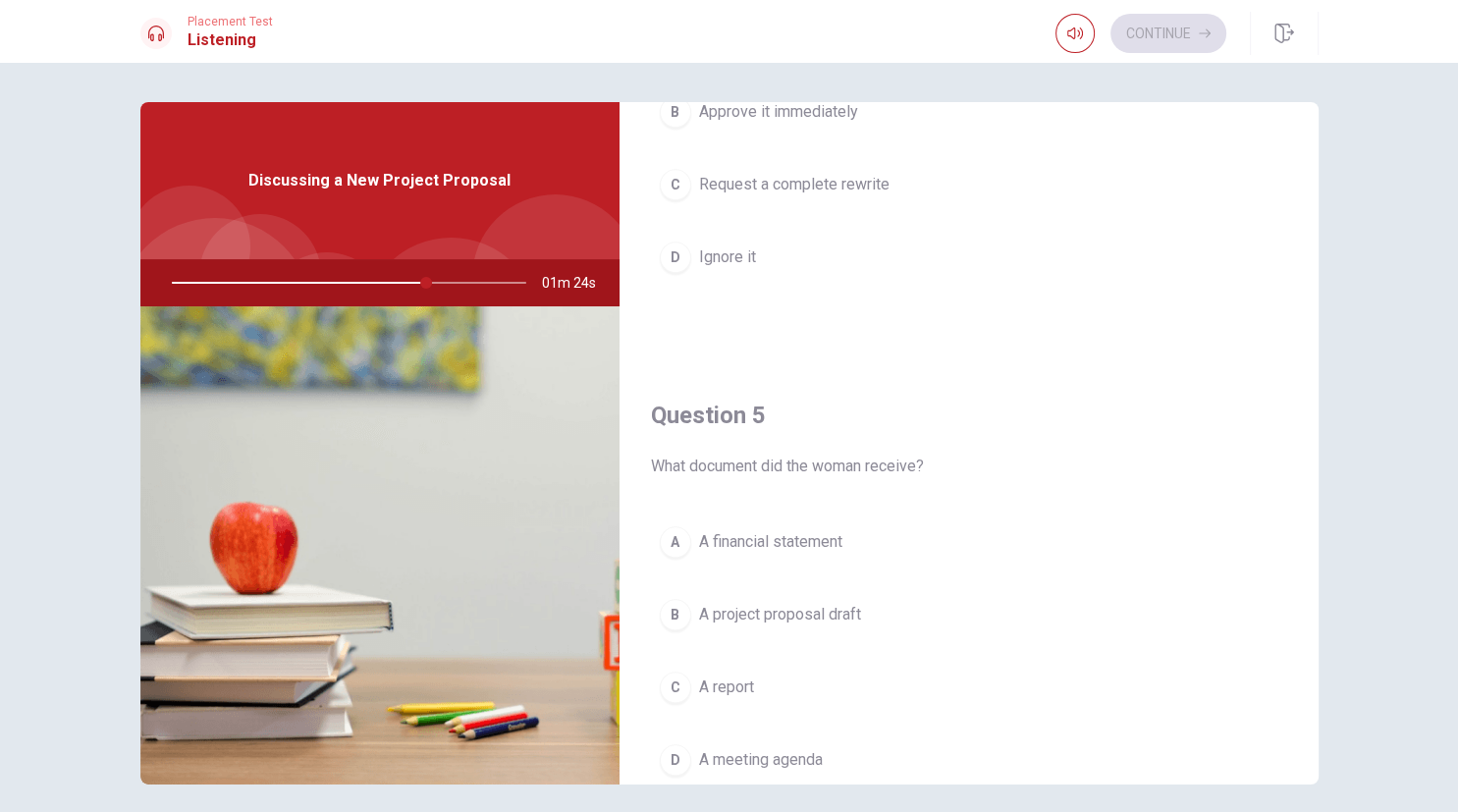scroll, scrollTop: 1810, scrollLeft: 0, axis: vertical 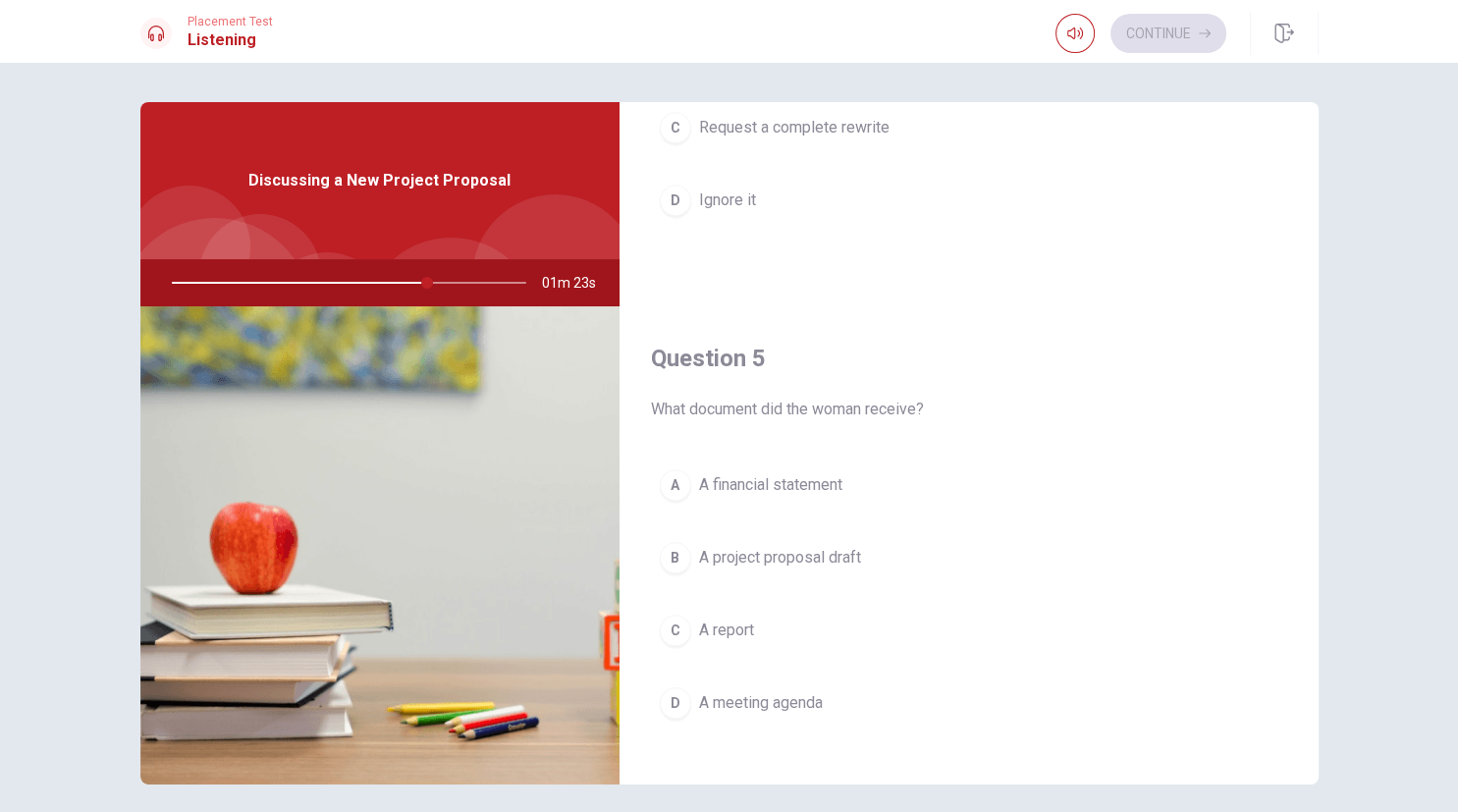 click on "B" at bounding box center (675, 558) 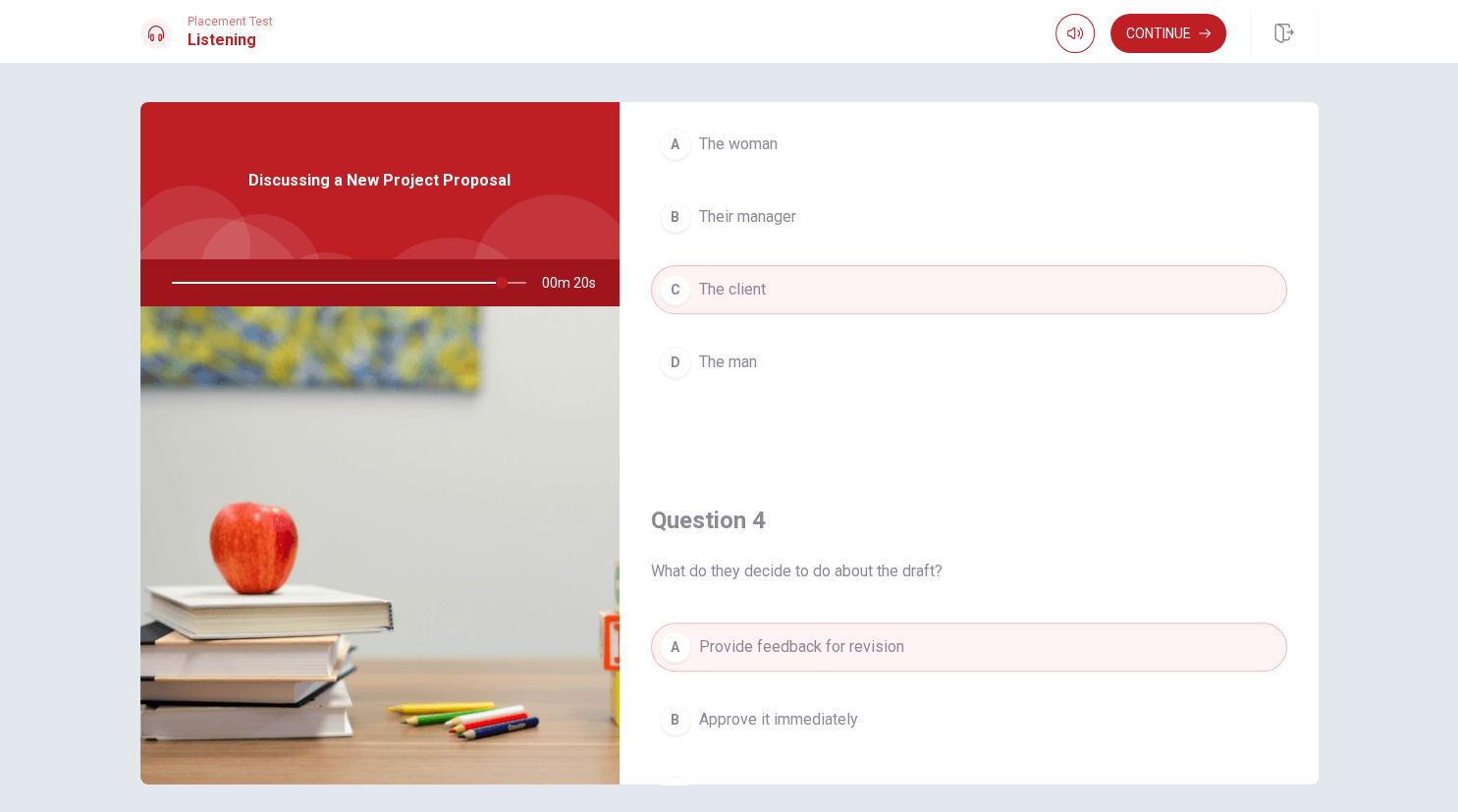 scroll, scrollTop: 1031, scrollLeft: 0, axis: vertical 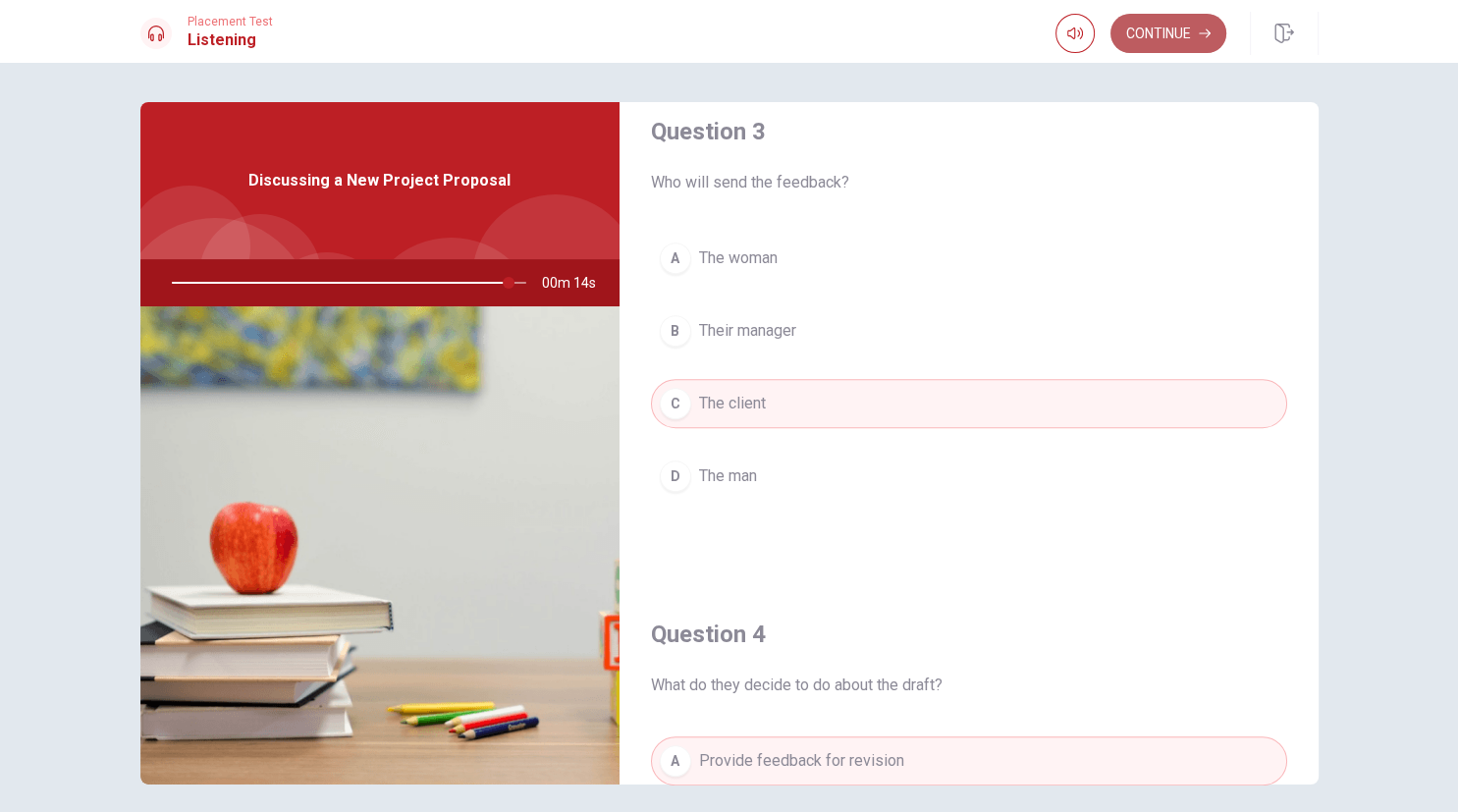 click on "Continue" at bounding box center [1168, 33] 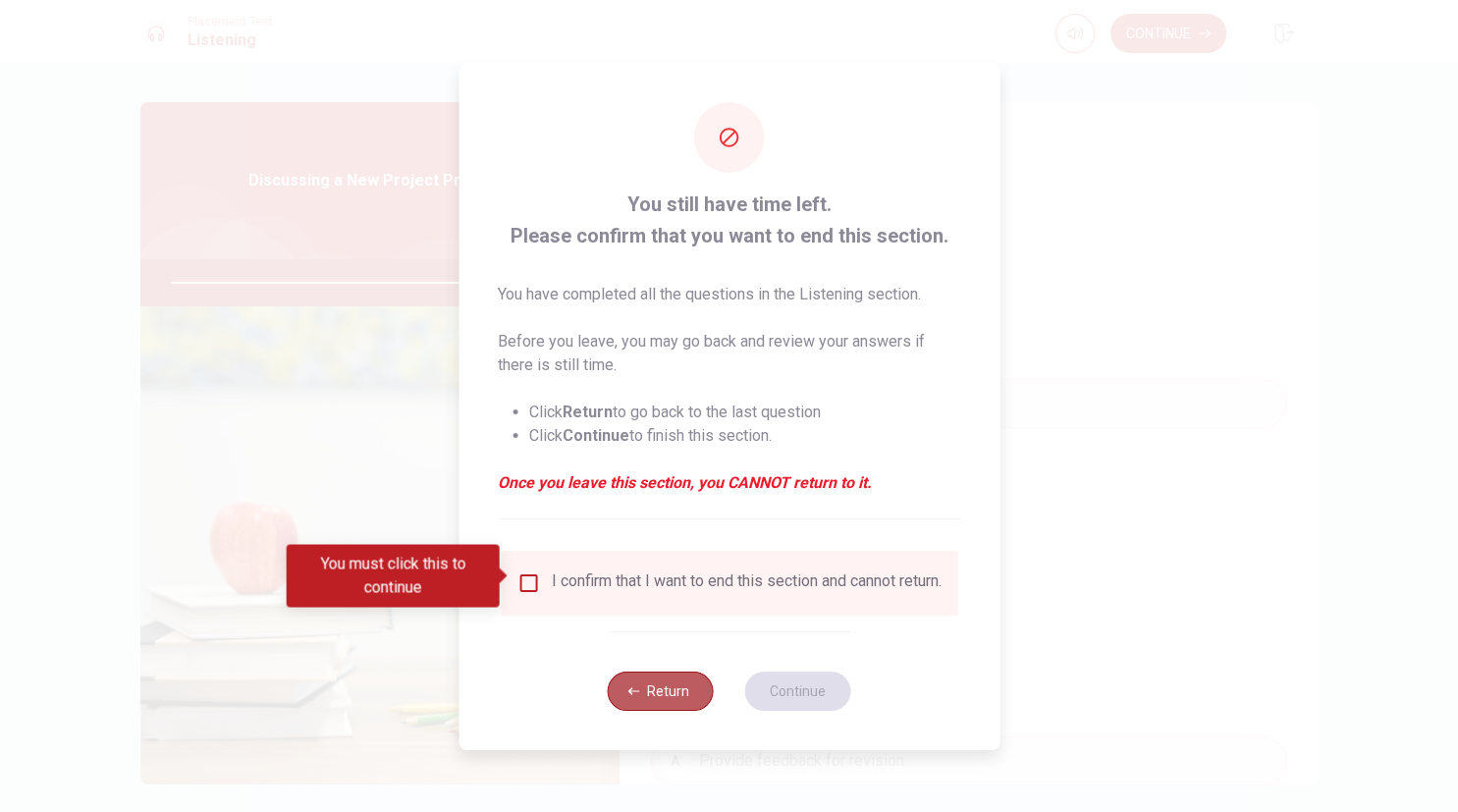 click on "Return" at bounding box center [661, 691] 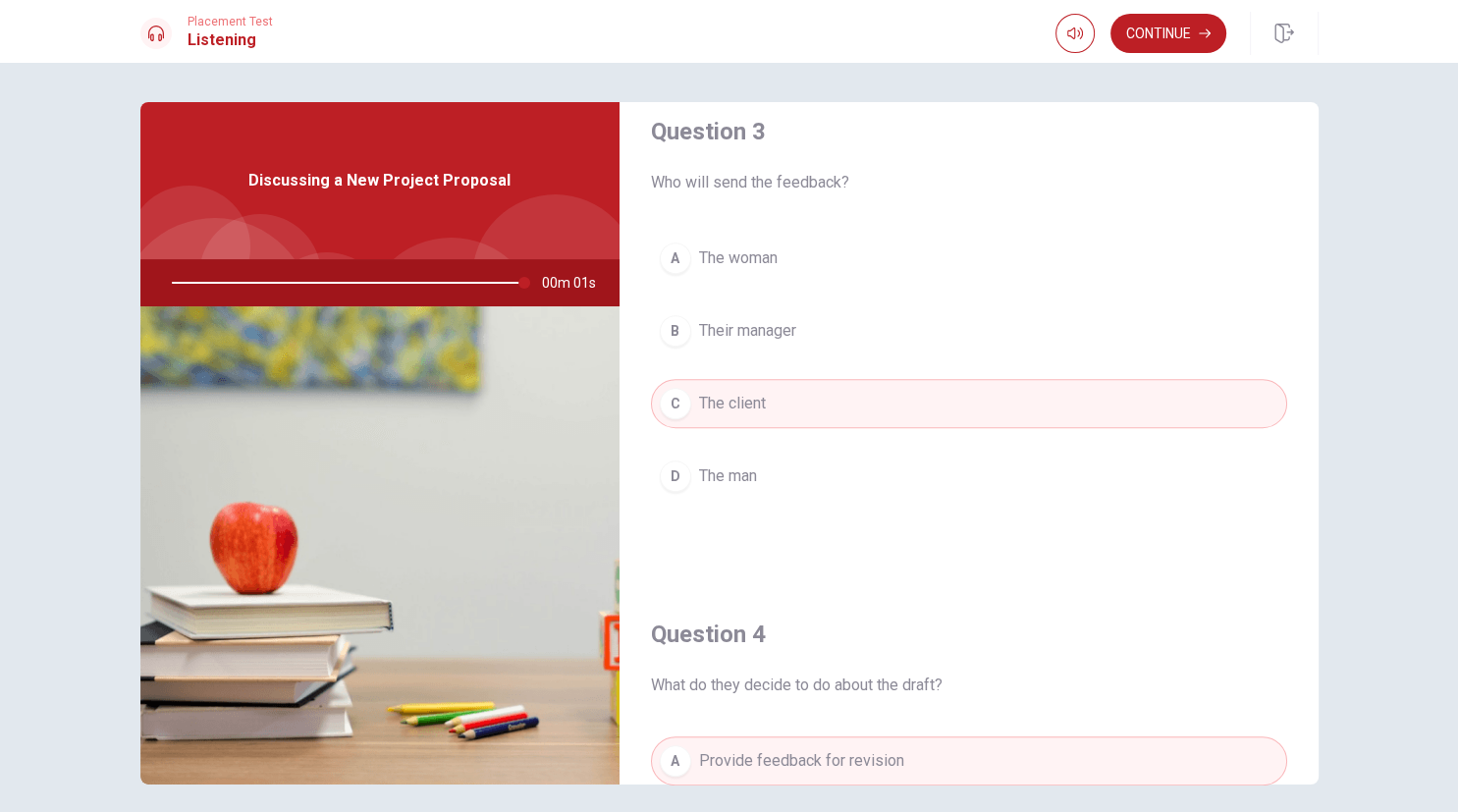 type on "0" 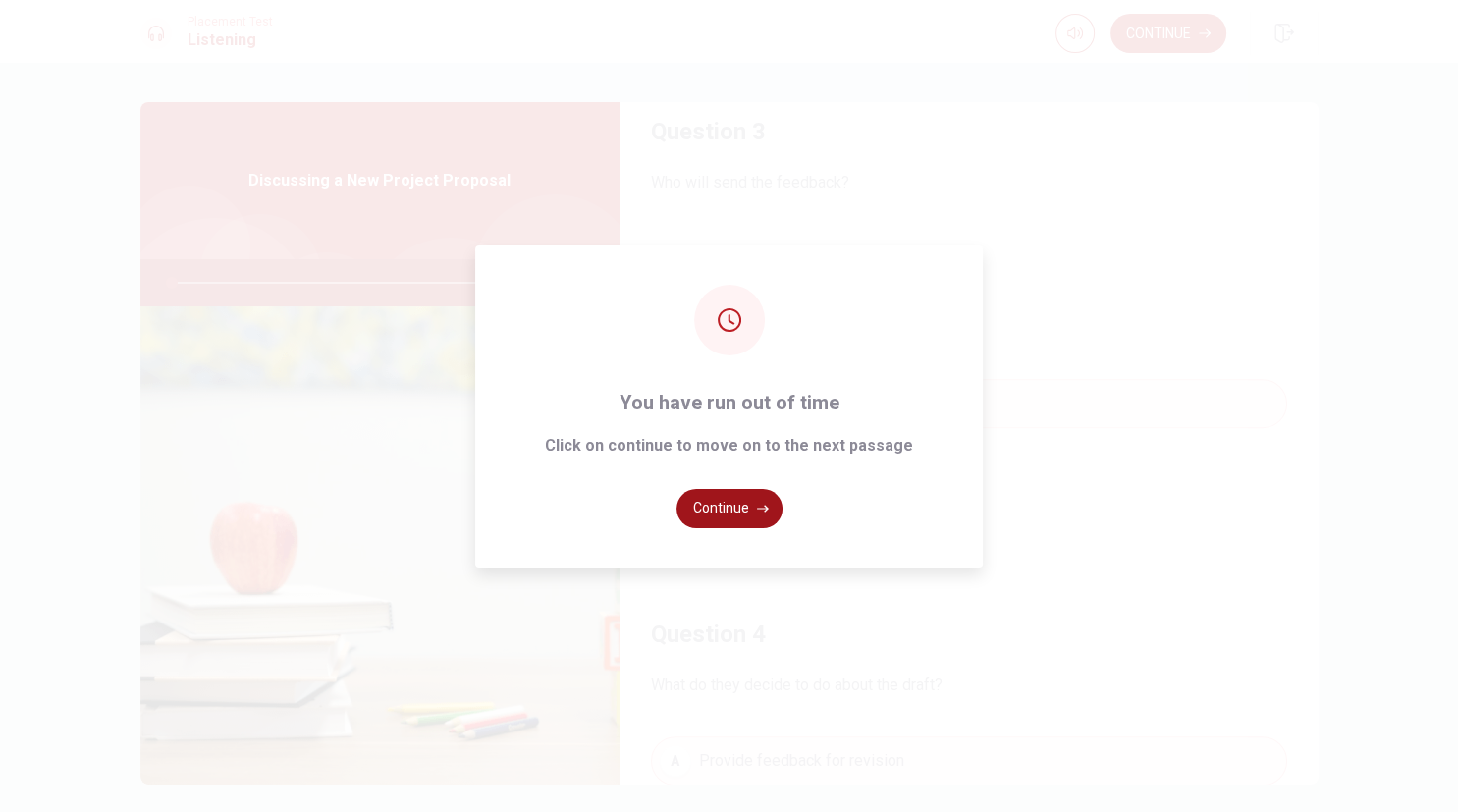 click on "Continue" at bounding box center [729, 509] 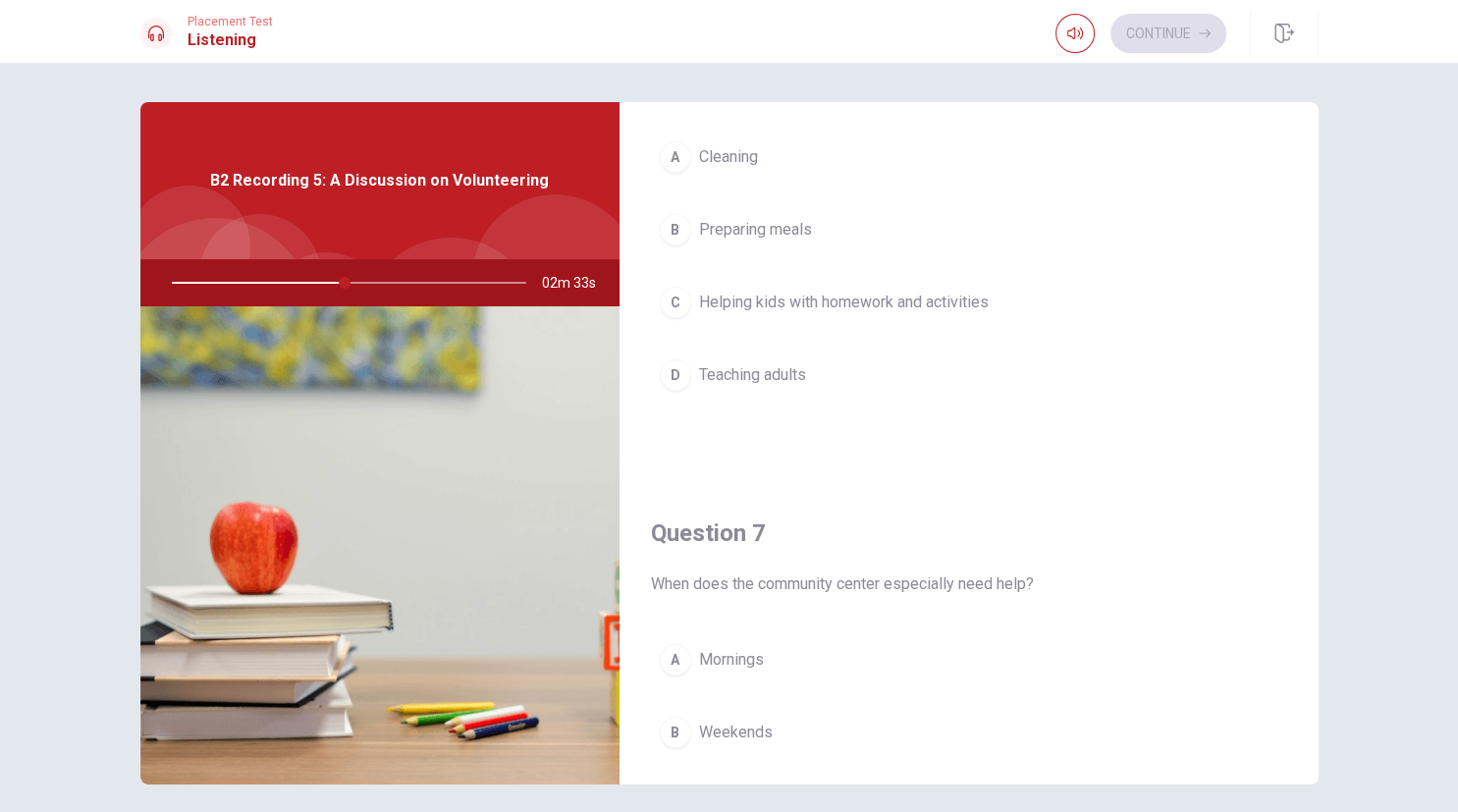 scroll, scrollTop: 0, scrollLeft: 0, axis: both 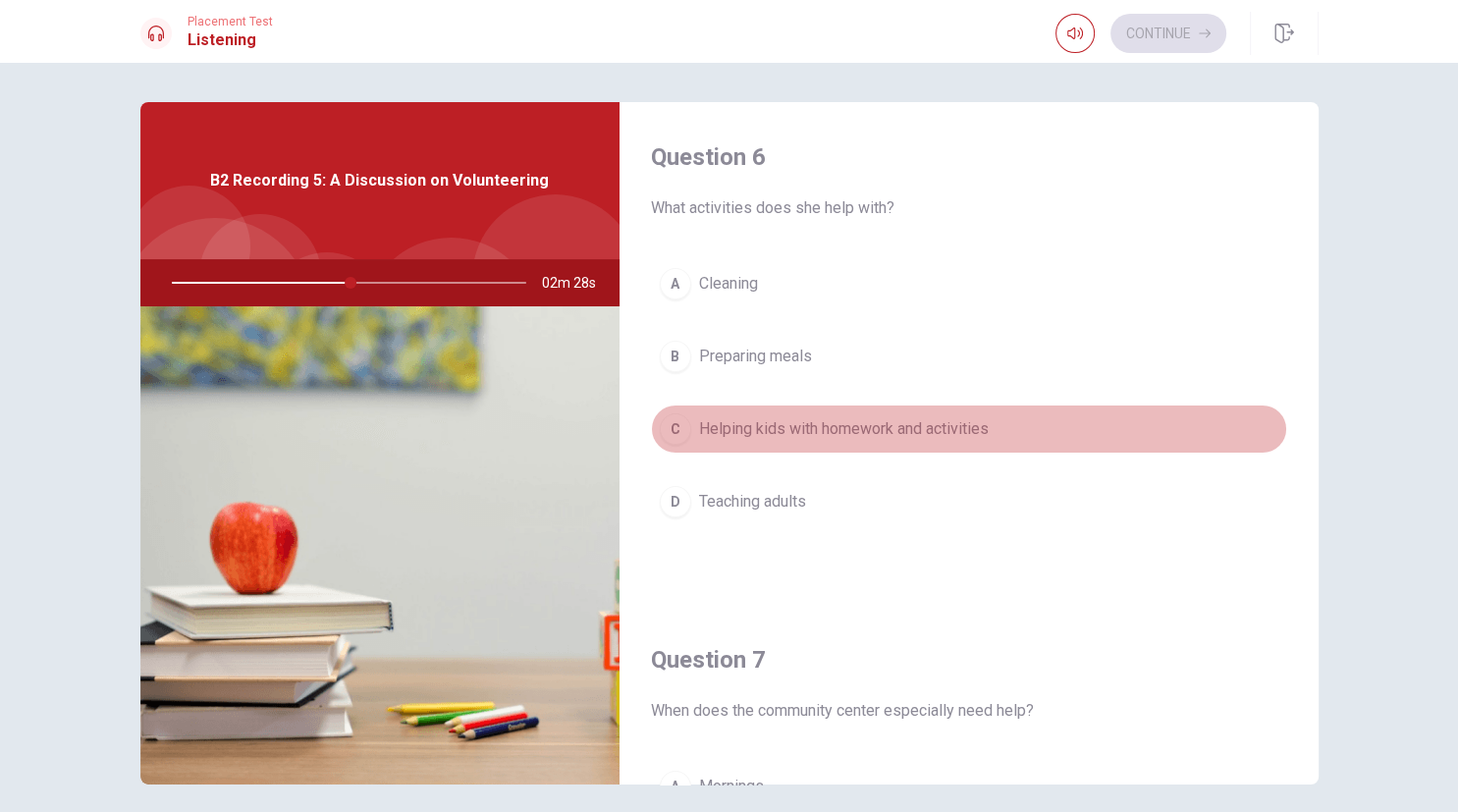 click on "C" at bounding box center (675, 429) 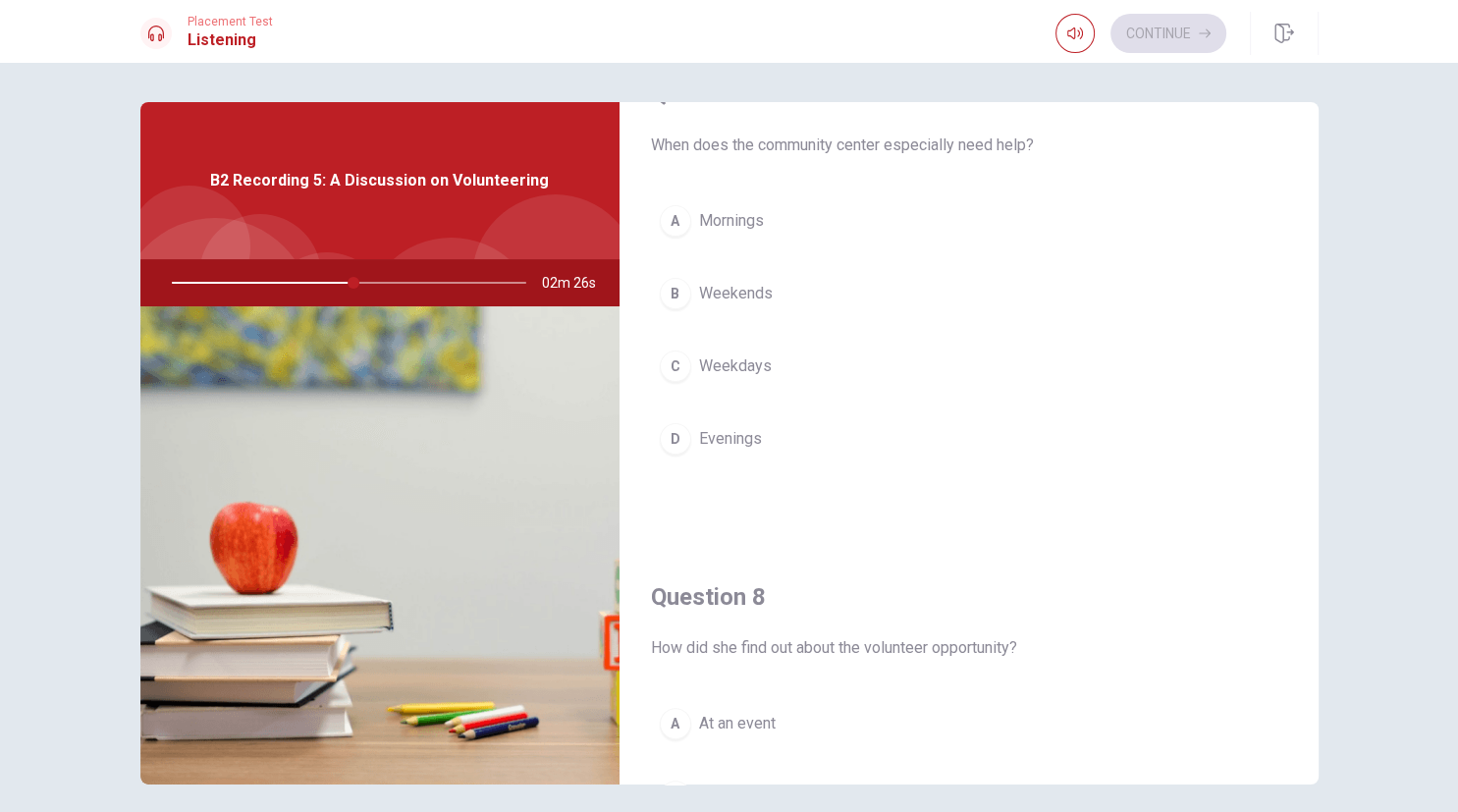 scroll, scrollTop: 453, scrollLeft: 0, axis: vertical 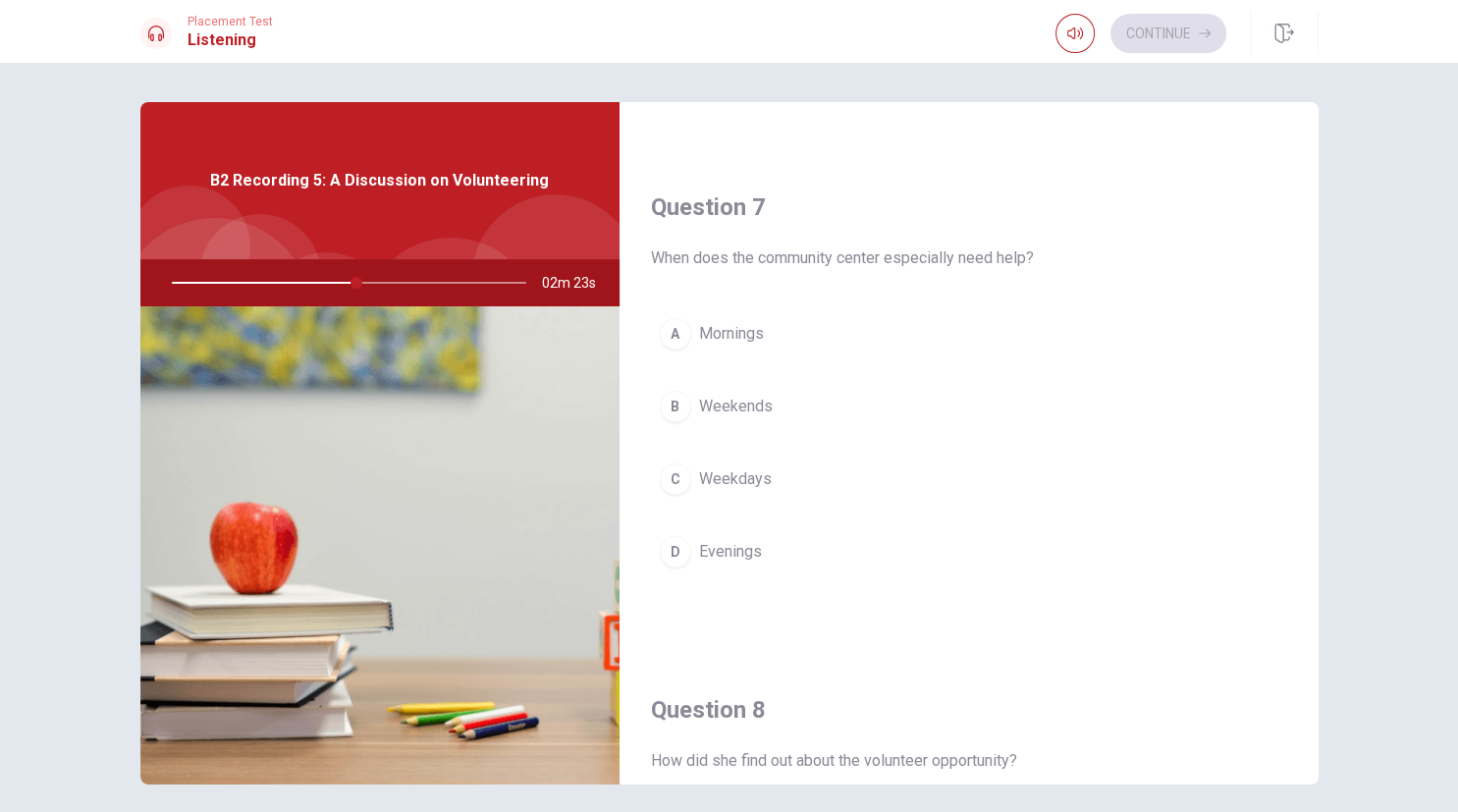 click on "B" at bounding box center (675, 406) 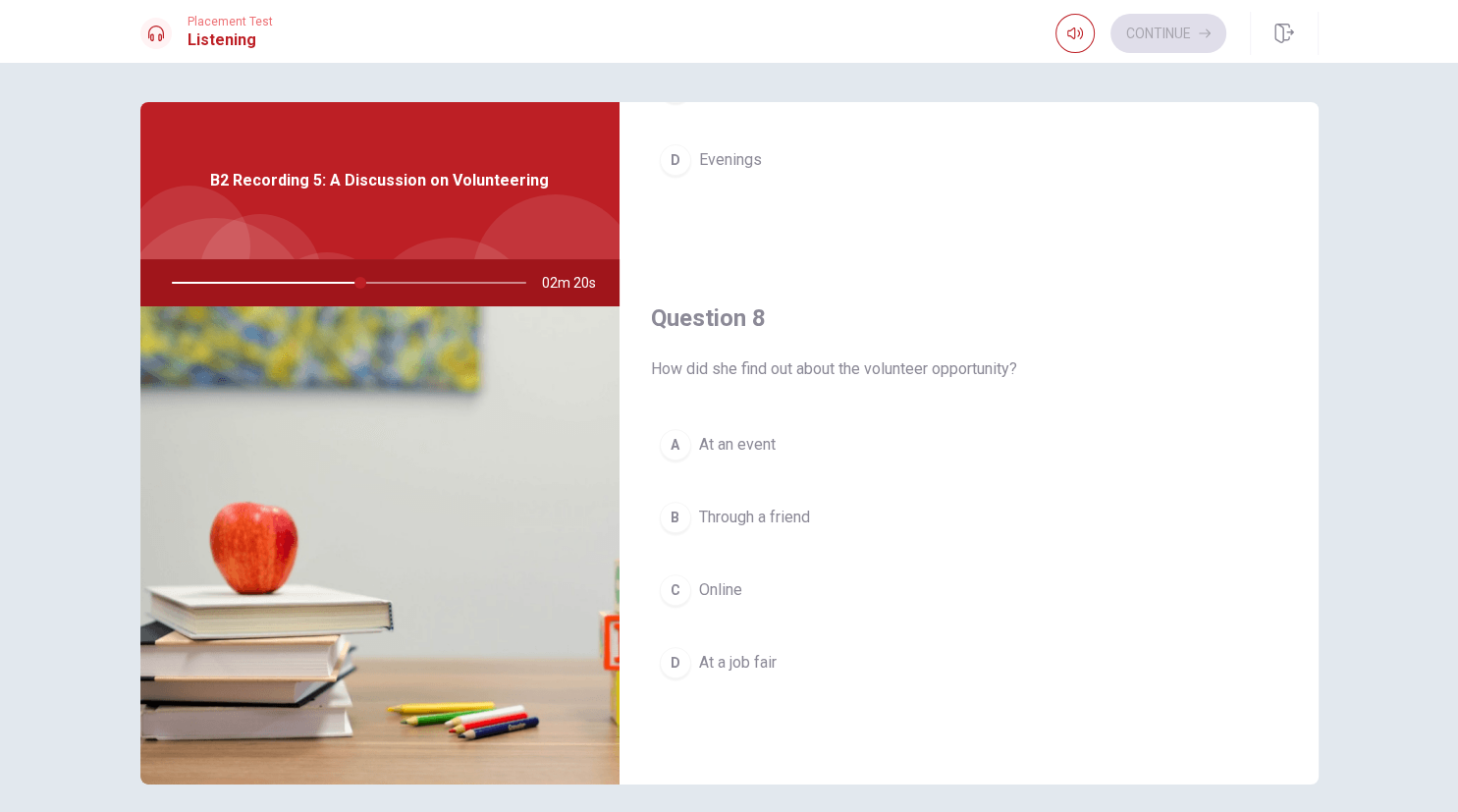 scroll, scrollTop: 905, scrollLeft: 0, axis: vertical 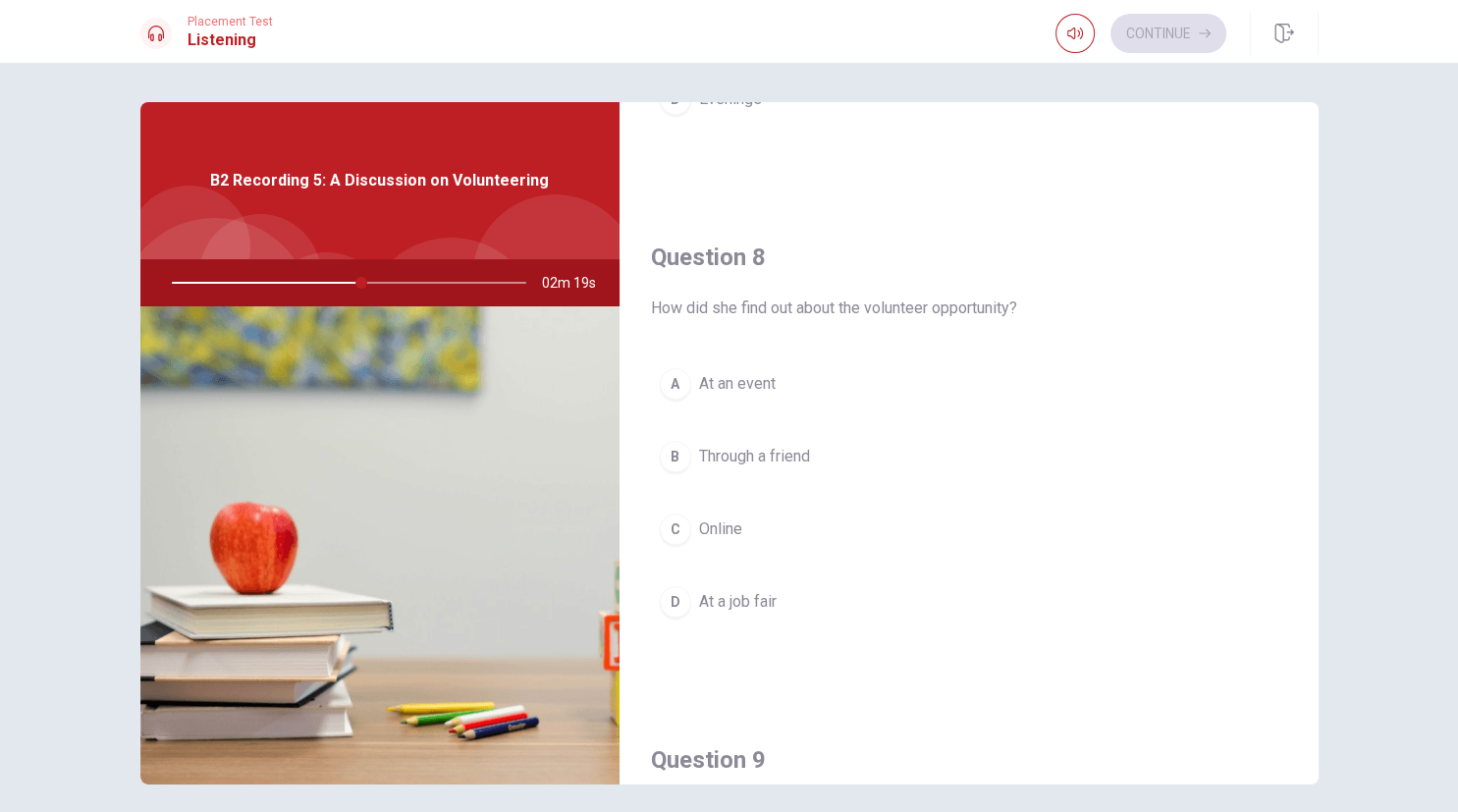 click on "C" at bounding box center [675, 529] 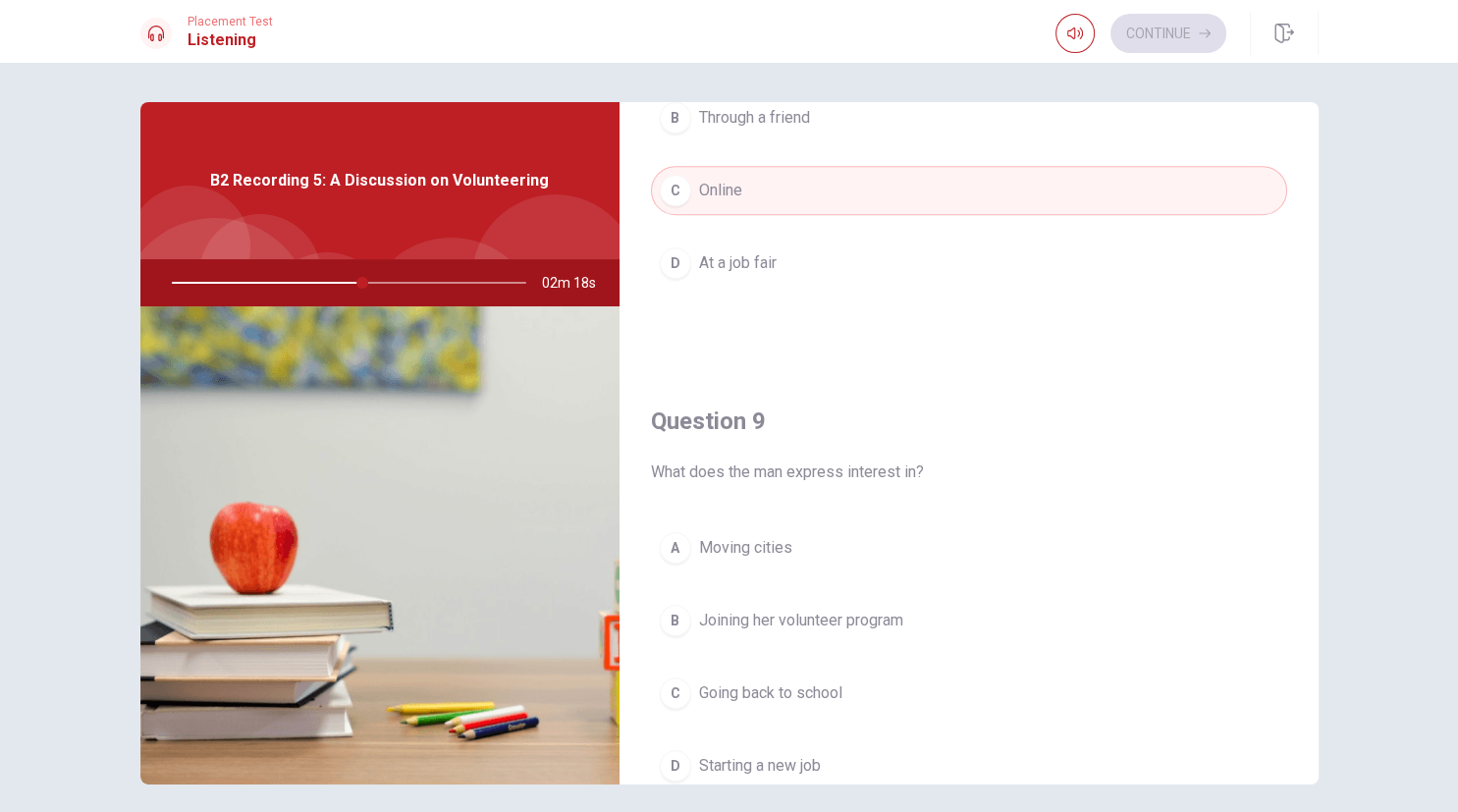 scroll, scrollTop: 1357, scrollLeft: 0, axis: vertical 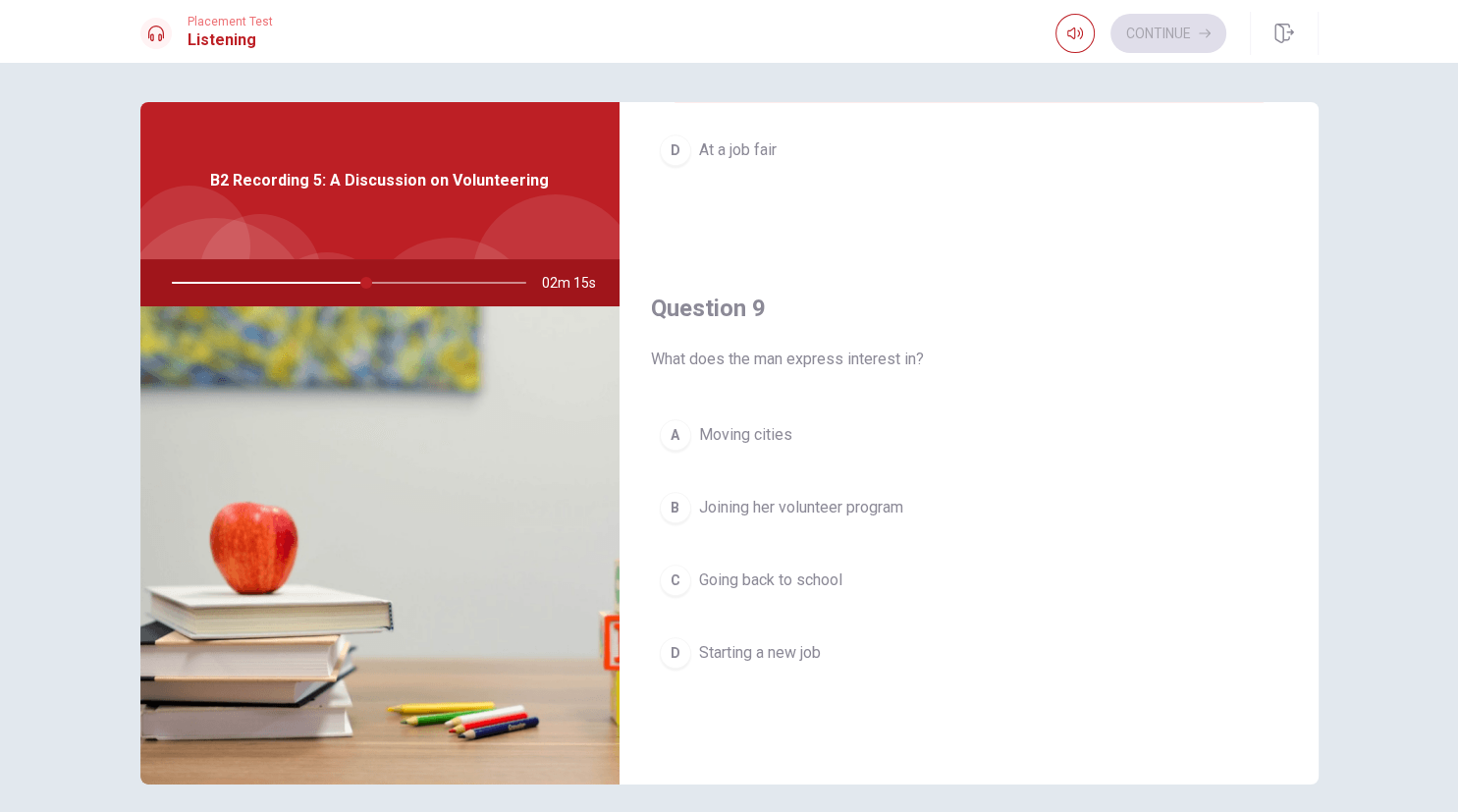 click on "B" at bounding box center (675, 508) 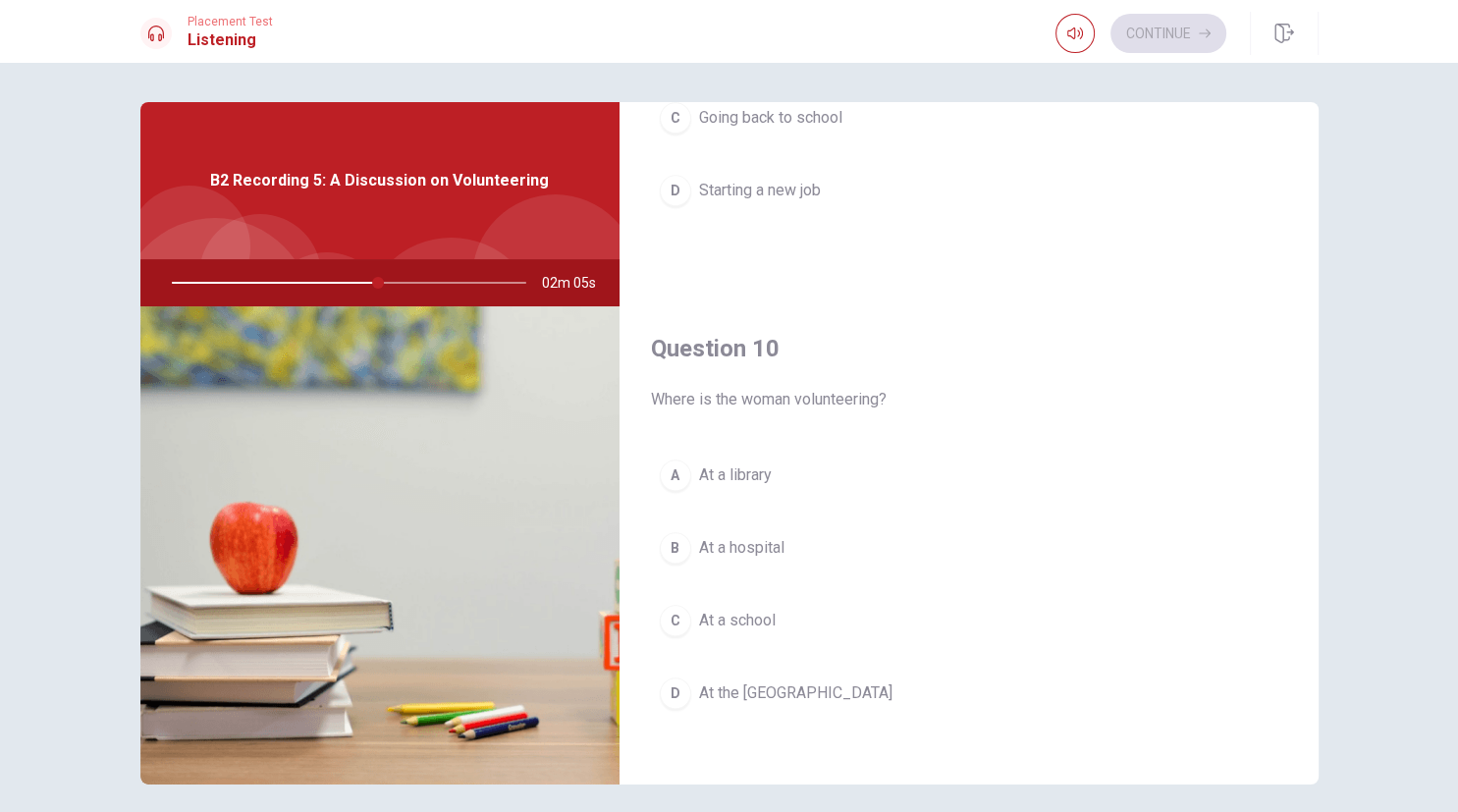 scroll, scrollTop: 1823, scrollLeft: 0, axis: vertical 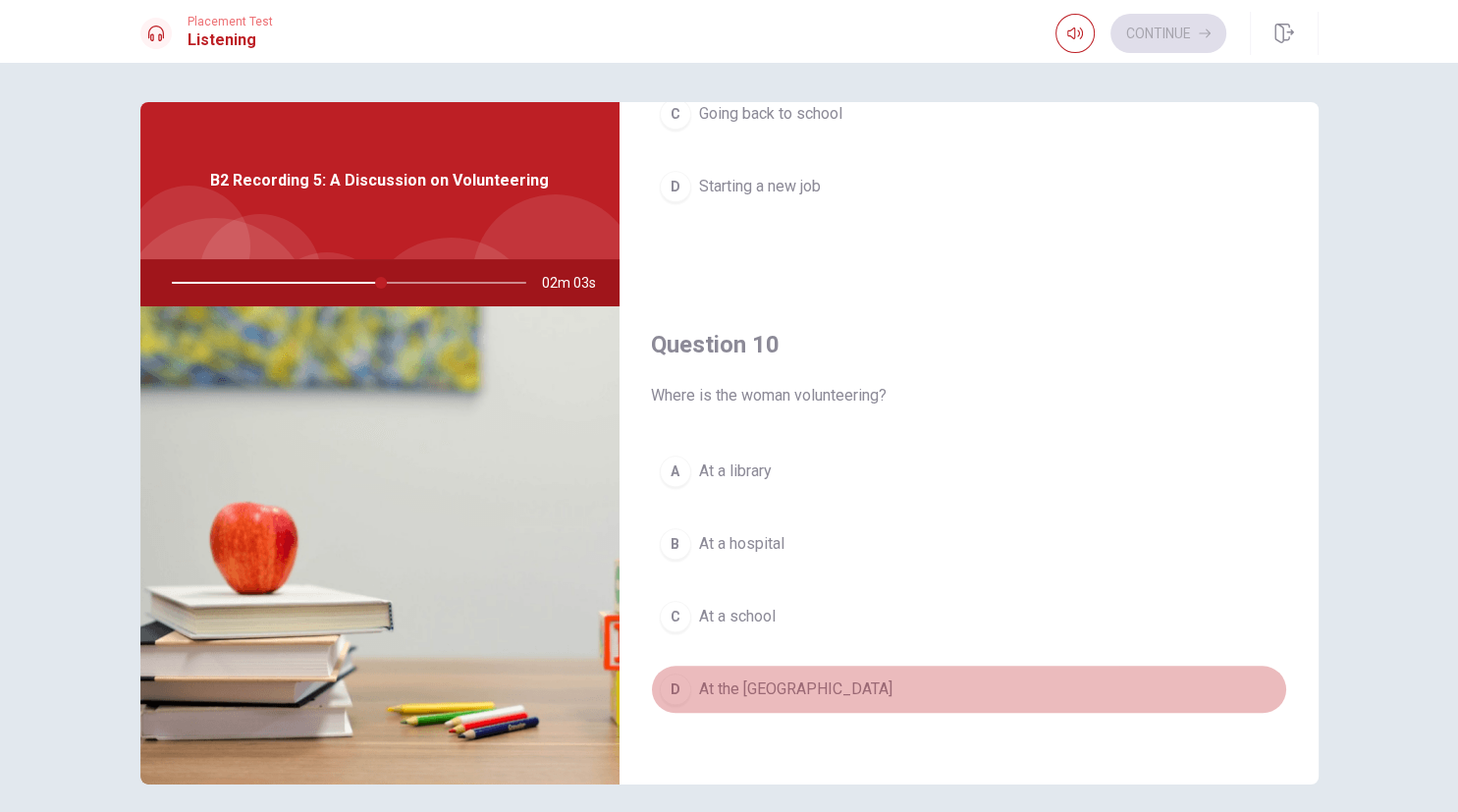 click on "D" at bounding box center (675, 689) 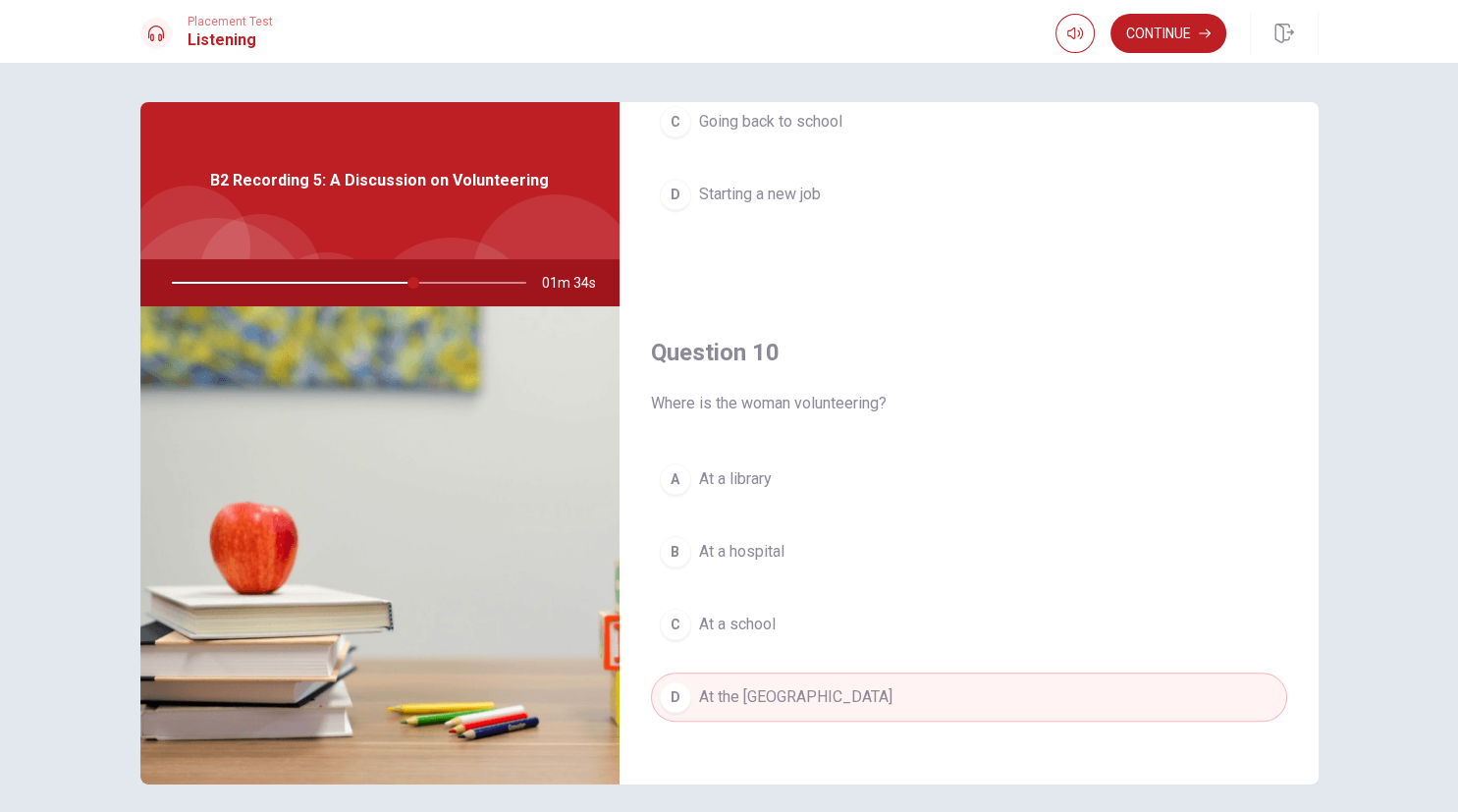 scroll, scrollTop: 1823, scrollLeft: 0, axis: vertical 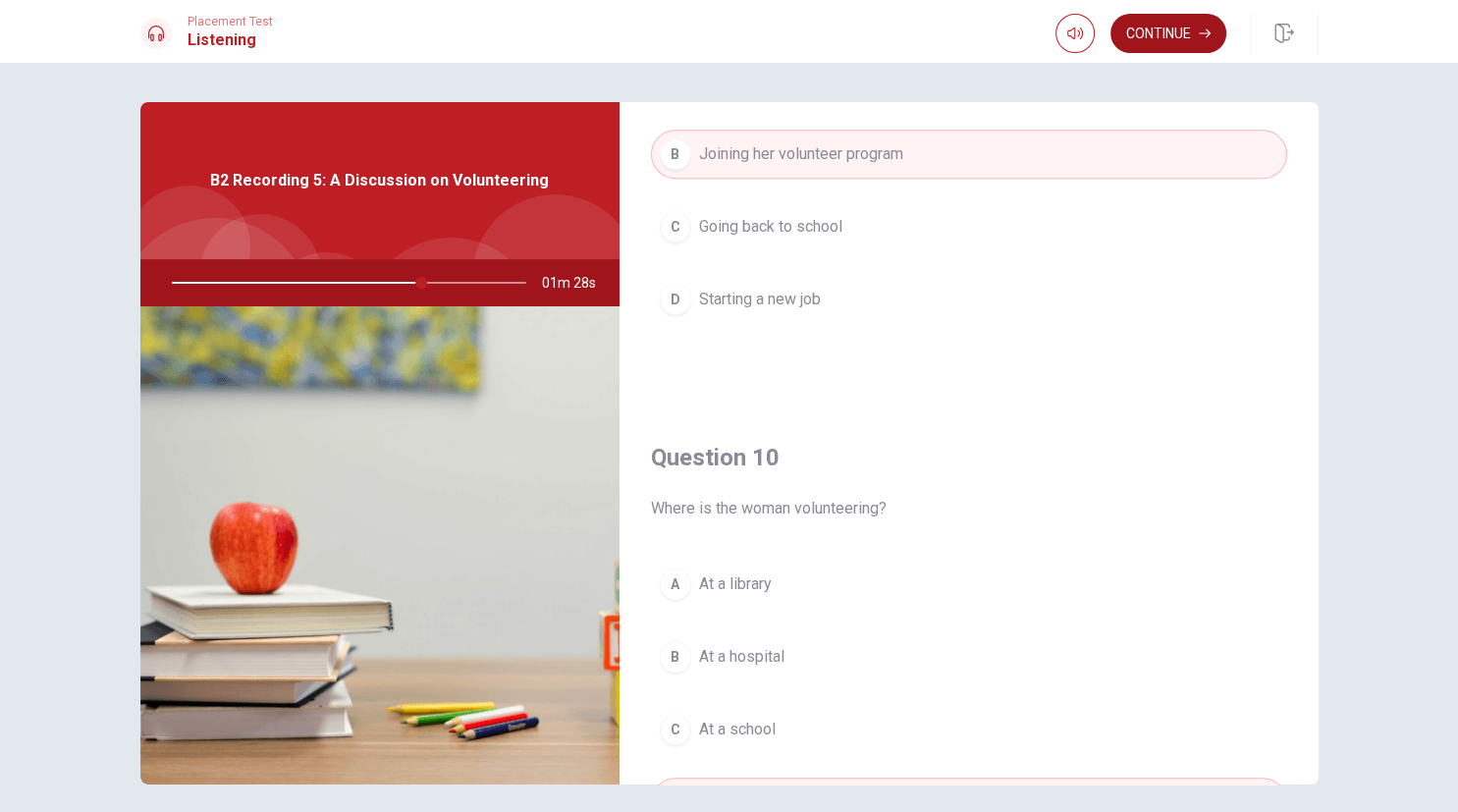 click on "Continue" at bounding box center (1168, 33) 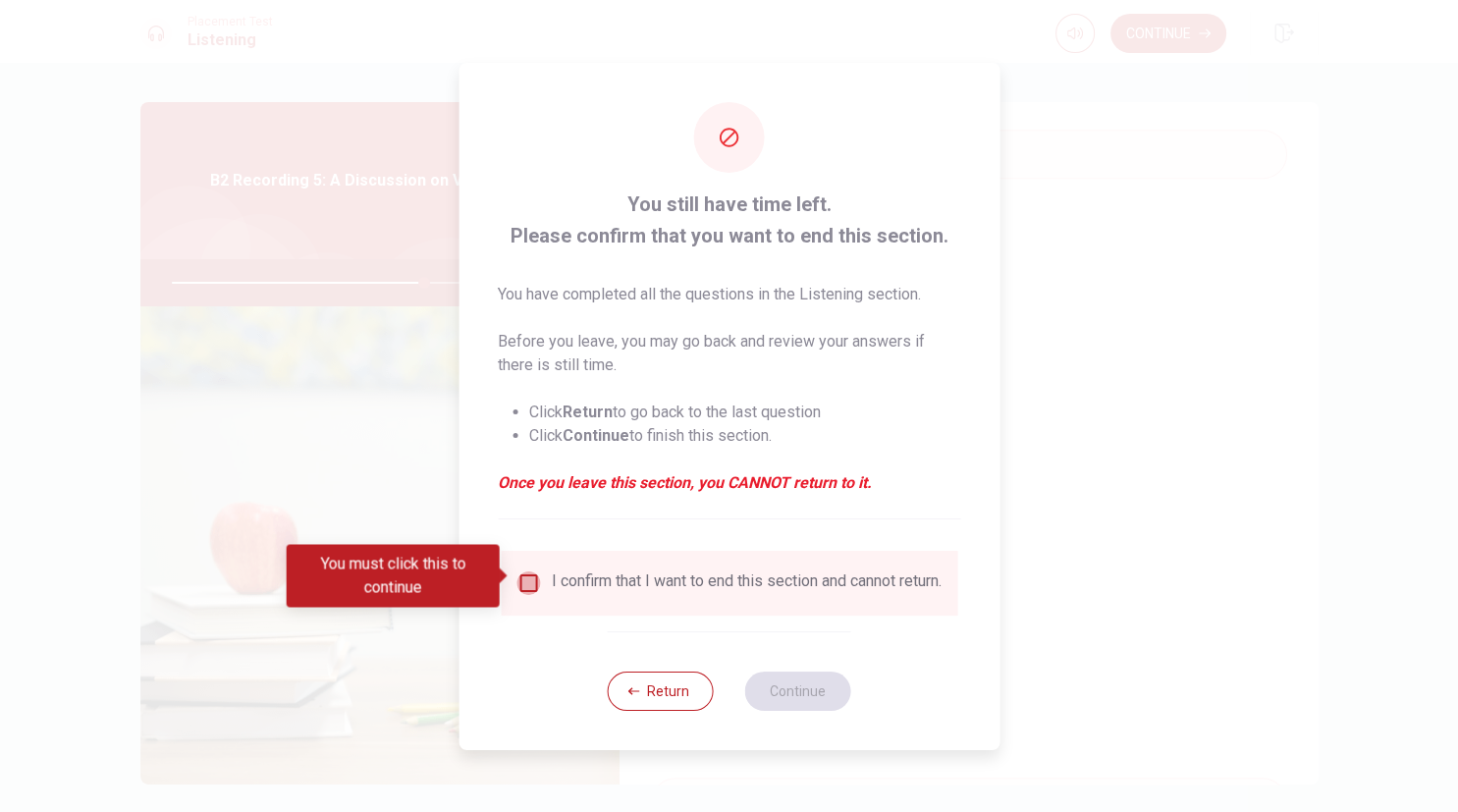 click at bounding box center [528, 583] 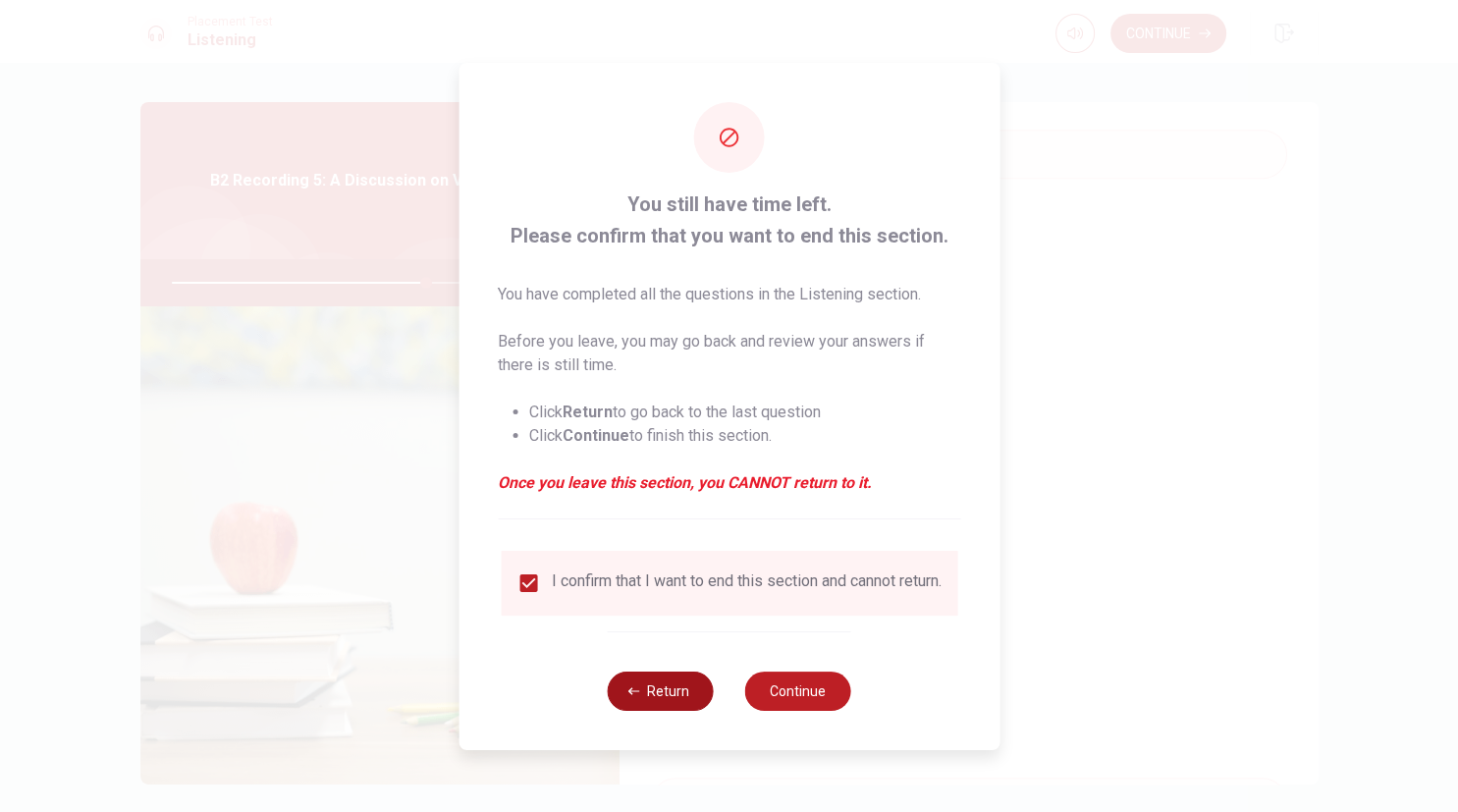 click on "Return" at bounding box center [661, 691] 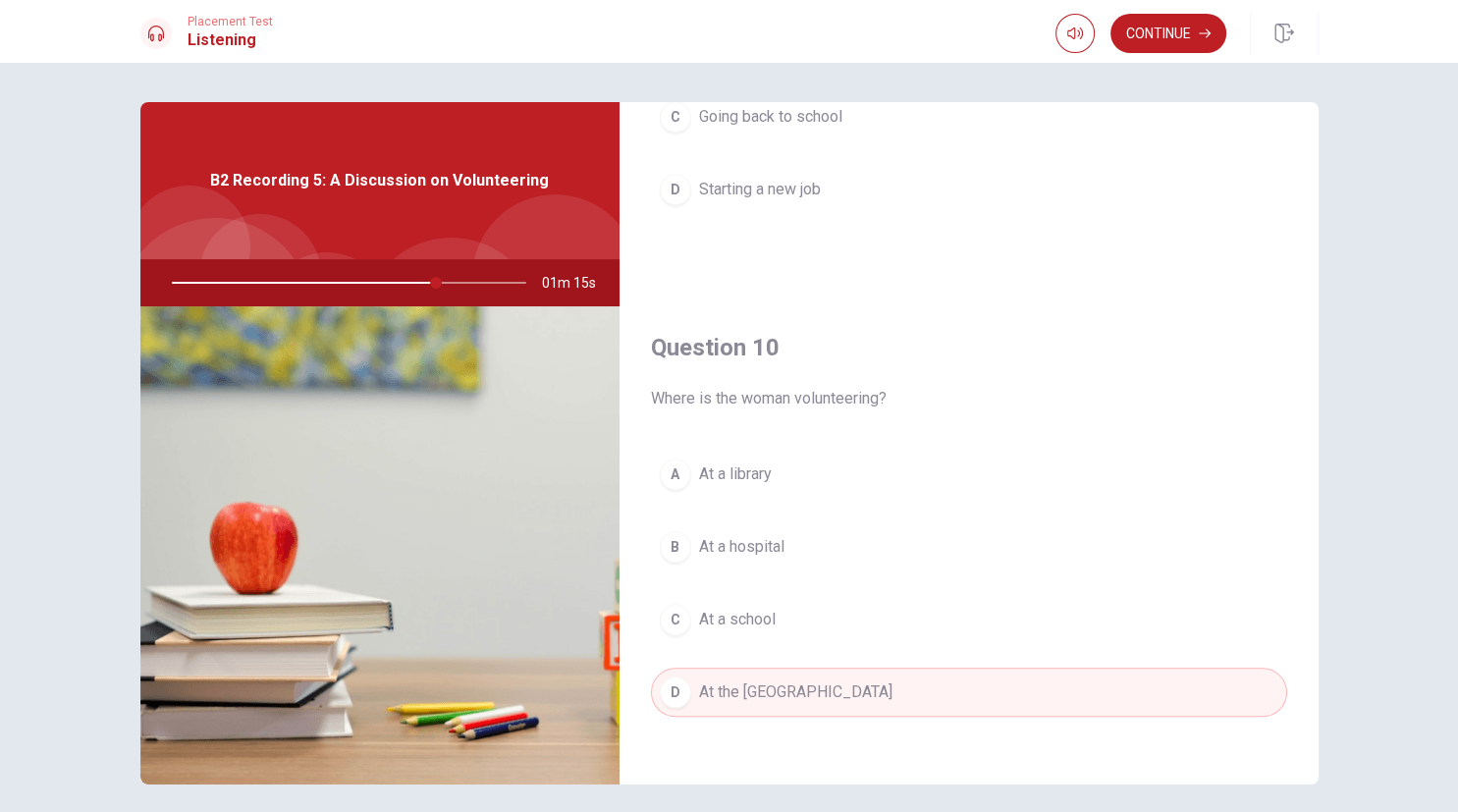 scroll, scrollTop: 1823, scrollLeft: 0, axis: vertical 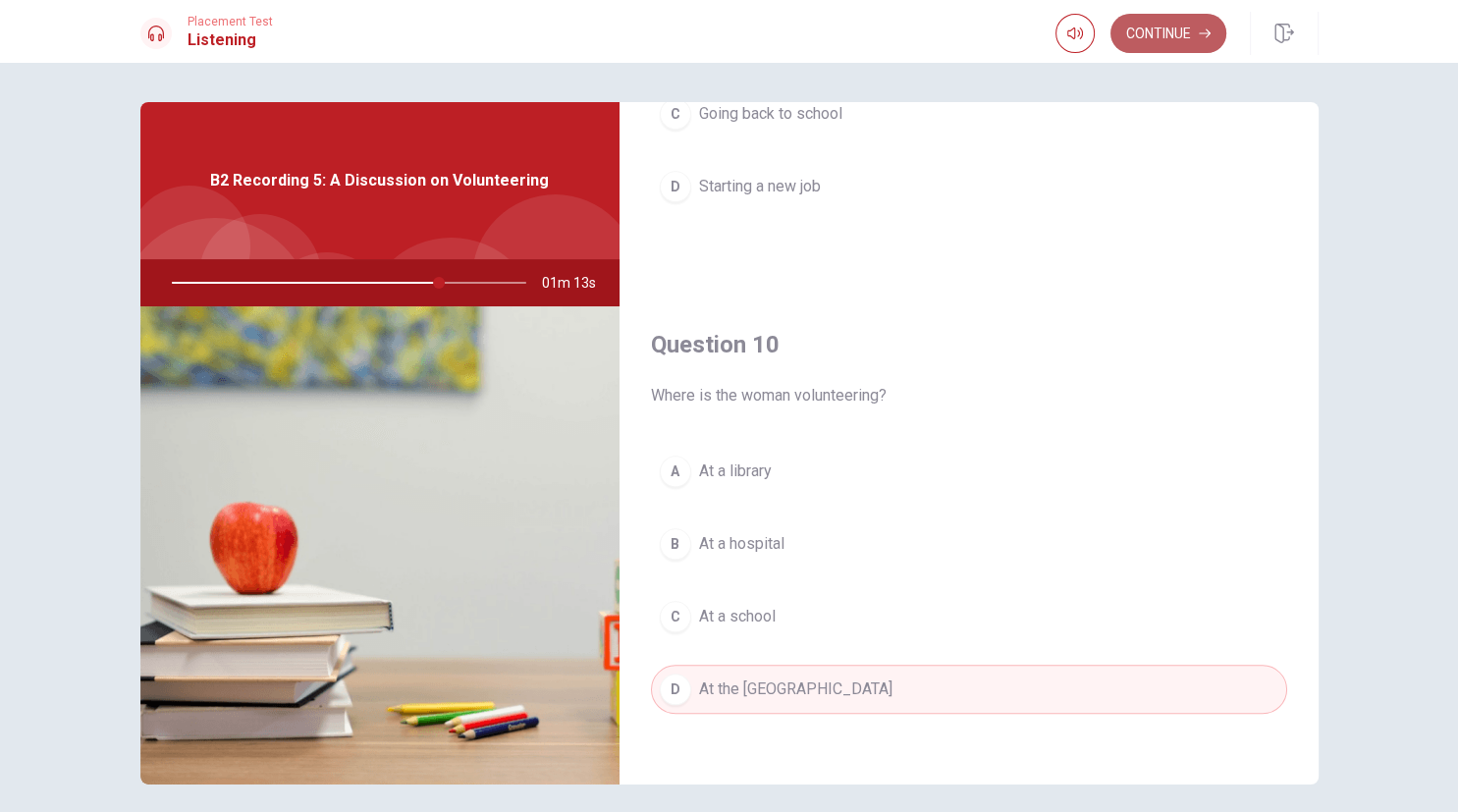 click on "Continue" at bounding box center [1168, 33] 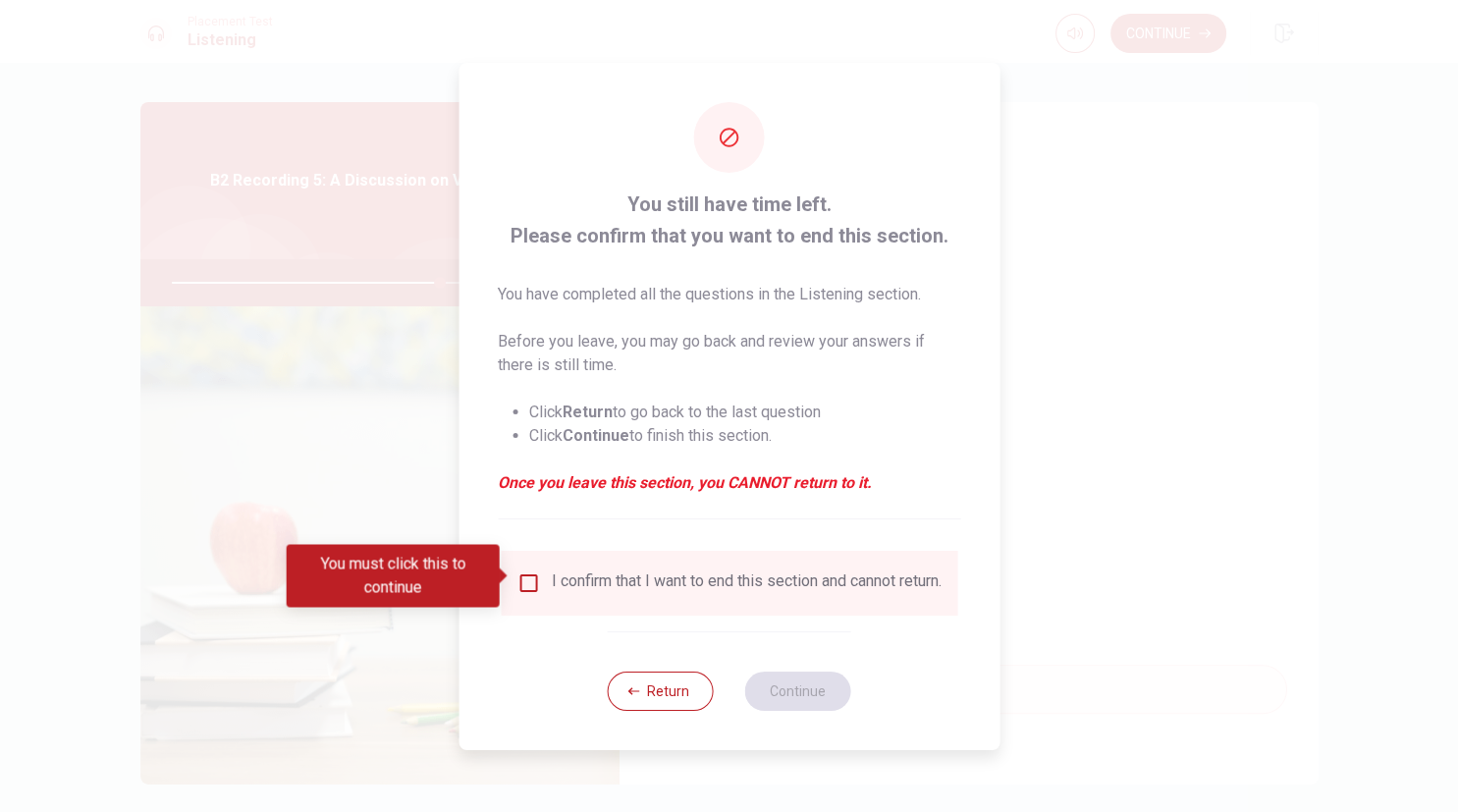 click at bounding box center (528, 583) 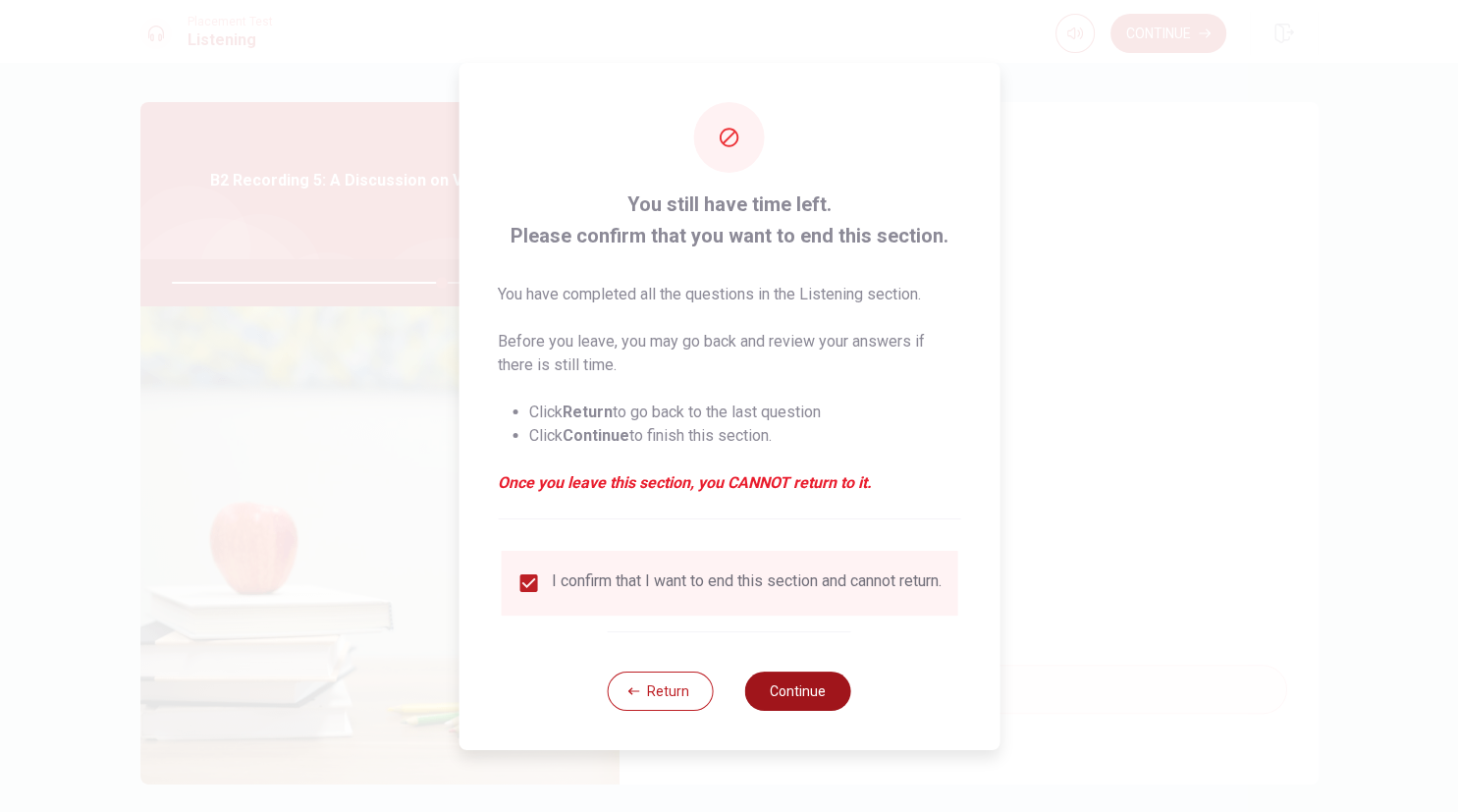click on "Continue" at bounding box center [798, 691] 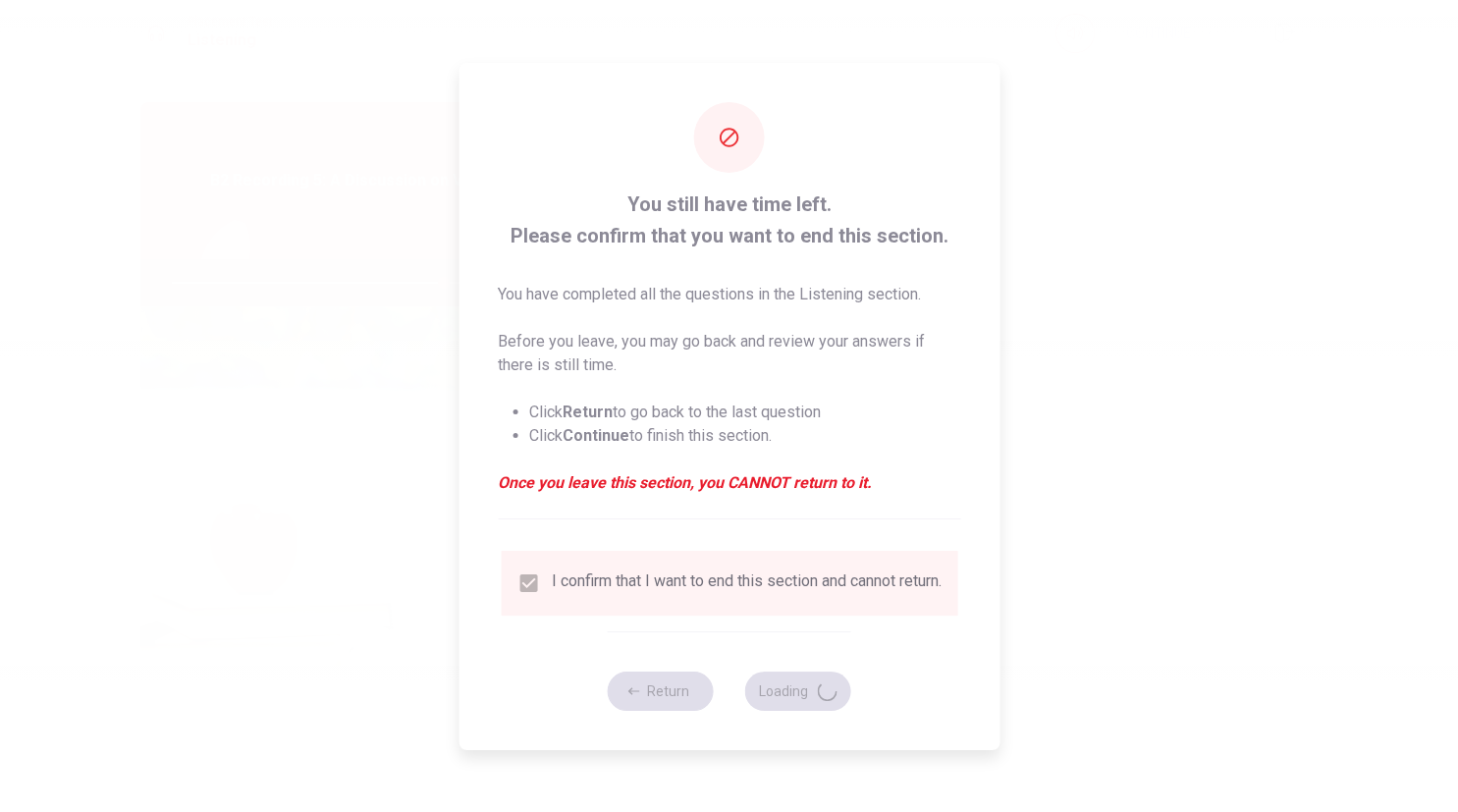 type on "77" 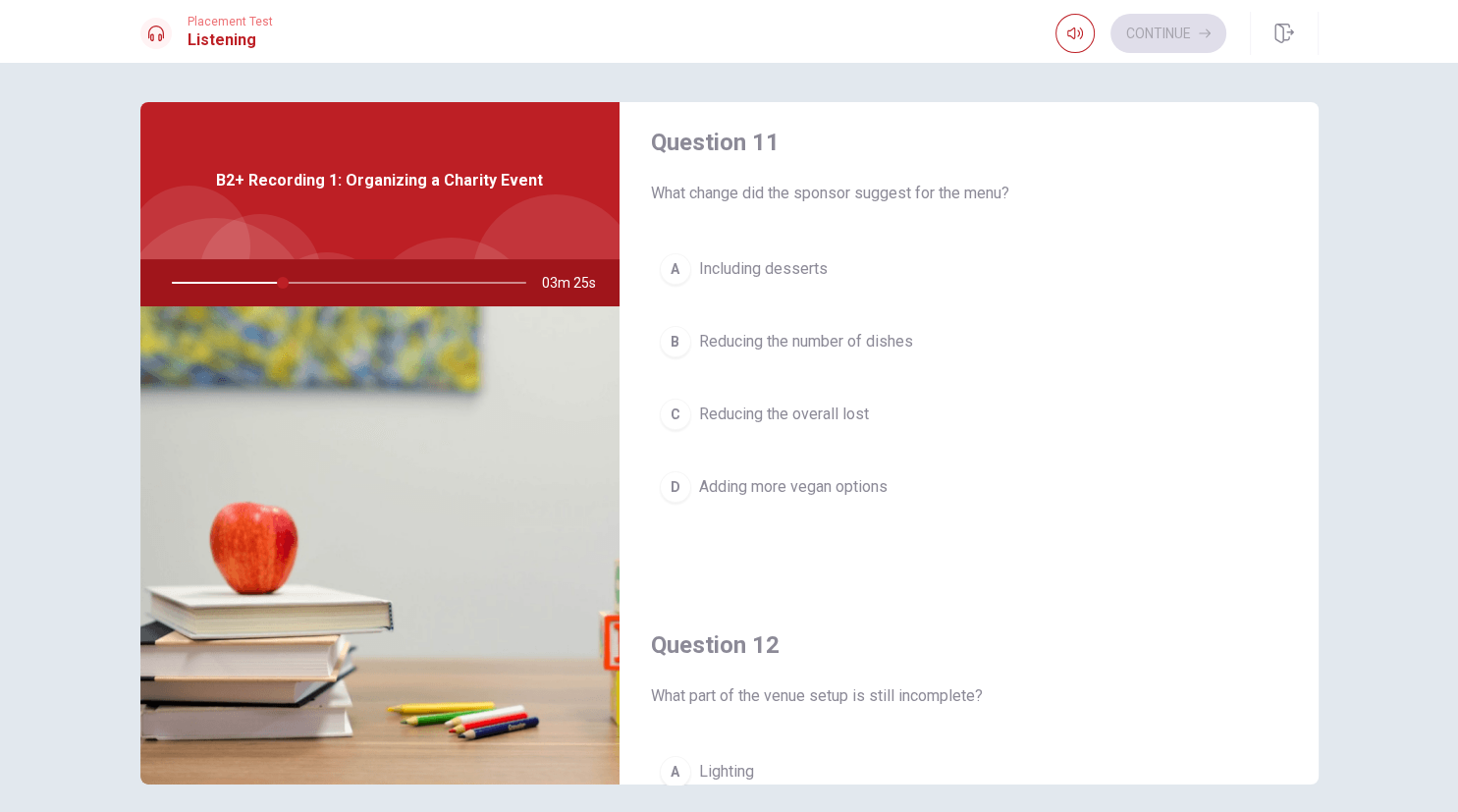 scroll, scrollTop: 0, scrollLeft: 0, axis: both 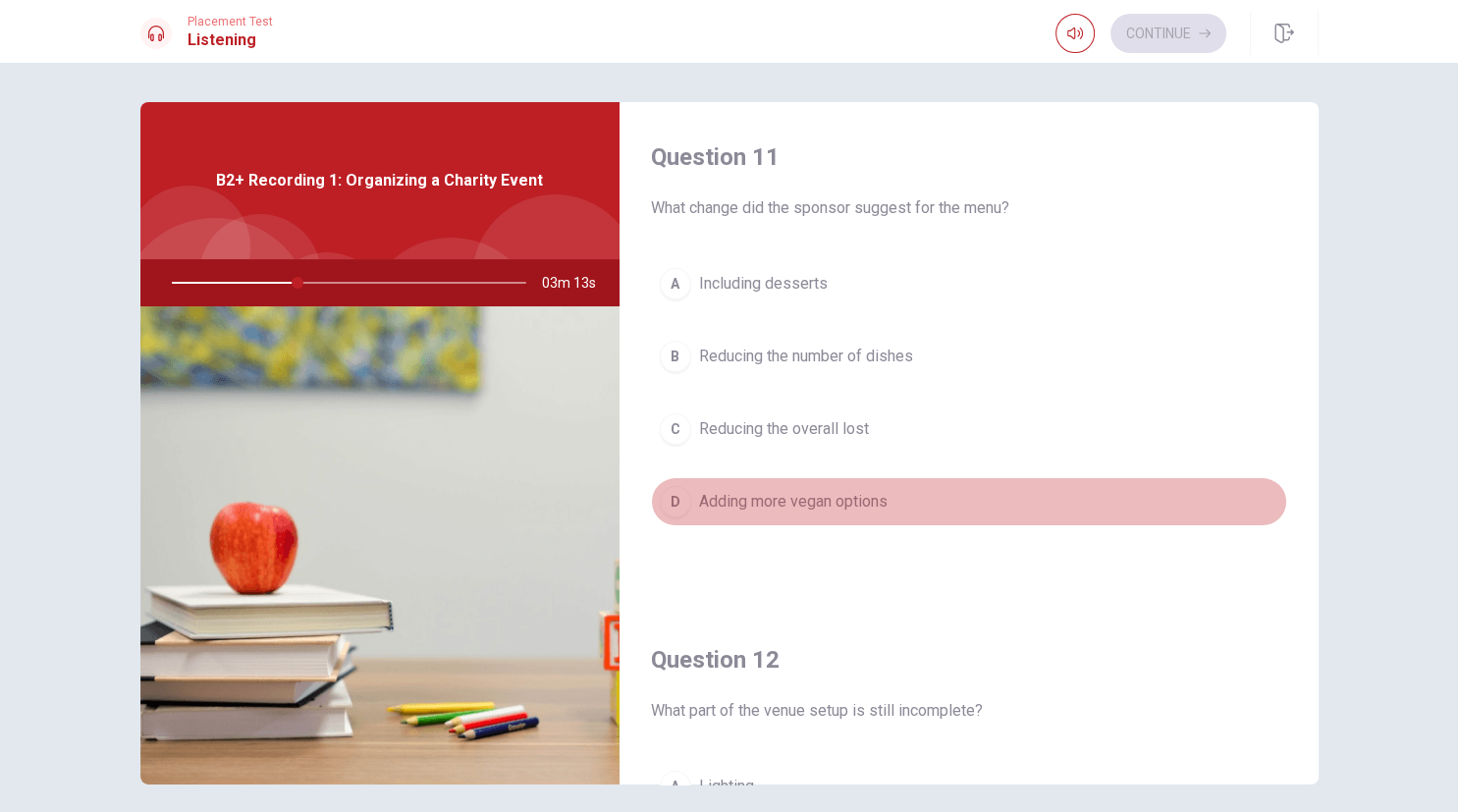click on "D" at bounding box center [675, 502] 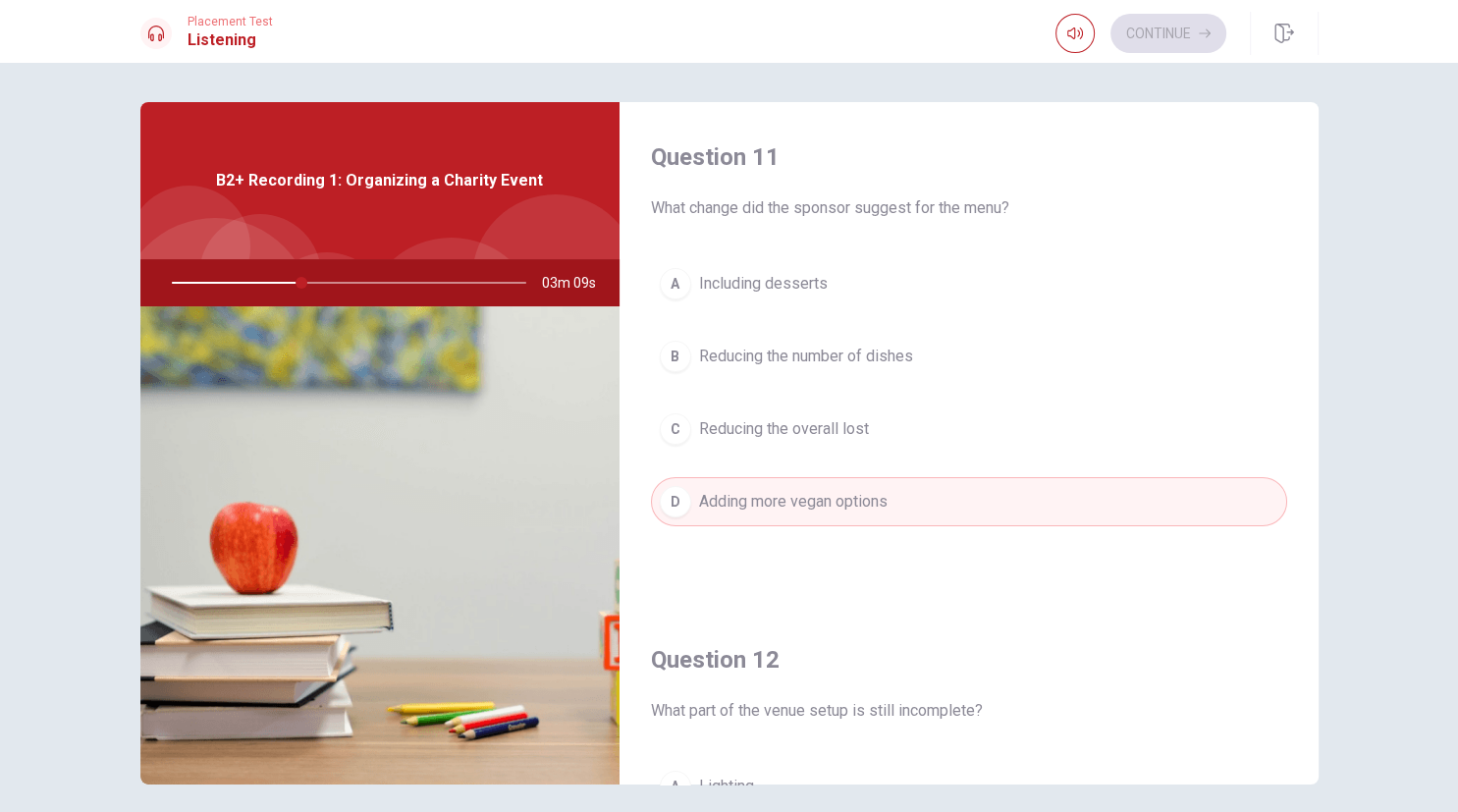 click on "C" at bounding box center (675, 429) 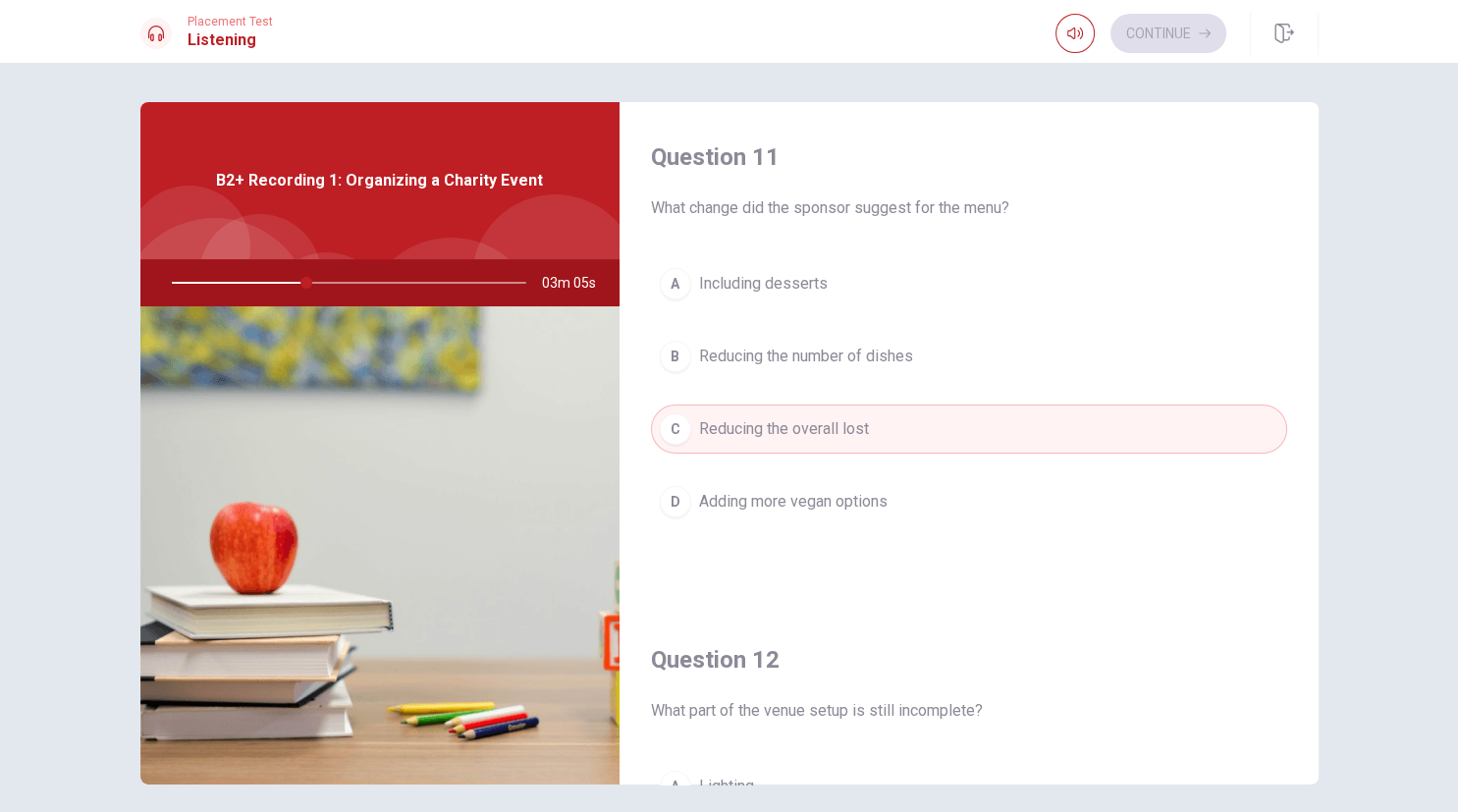 click on "D" at bounding box center [675, 502] 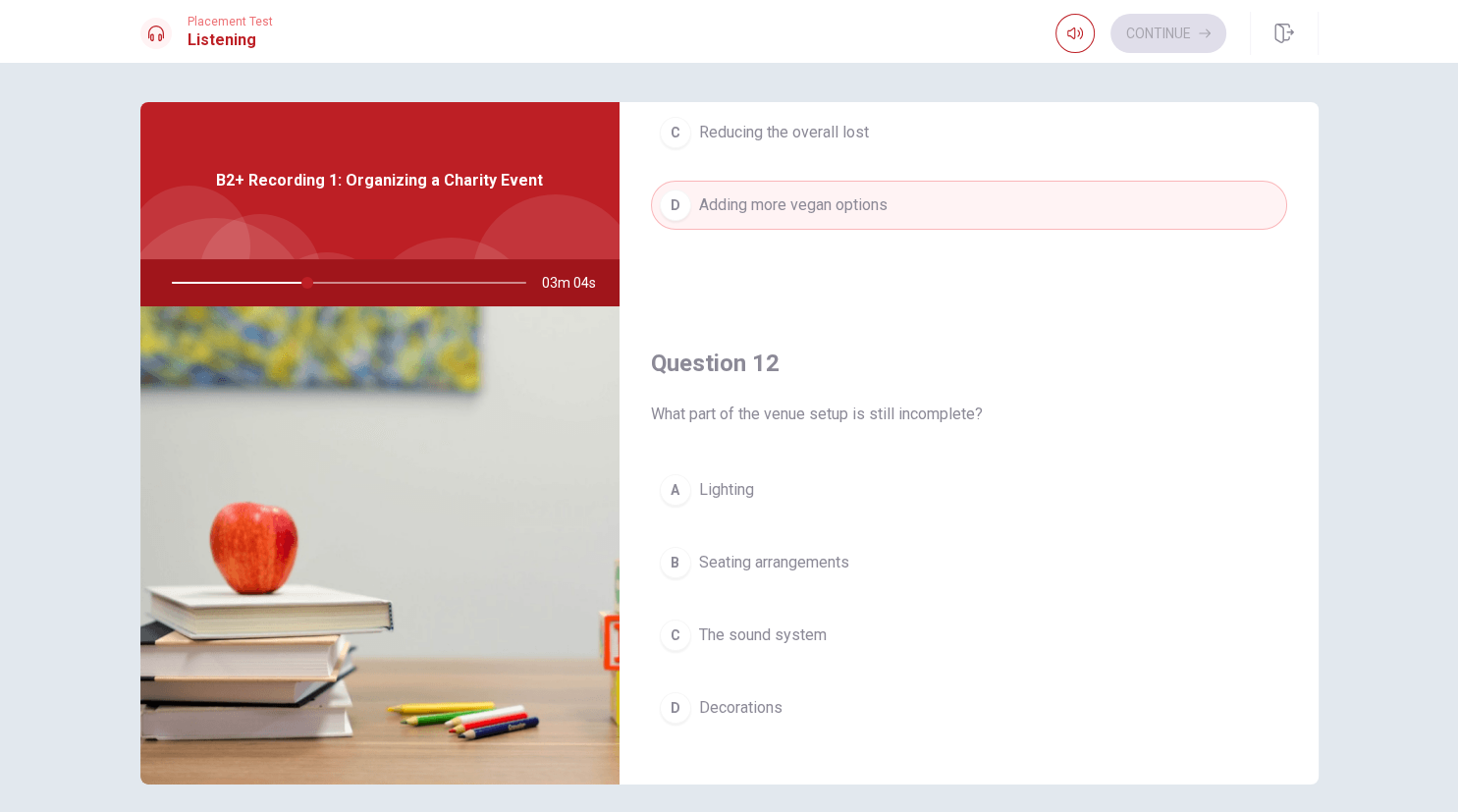 scroll, scrollTop: 340, scrollLeft: 0, axis: vertical 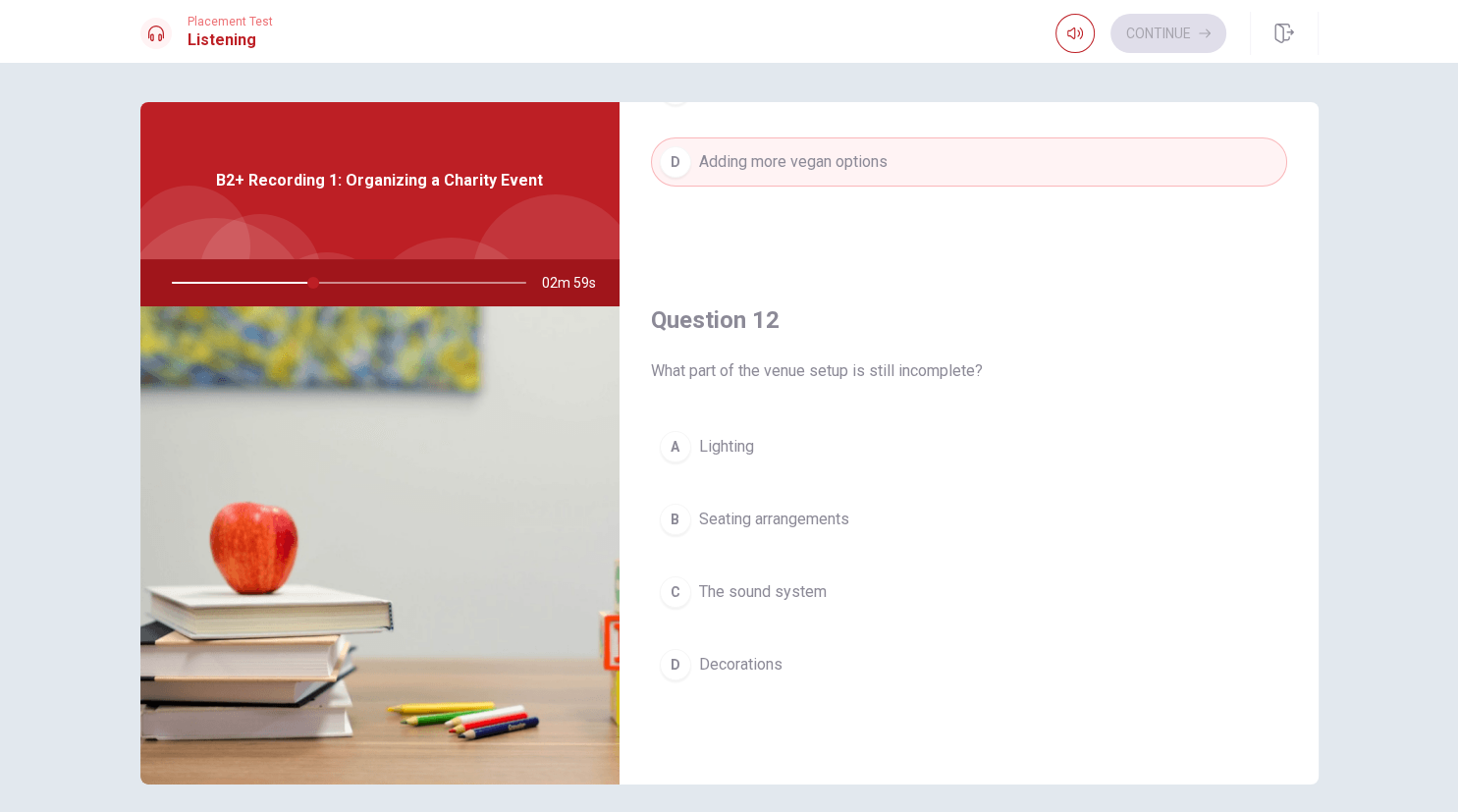 click on "C" at bounding box center (675, 592) 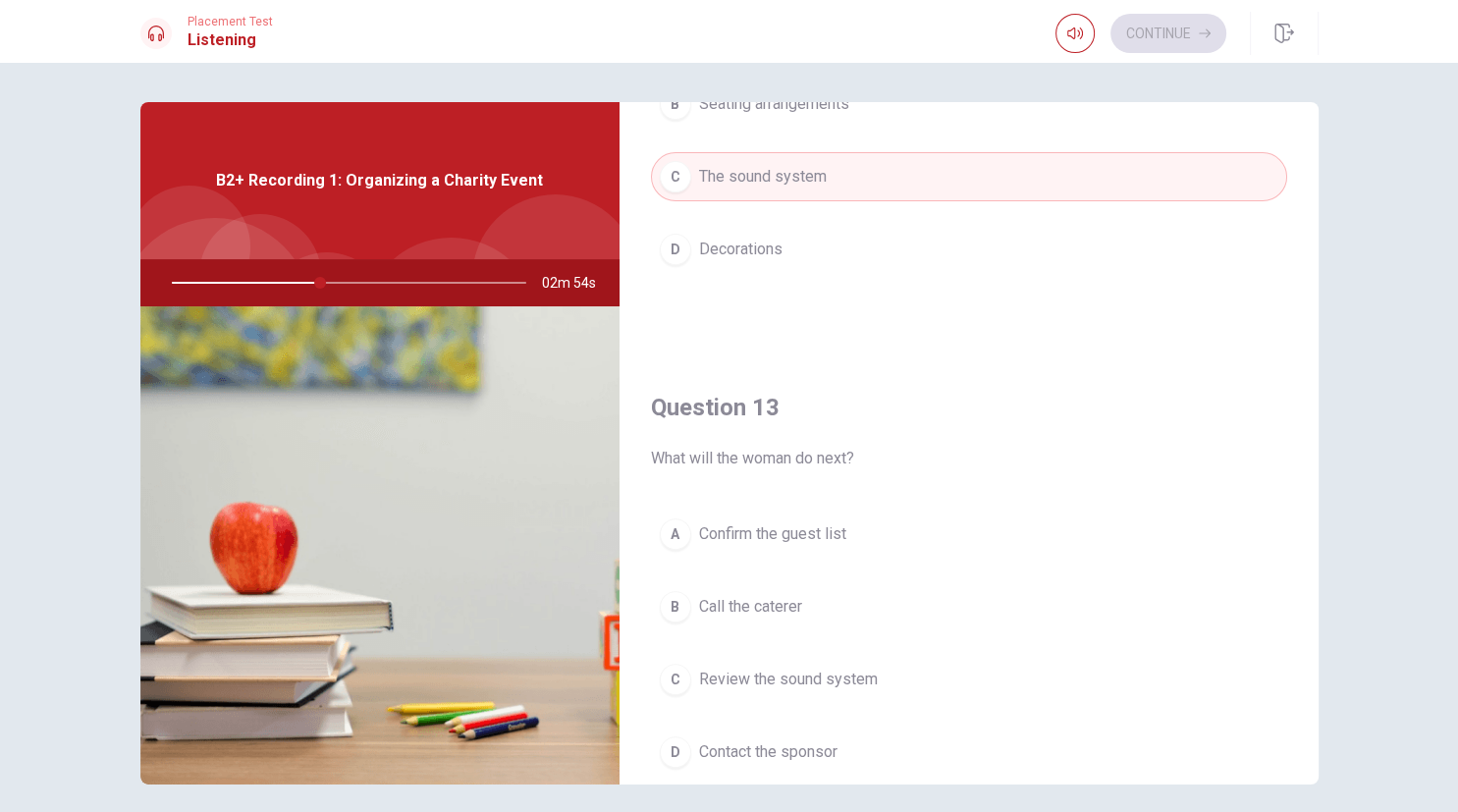 scroll, scrollTop: 791, scrollLeft: 0, axis: vertical 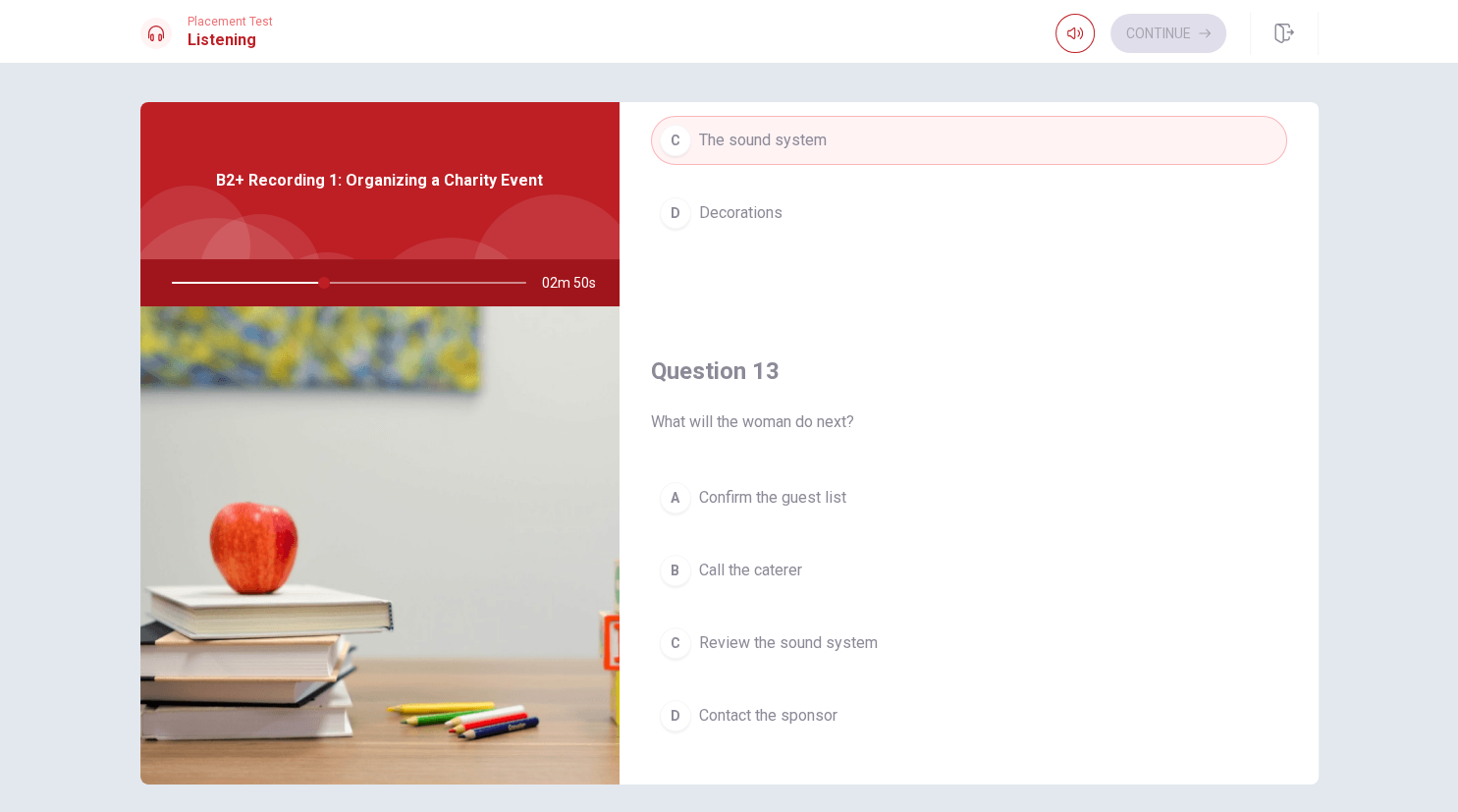 click on "B" at bounding box center [675, 570] 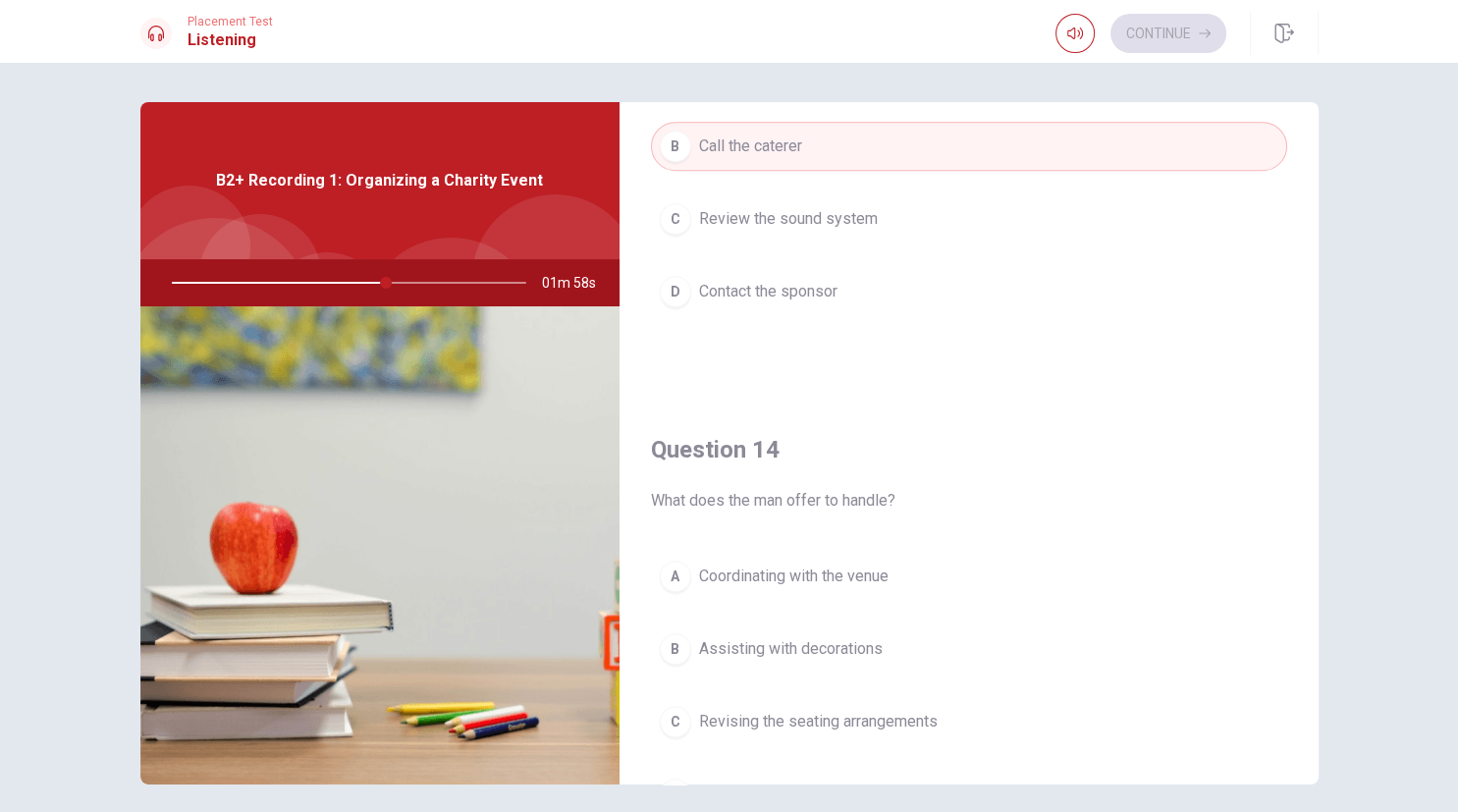 scroll, scrollTop: 1357, scrollLeft: 0, axis: vertical 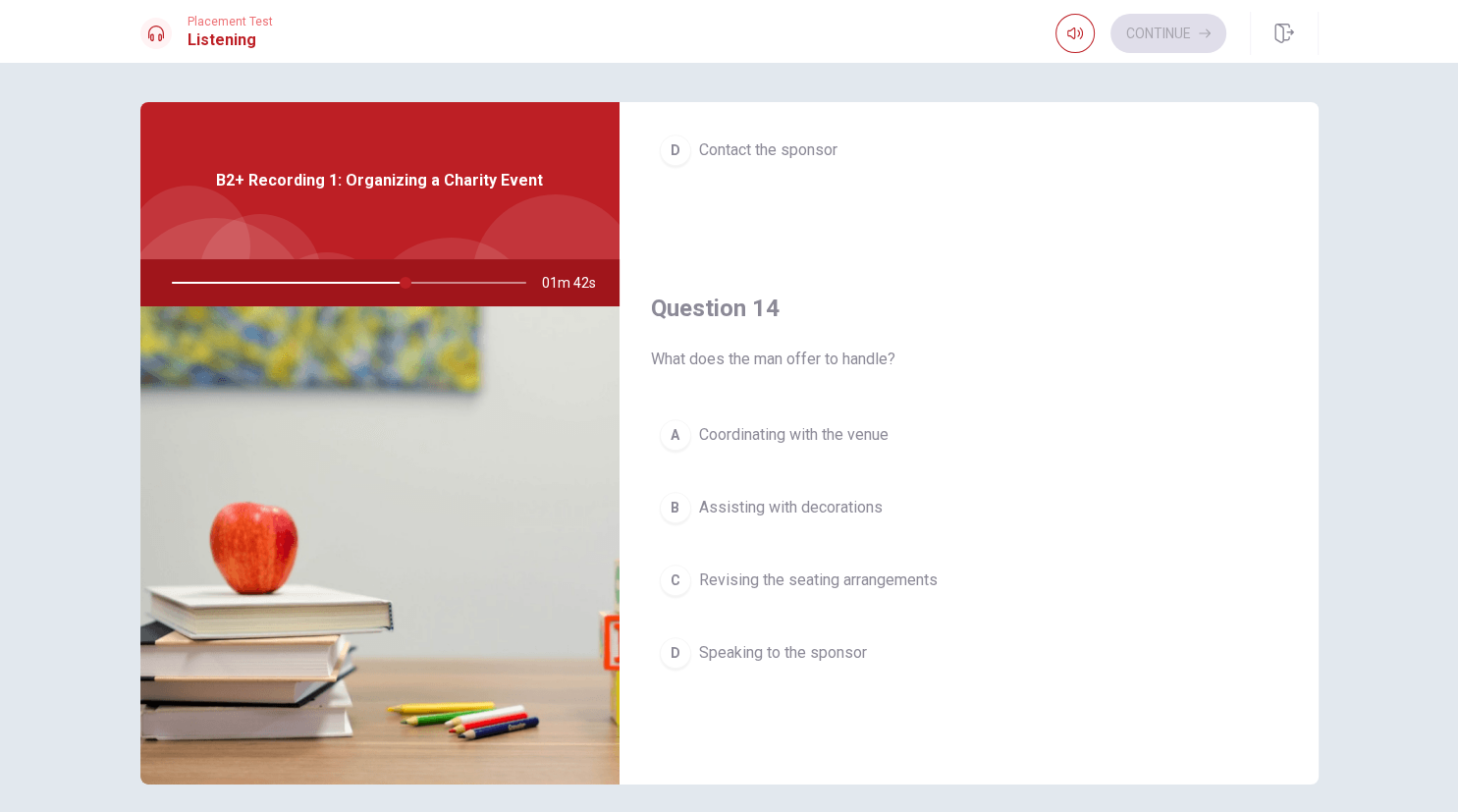 click on "A" at bounding box center [675, 435] 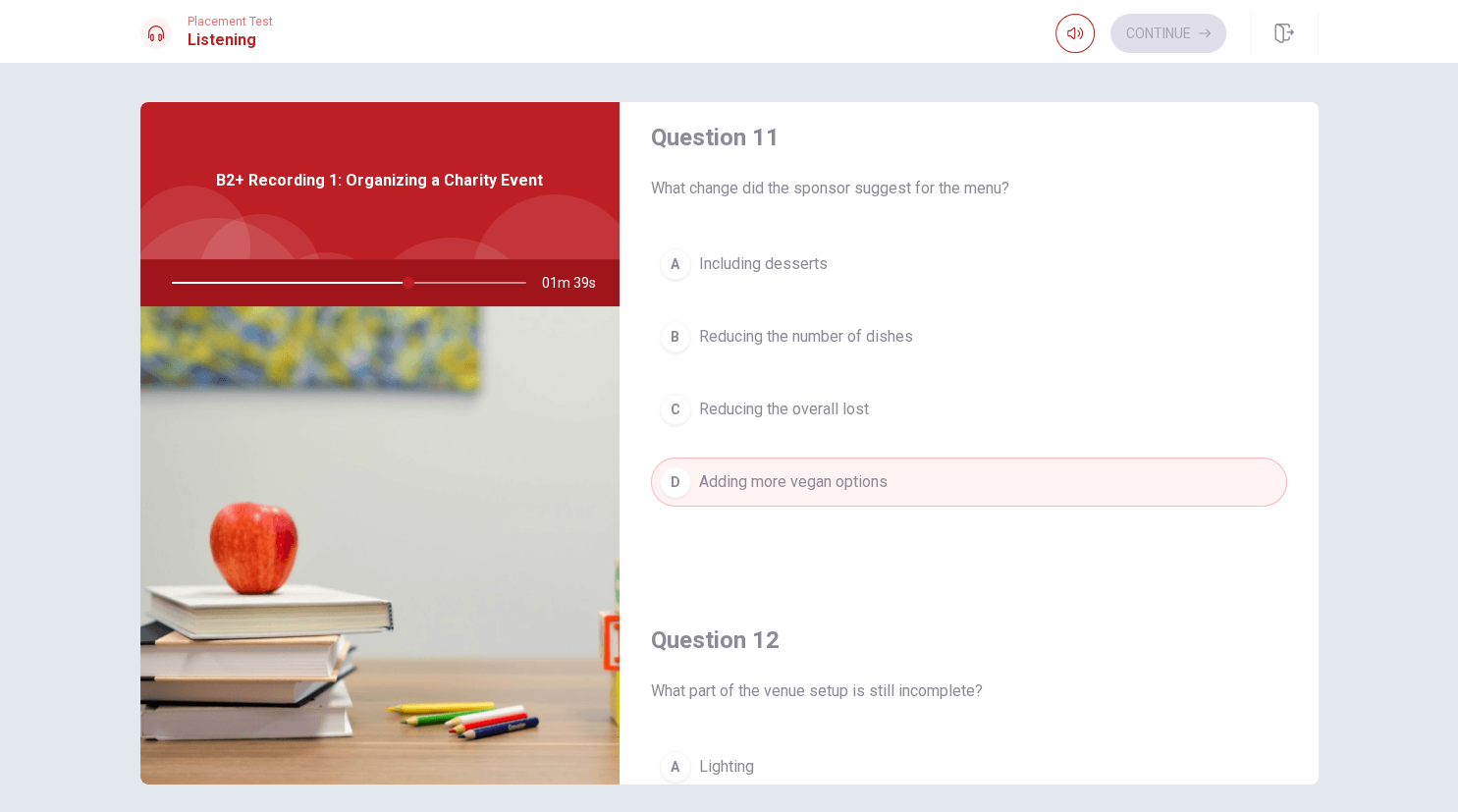 scroll, scrollTop: 0, scrollLeft: 0, axis: both 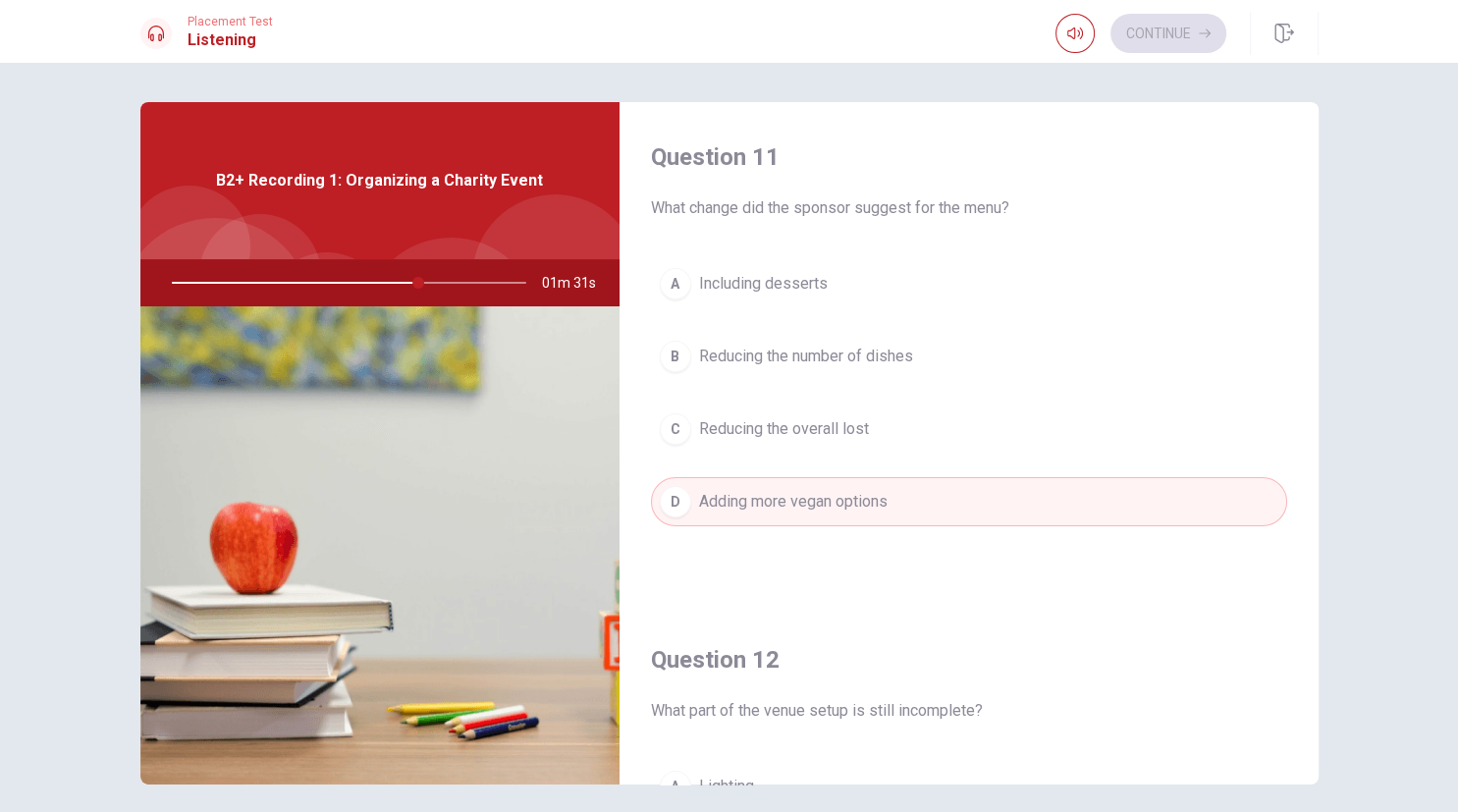 click on "C" at bounding box center [675, 429] 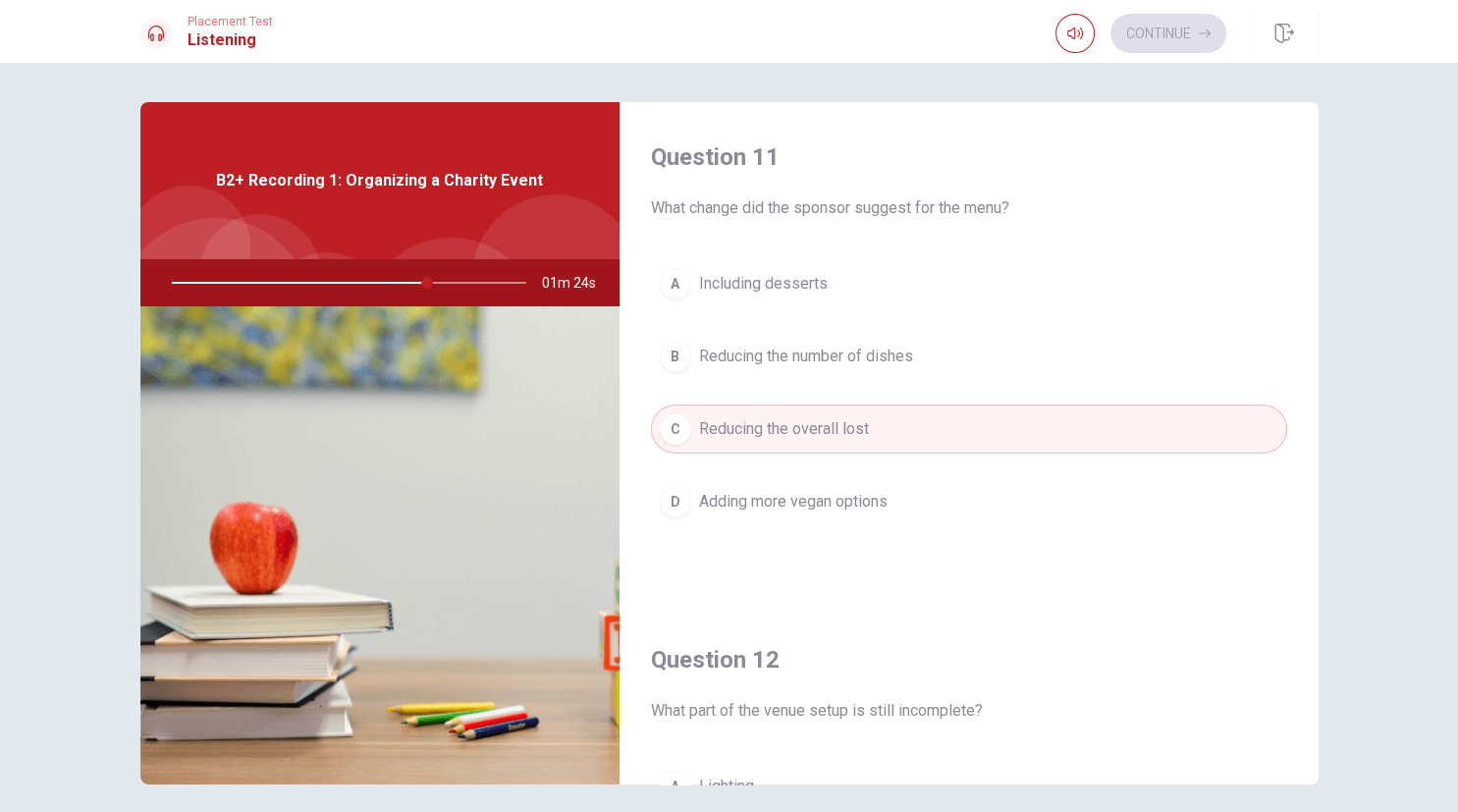 click on "D" at bounding box center [675, 502] 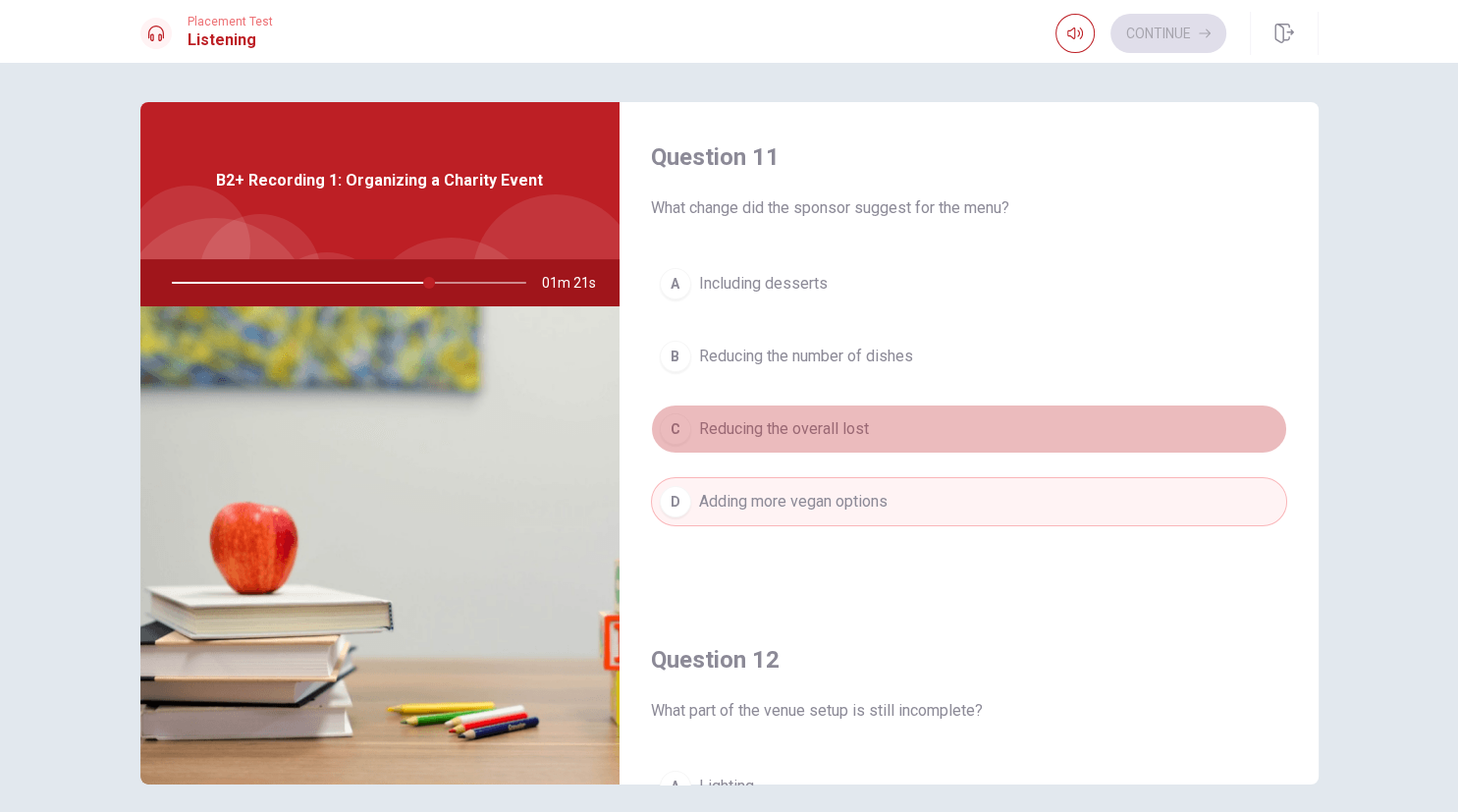 click on "C" at bounding box center (675, 429) 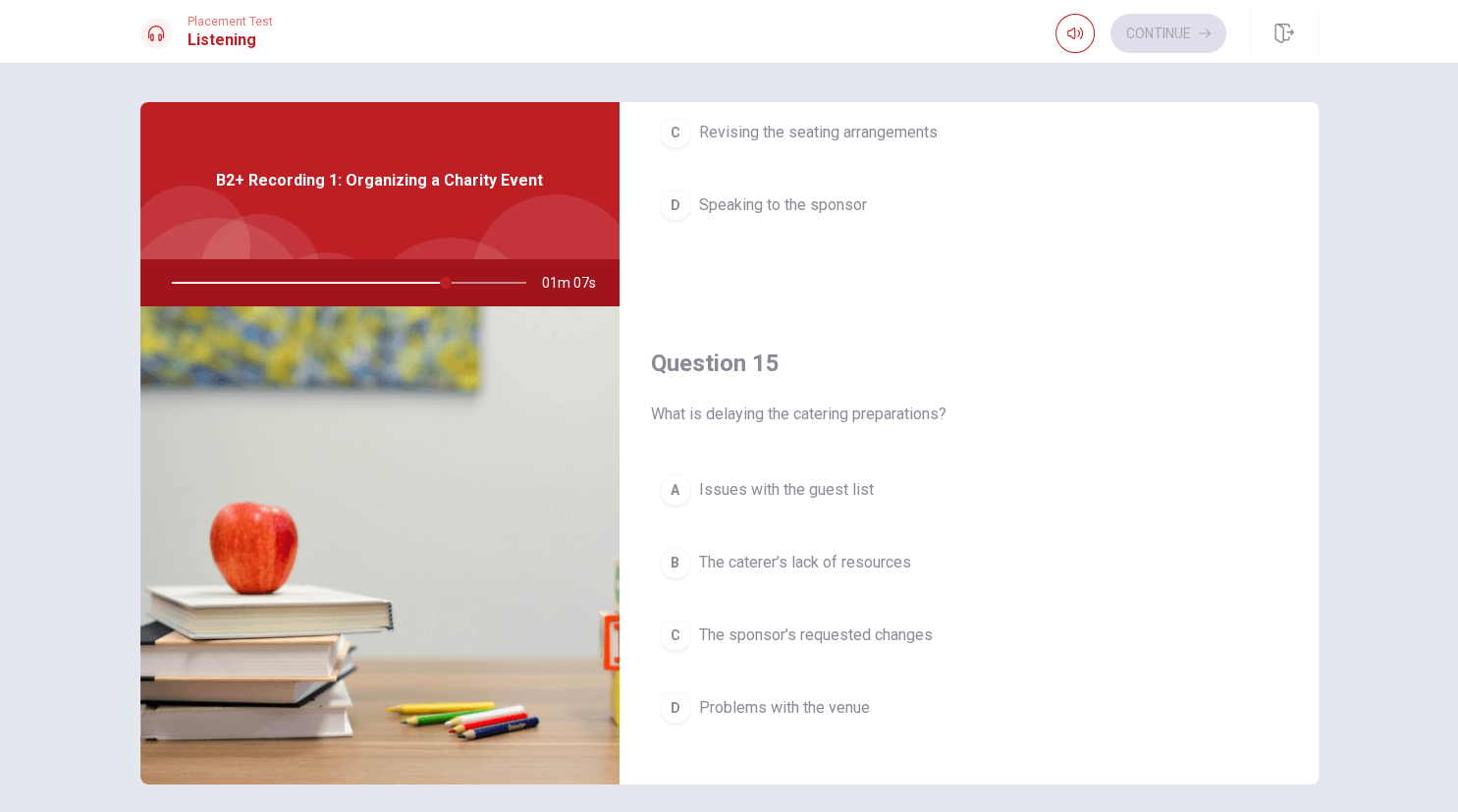 scroll, scrollTop: 1810, scrollLeft: 0, axis: vertical 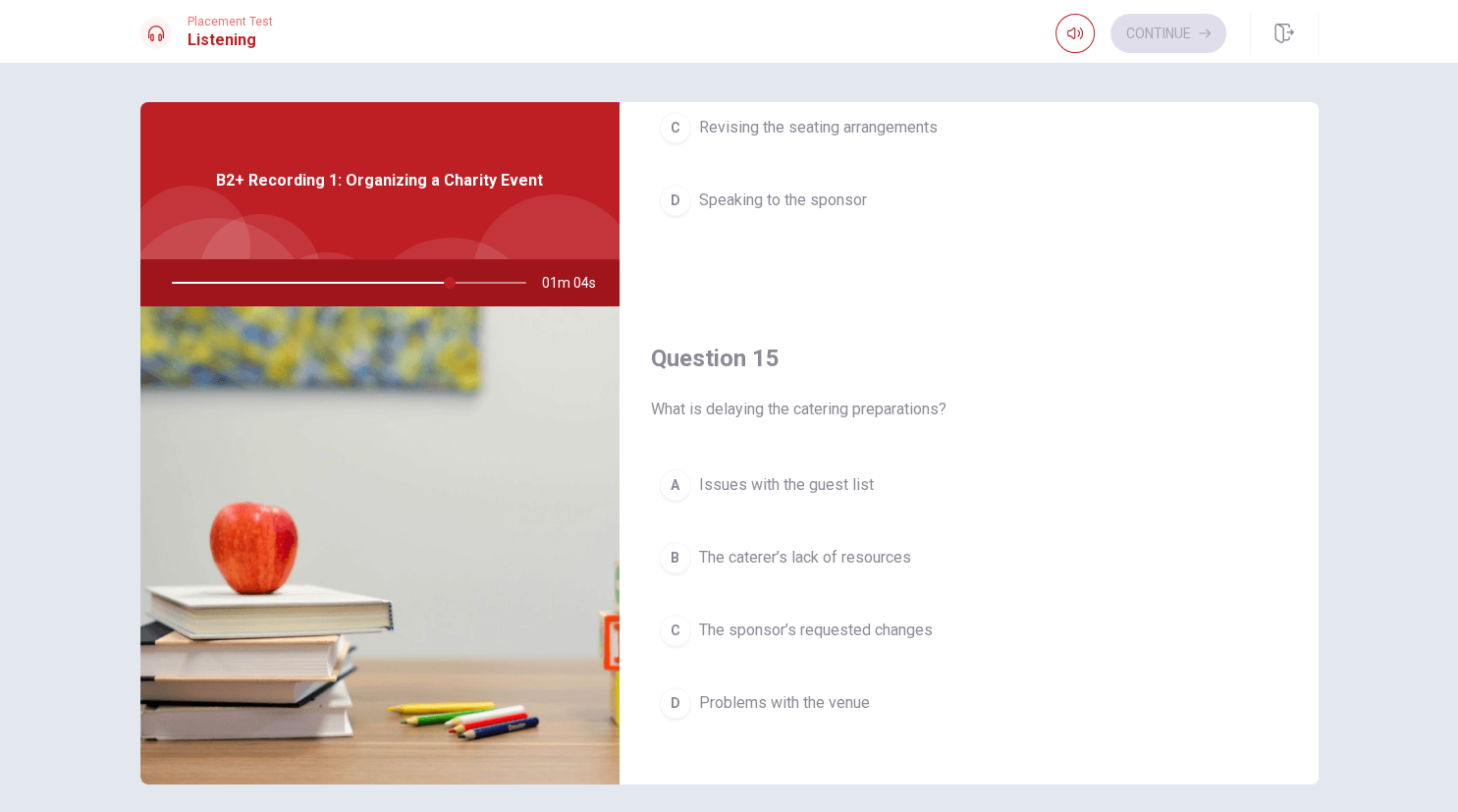 click on "C" at bounding box center [675, 630] 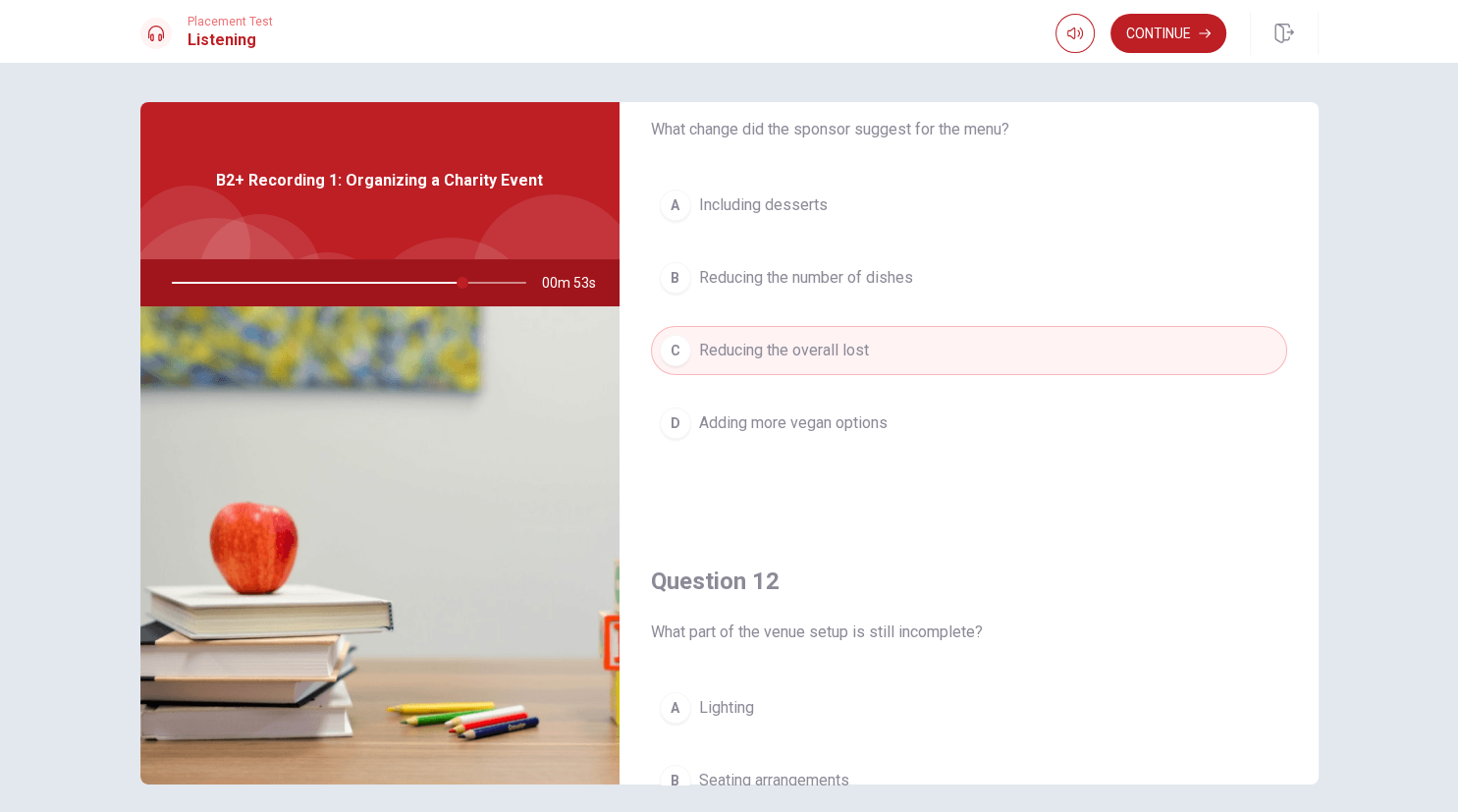 scroll, scrollTop: 0, scrollLeft: 0, axis: both 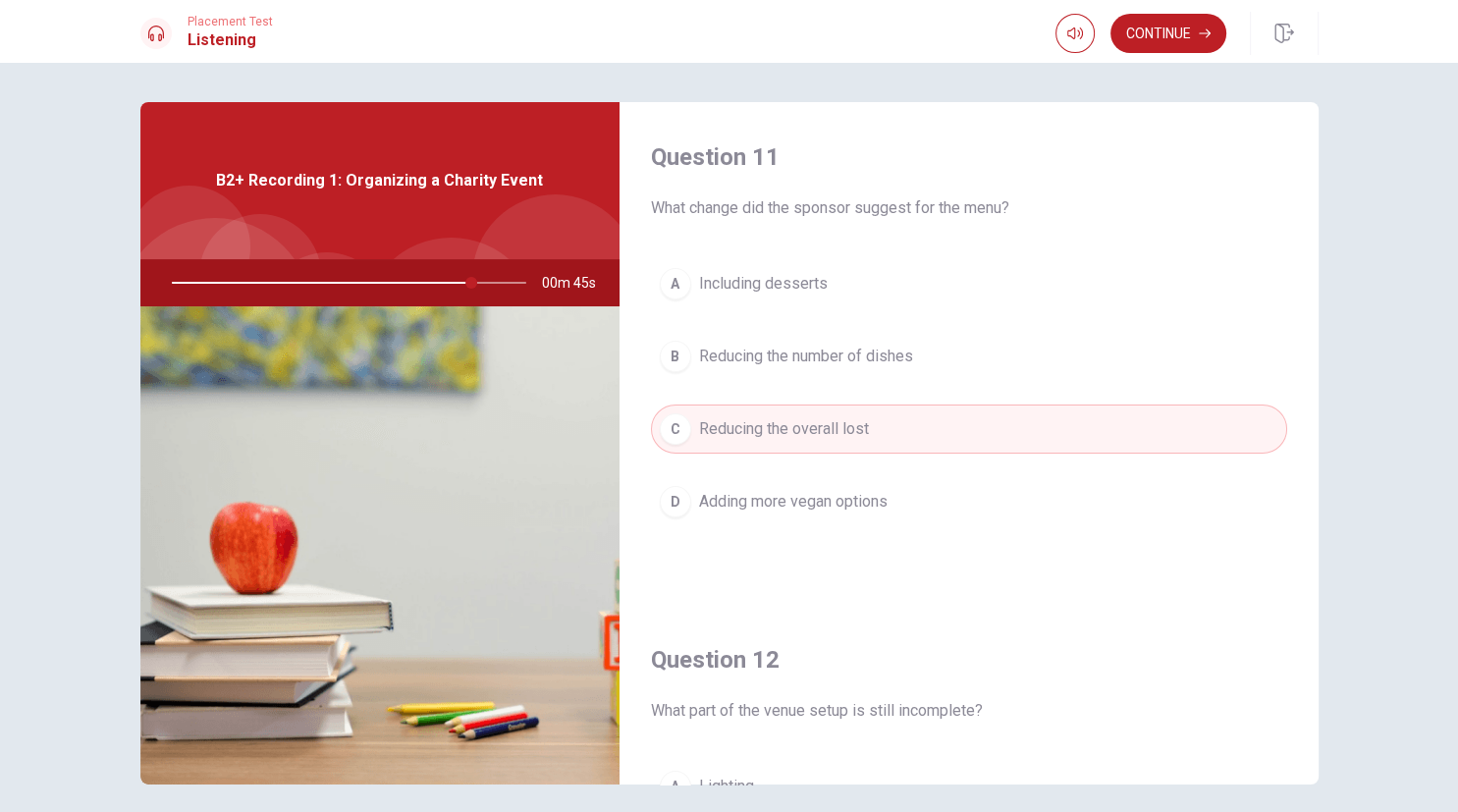 click on "D" at bounding box center (675, 502) 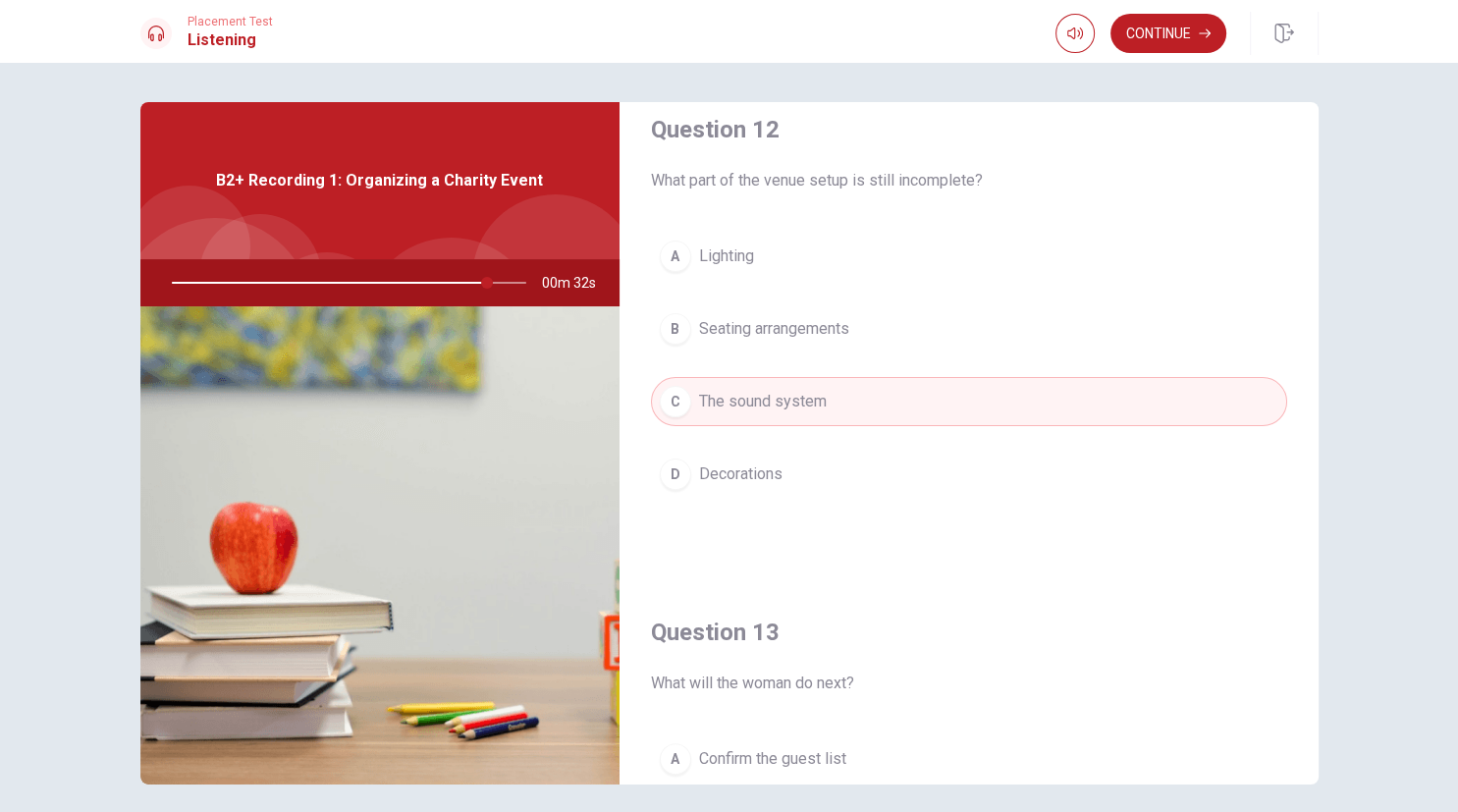 scroll, scrollTop: 566, scrollLeft: 0, axis: vertical 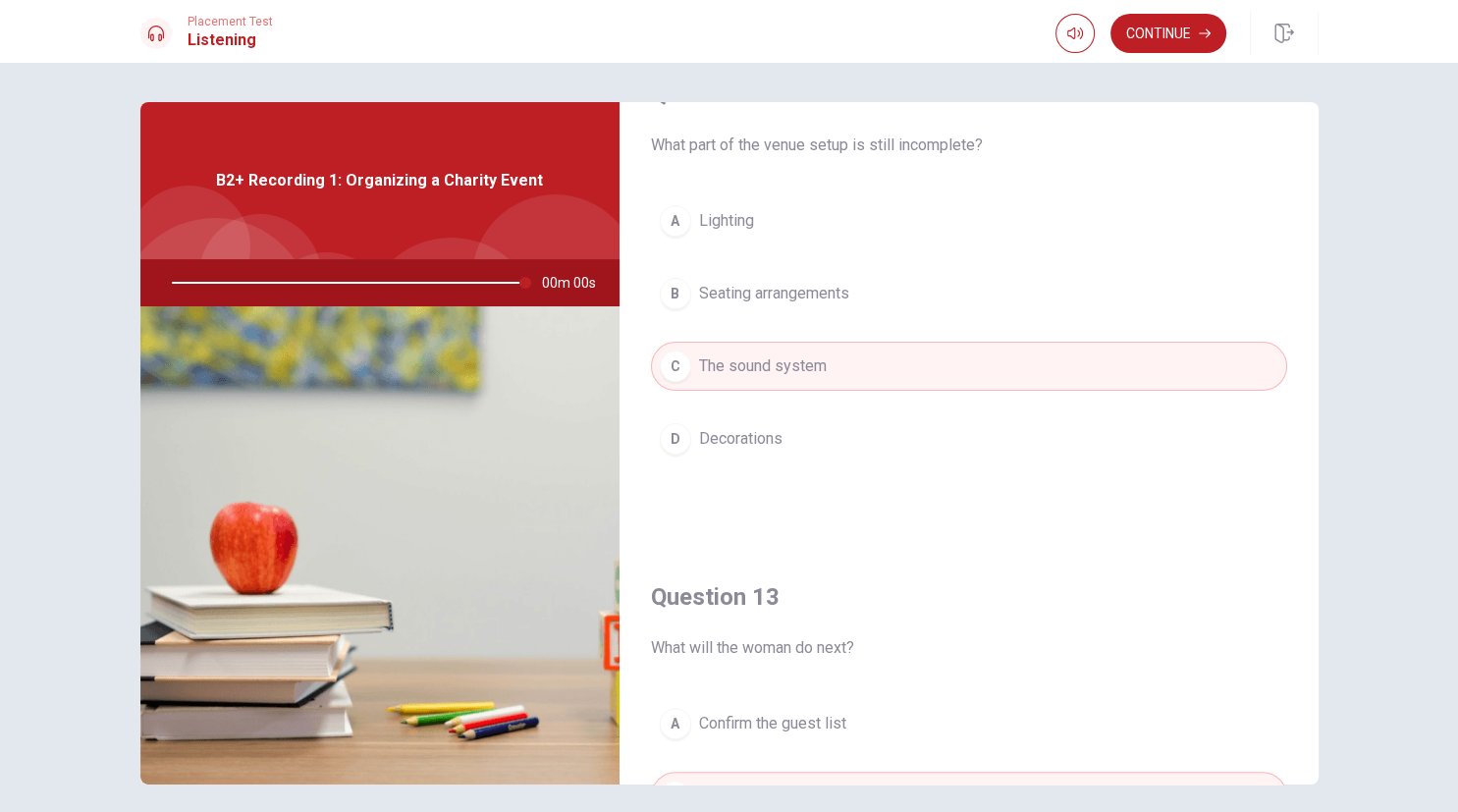 type on "0" 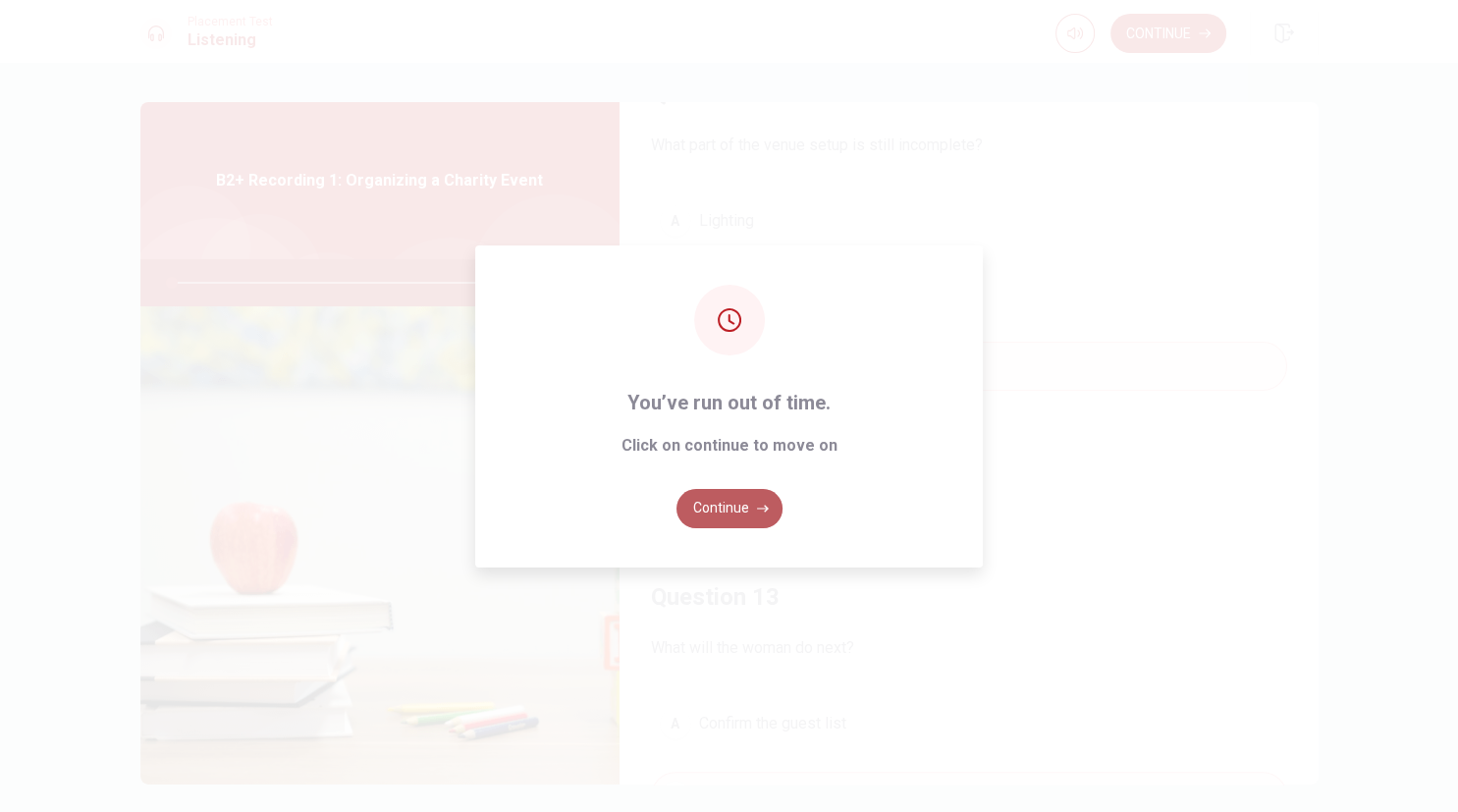 click on "Continue" at bounding box center [729, 509] 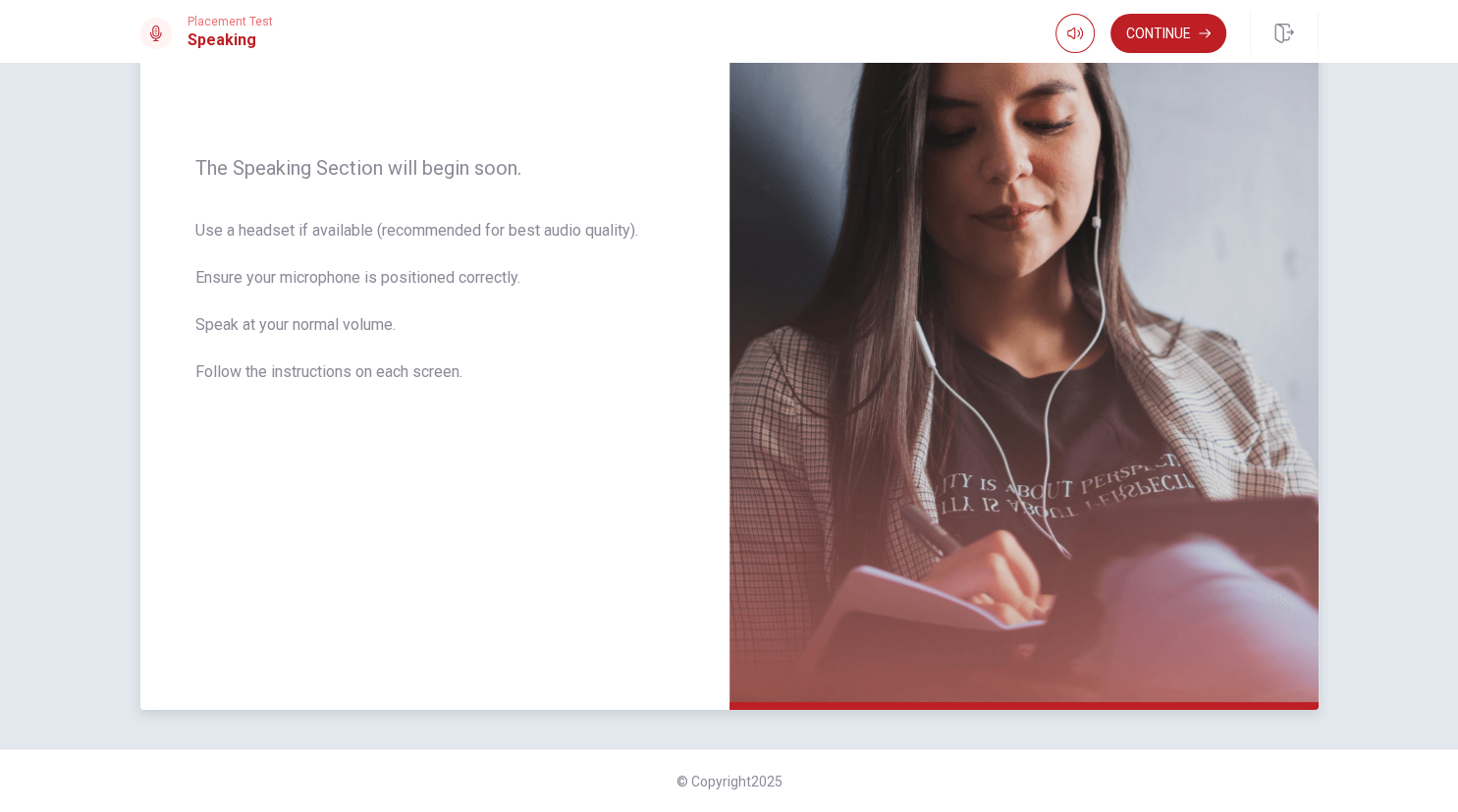 scroll, scrollTop: 0, scrollLeft: 0, axis: both 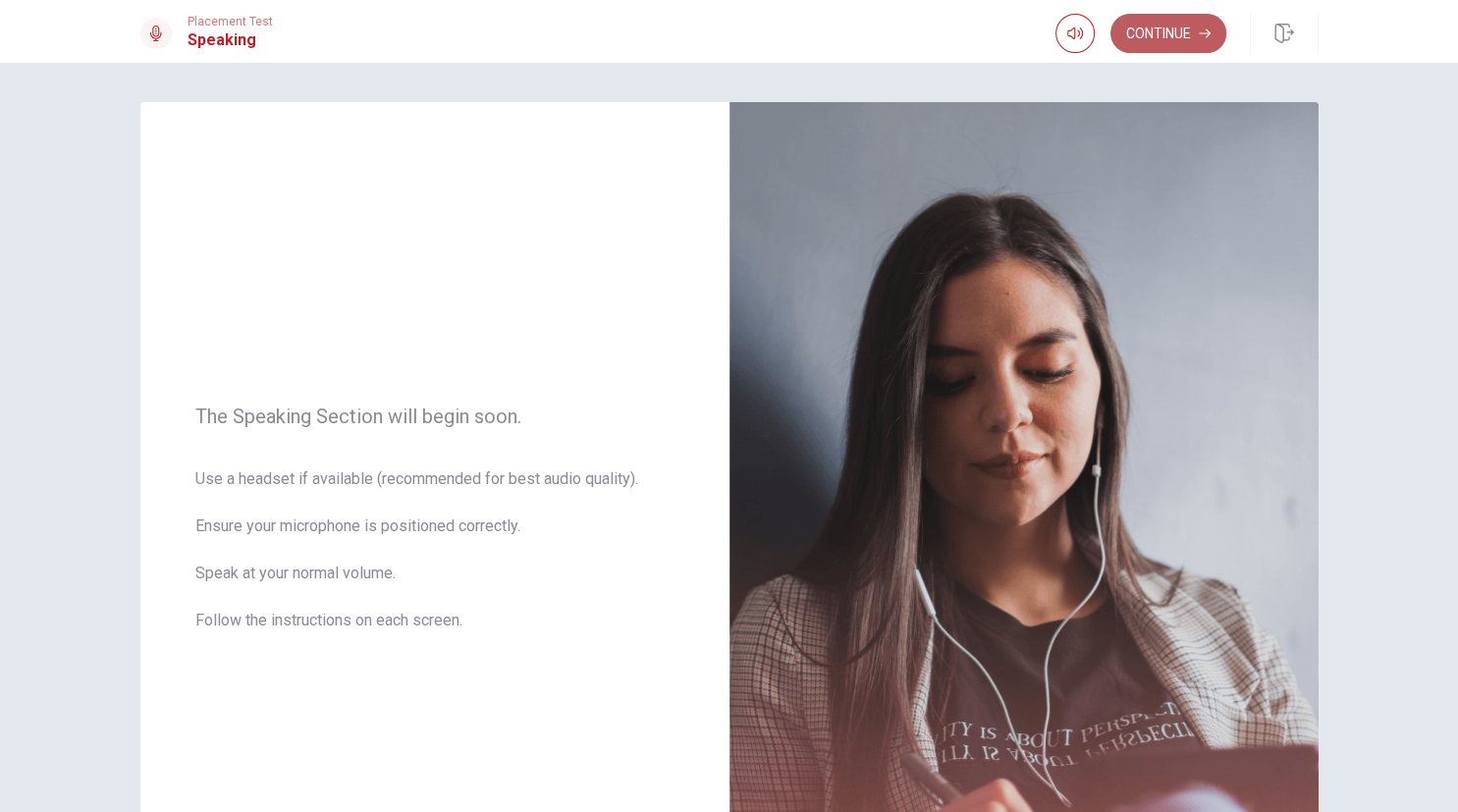 click 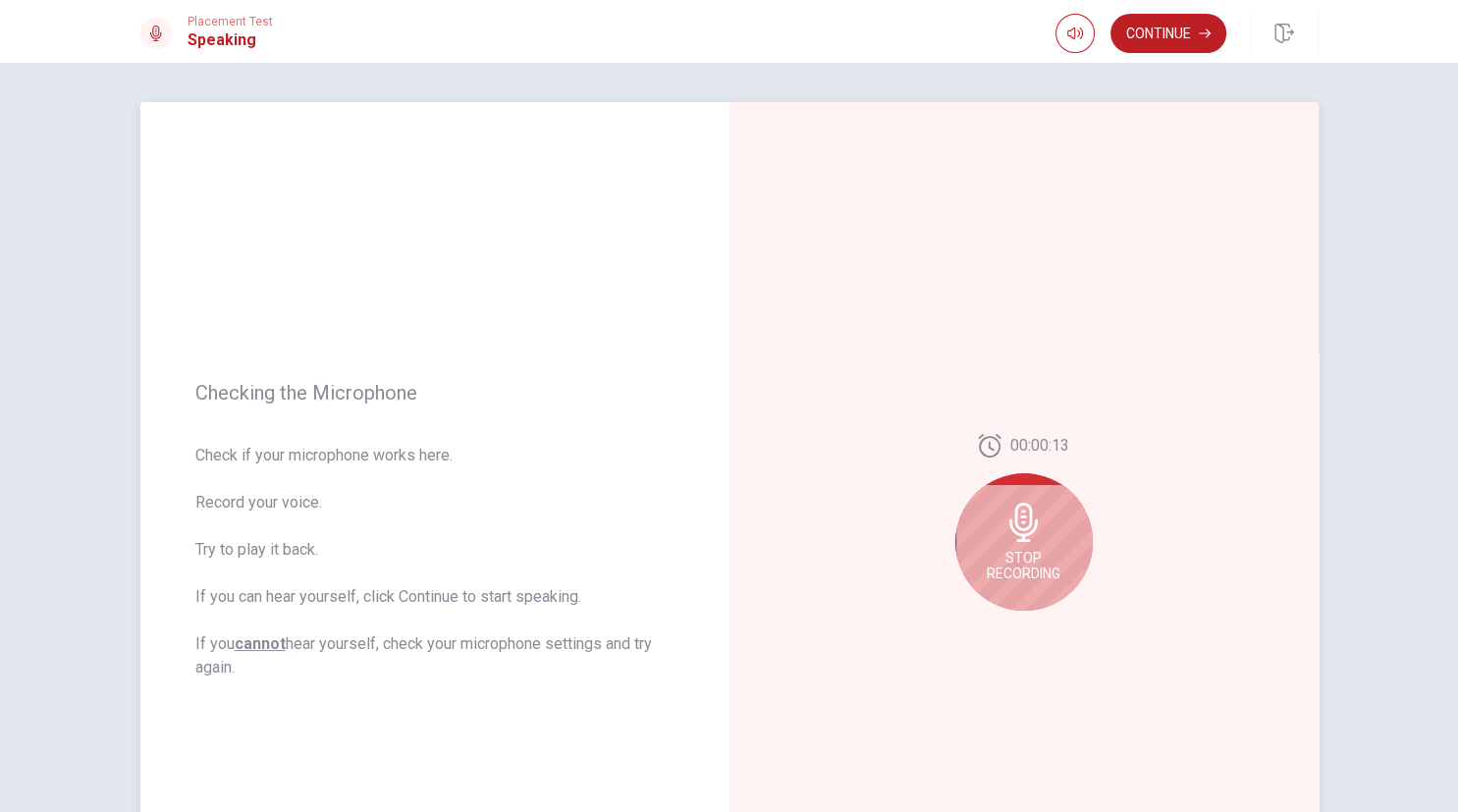 scroll, scrollTop: 113, scrollLeft: 0, axis: vertical 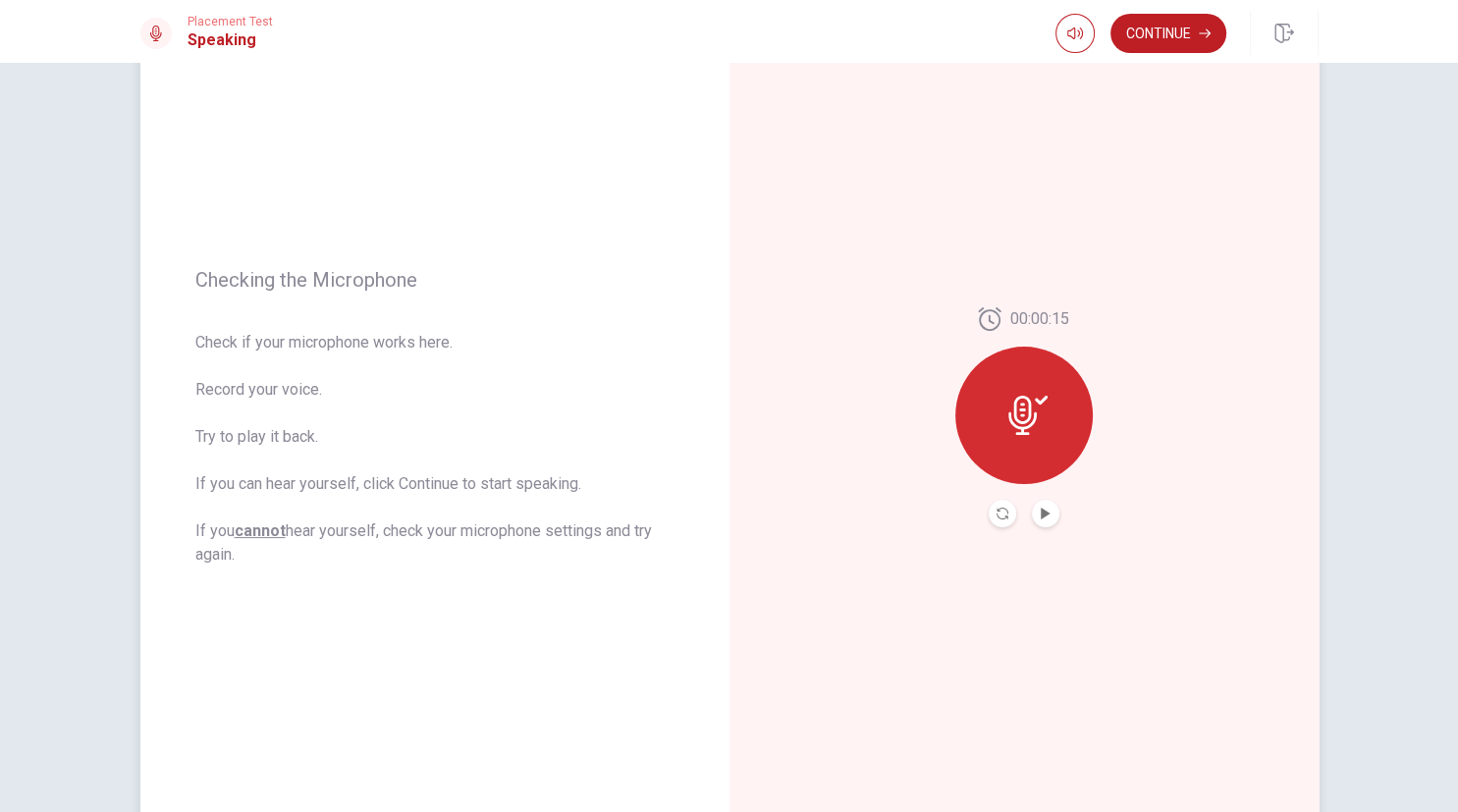 click at bounding box center (1024, 415) 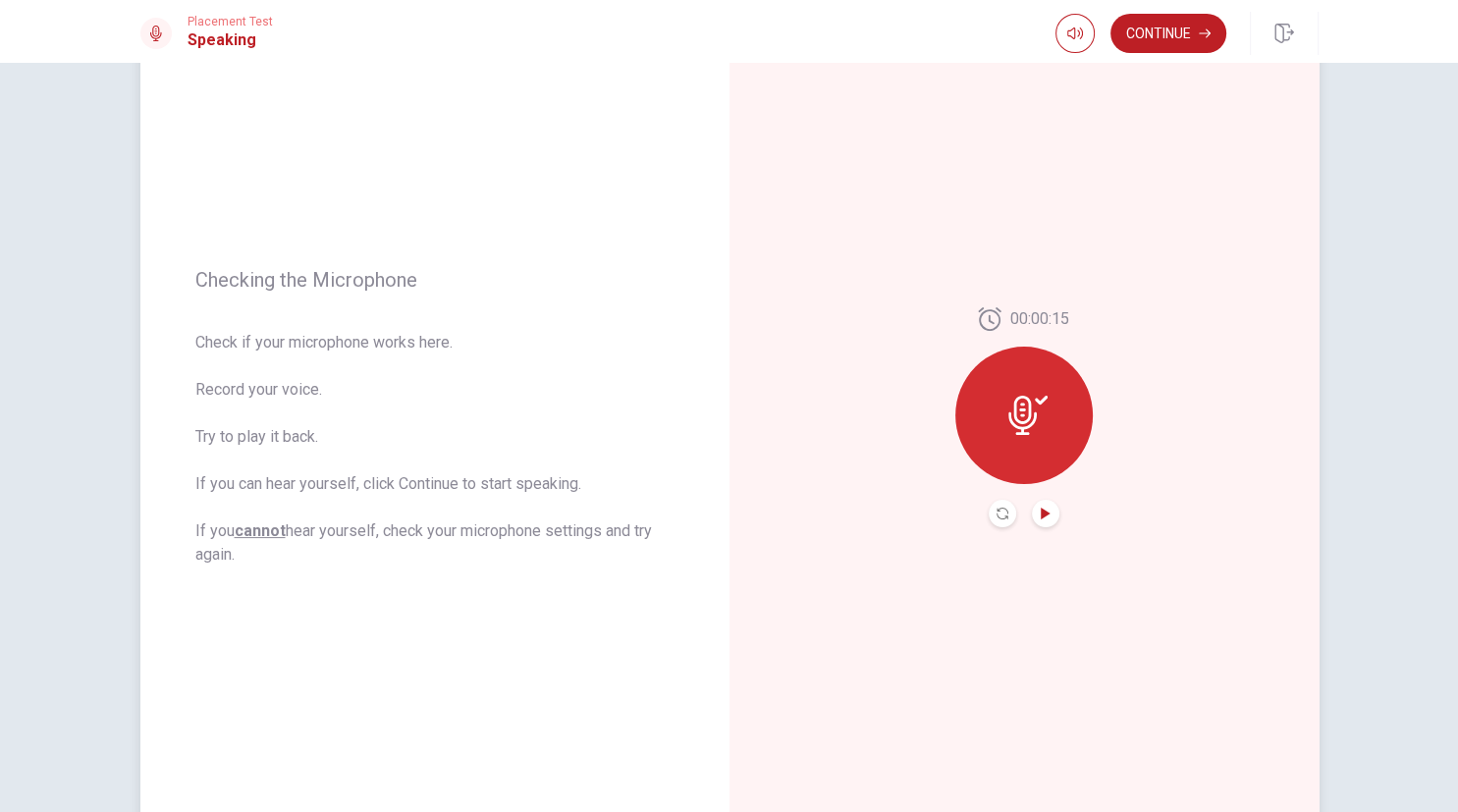 click 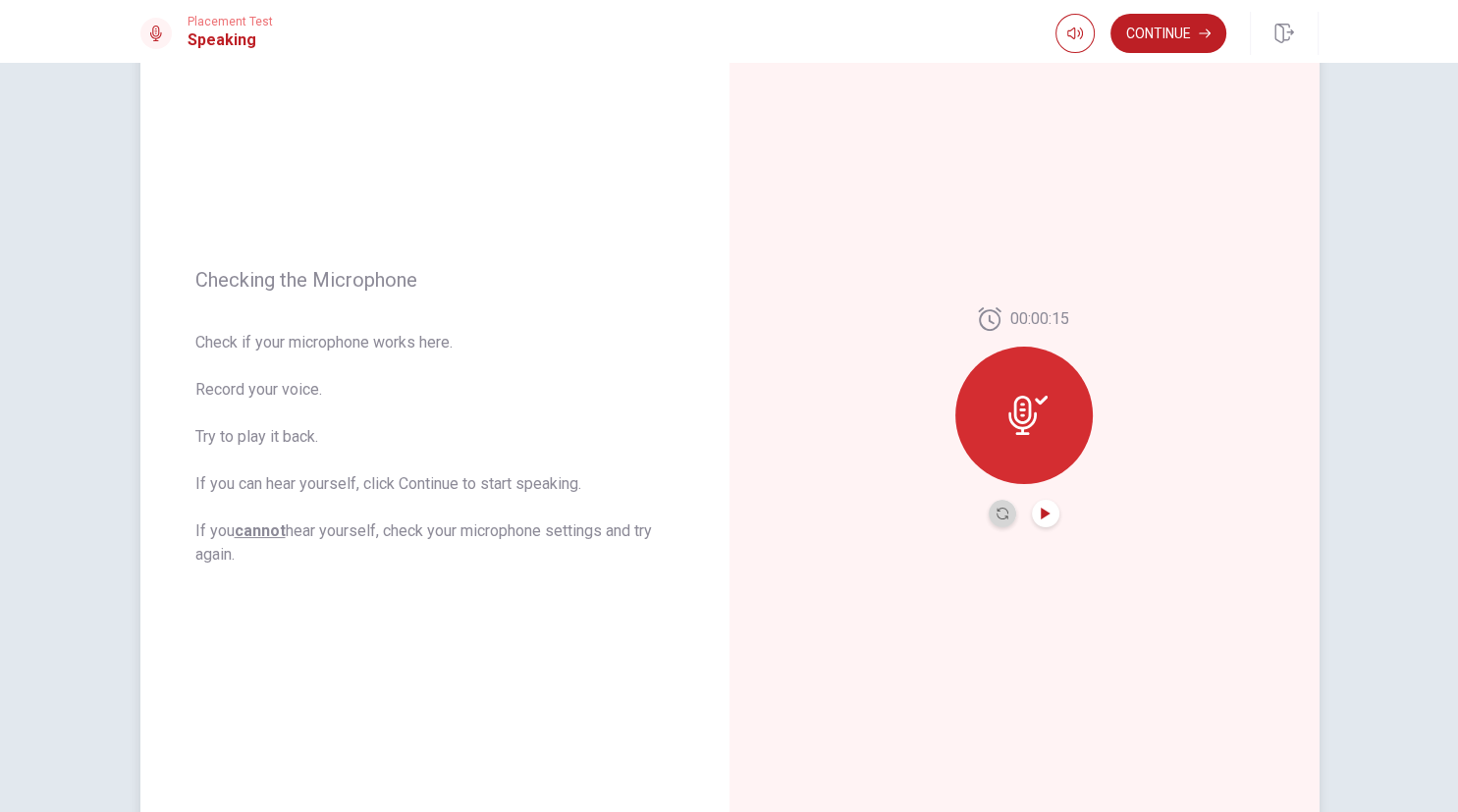 click at bounding box center (1002, 514) 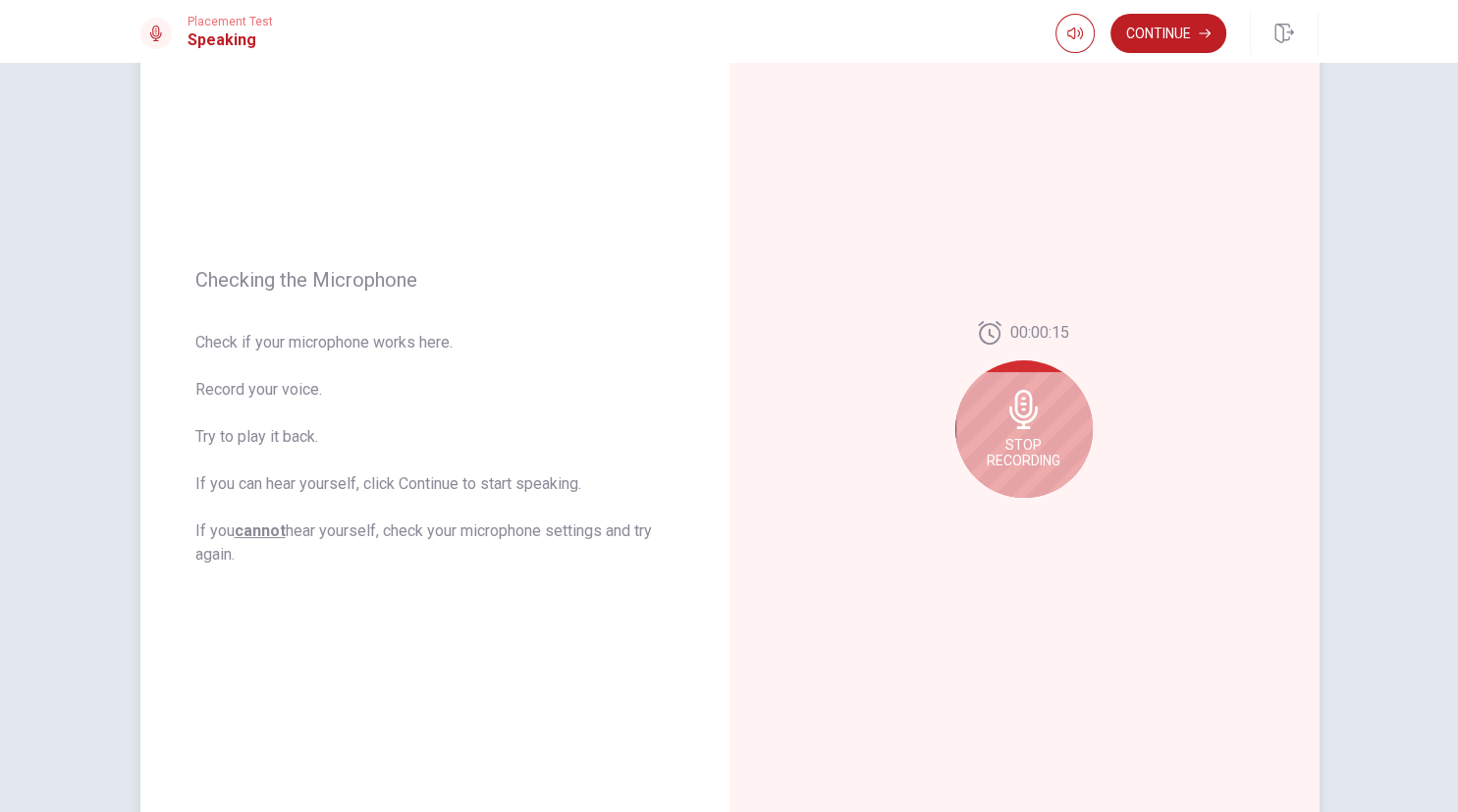 click on "Stop   Recording" at bounding box center [1023, 453] 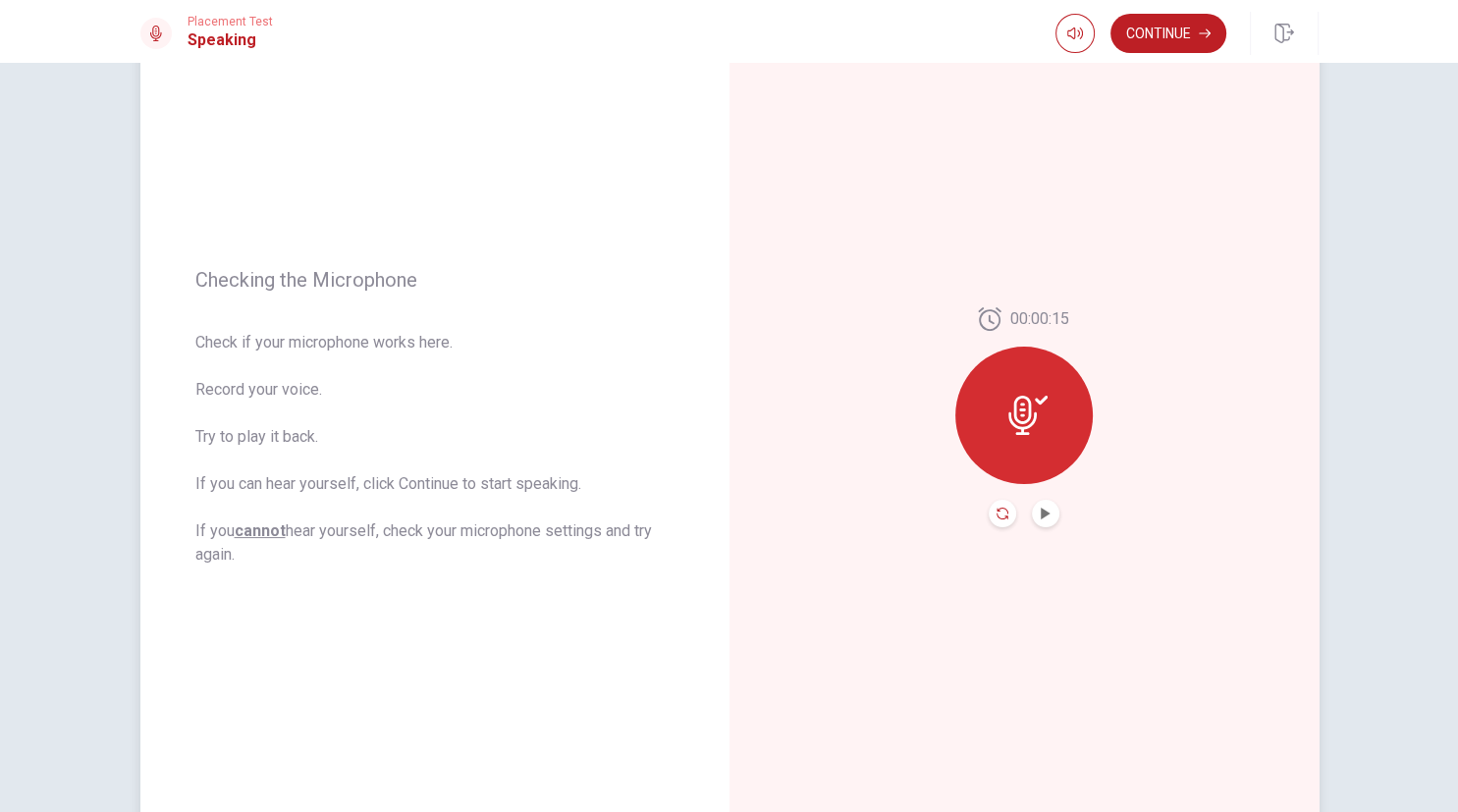 click 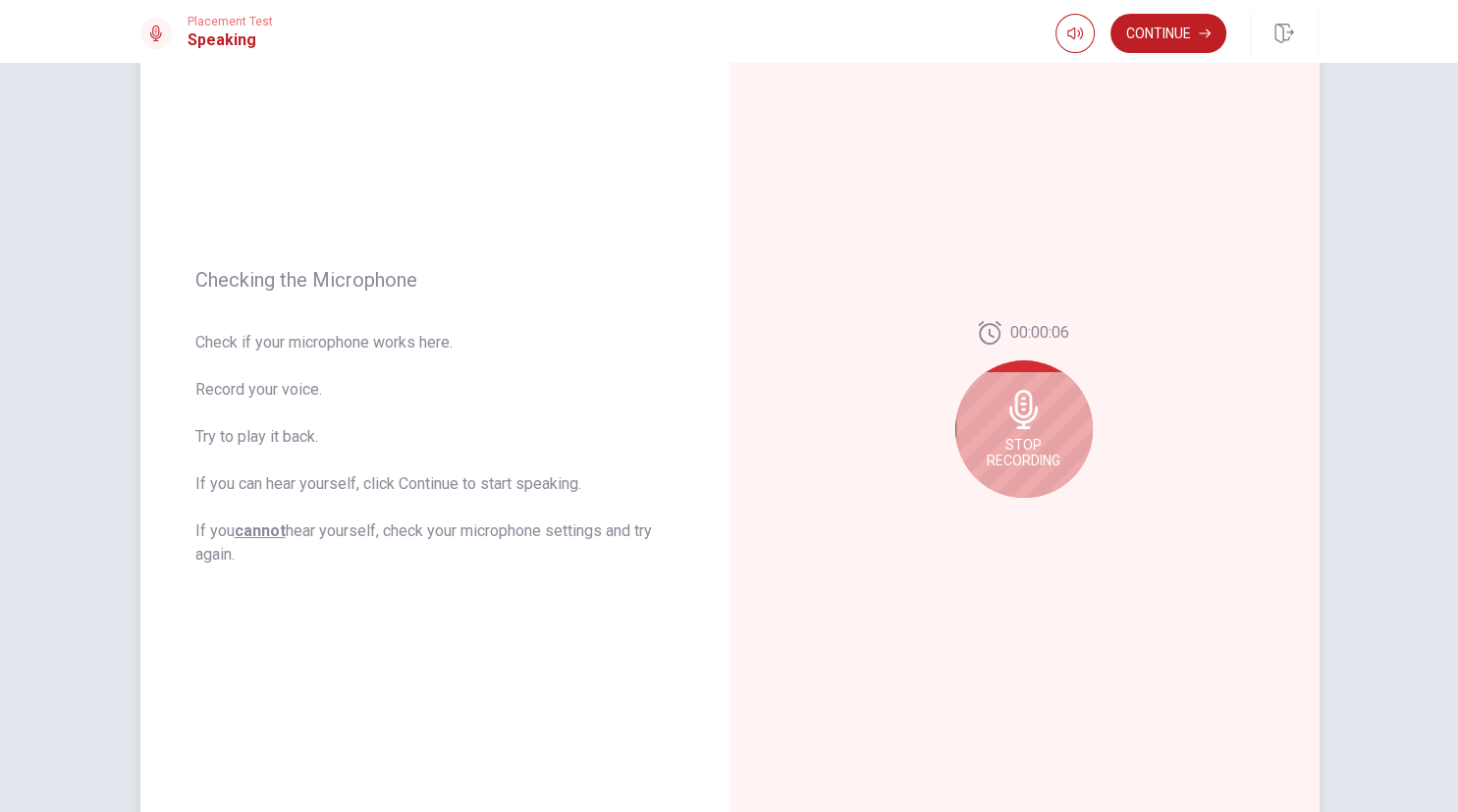click on "Stop   Recording" at bounding box center (1024, 429) 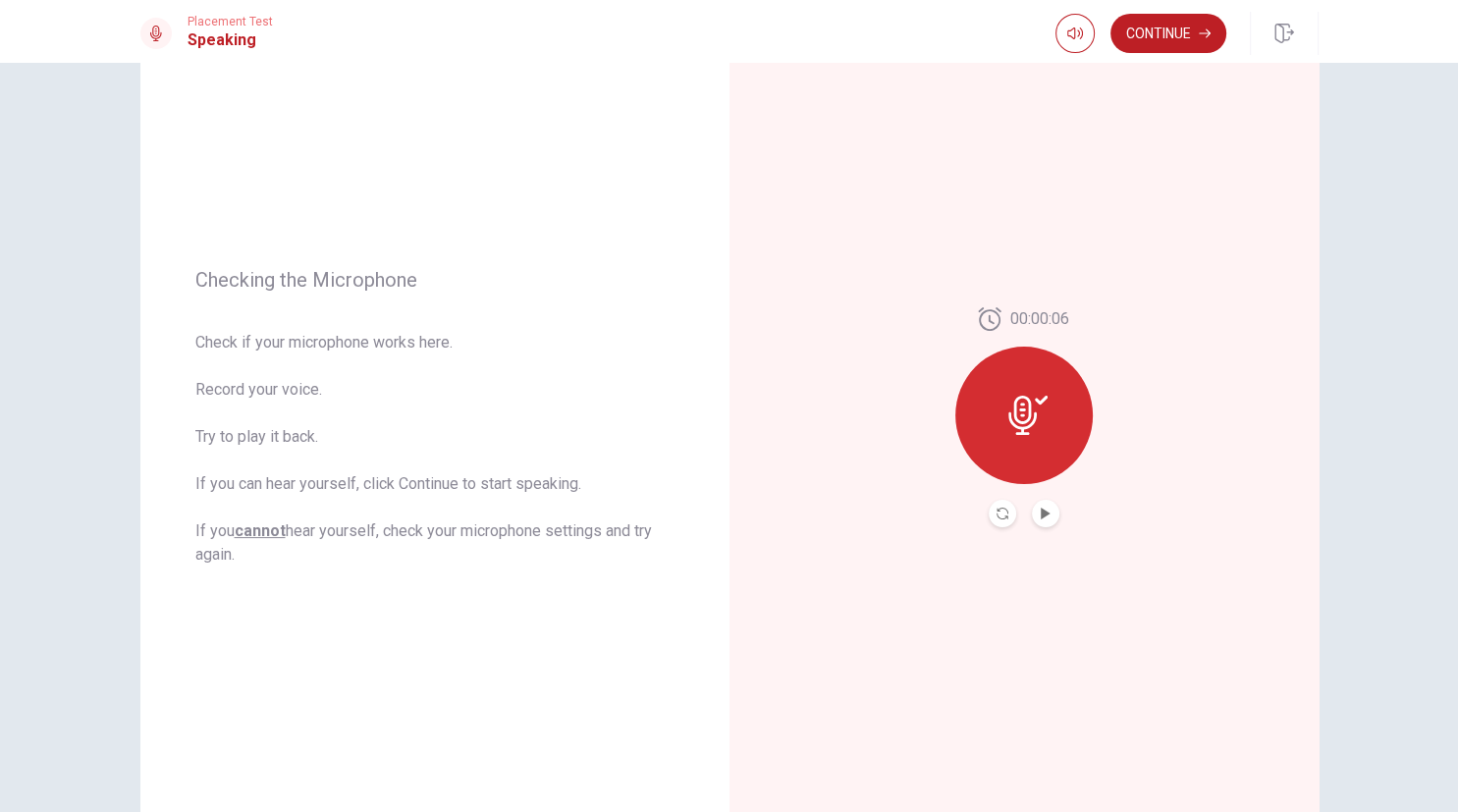 click at bounding box center (1046, 514) 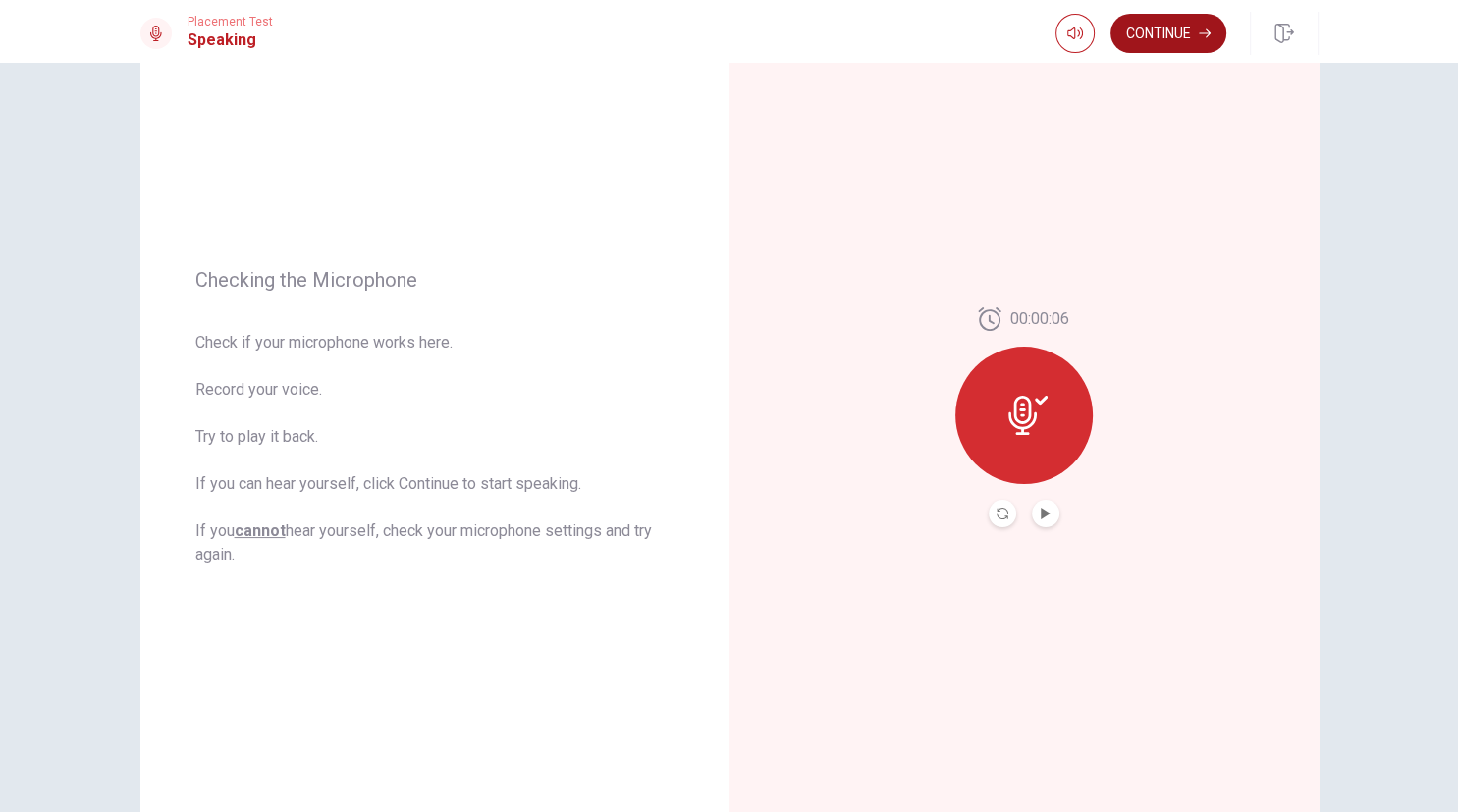 click on "Continue" at bounding box center (1168, 33) 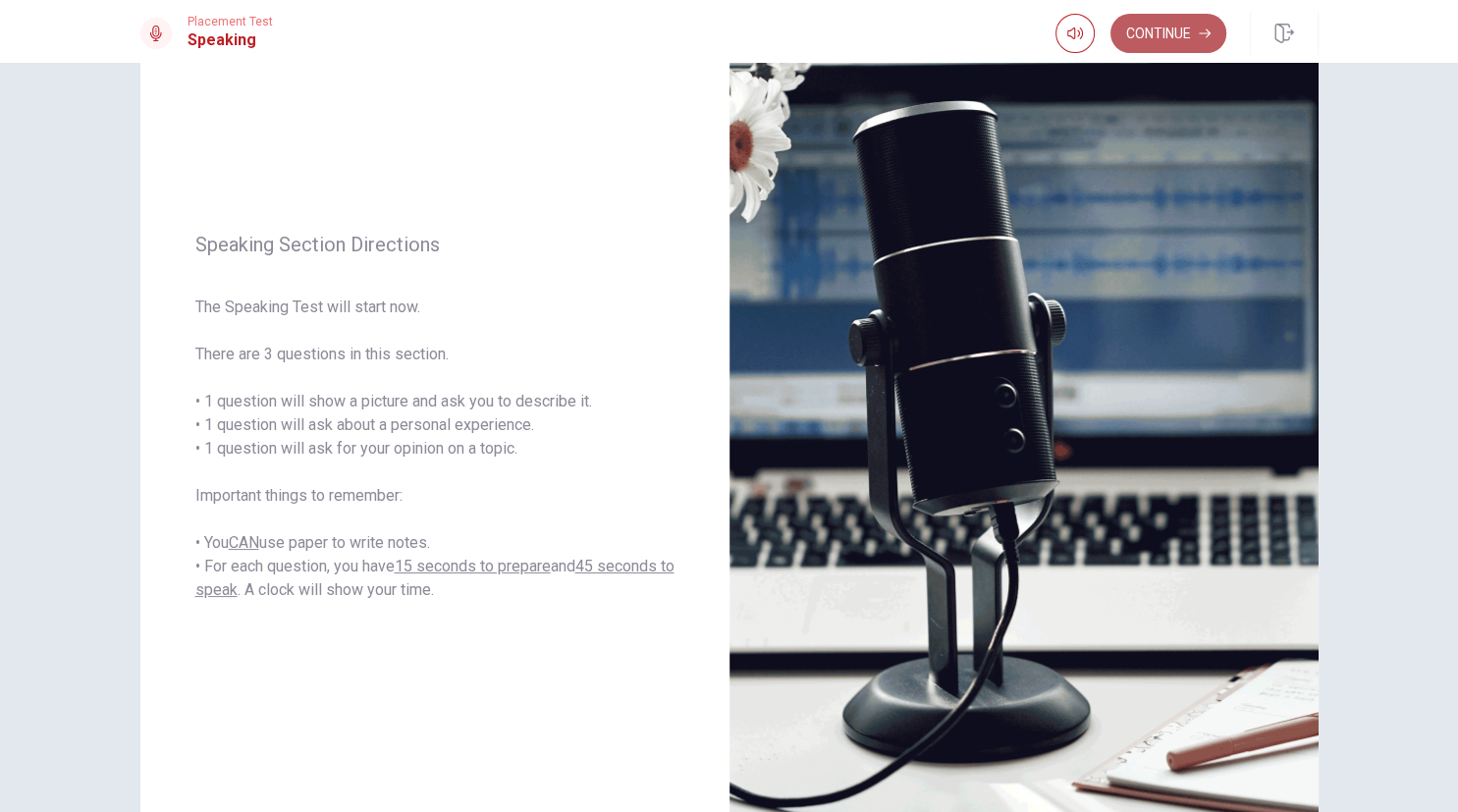 click on "Continue" at bounding box center (1168, 33) 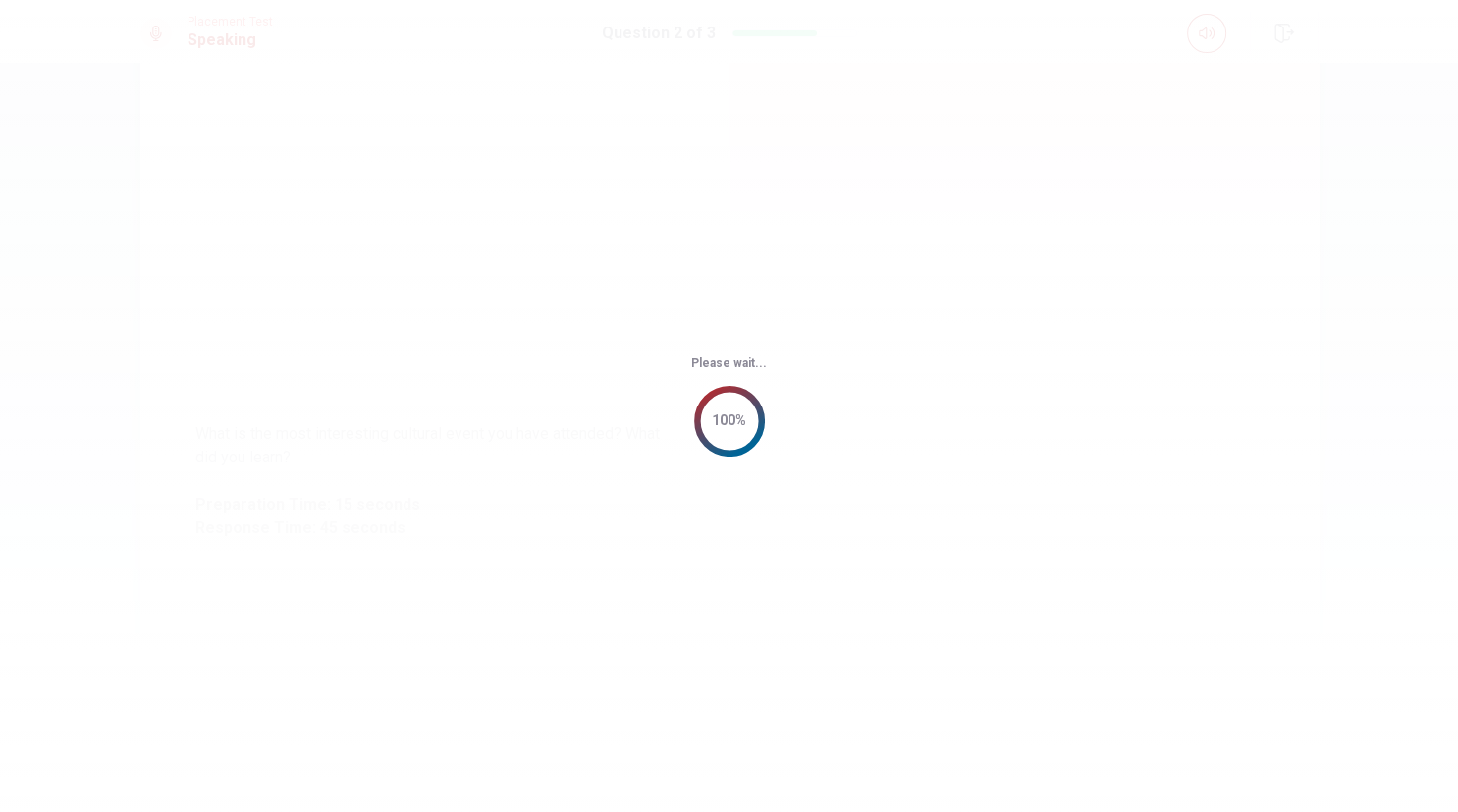 scroll, scrollTop: 0, scrollLeft: 0, axis: both 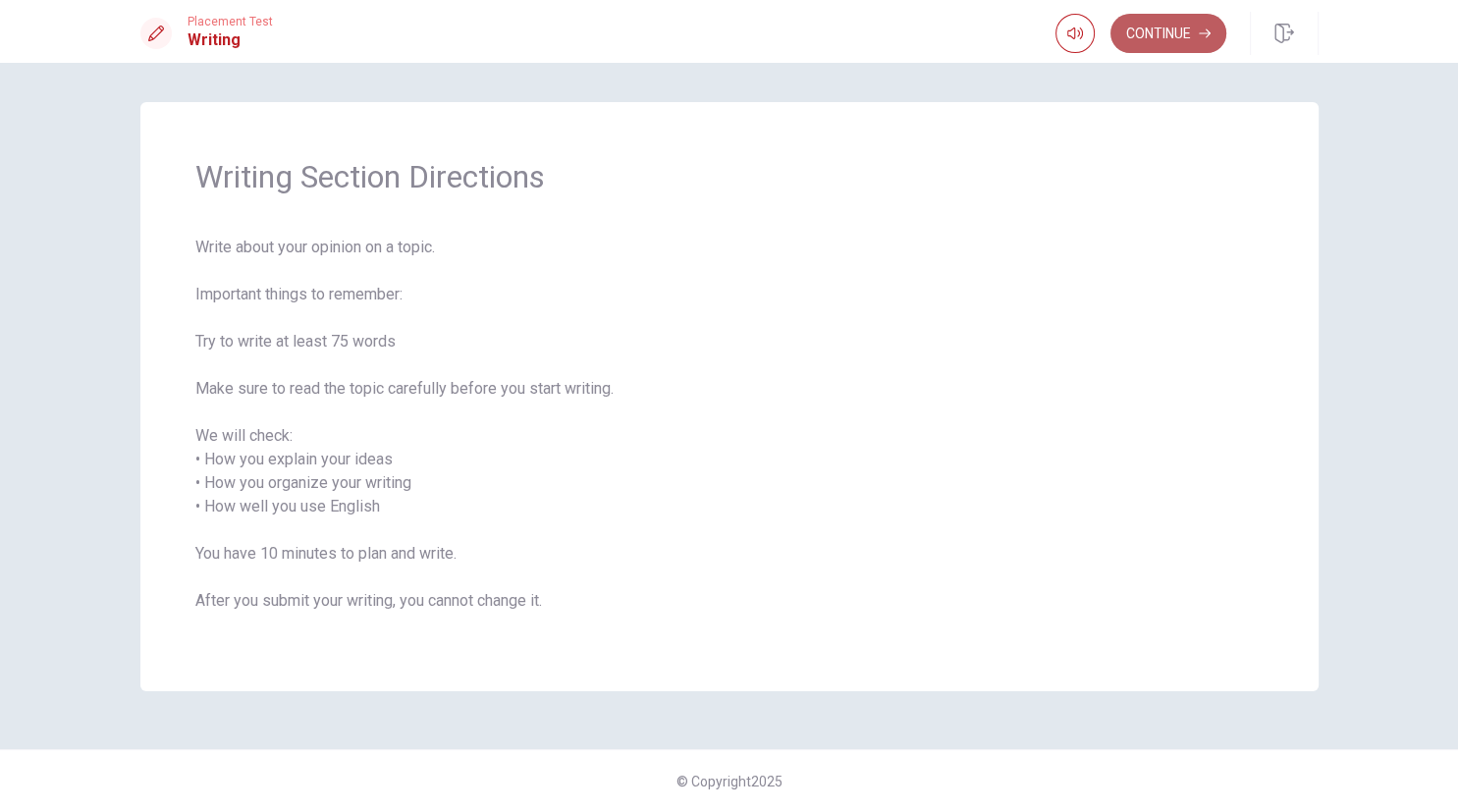 click on "Continue" at bounding box center [1168, 33] 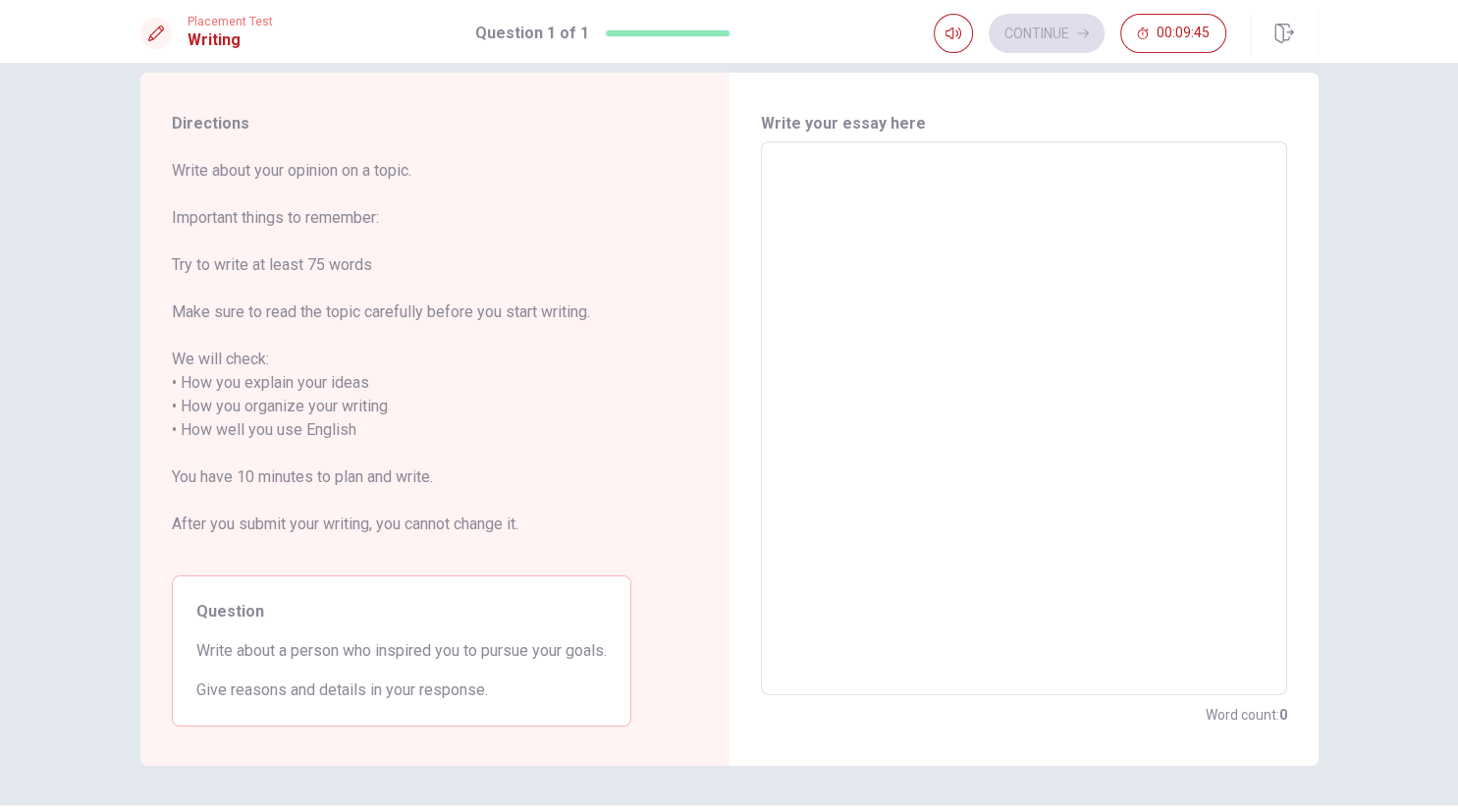 scroll, scrollTop: 0, scrollLeft: 0, axis: both 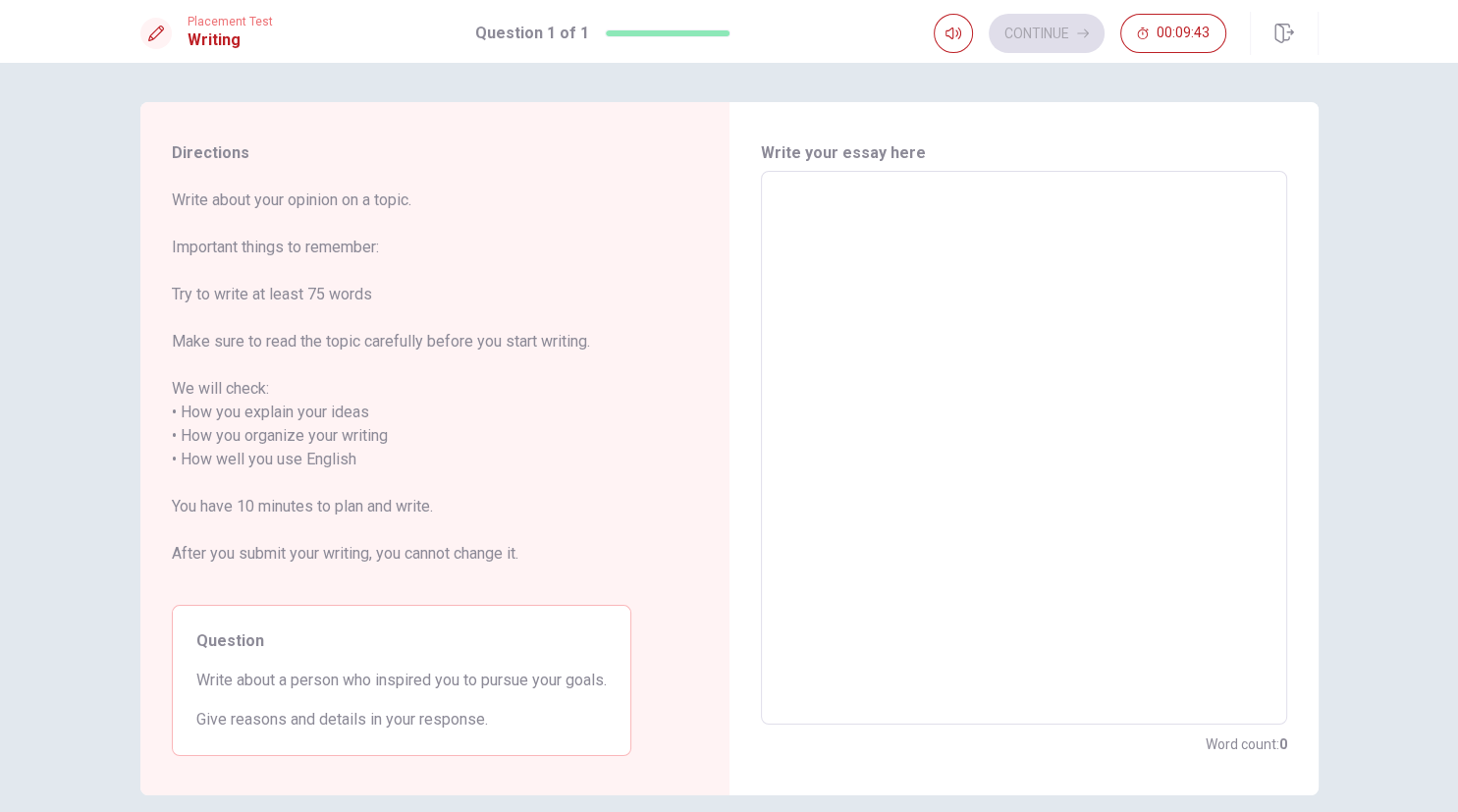 click at bounding box center (1024, 448) 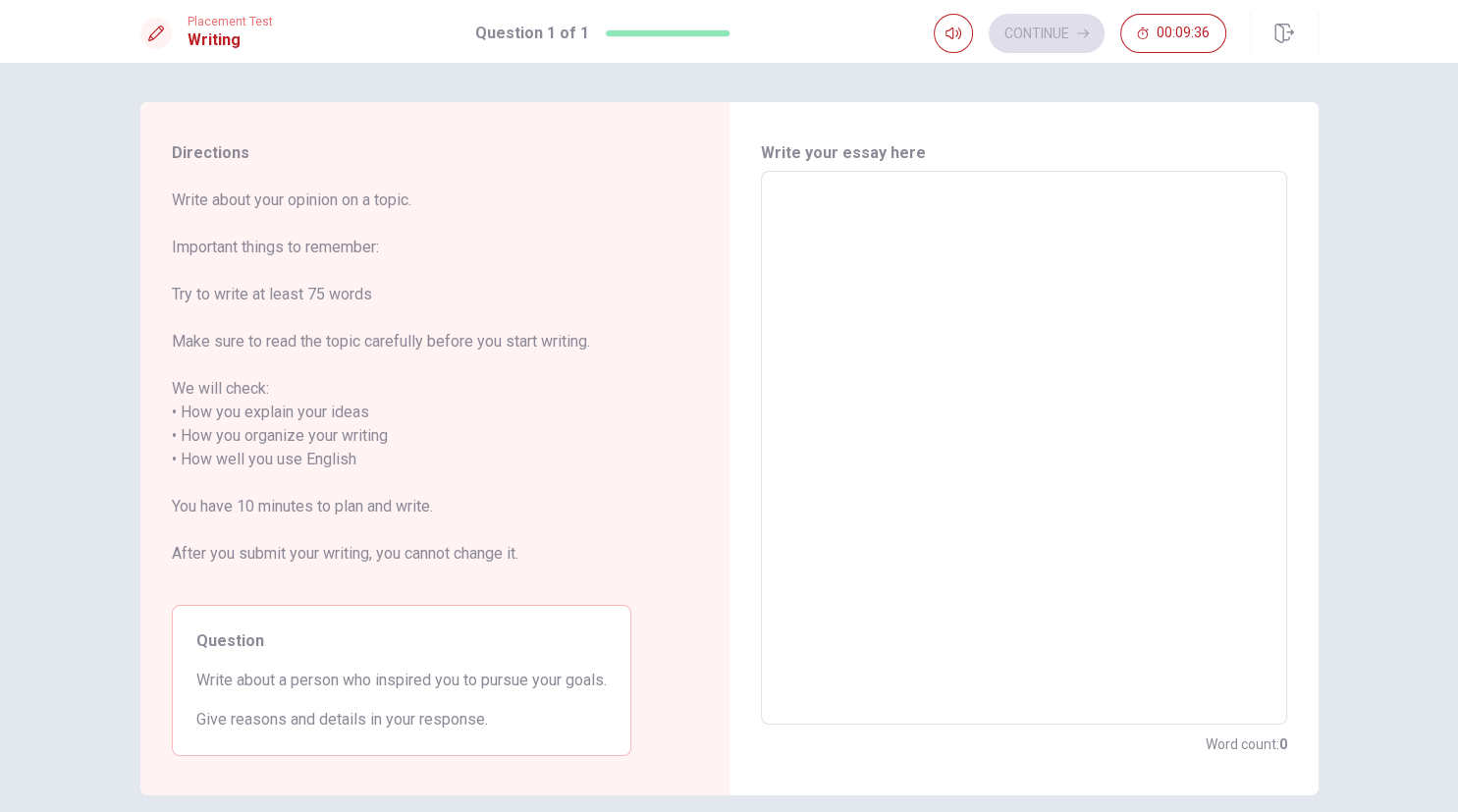 type on "I" 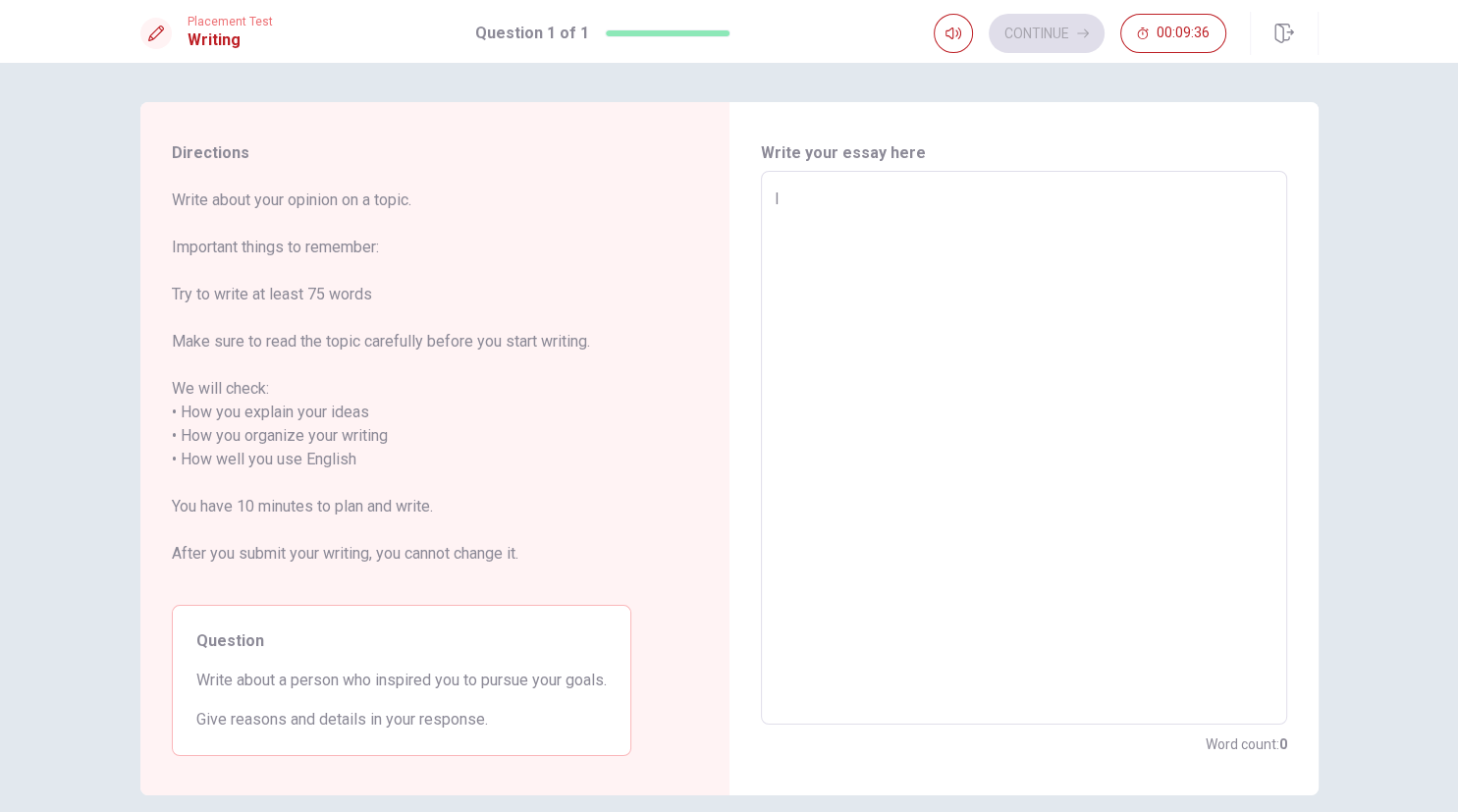 type on "x" 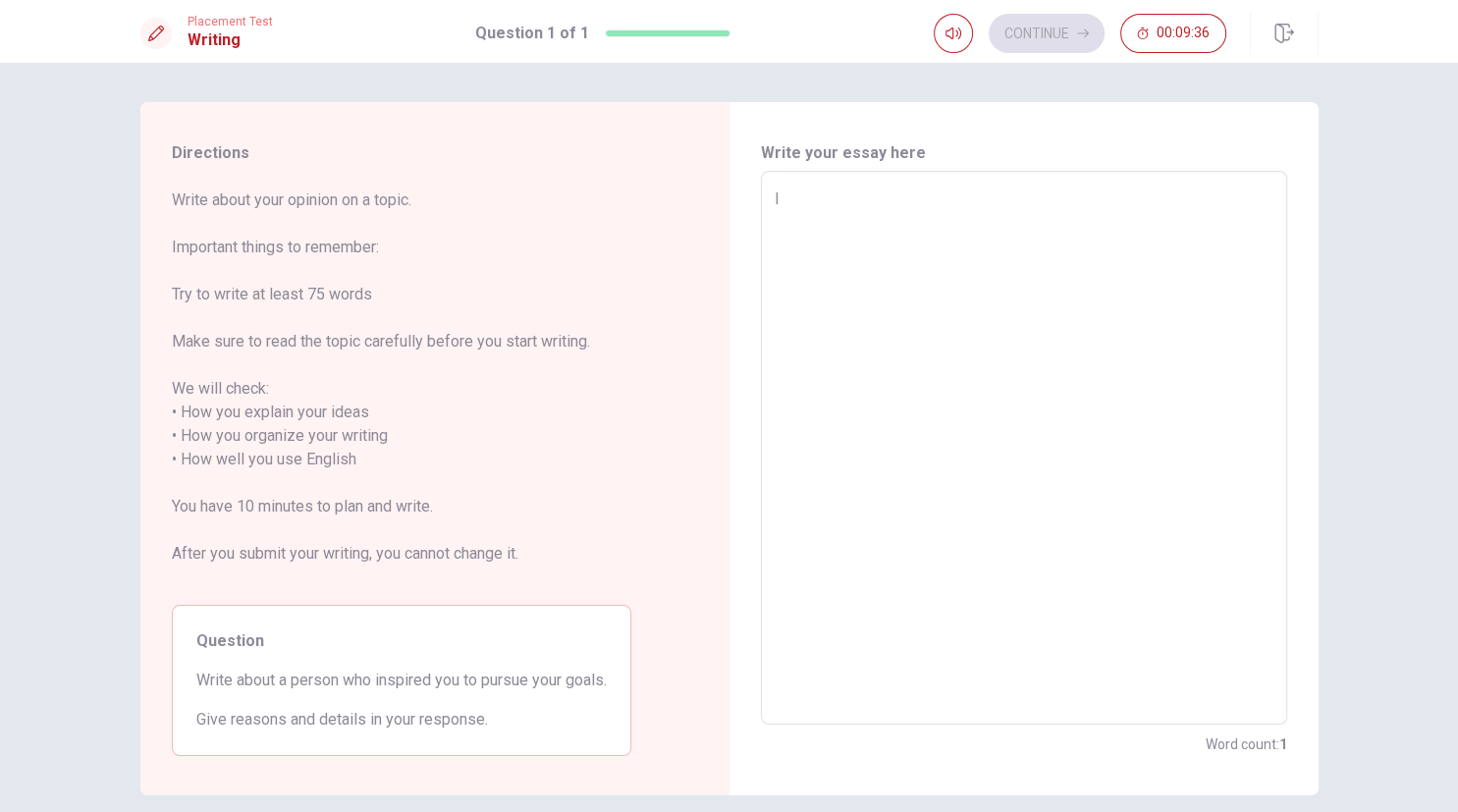 type 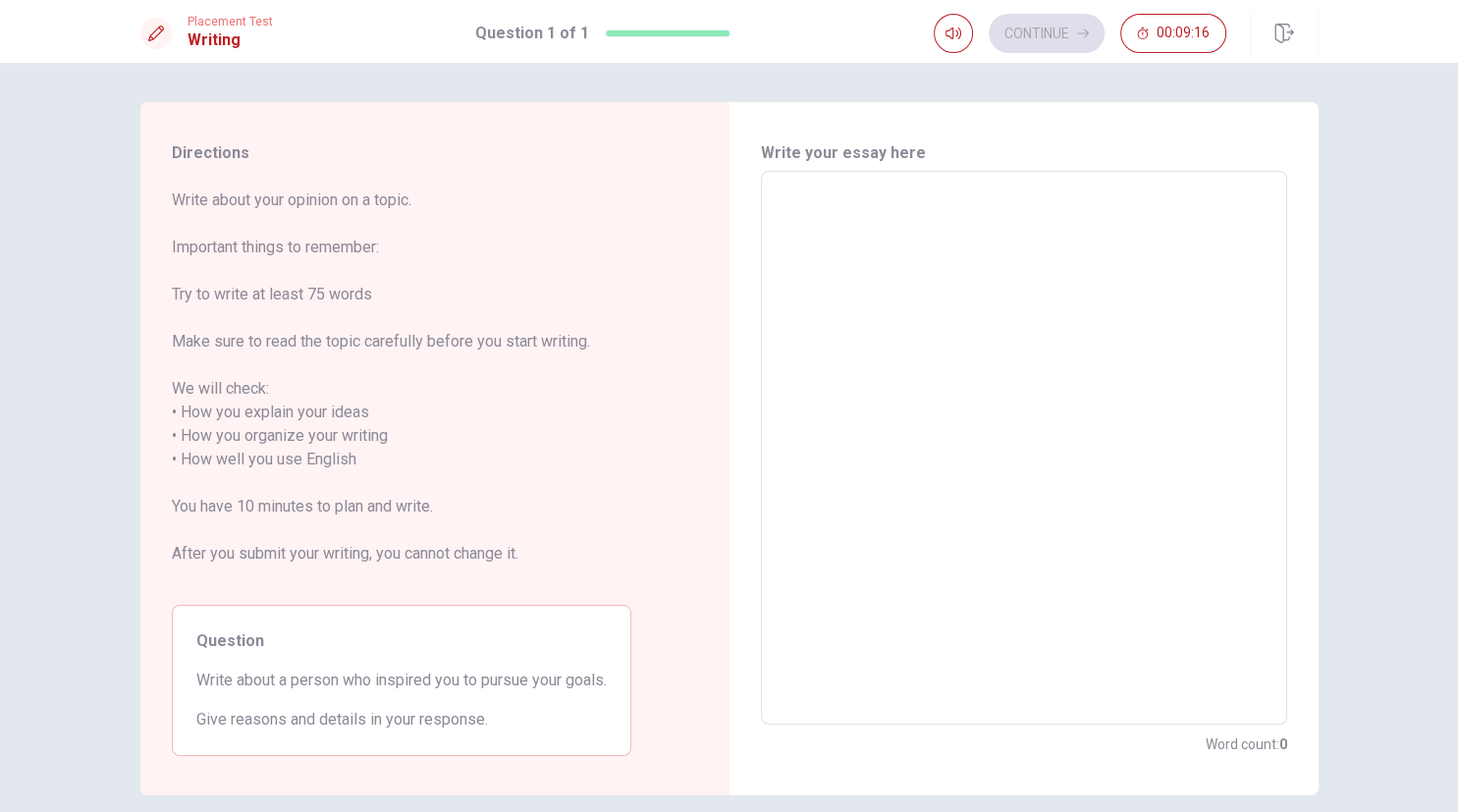 type on "I" 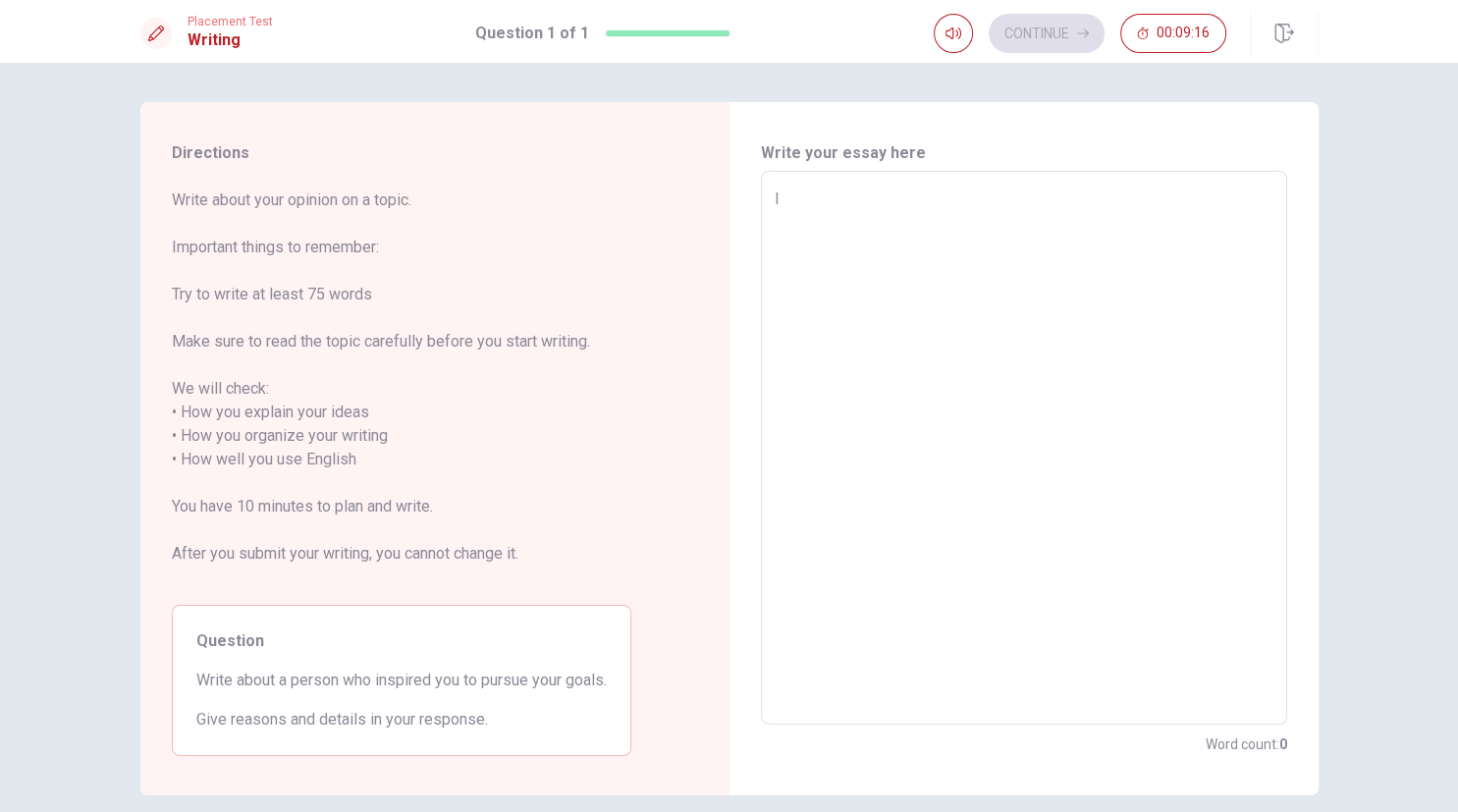 type on "x" 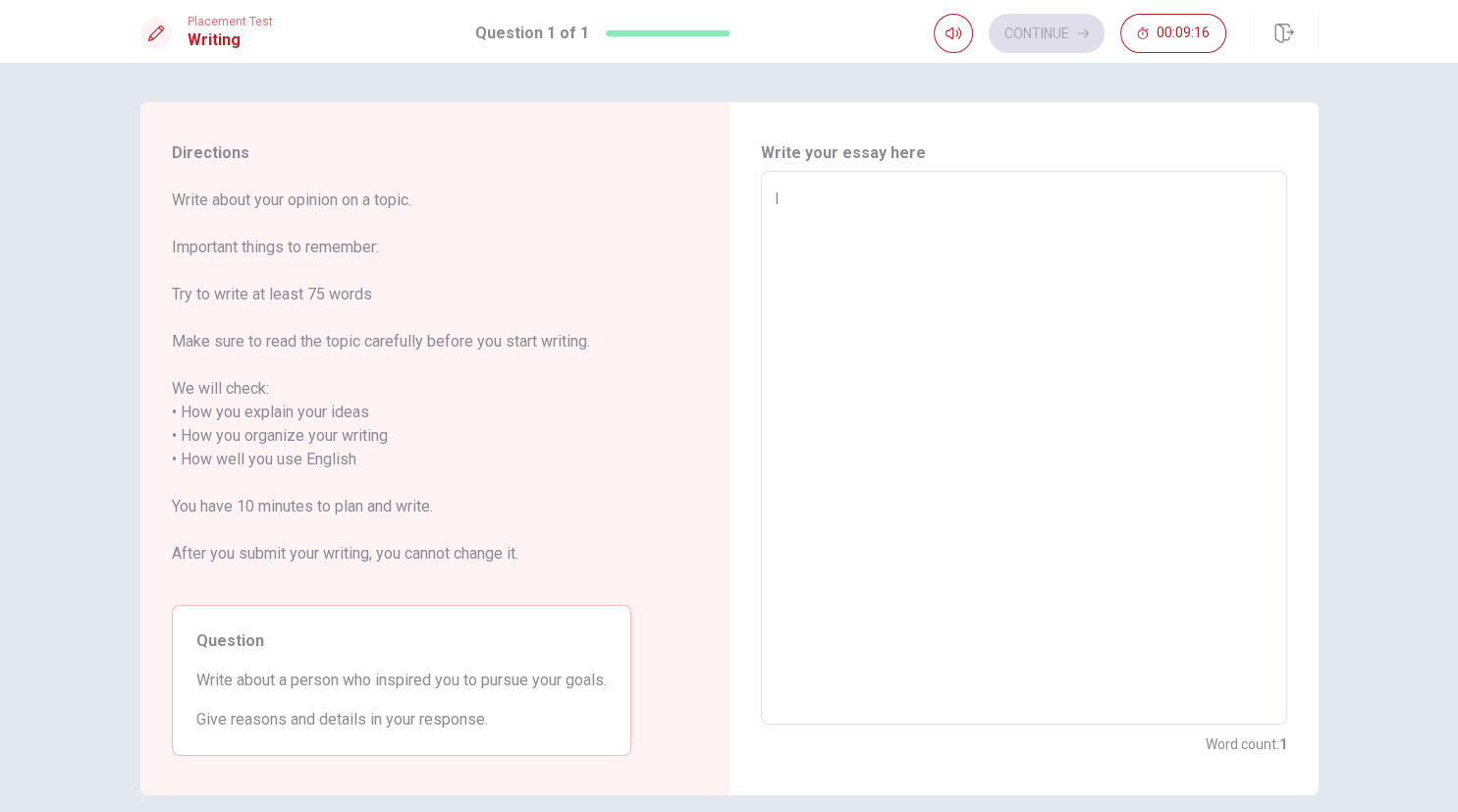 type on "In" 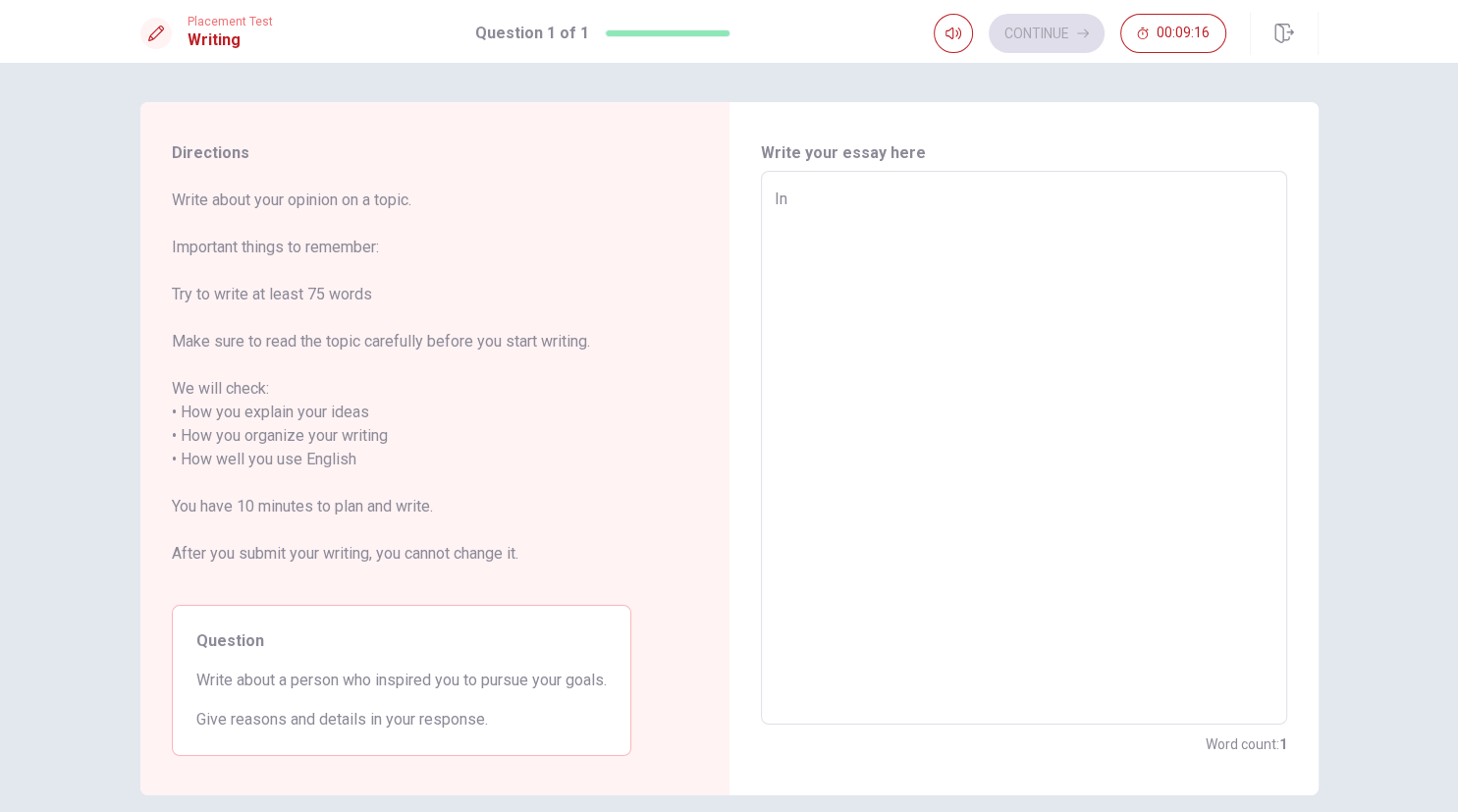 type on "x" 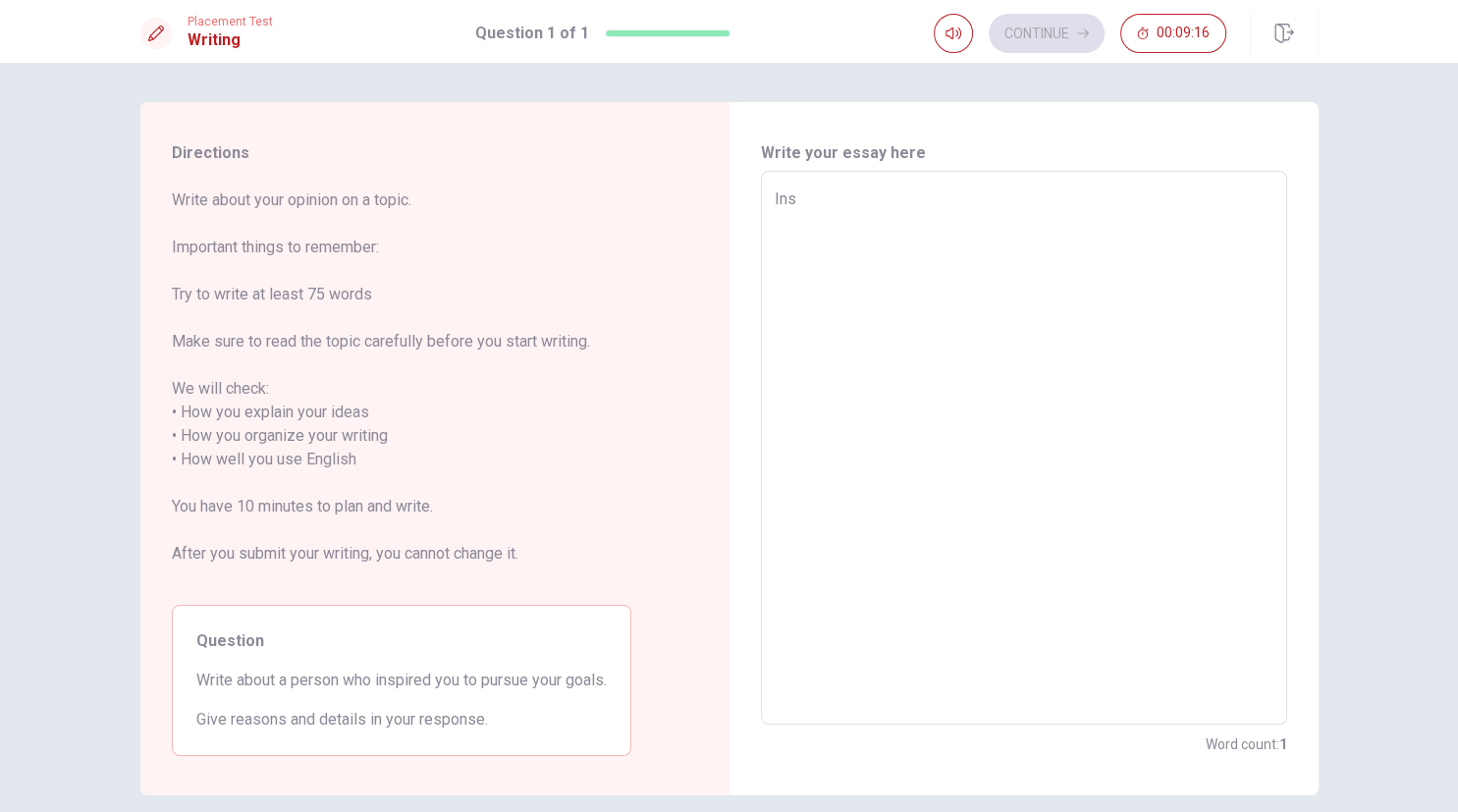 type on "x" 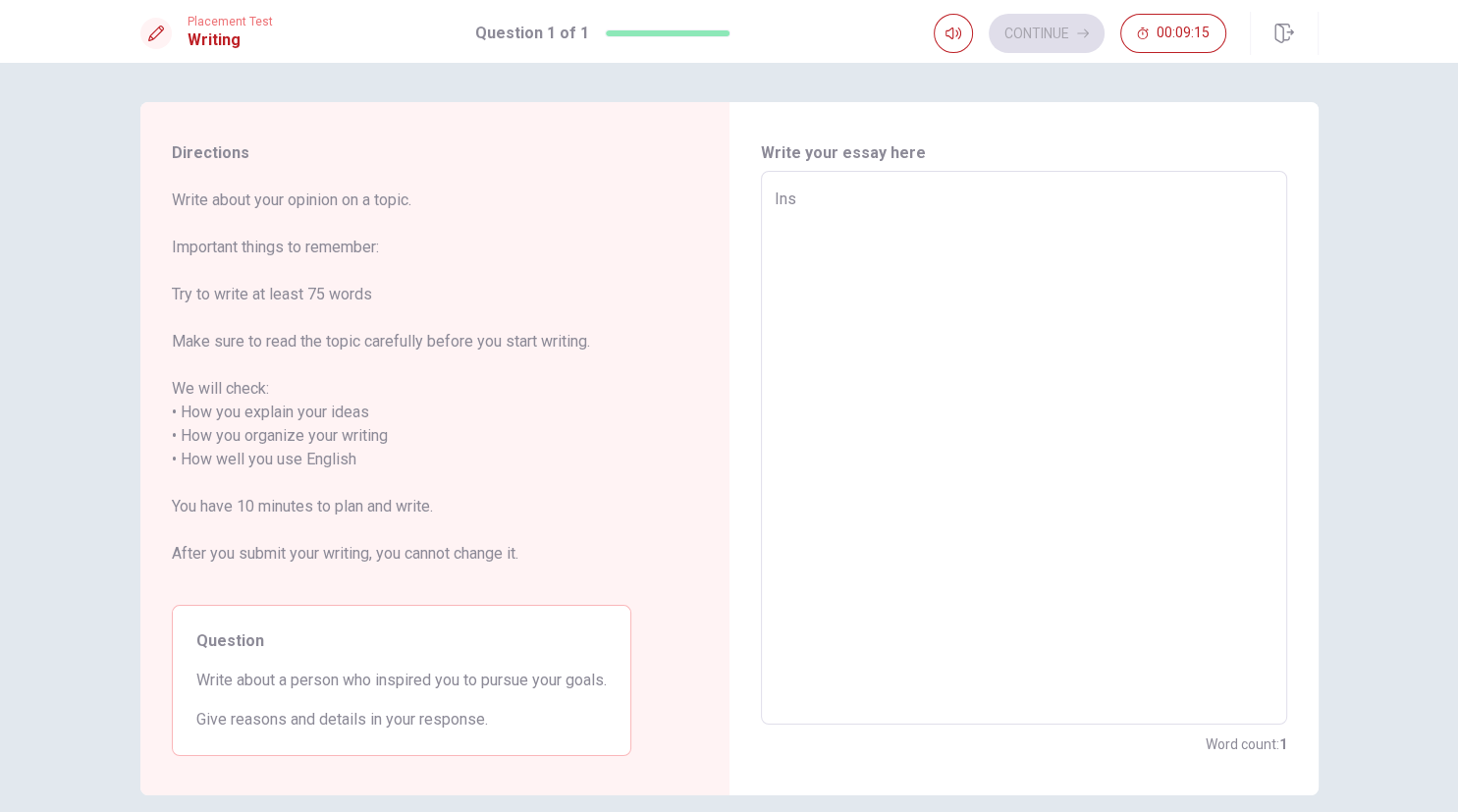 type on "Insp" 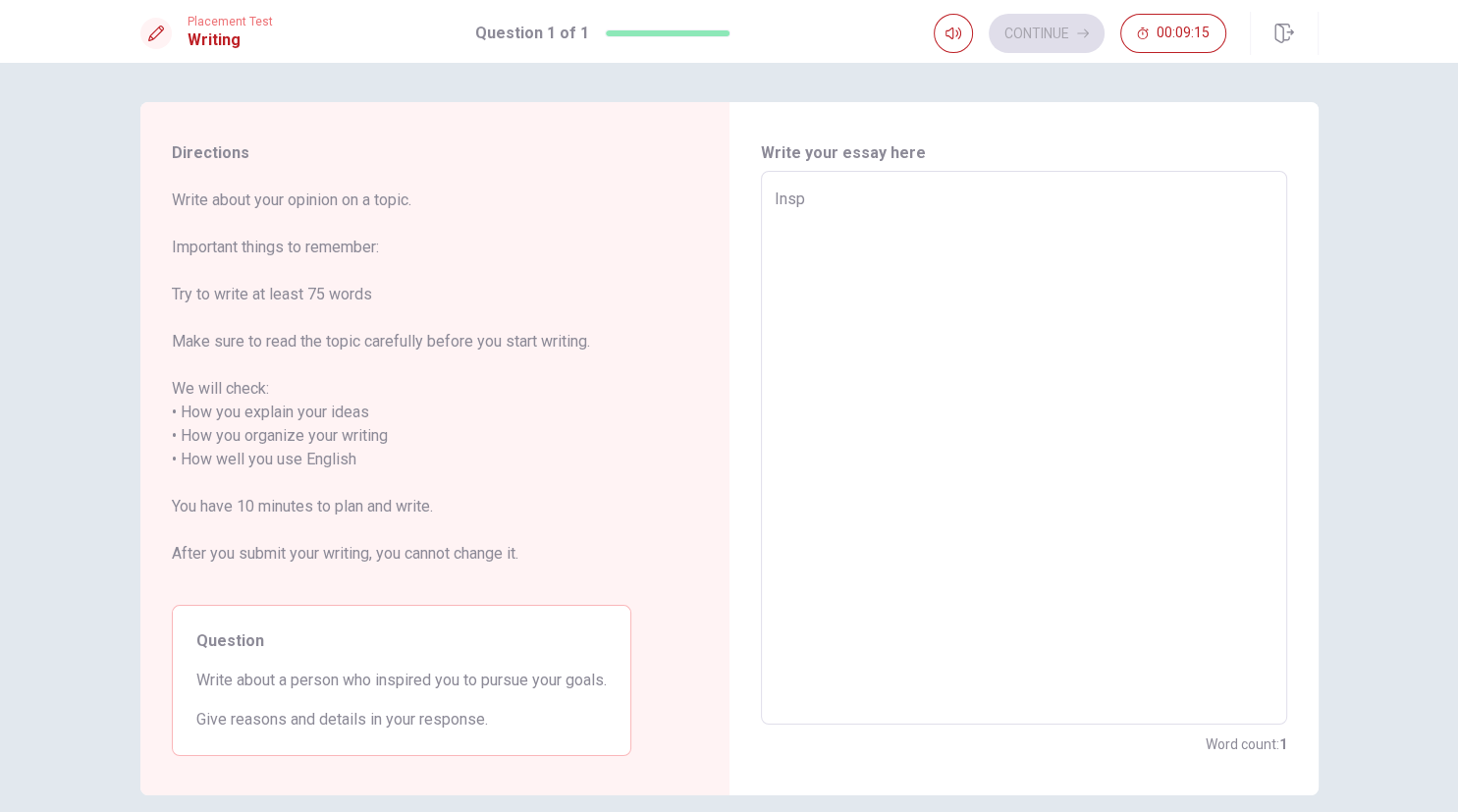 type on "x" 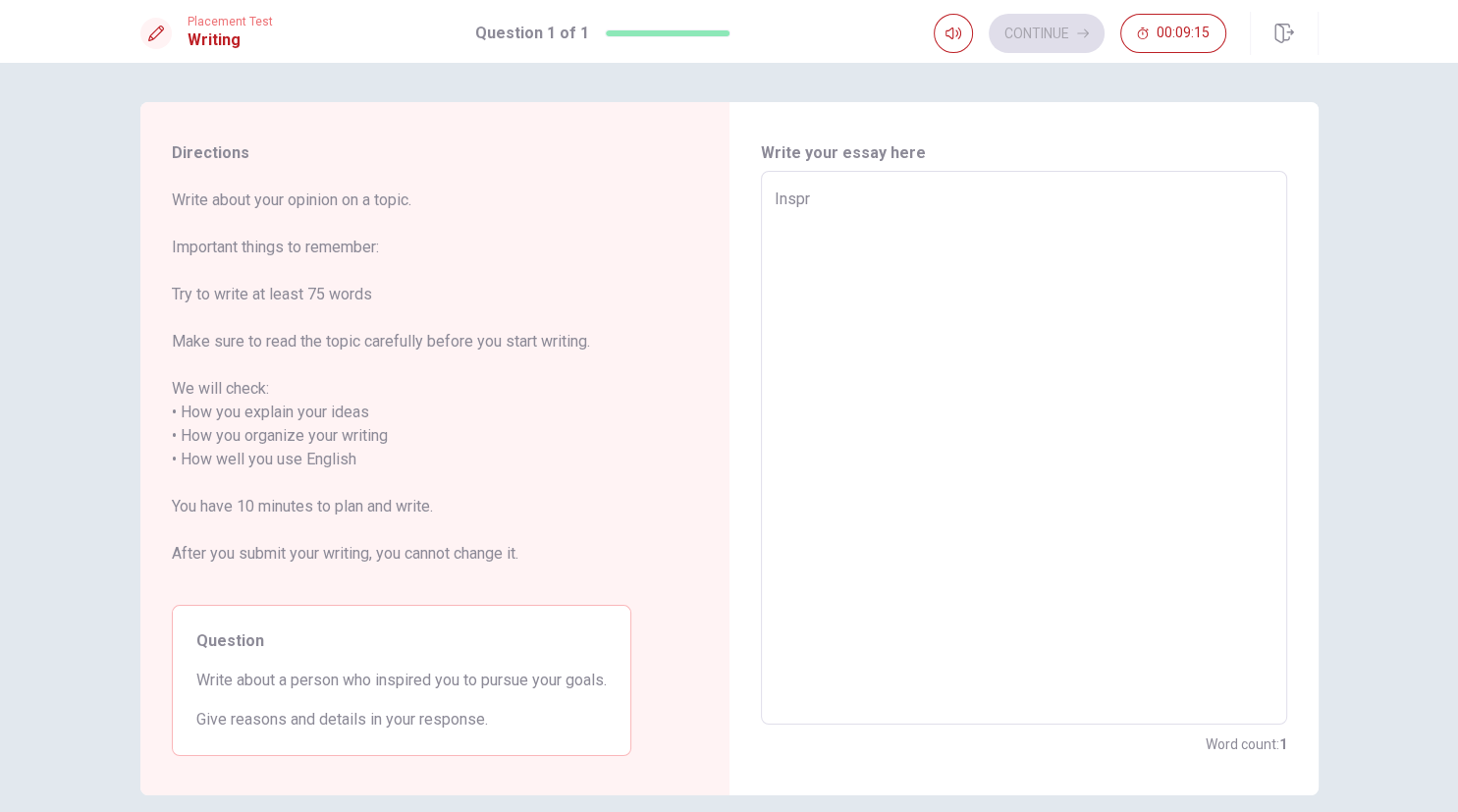 type on "x" 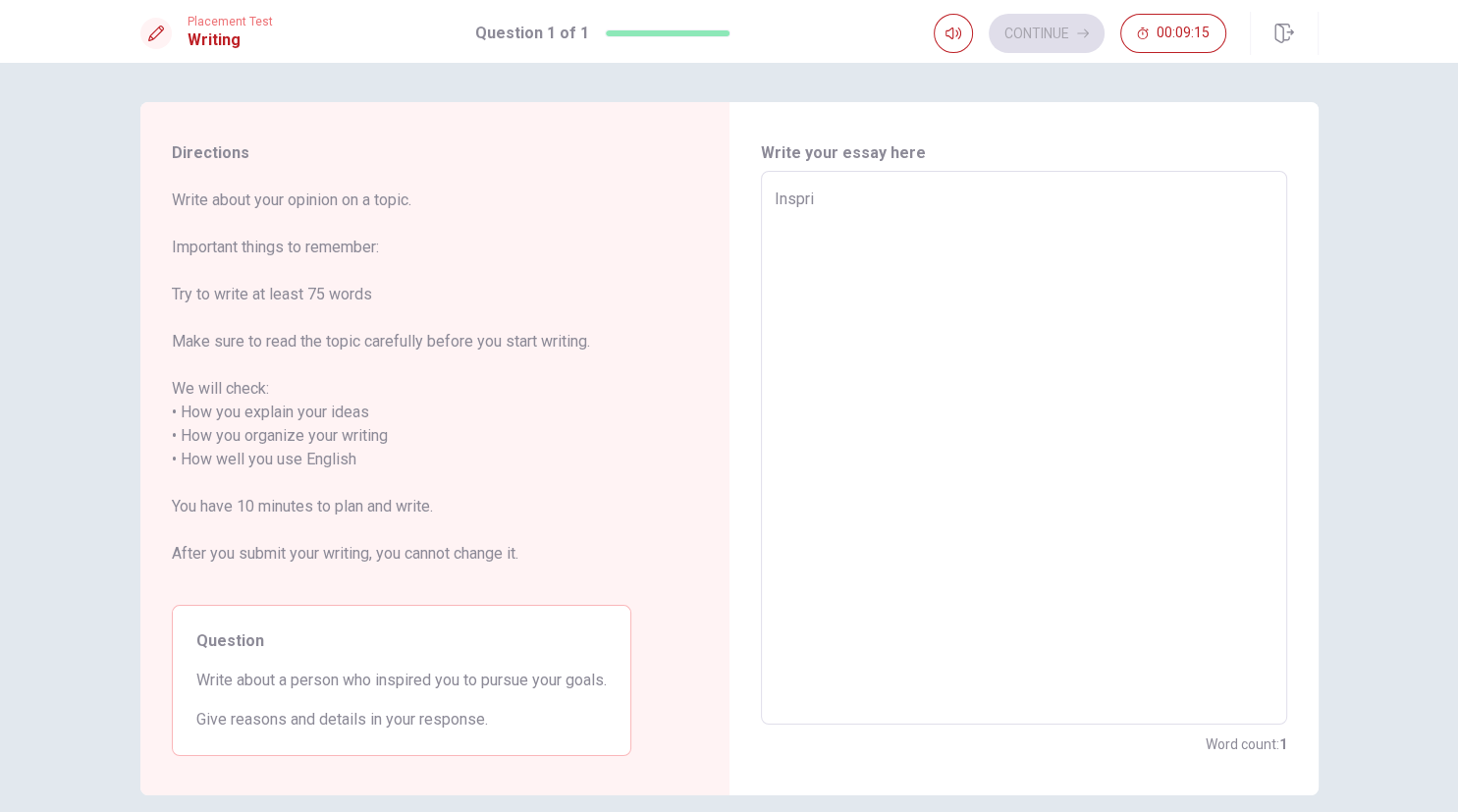 type on "x" 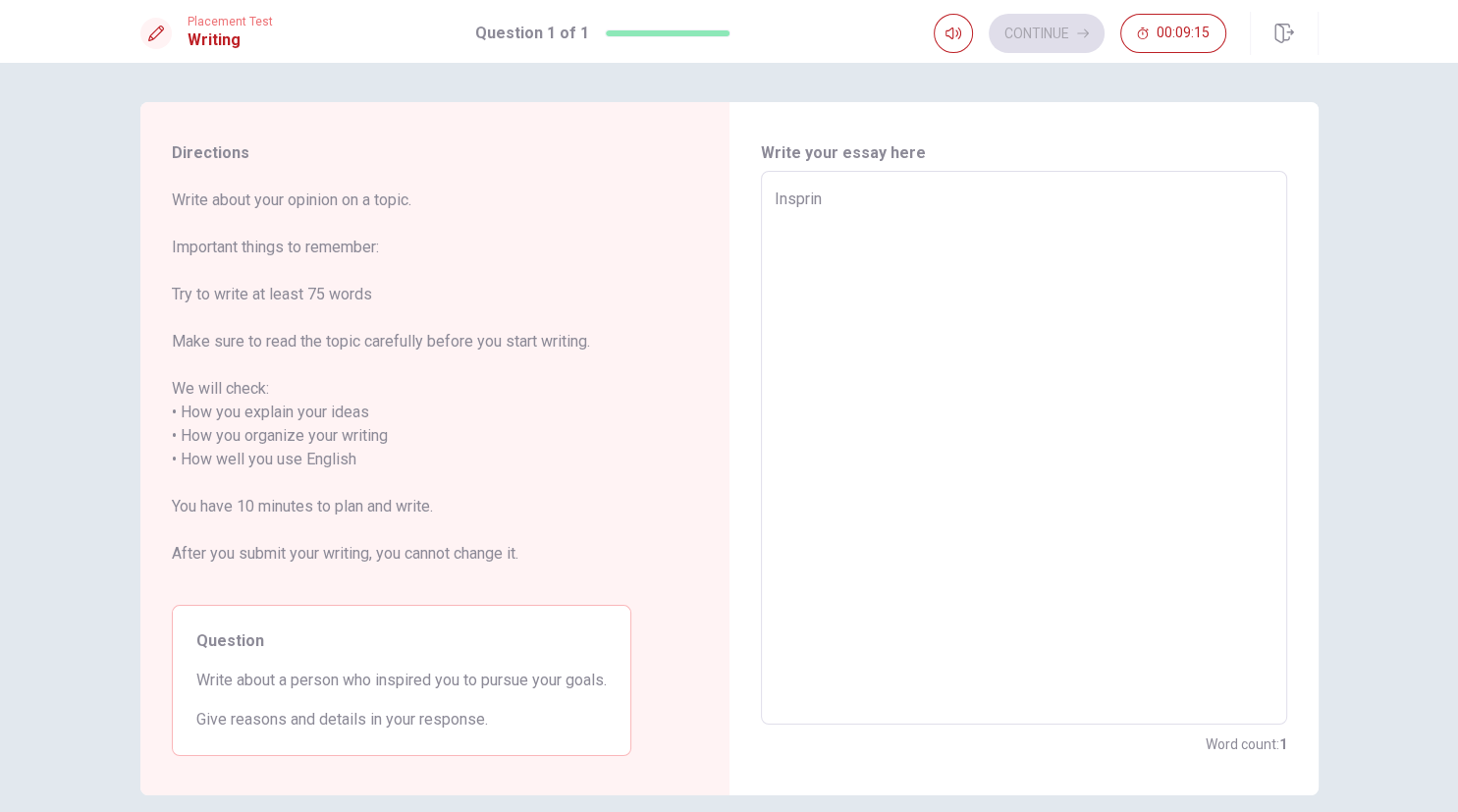 type on "x" 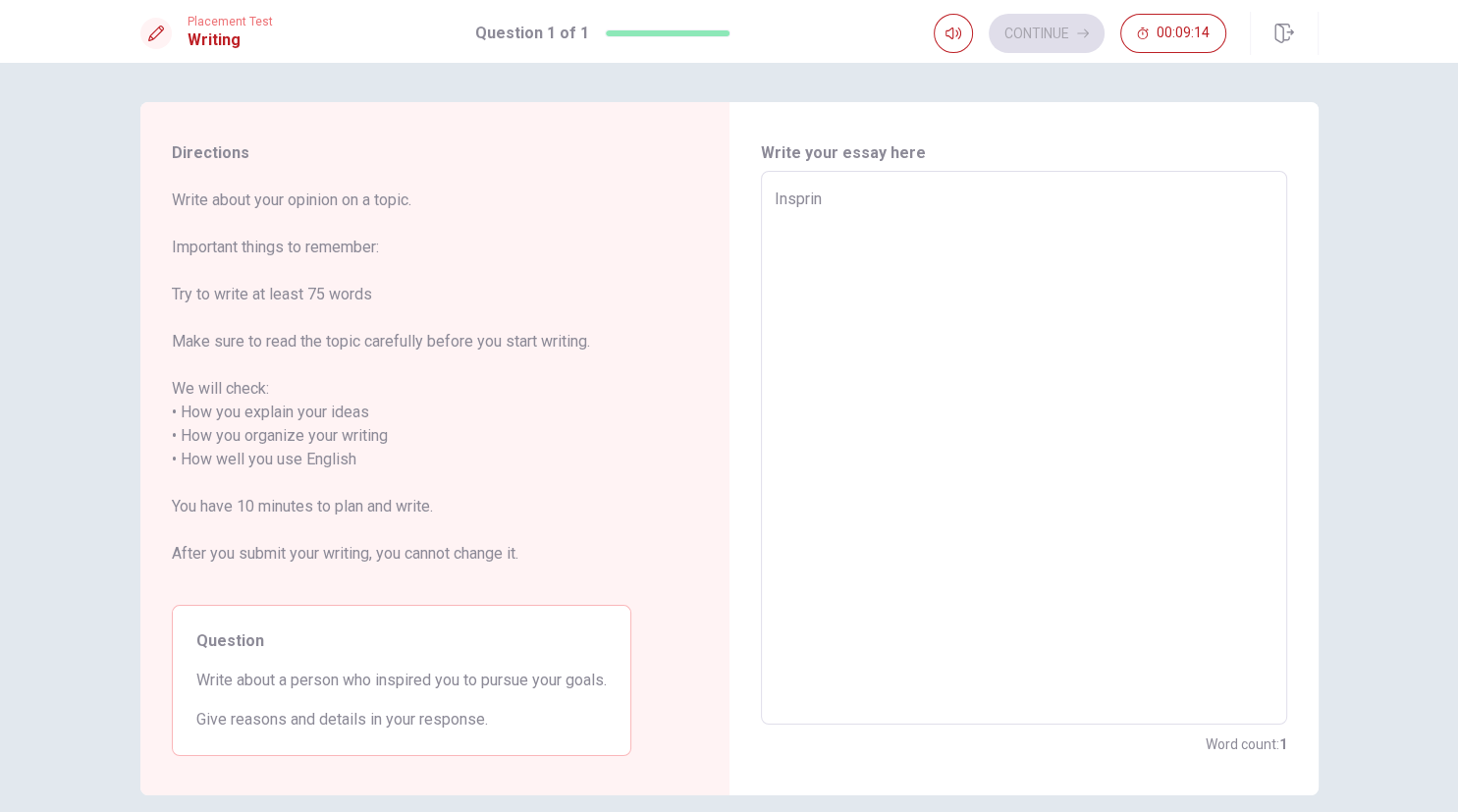 type on "Inspring" 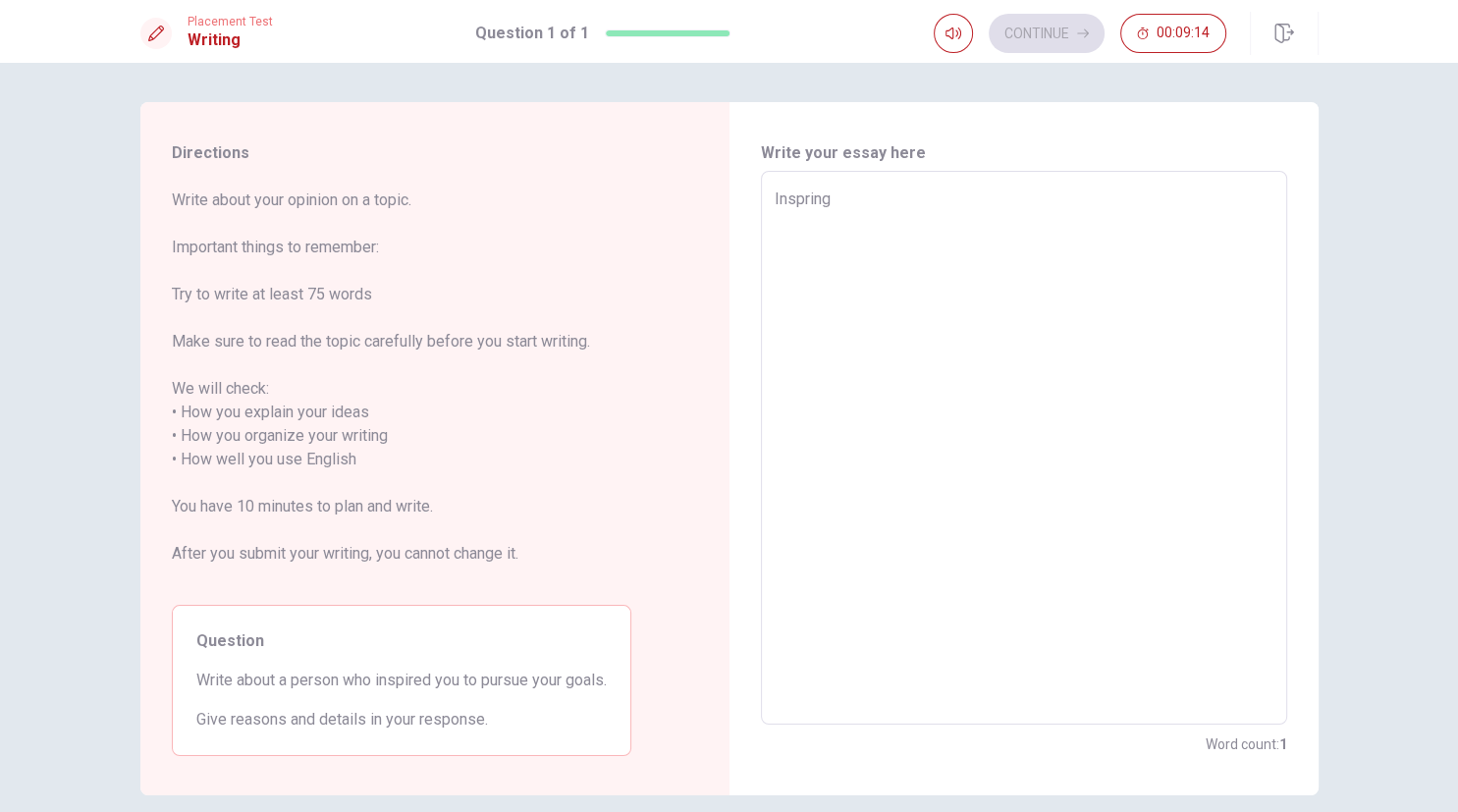 type on "x" 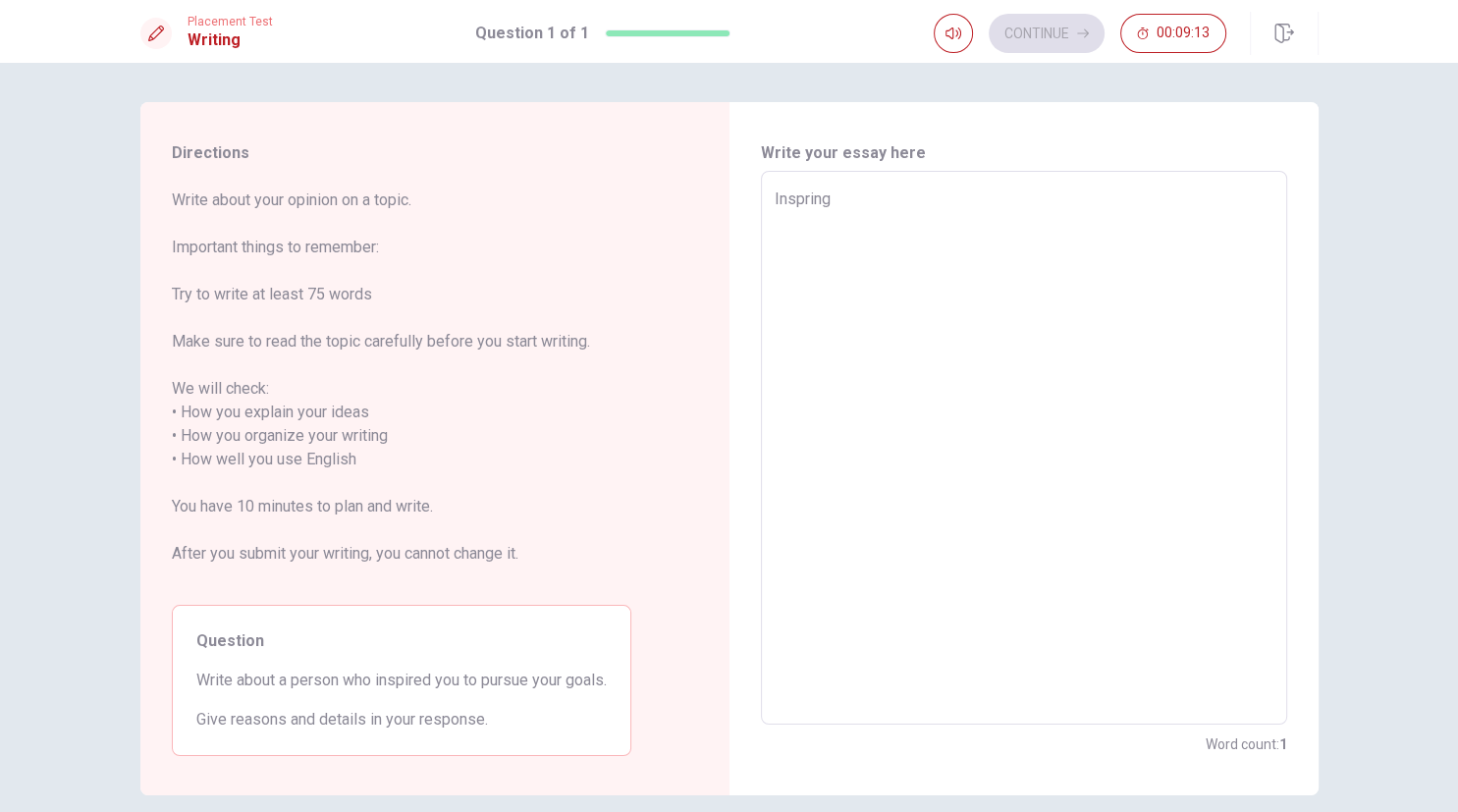 type on "Inspring" 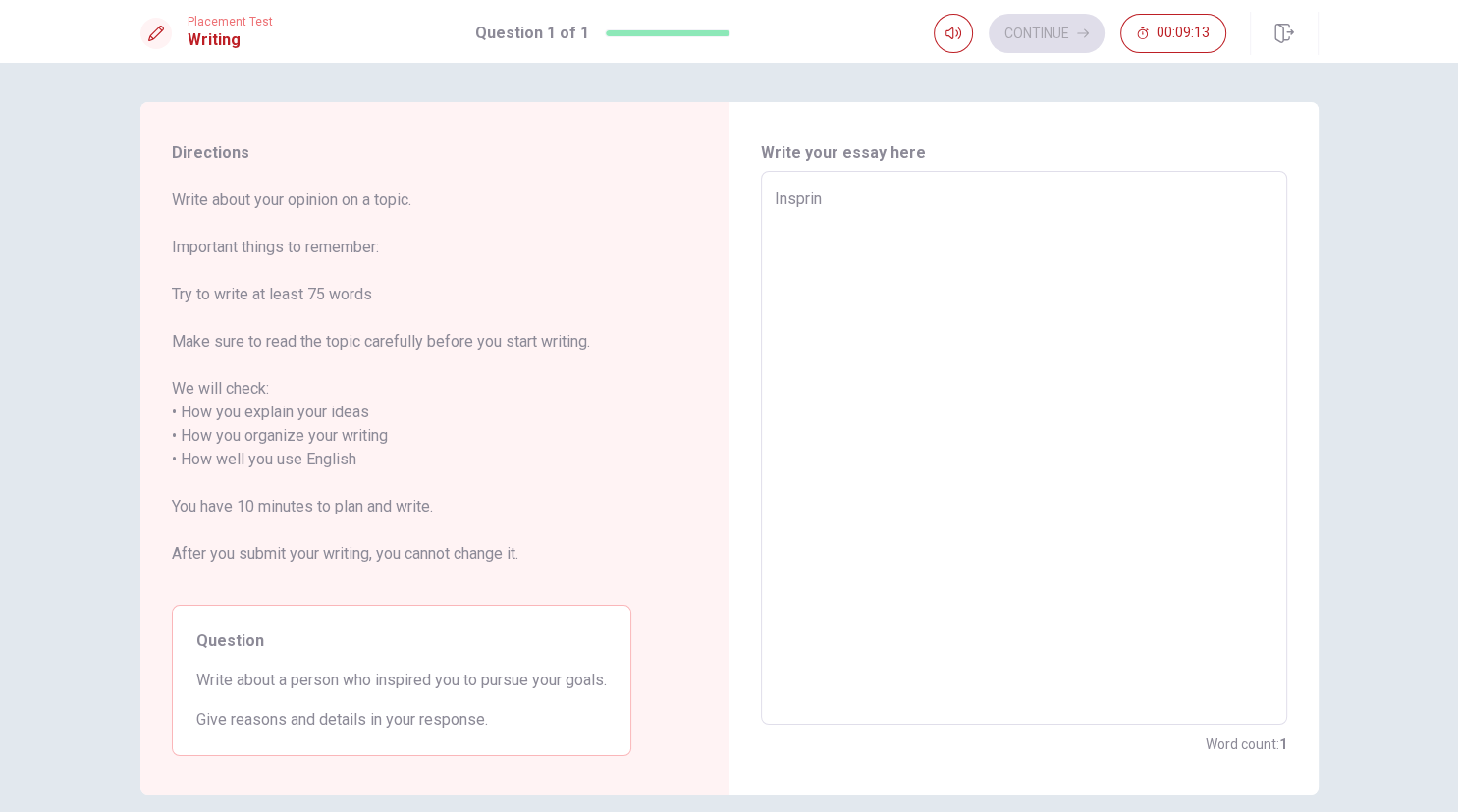 type on "x" 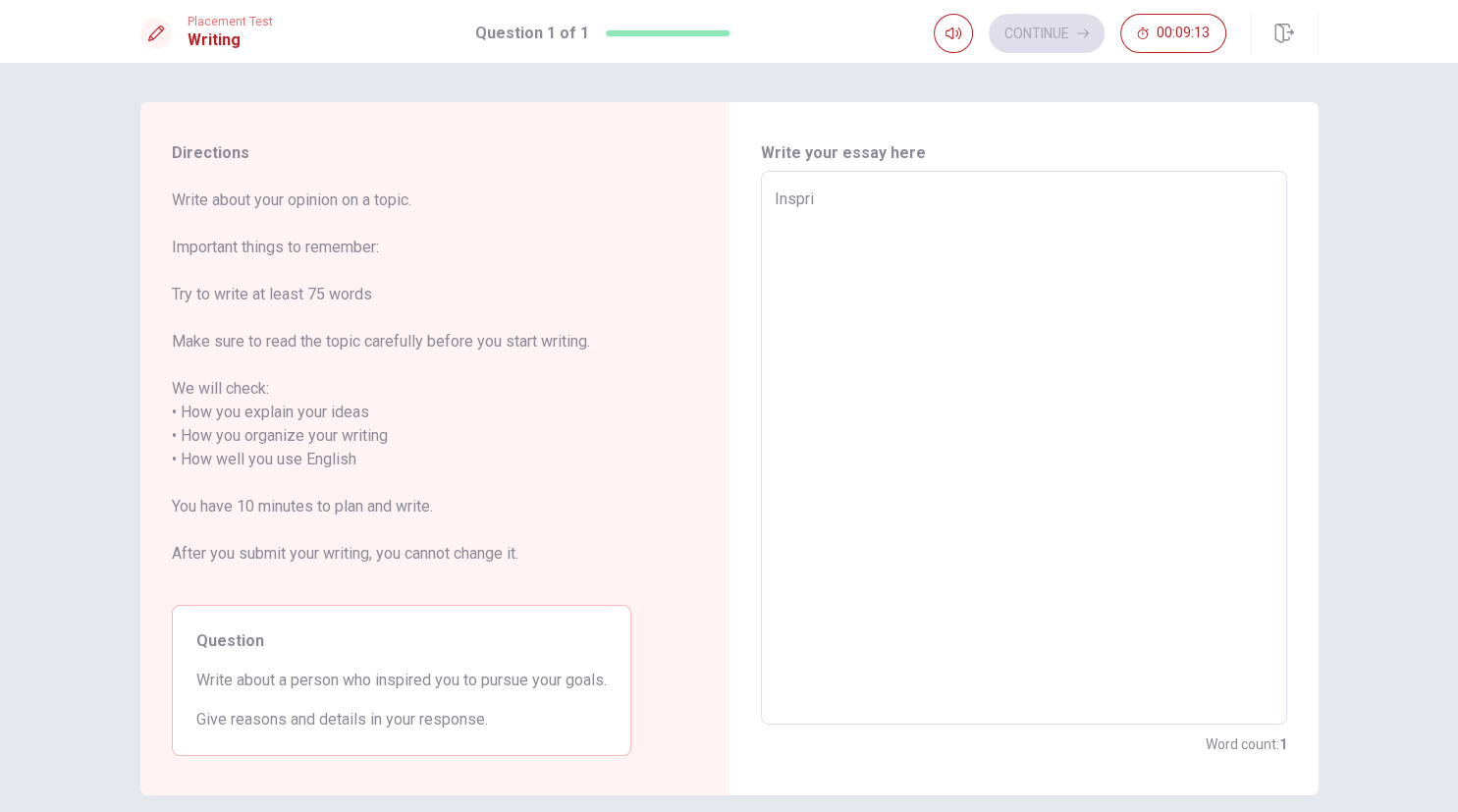 type on "x" 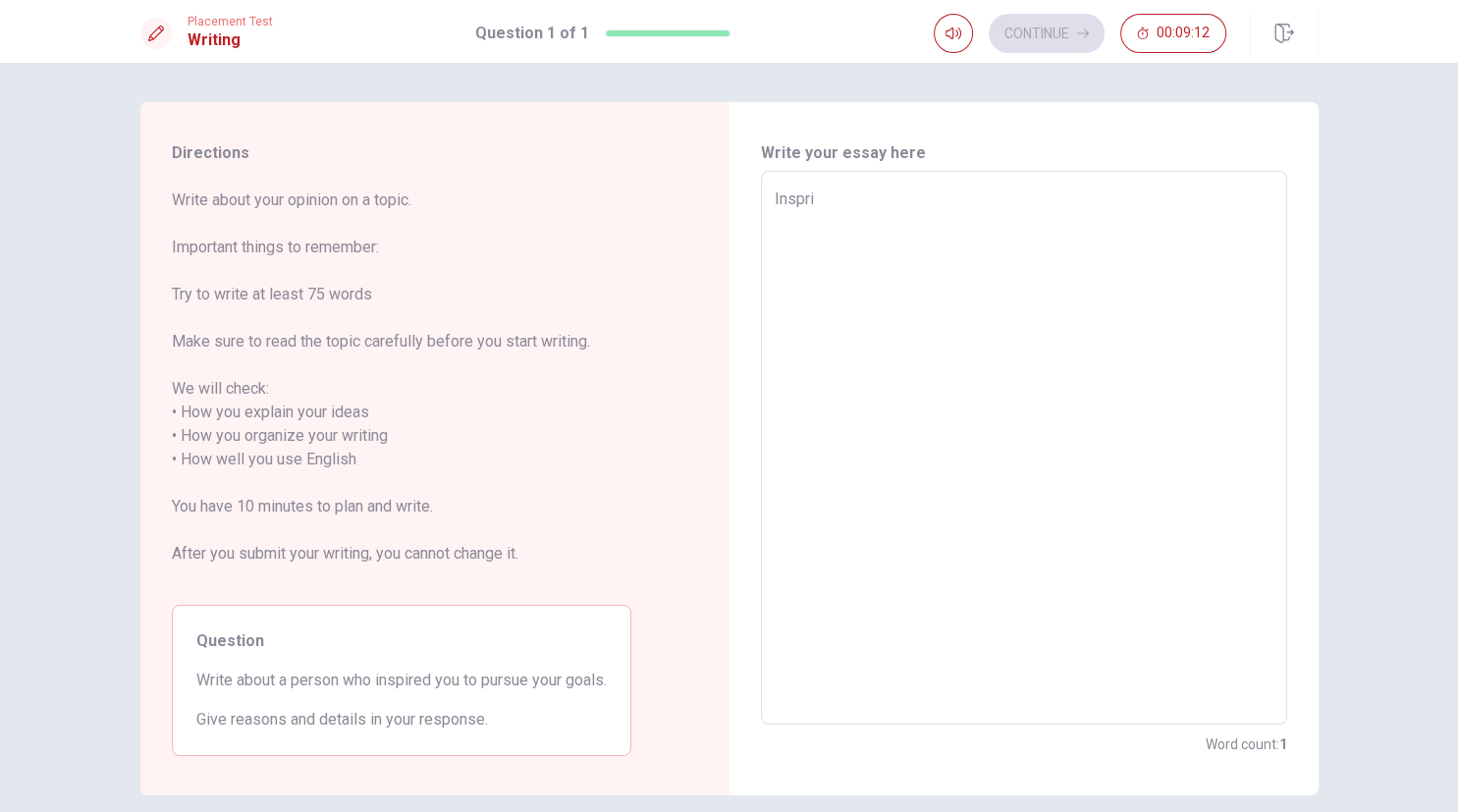 type on "Inspr" 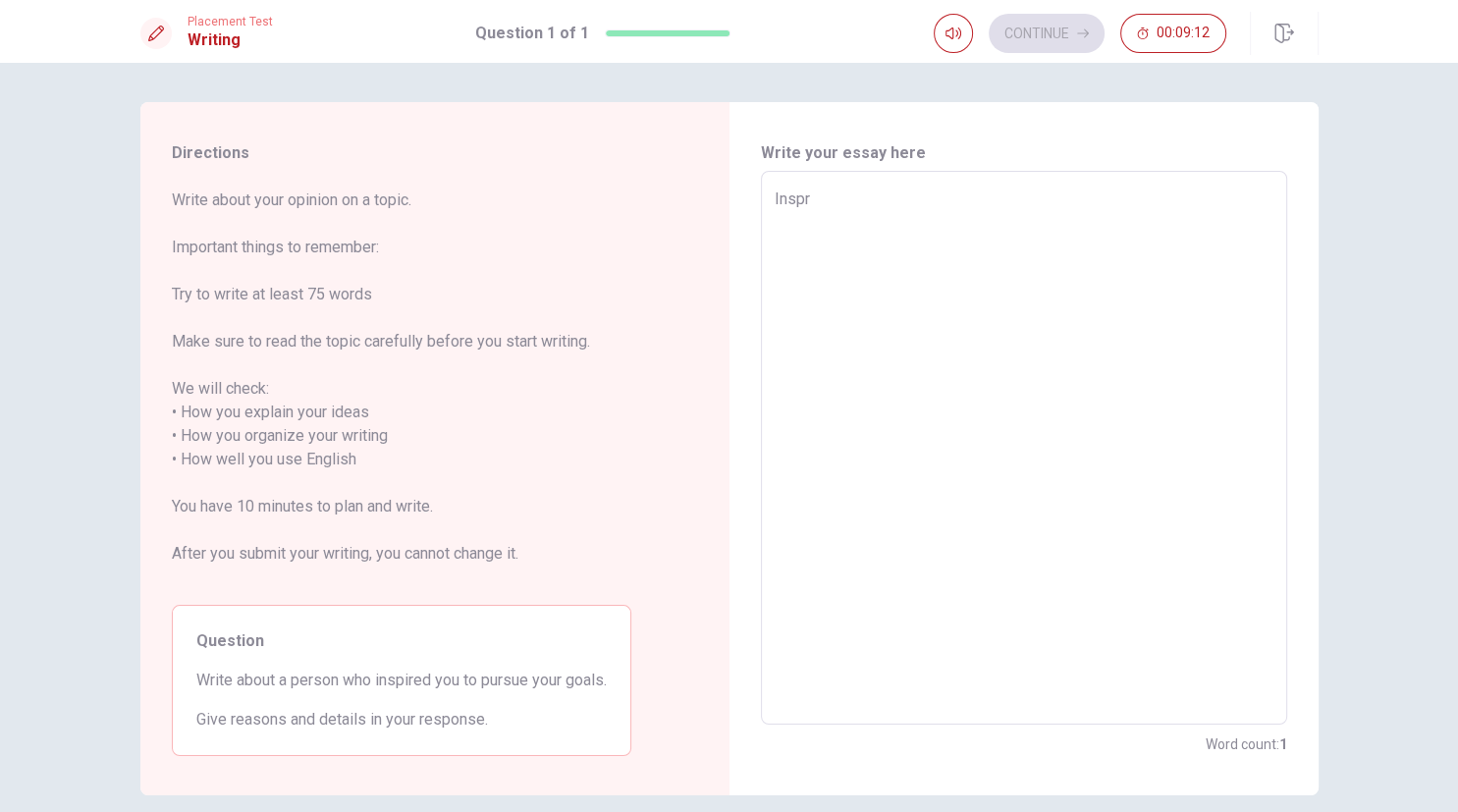 type on "x" 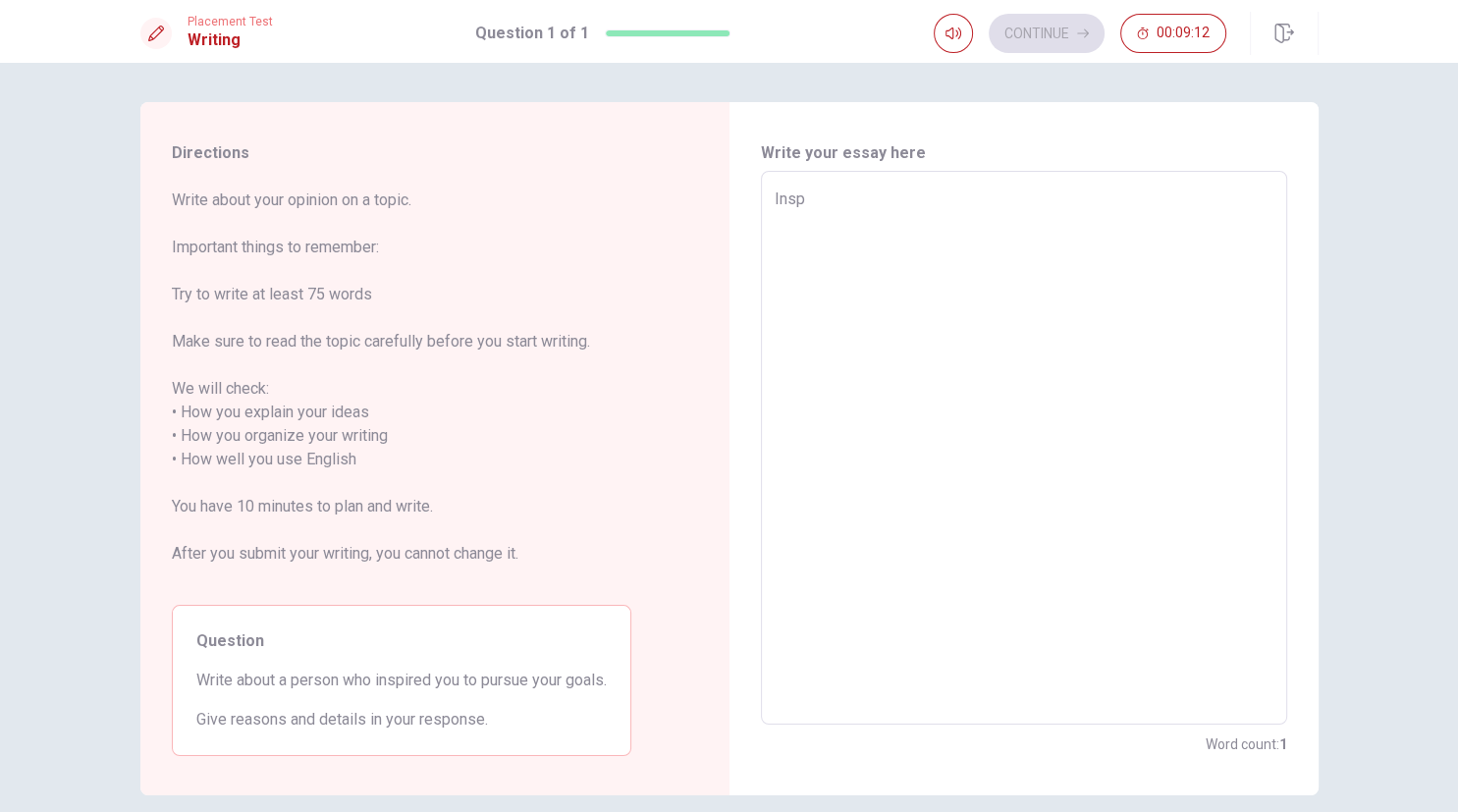 type on "x" 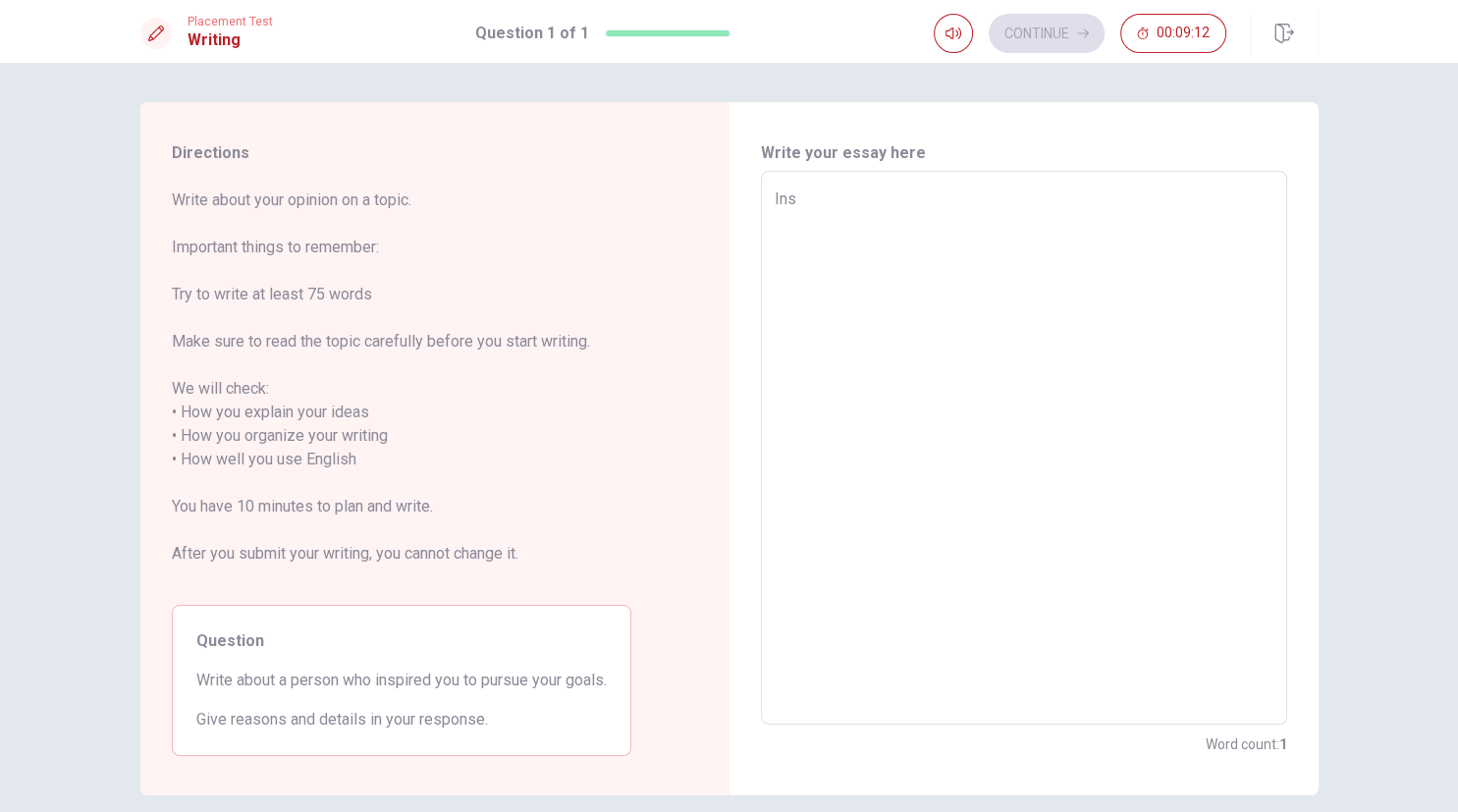 type on "x" 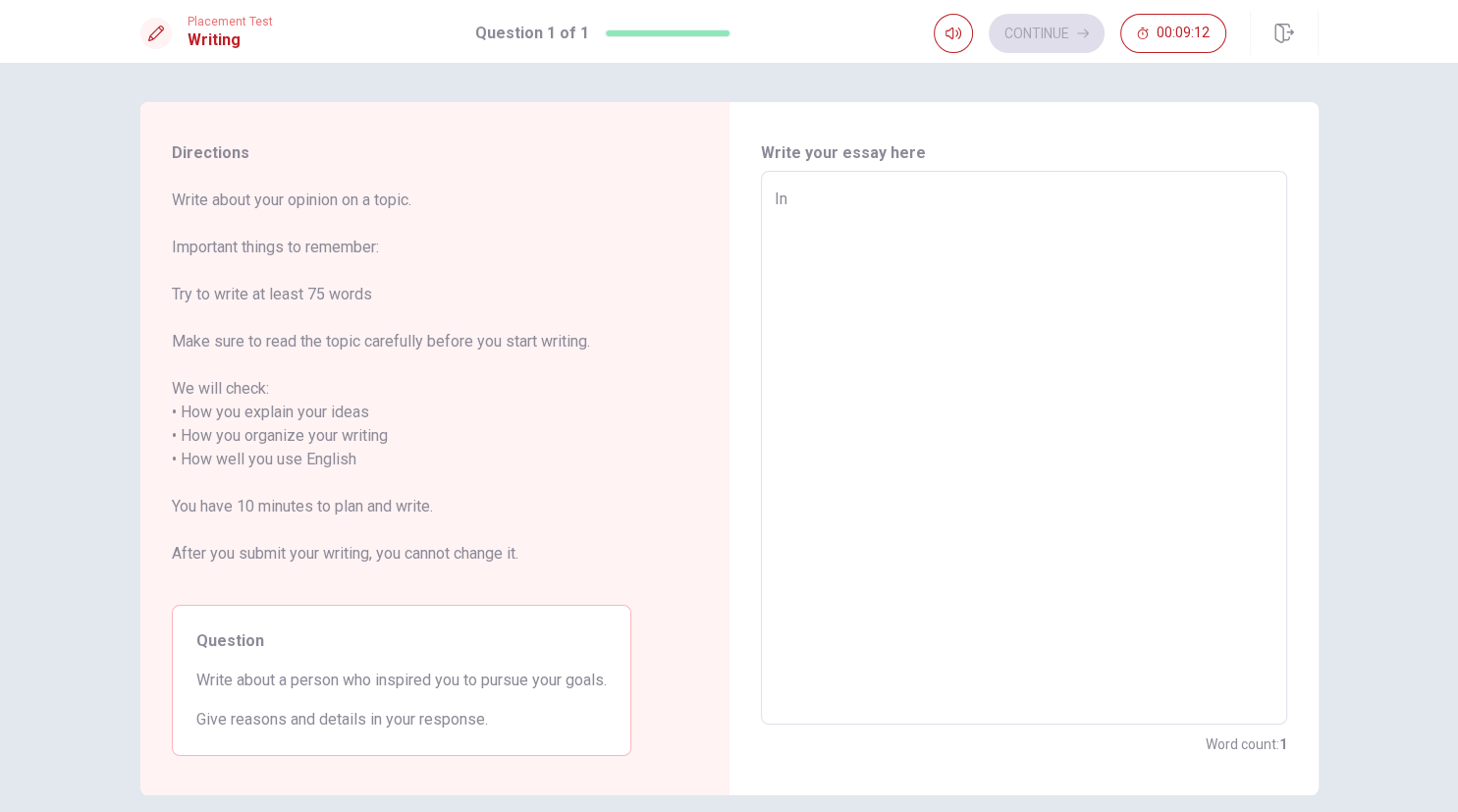 type on "x" 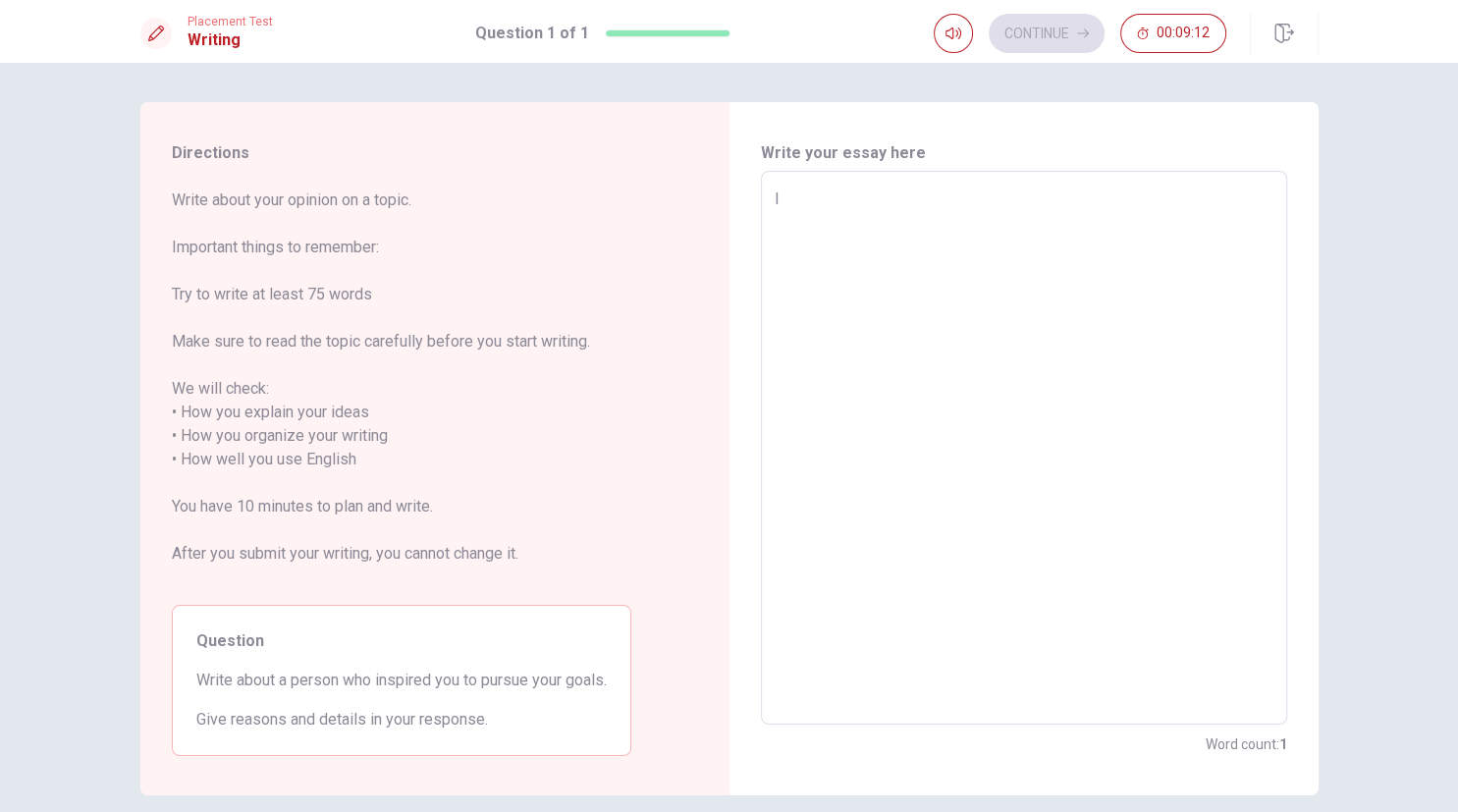 type on "x" 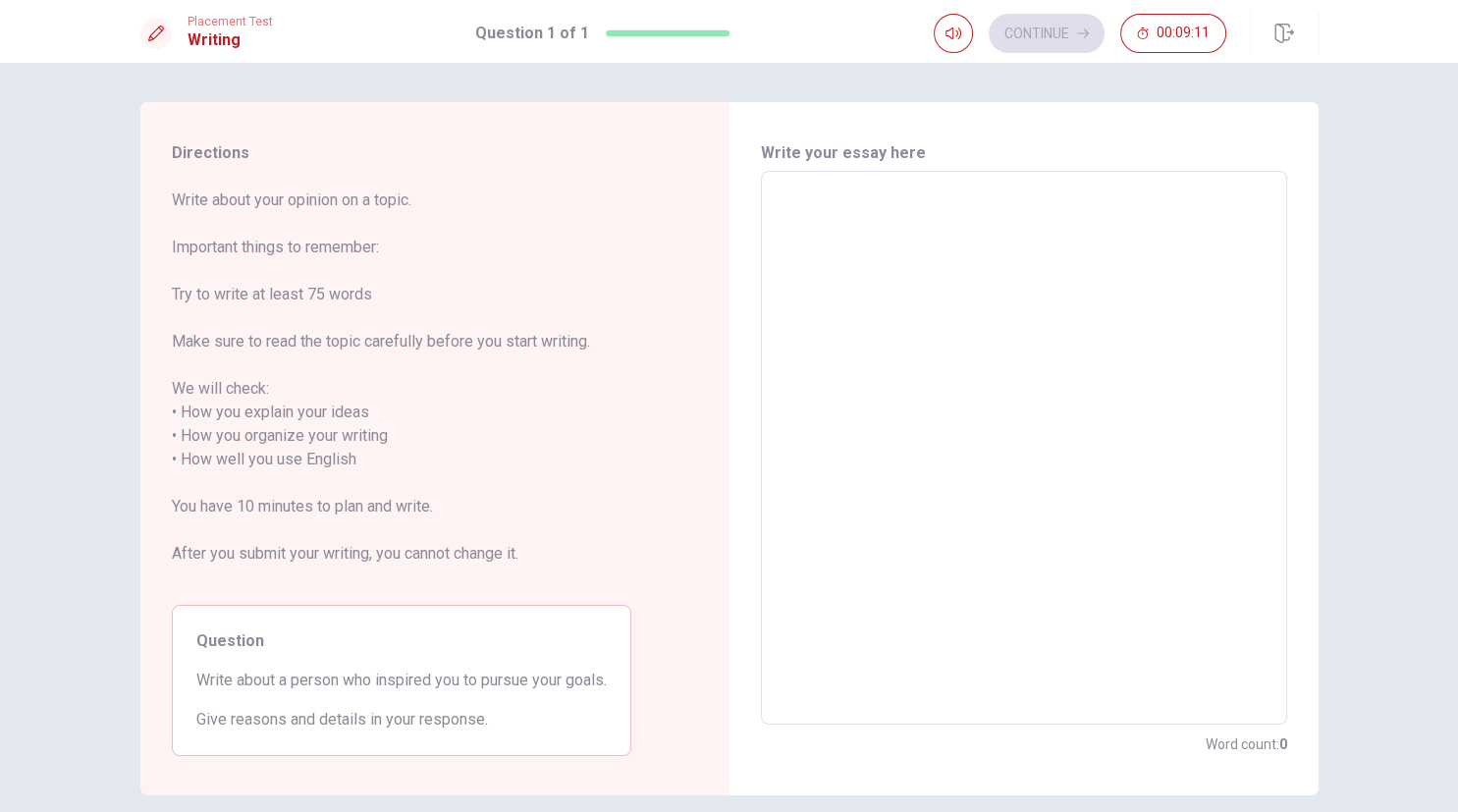 type on "P" 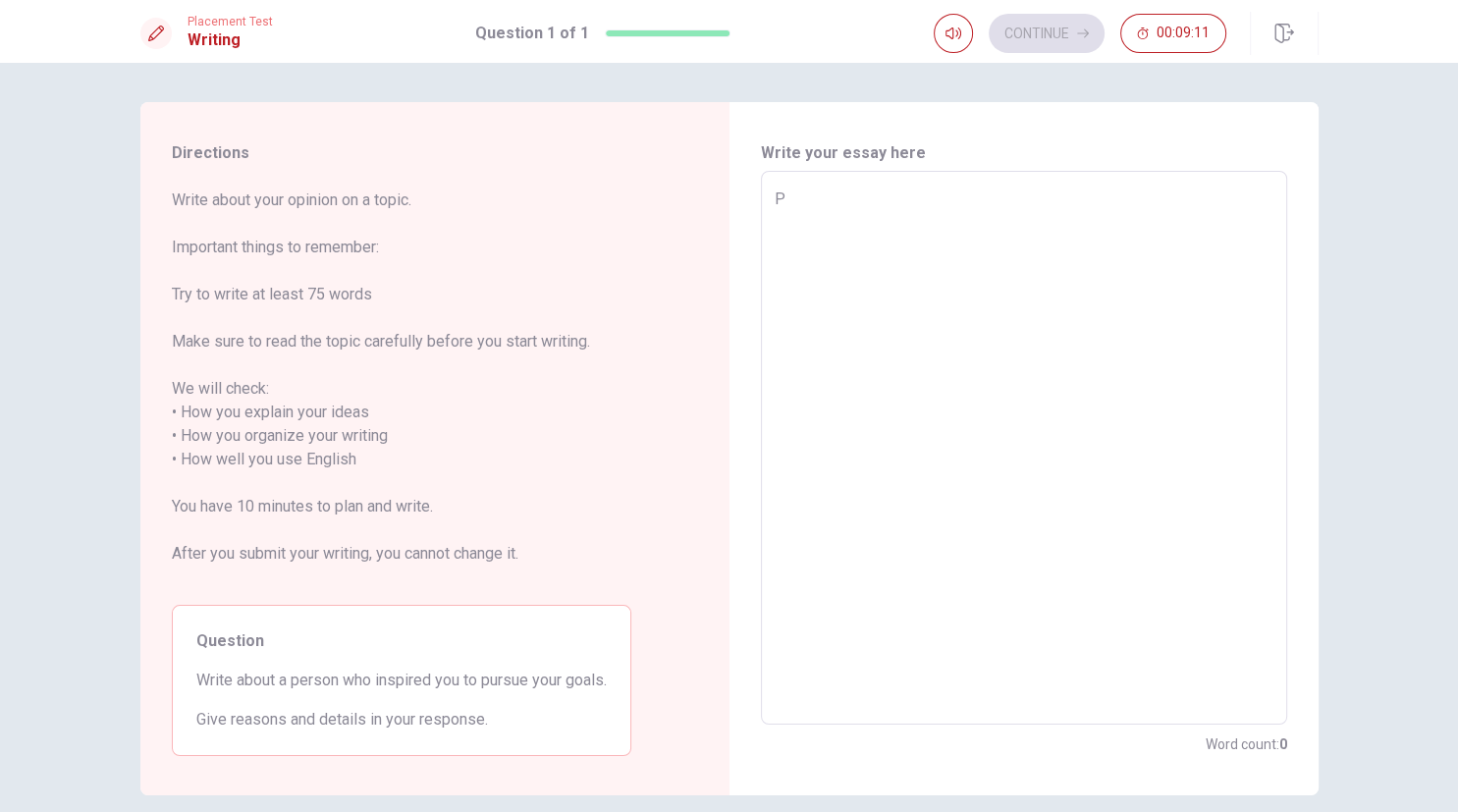 type on "x" 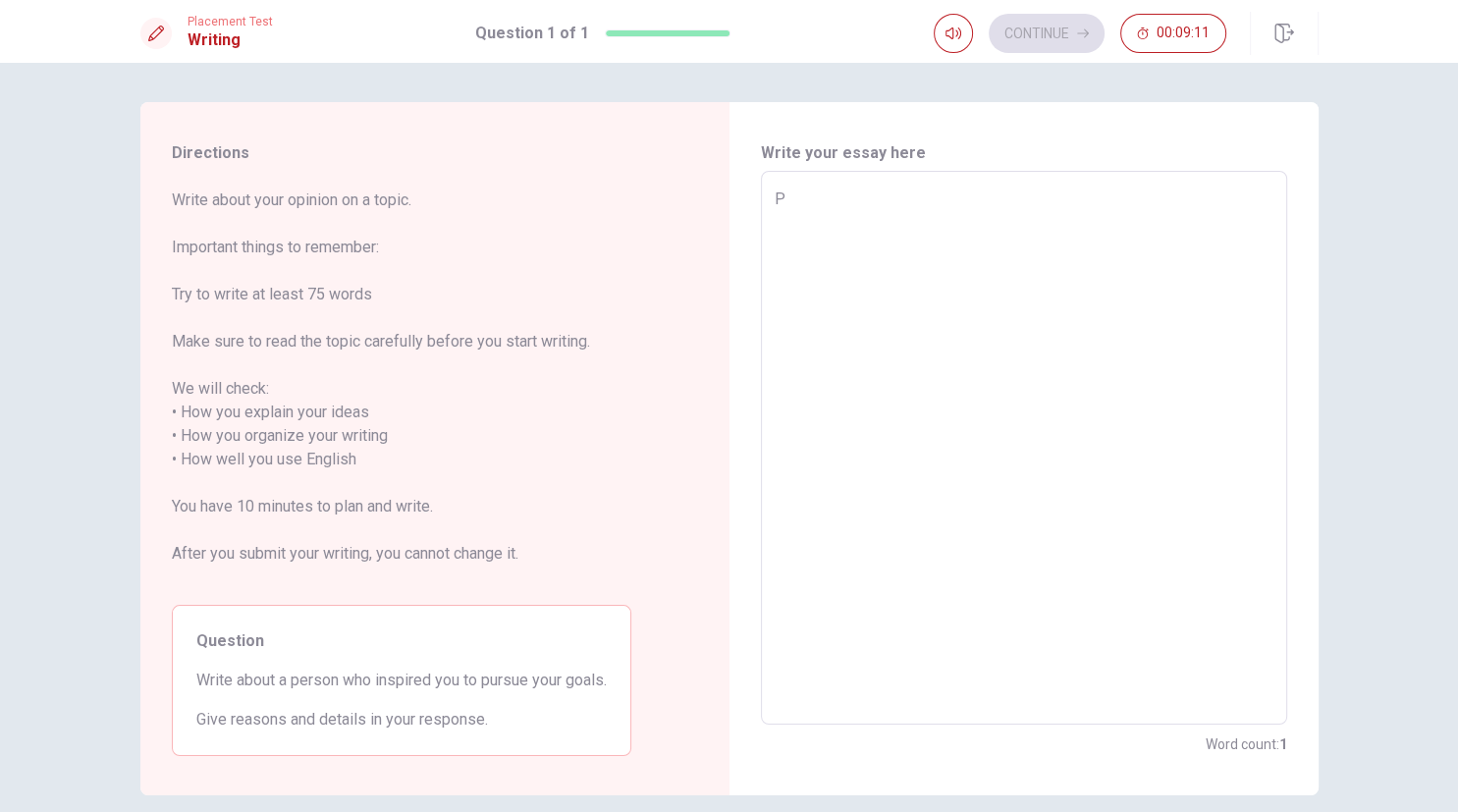 type on "Pe" 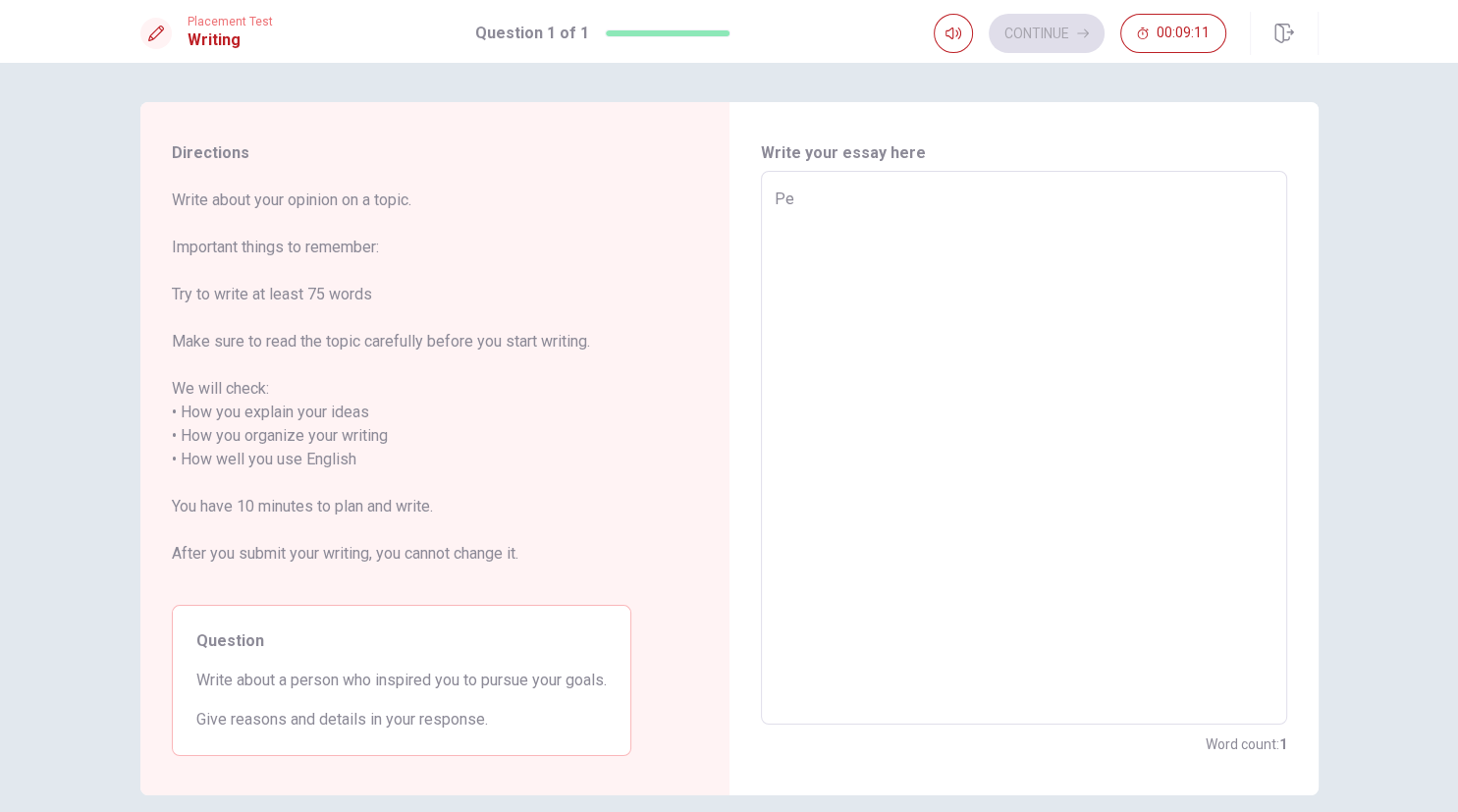 type on "x" 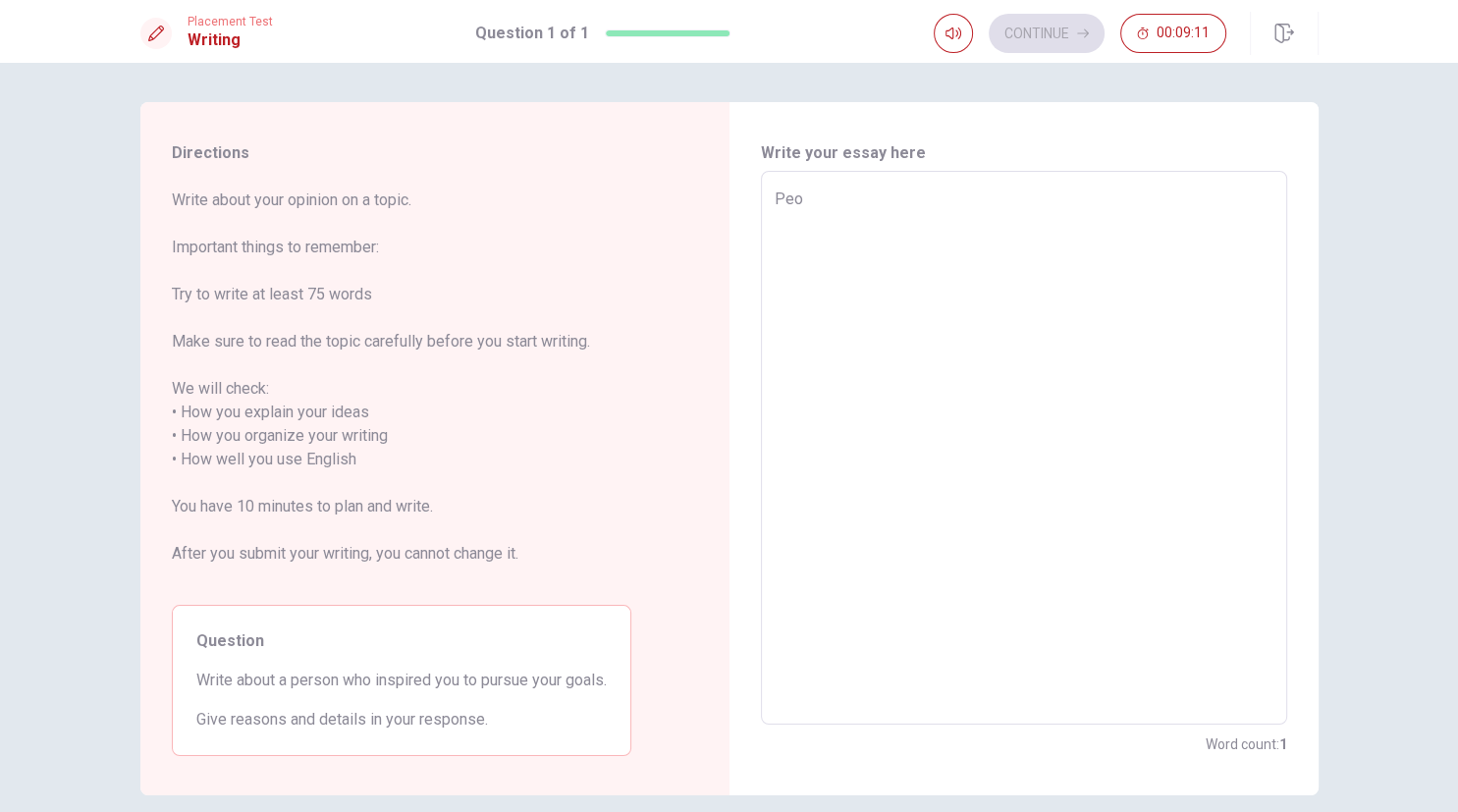 type on "x" 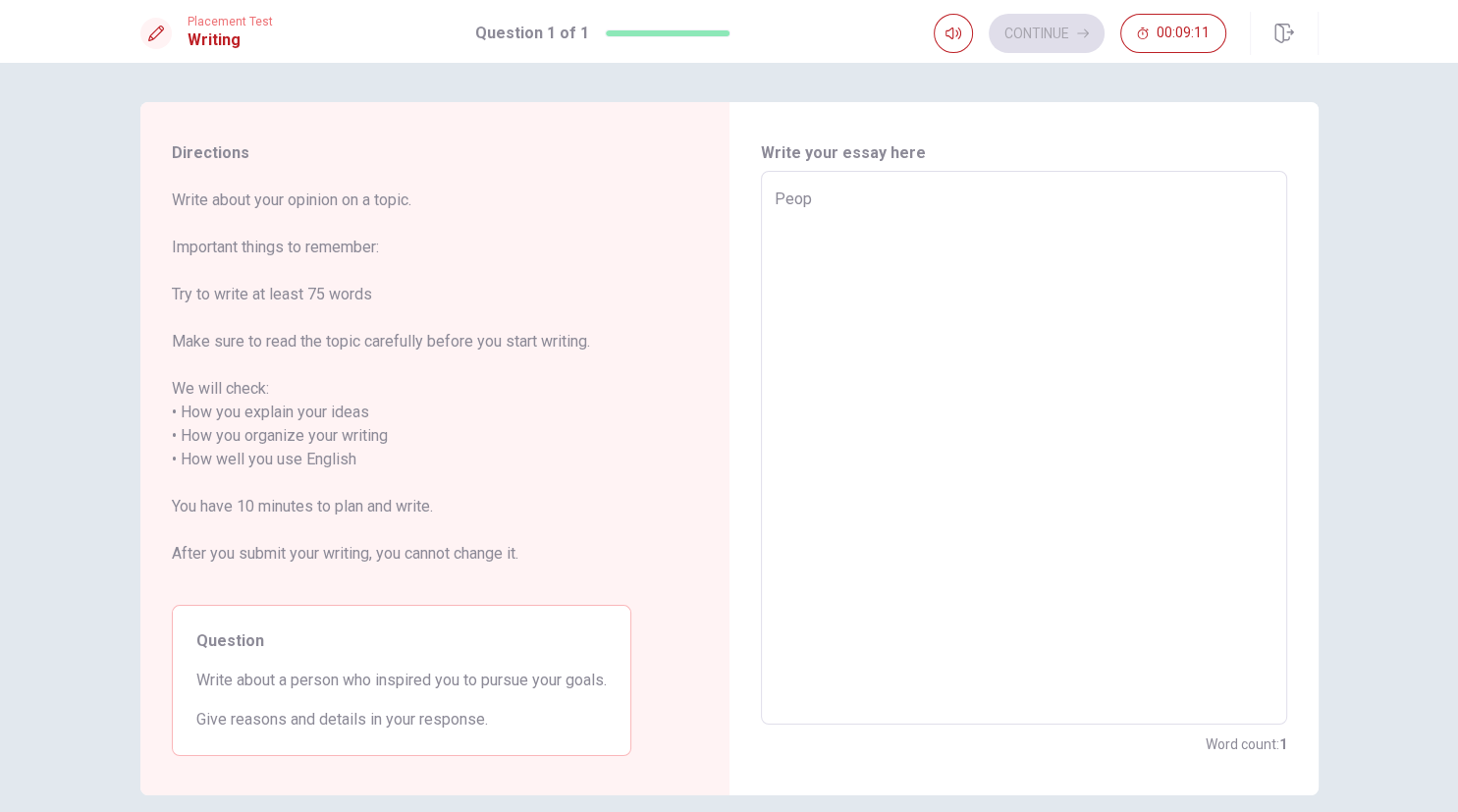type on "x" 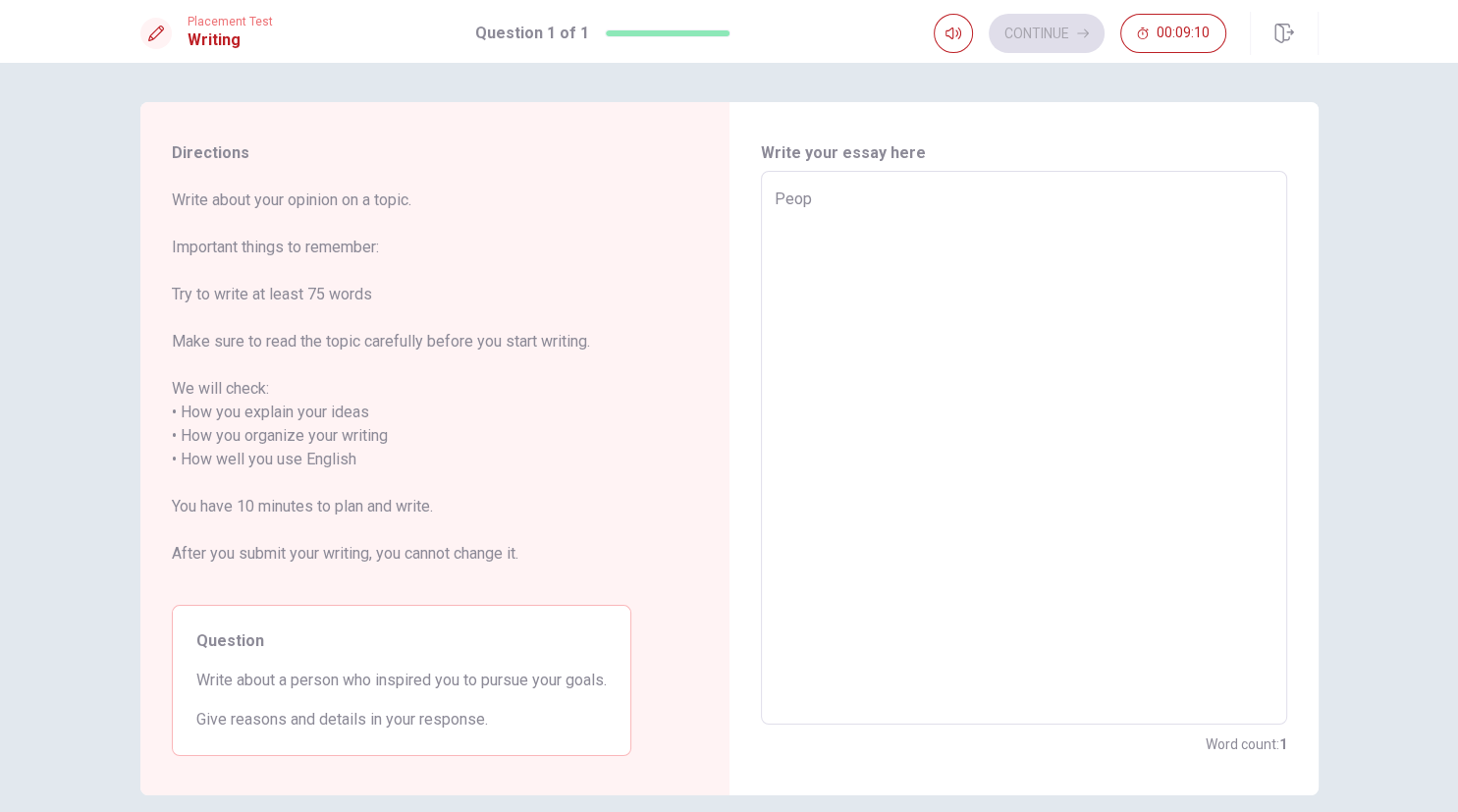 type on "Peopl" 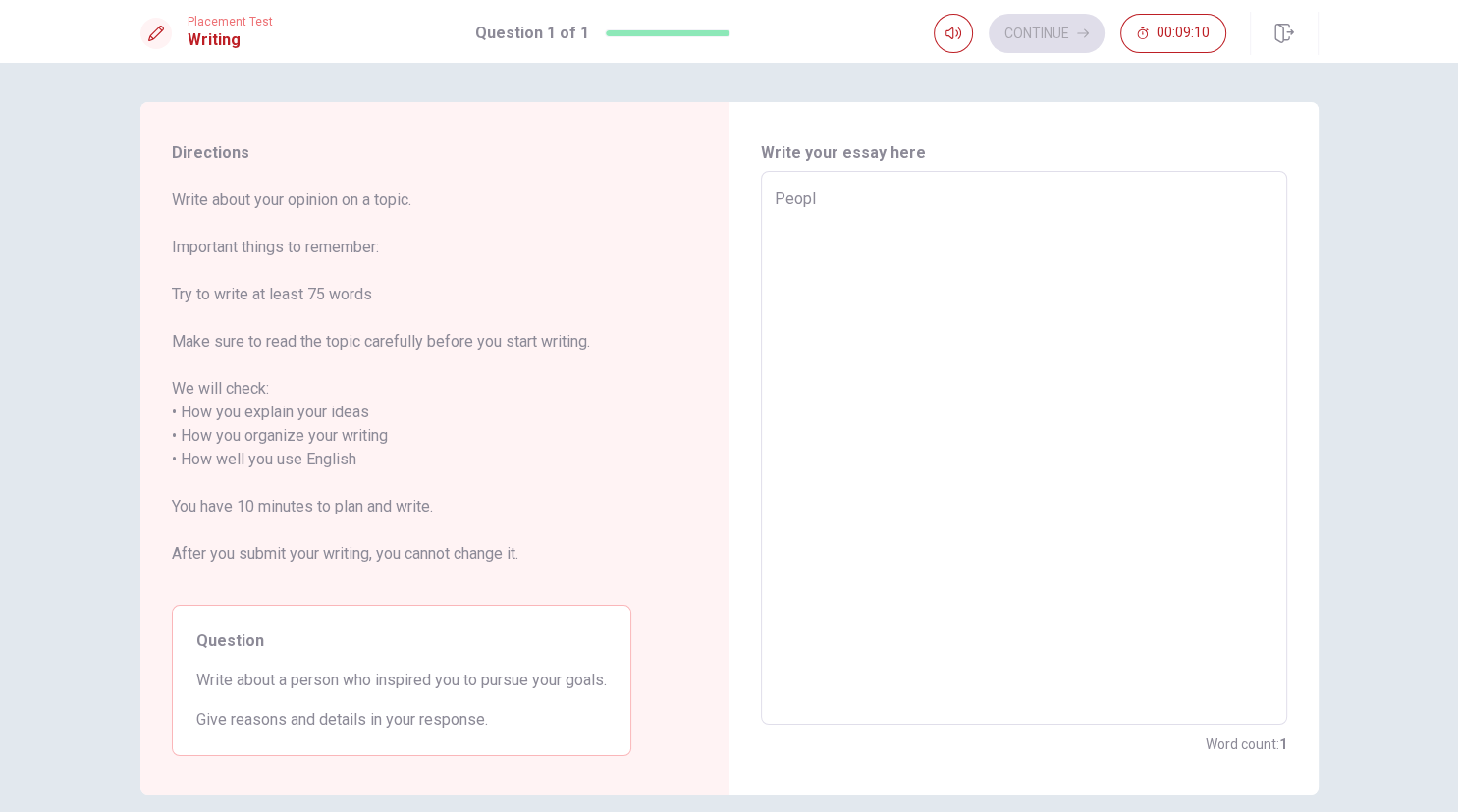 type on "x" 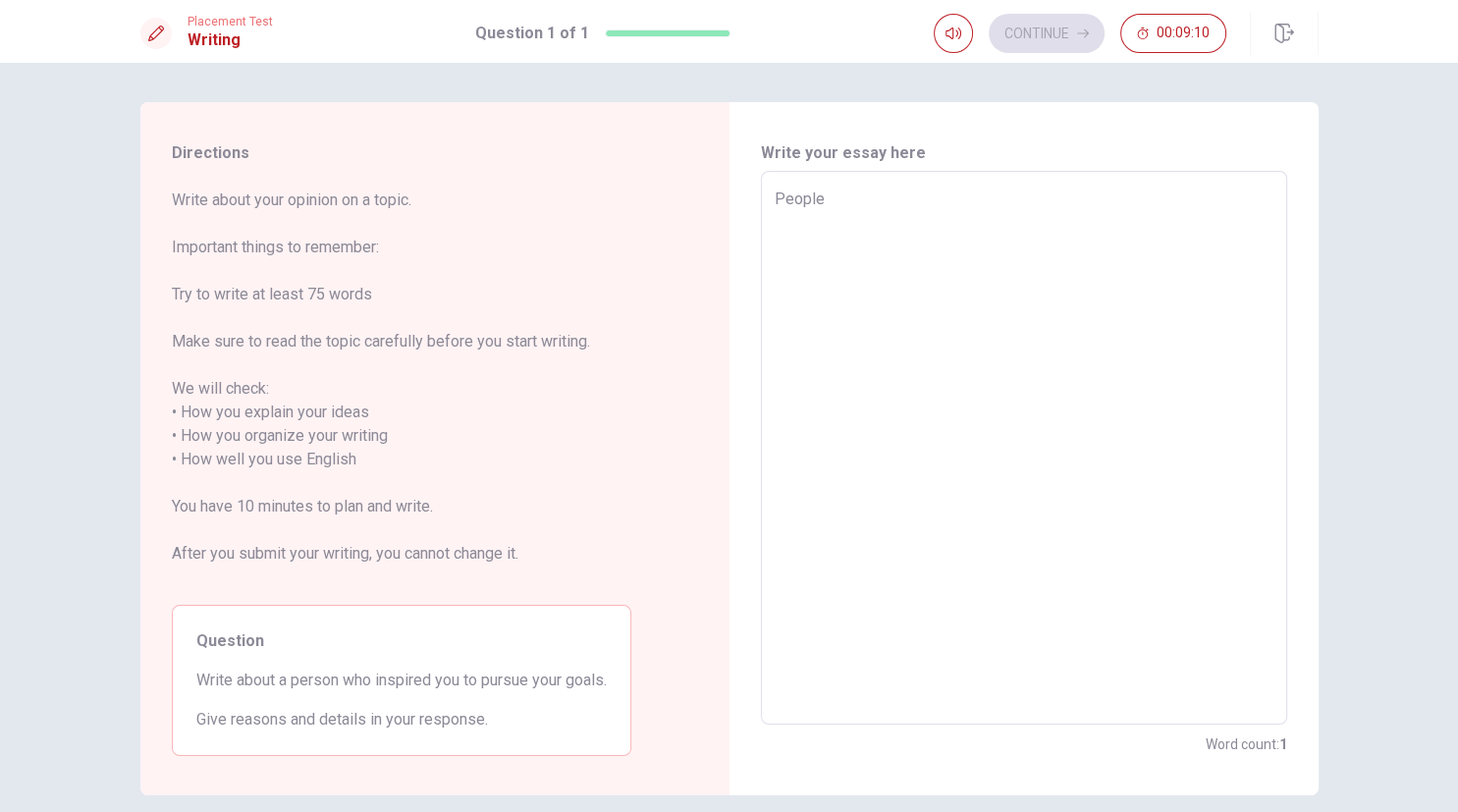 type on "People" 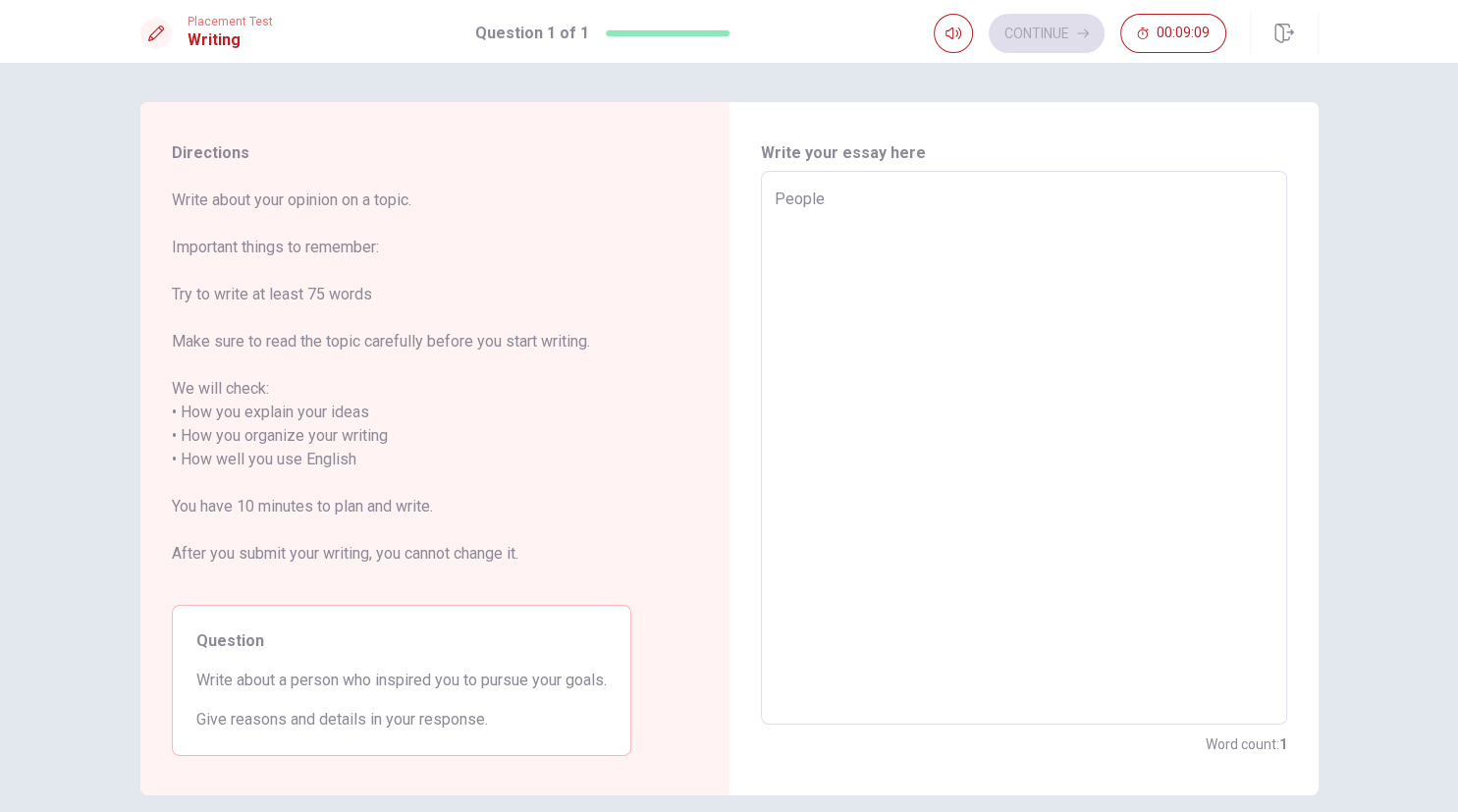 type on "People w" 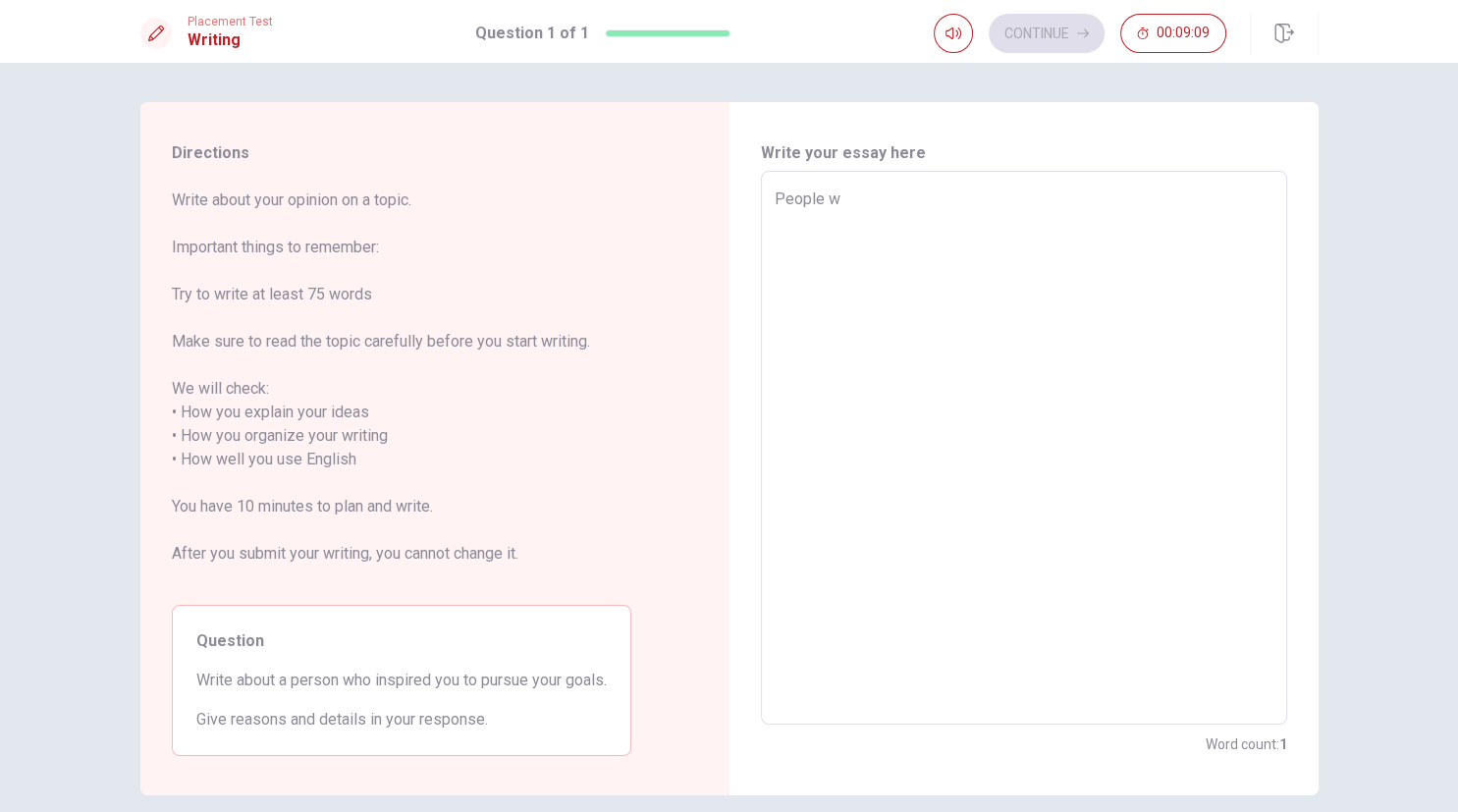 type on "x" 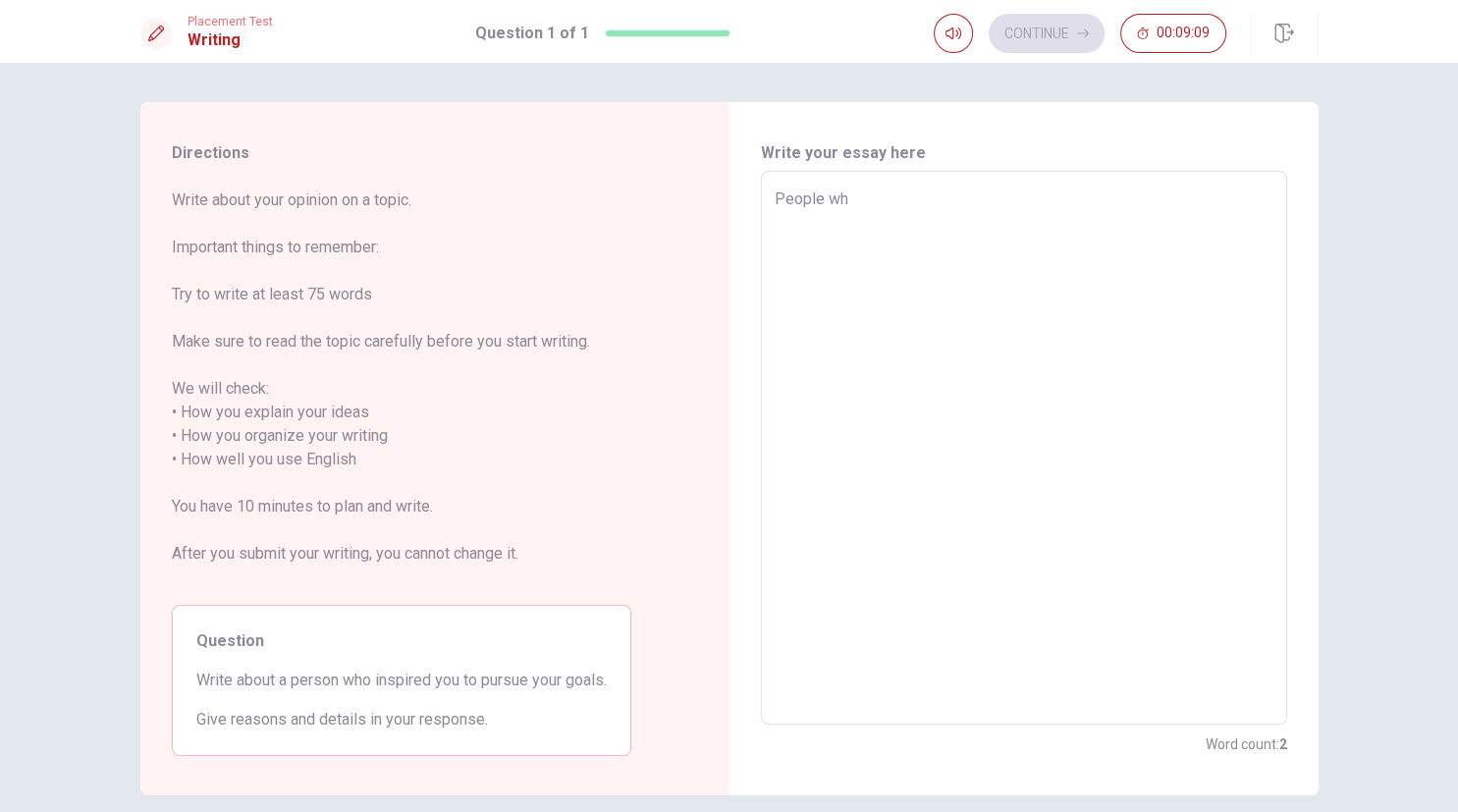 type on "People who" 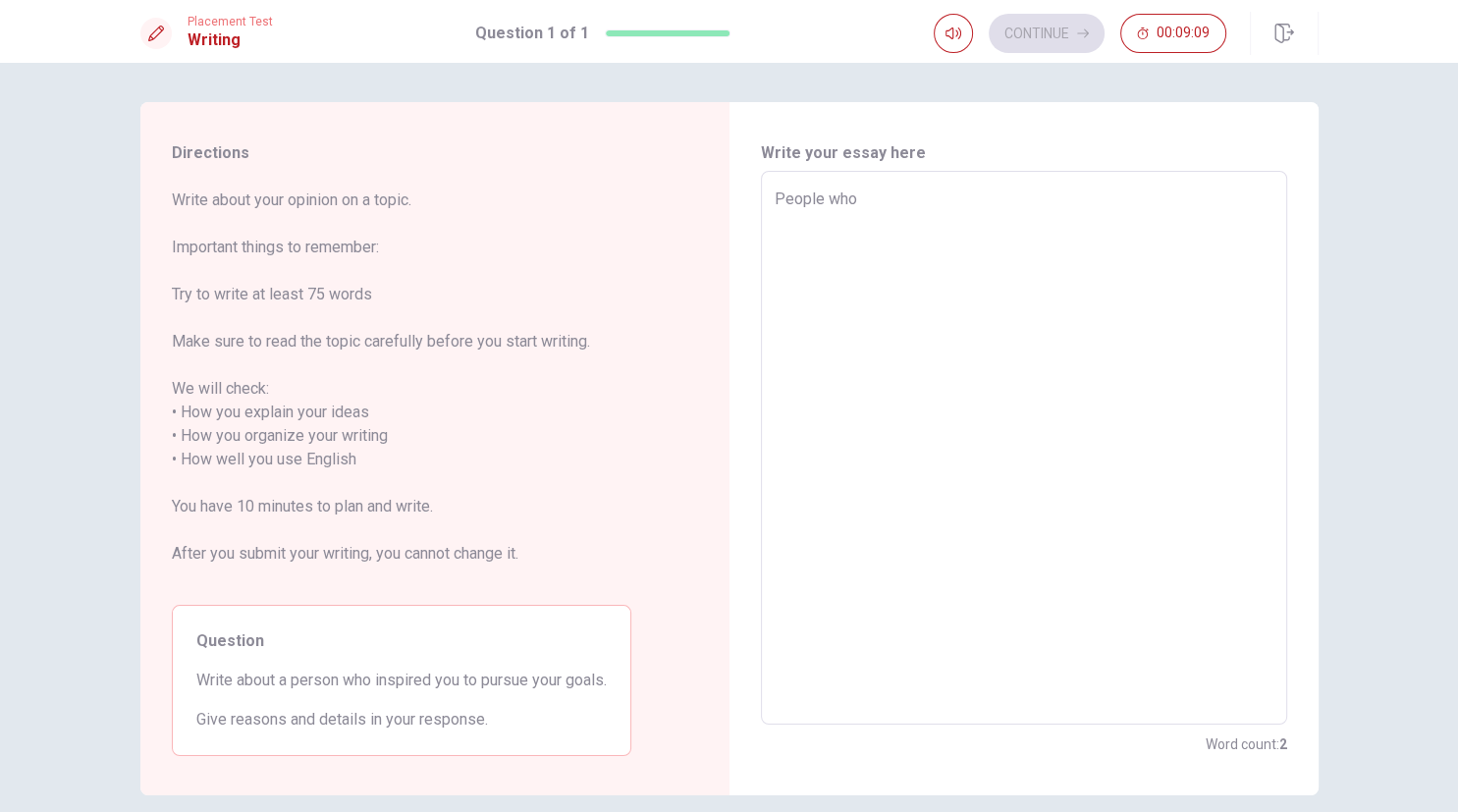 type on "x" 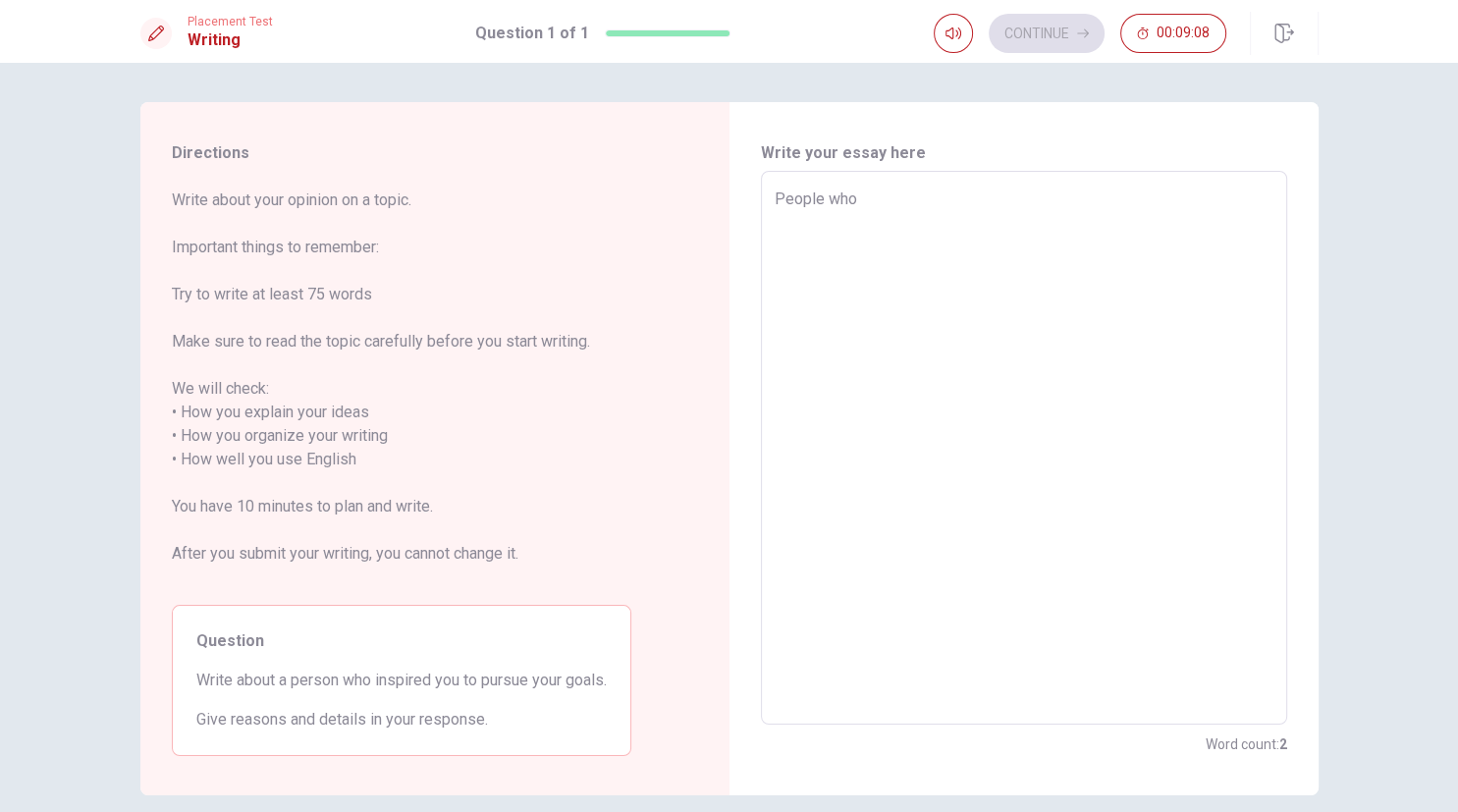 type on "People who i" 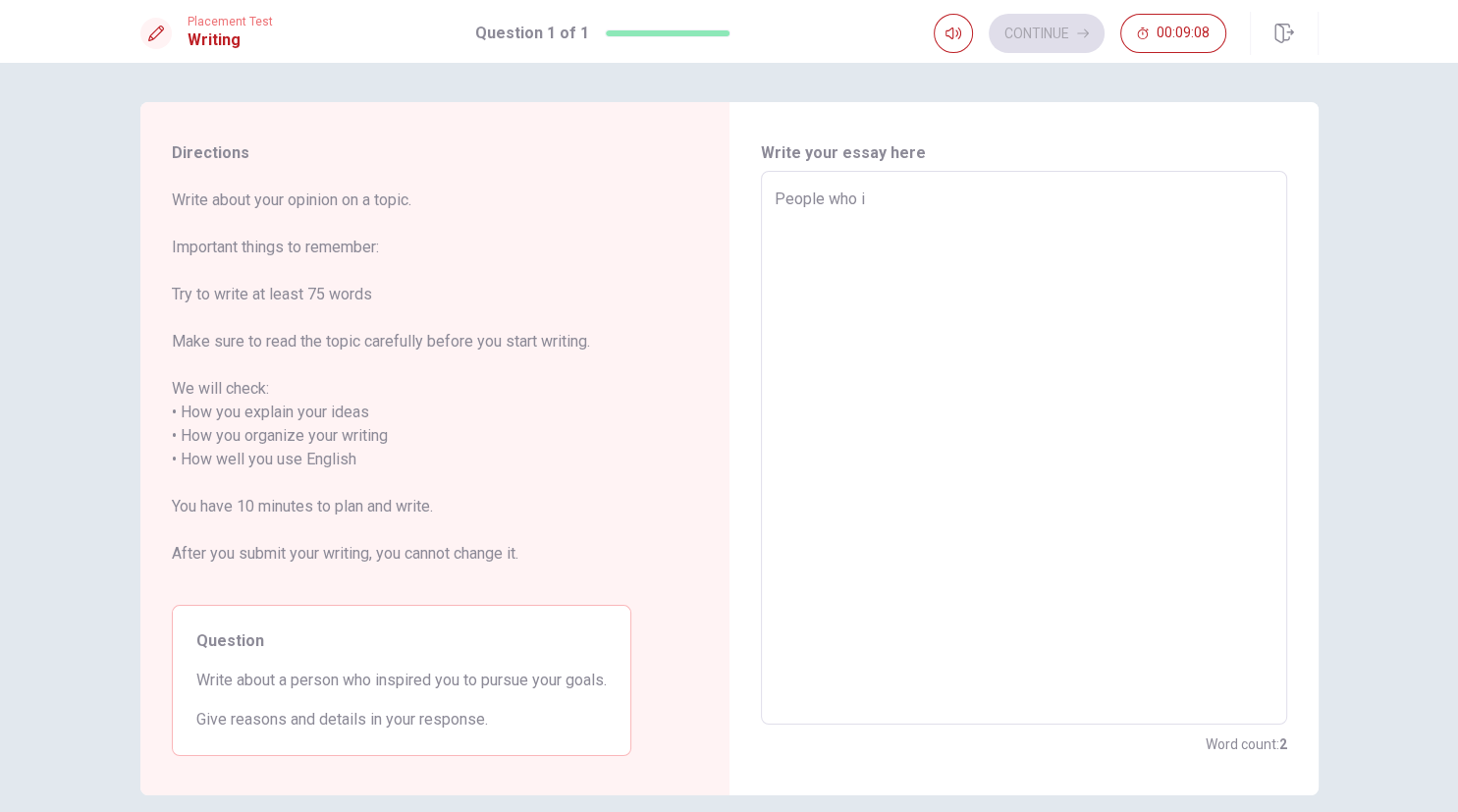 type on "x" 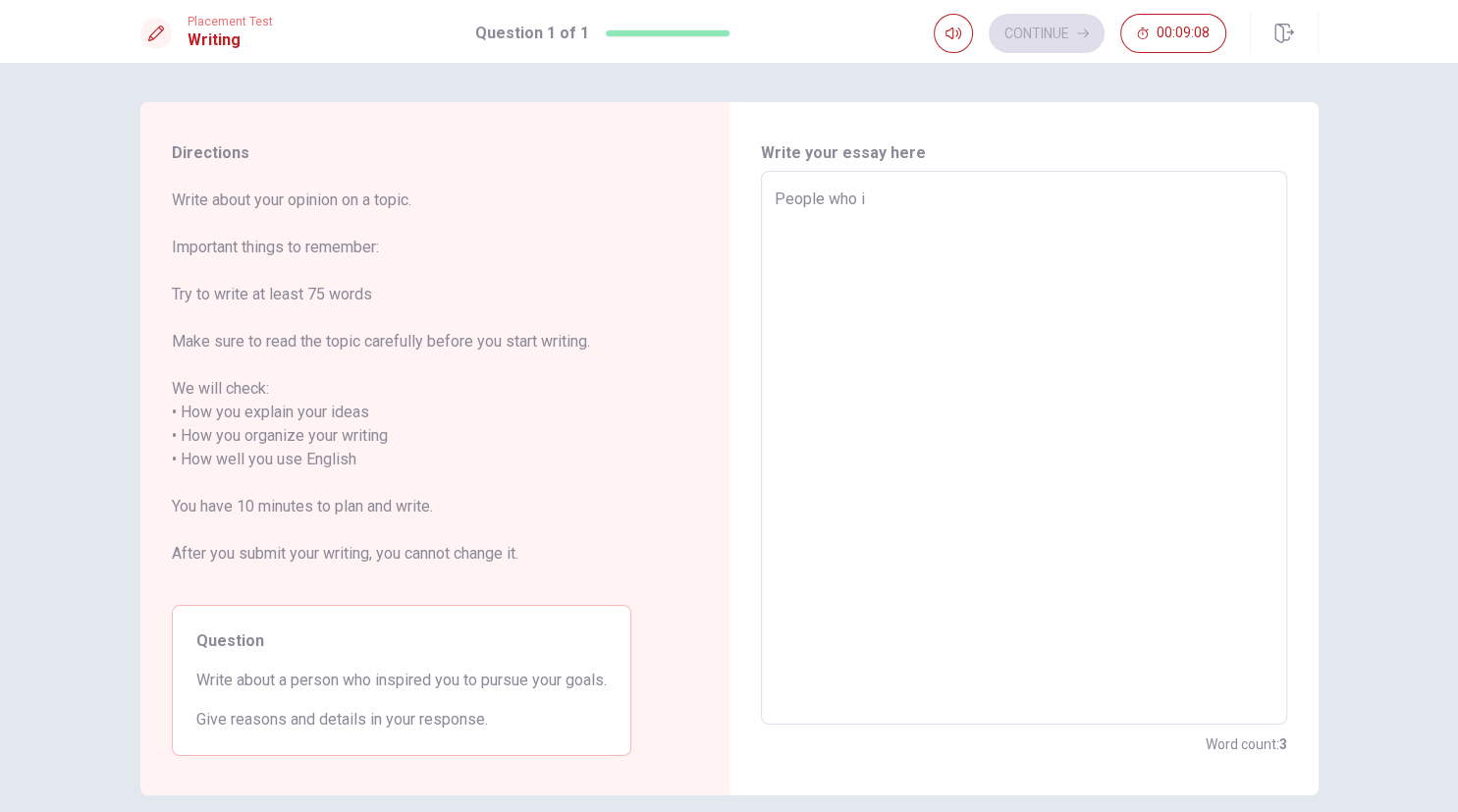 type on "People who in" 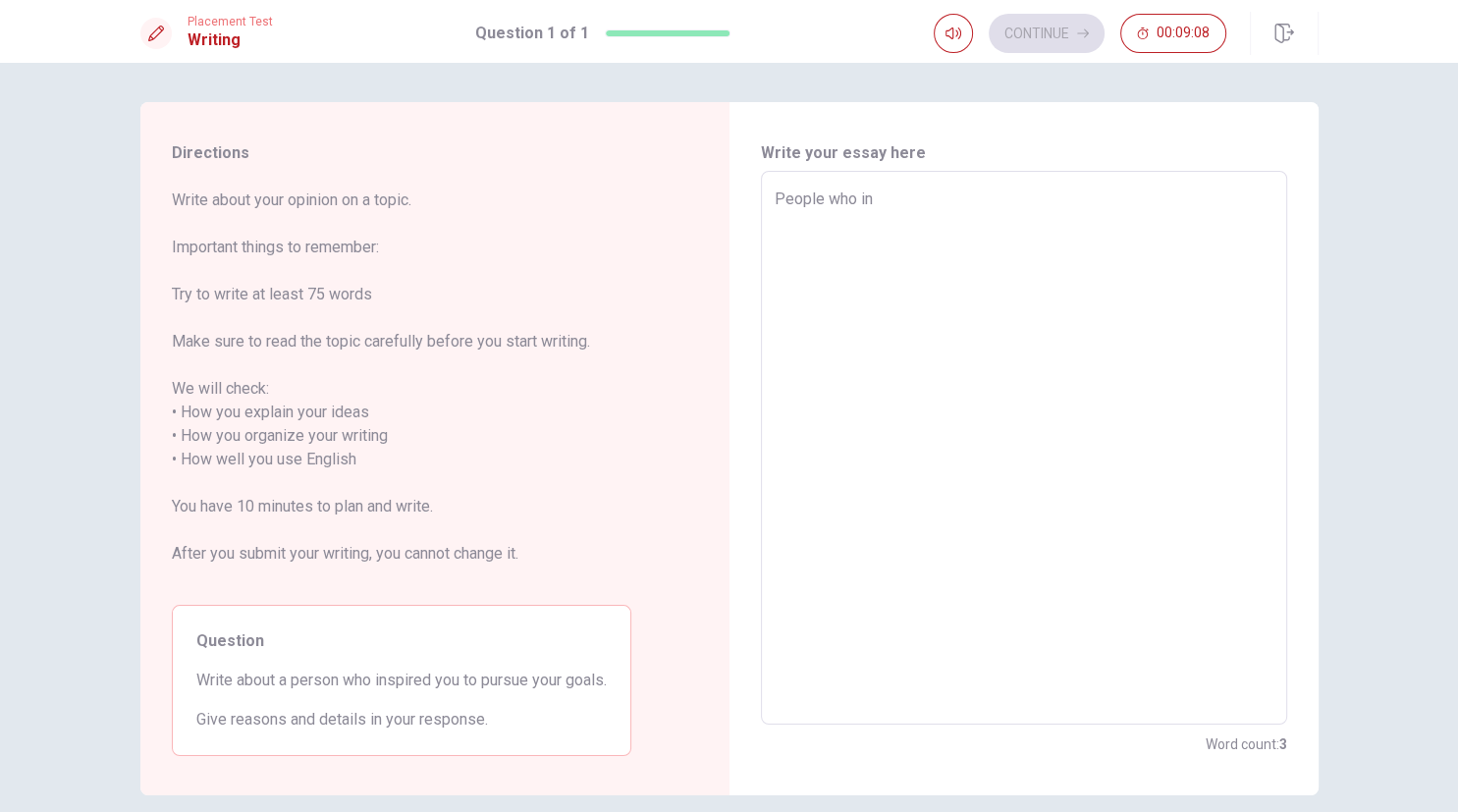 type on "x" 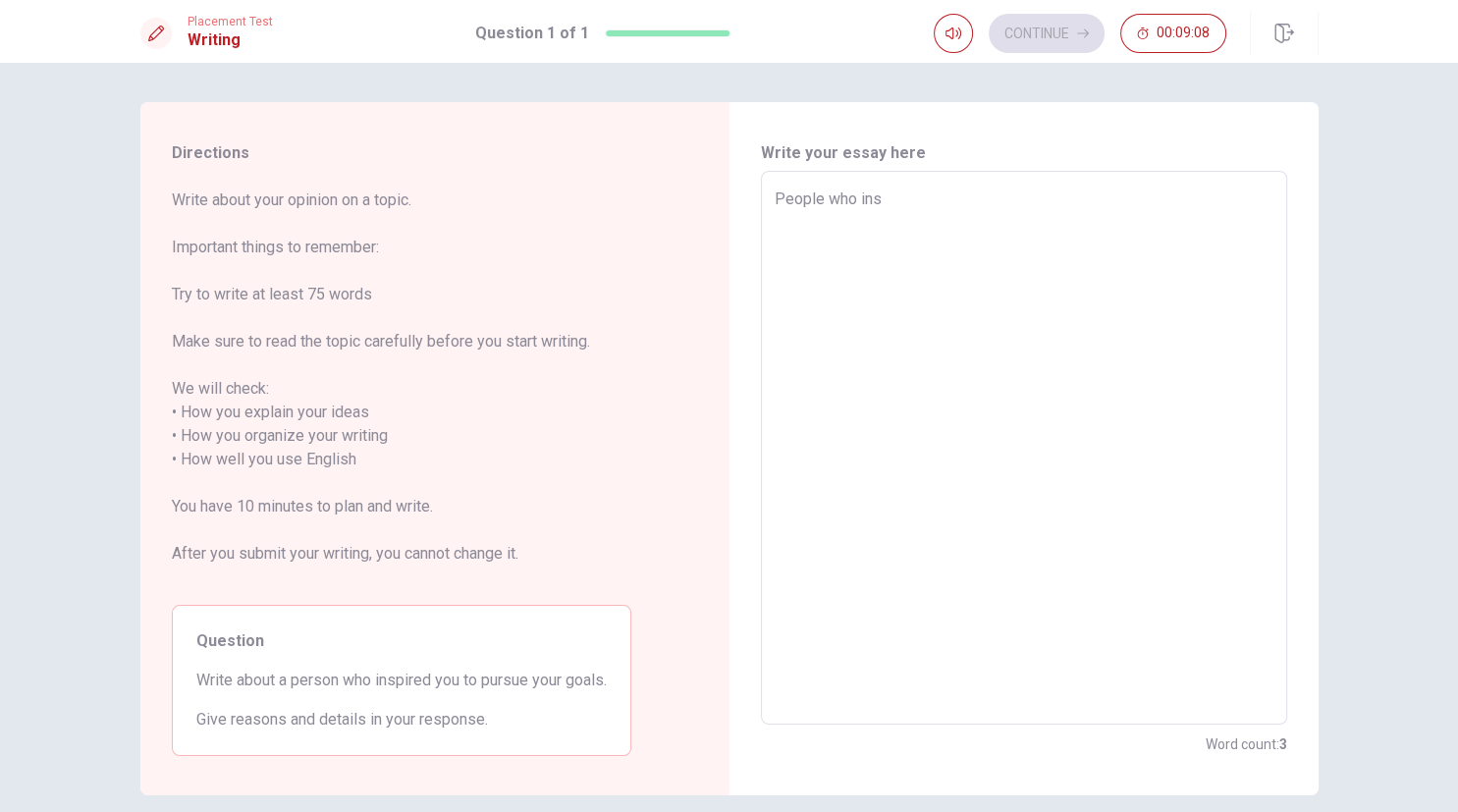 type on "People who insp" 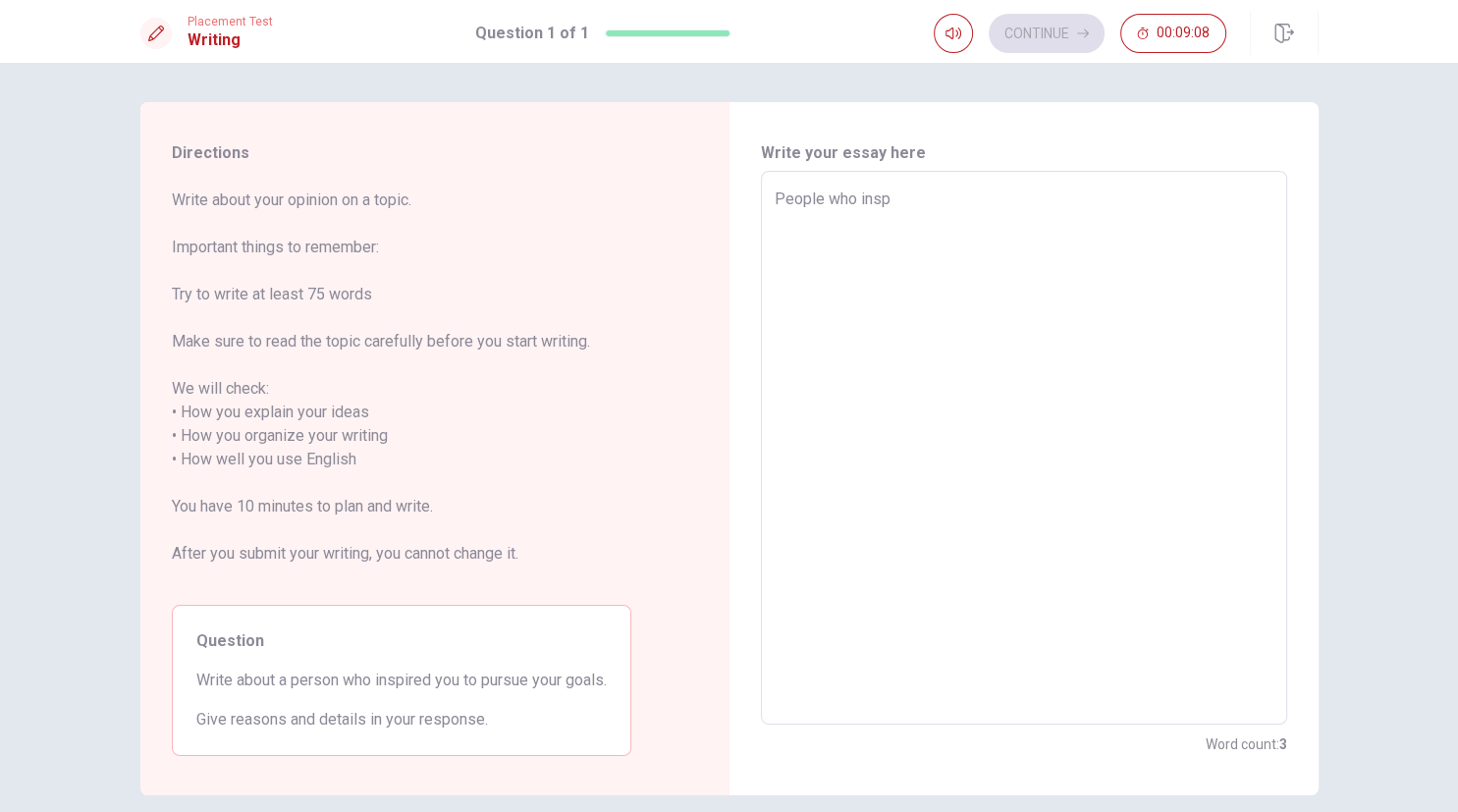 type on "x" 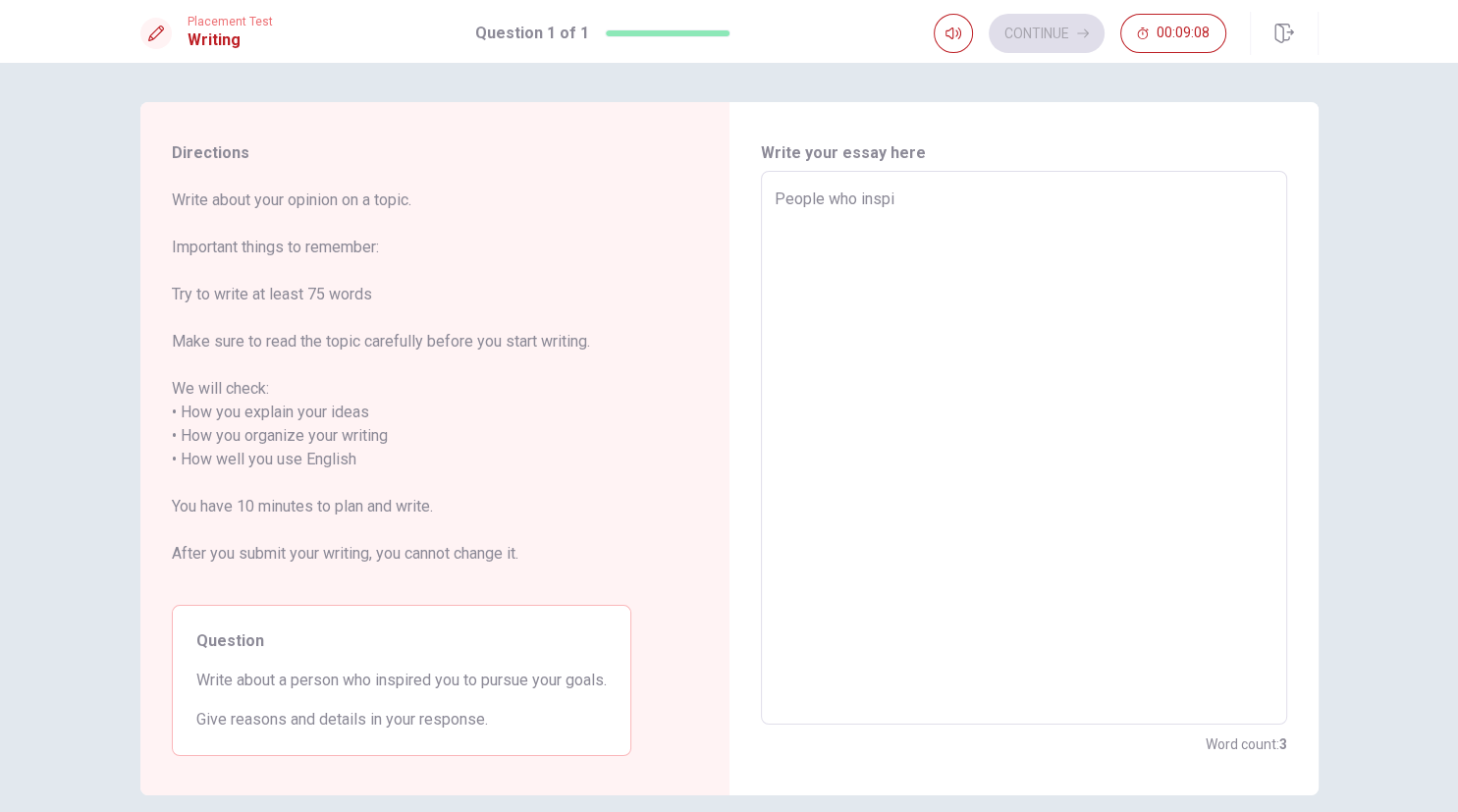 type on "x" 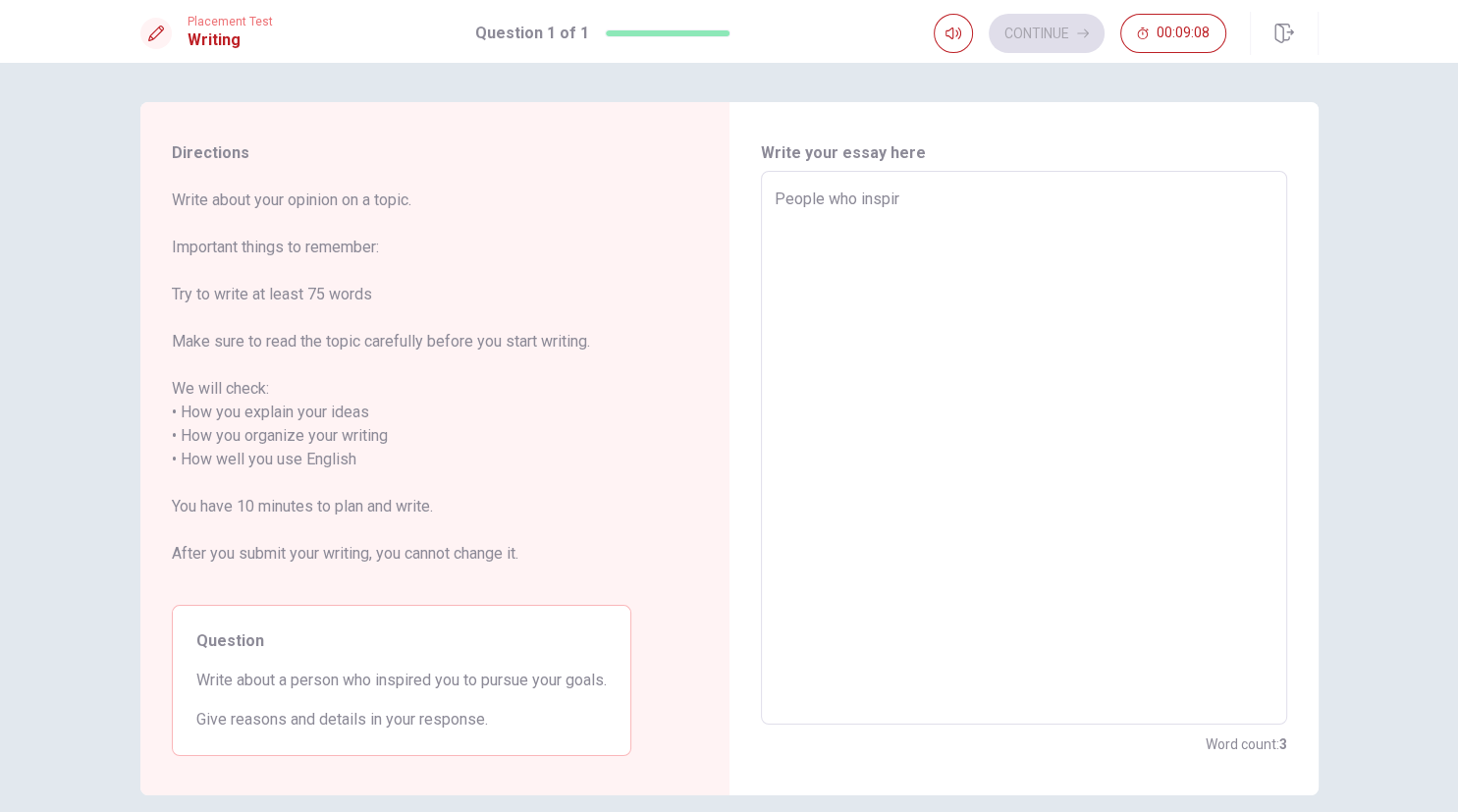type on "x" 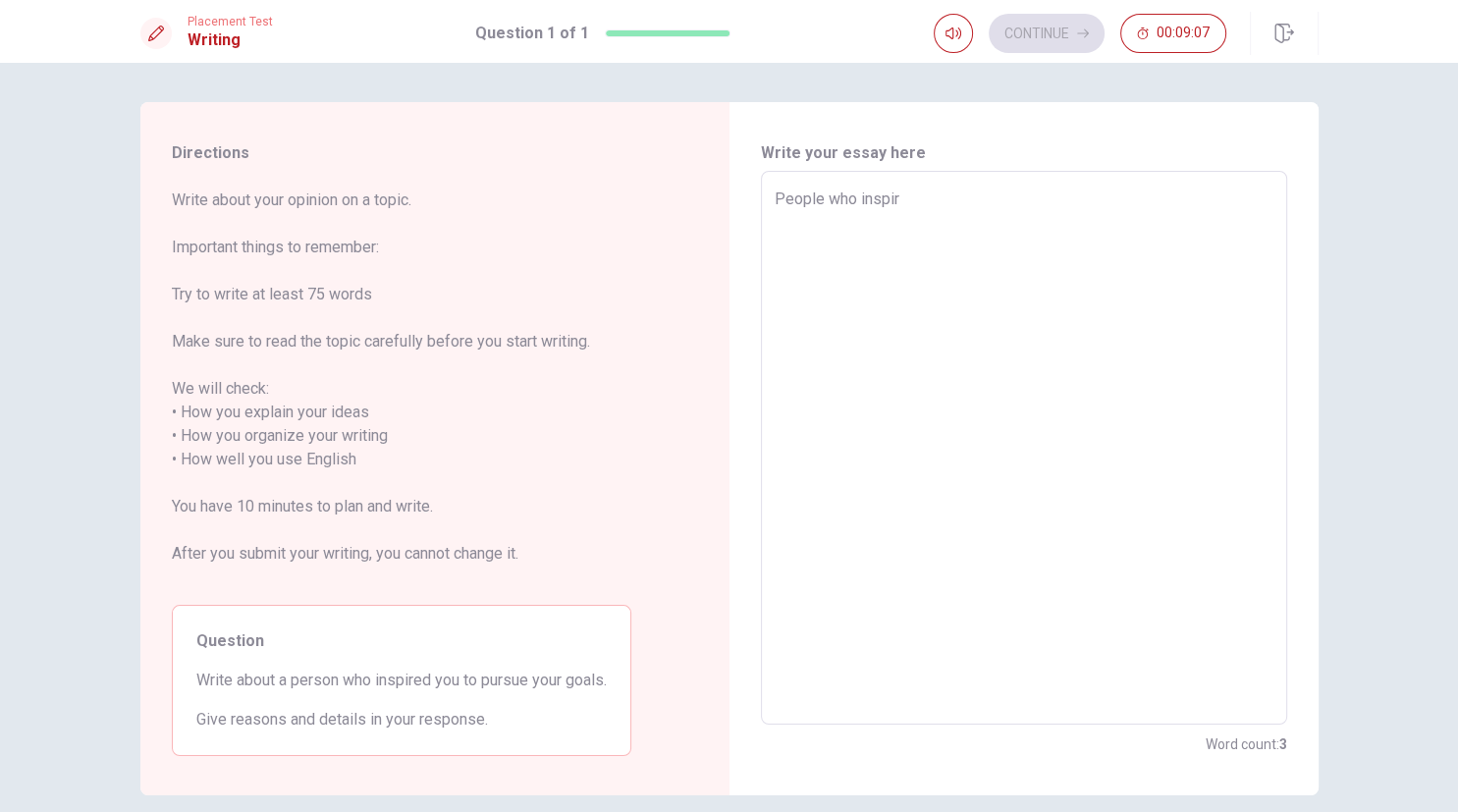 type on "People who inspire" 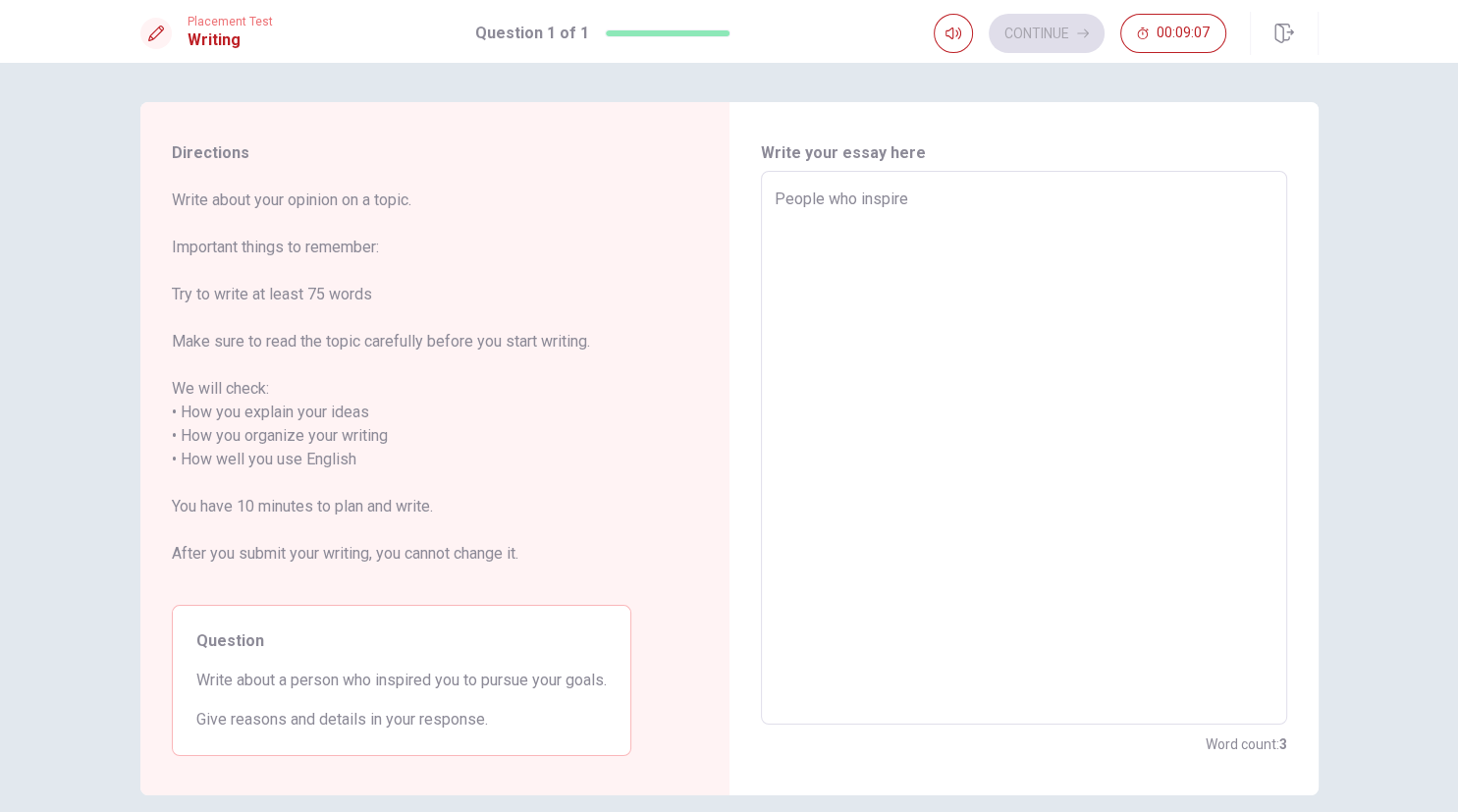 type on "x" 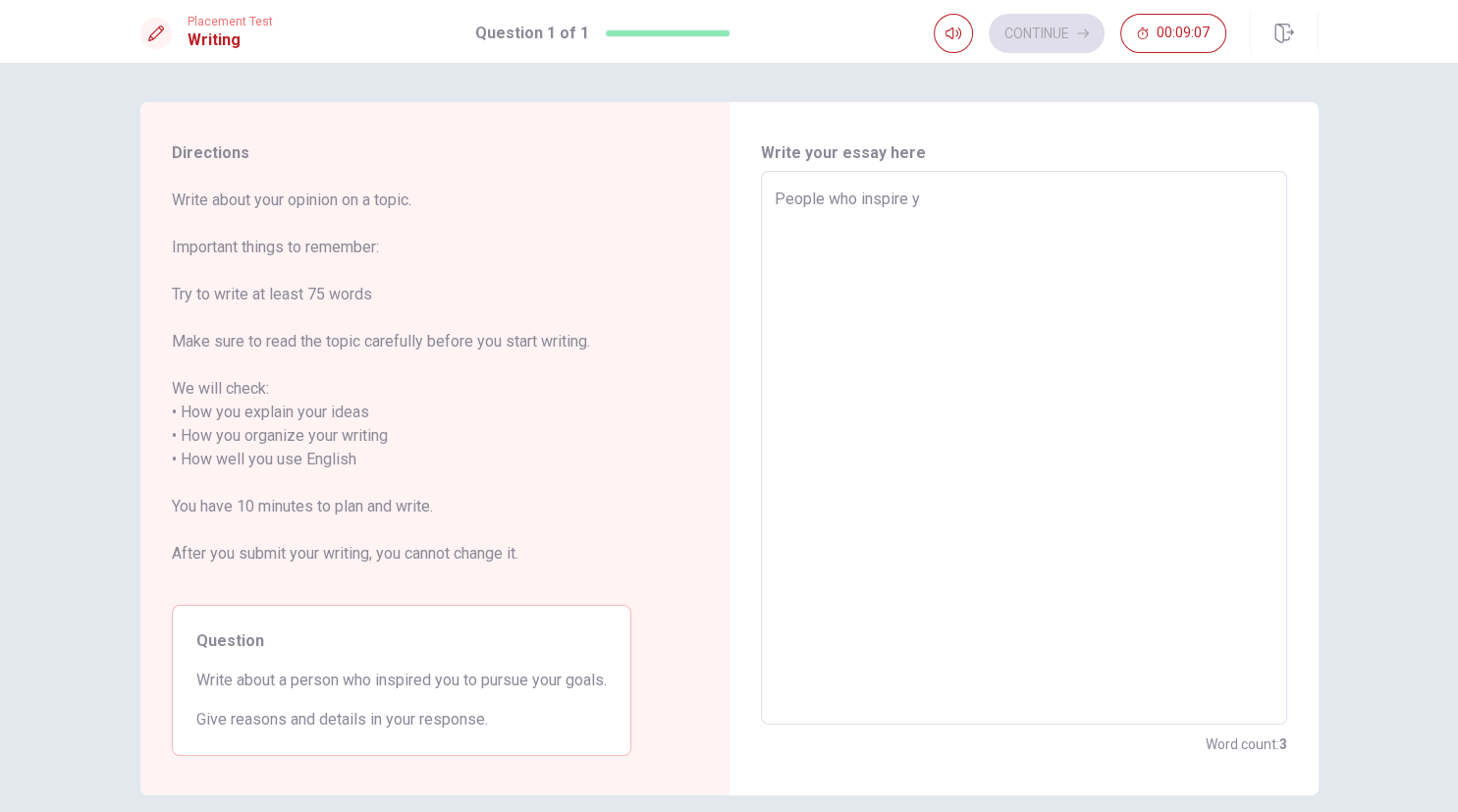 type on "x" 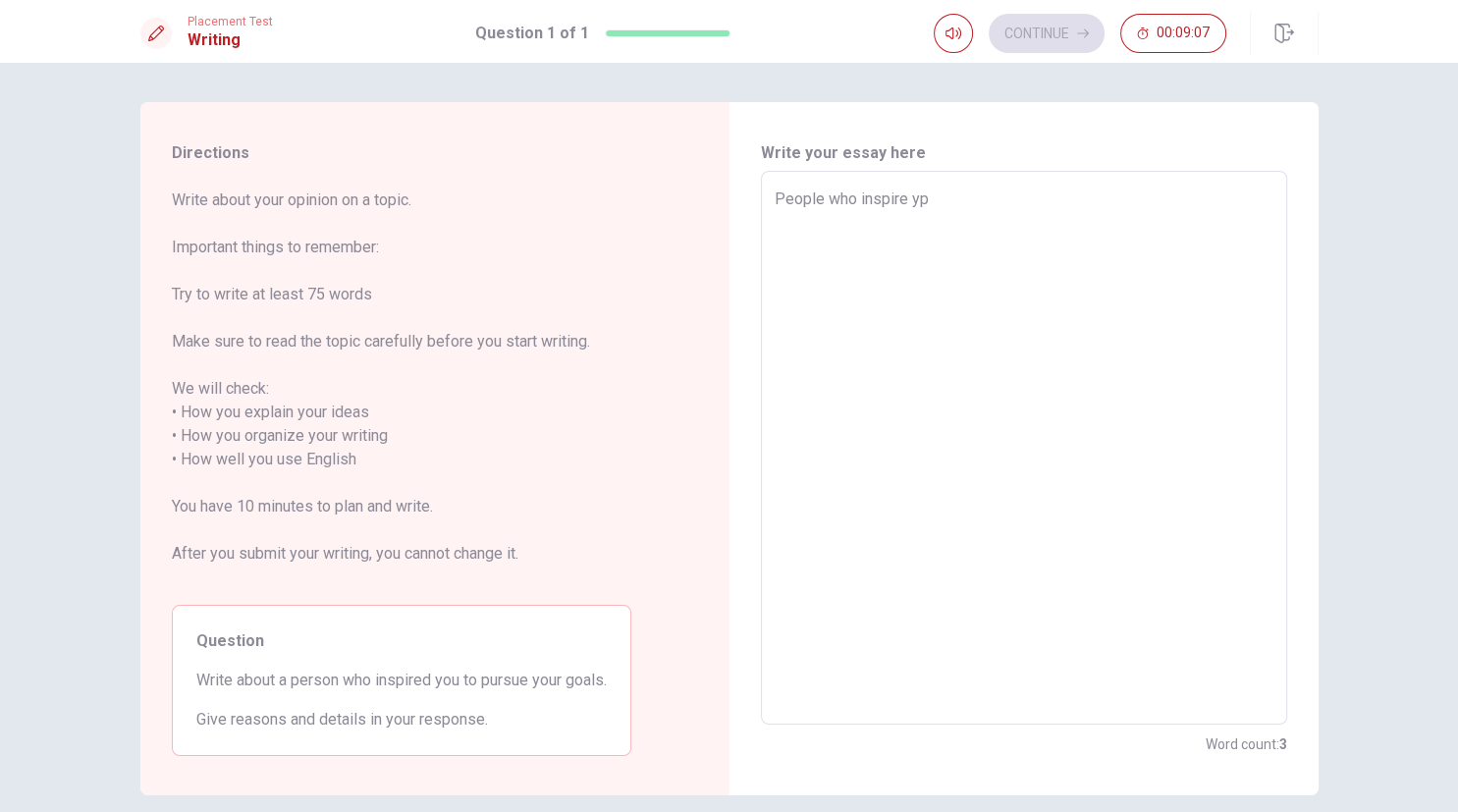 type on "x" 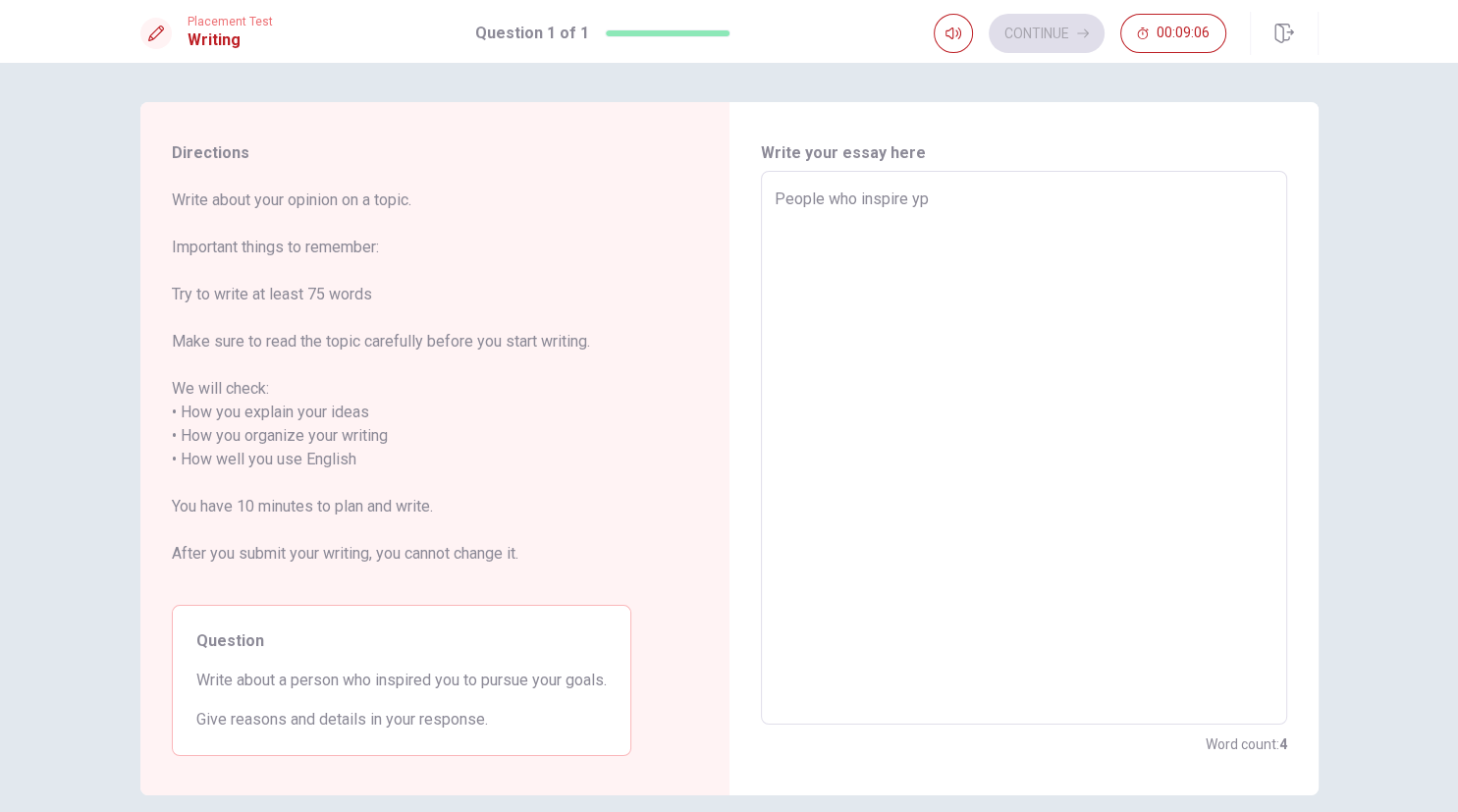 type on "People who inspire y" 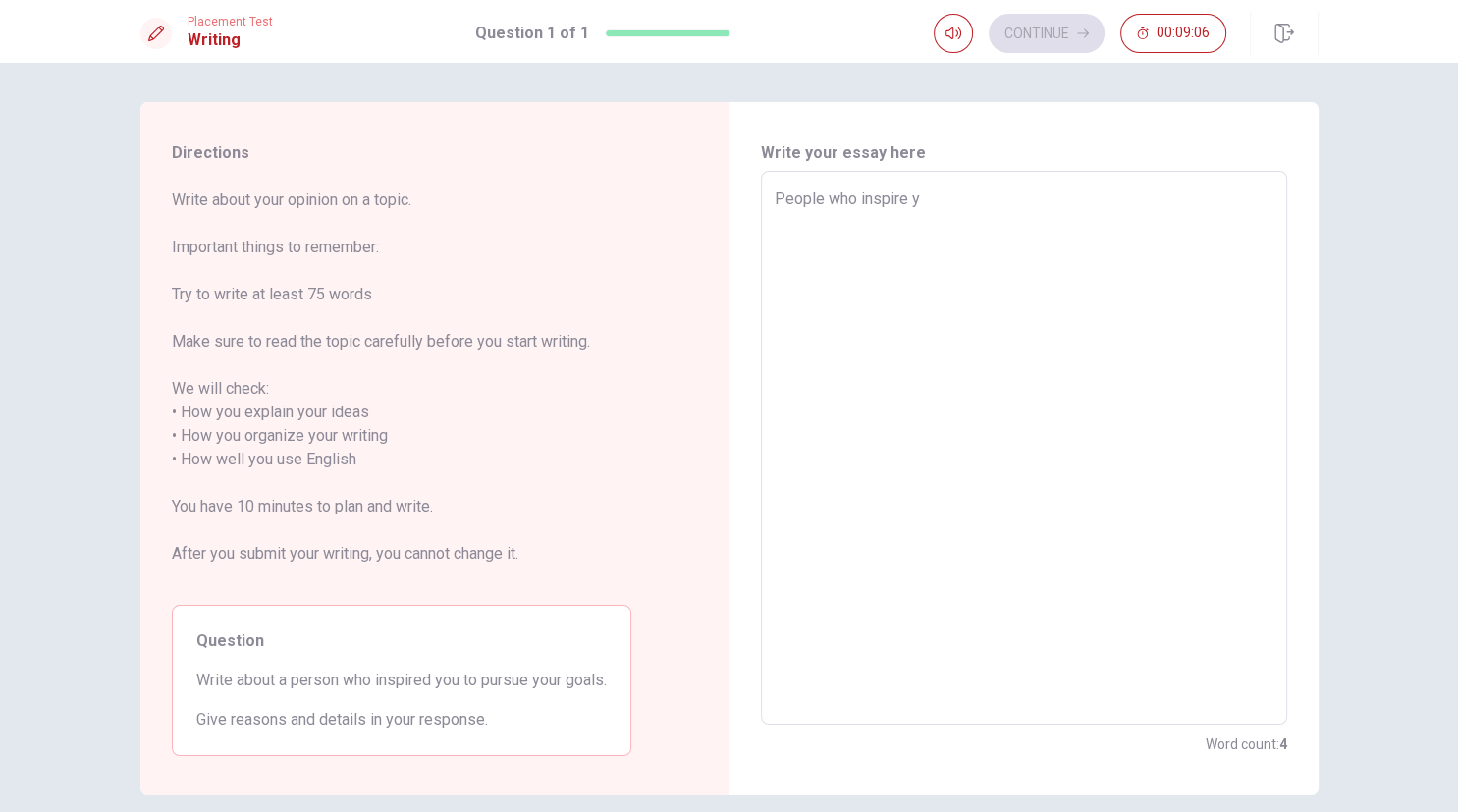 type on "x" 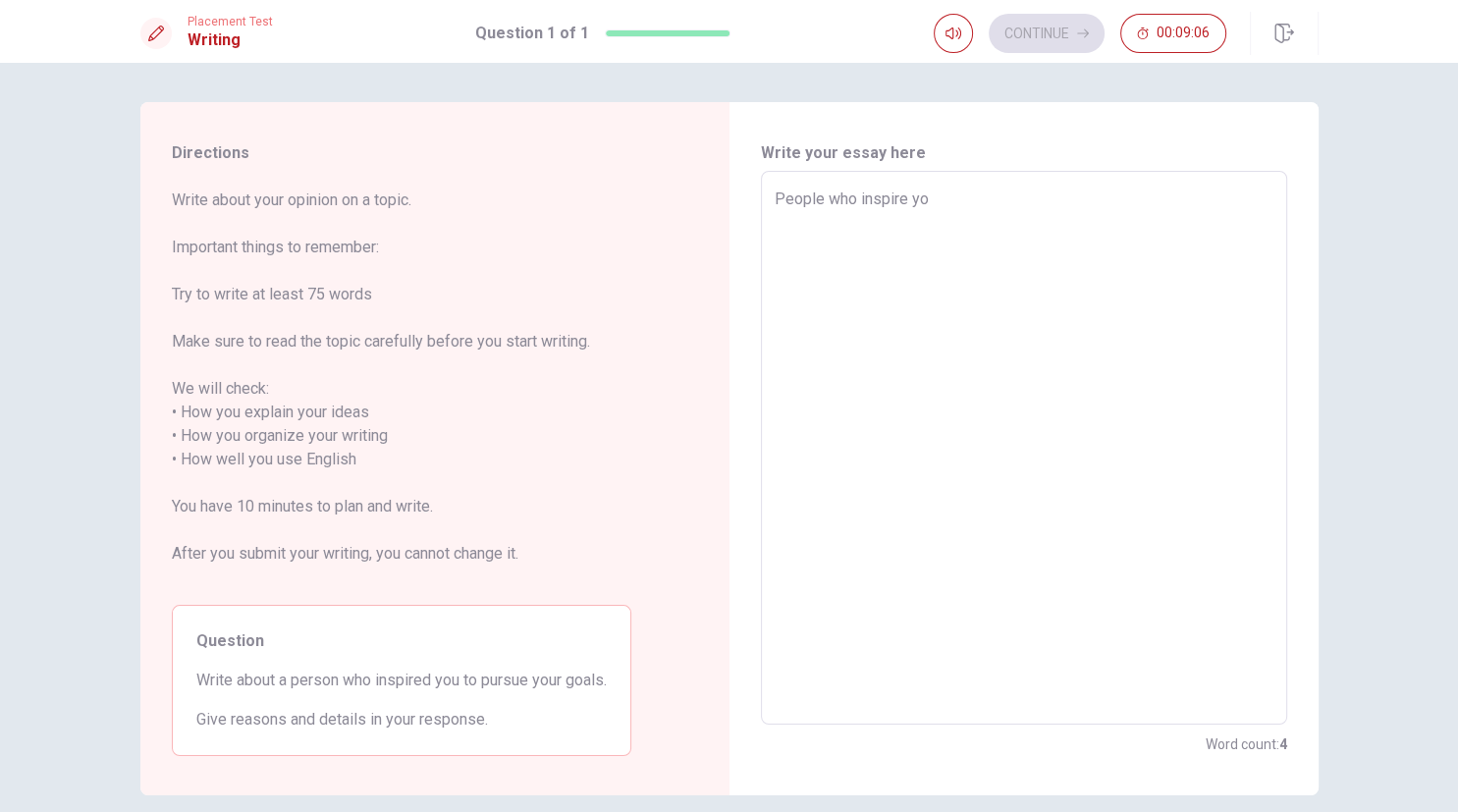 type on "x" 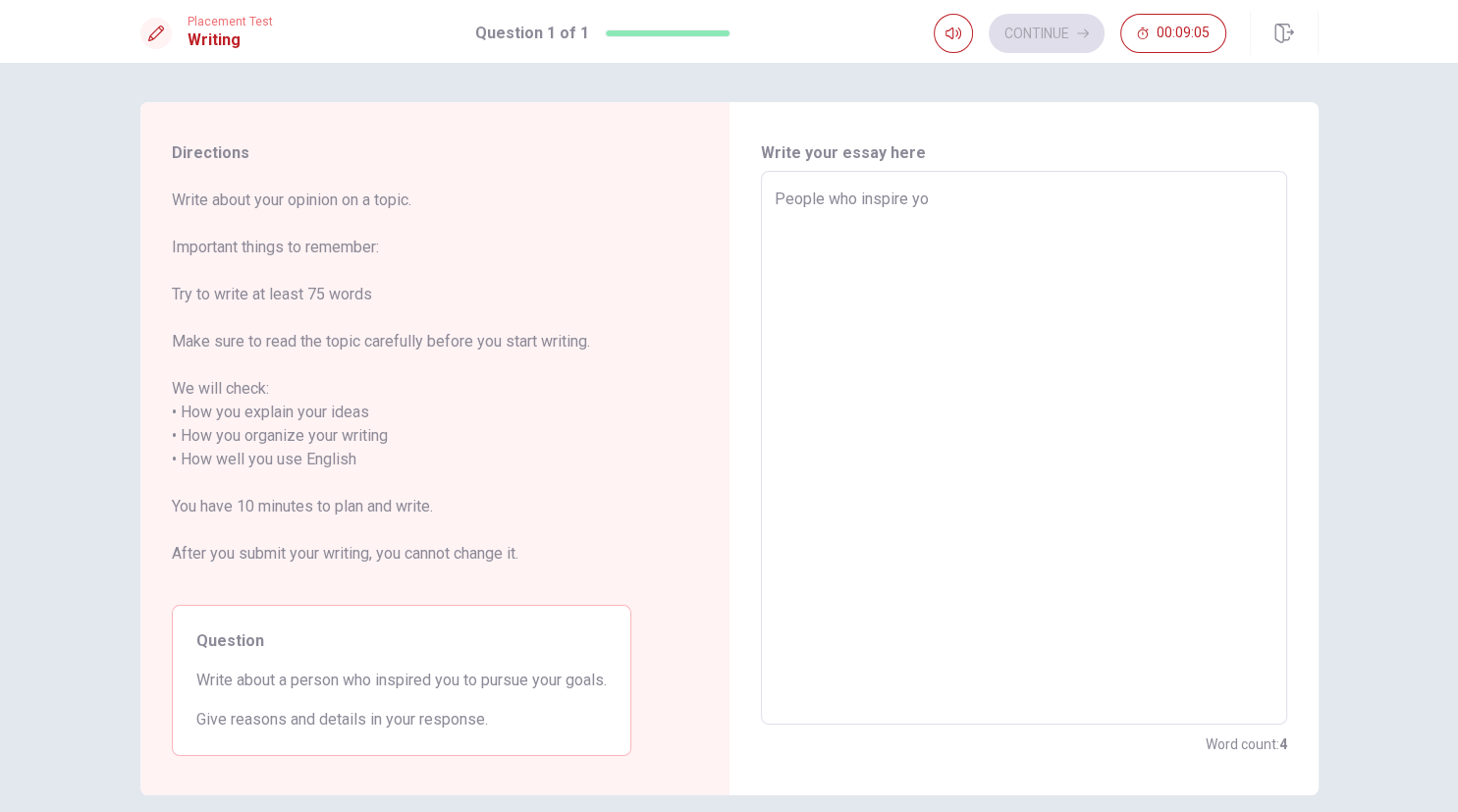 type on "People who inspire you" 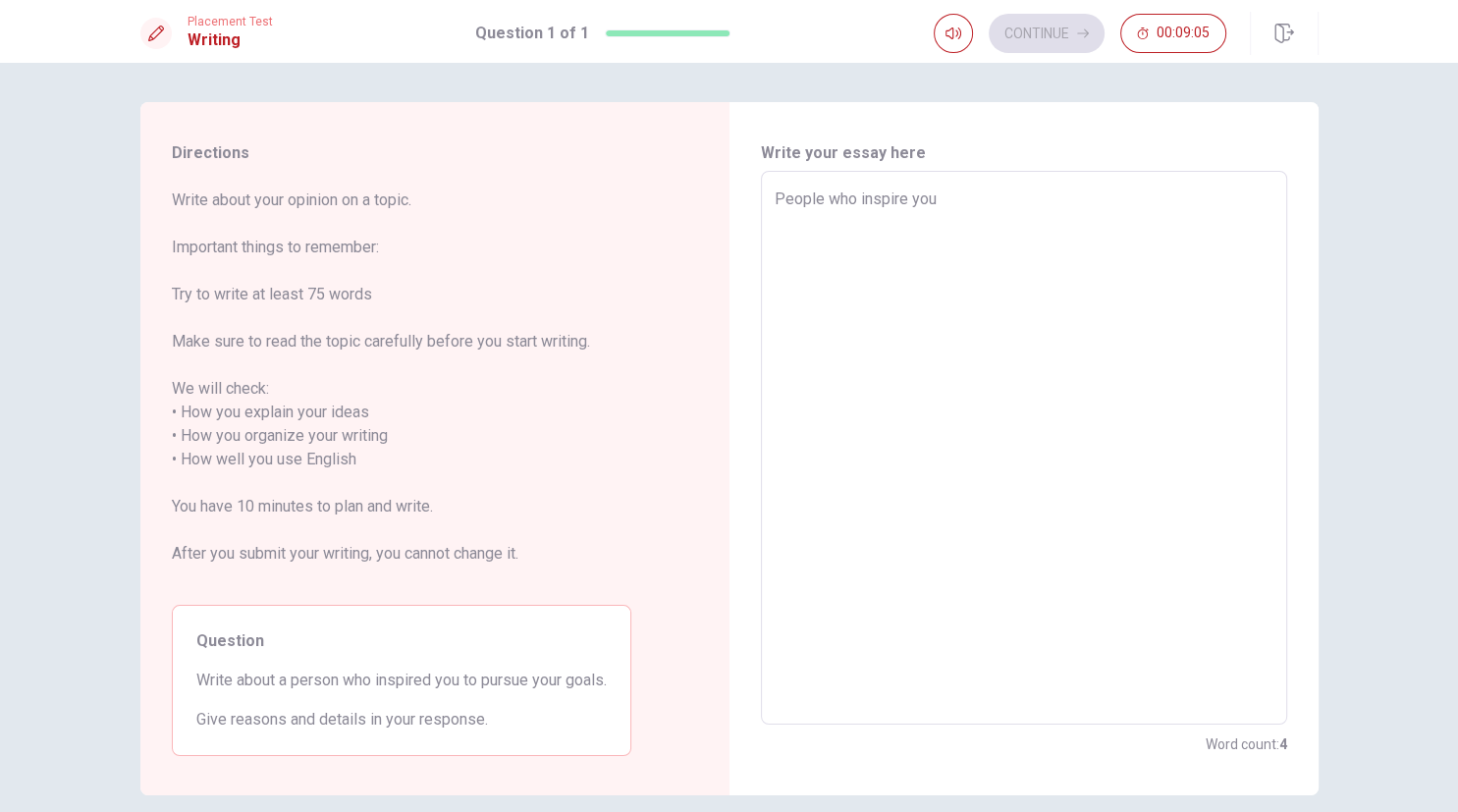 type on "x" 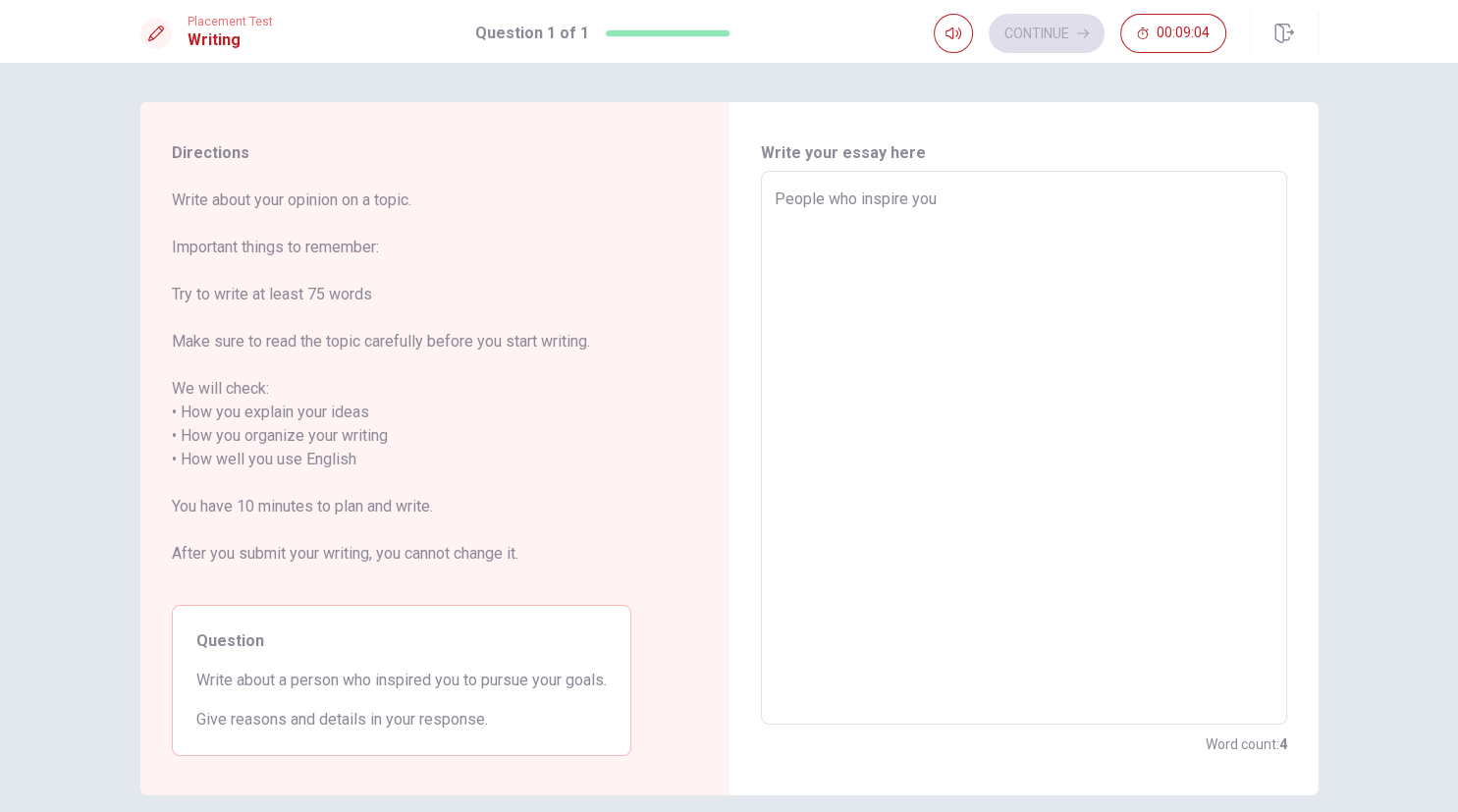 type on "People who inspire you," 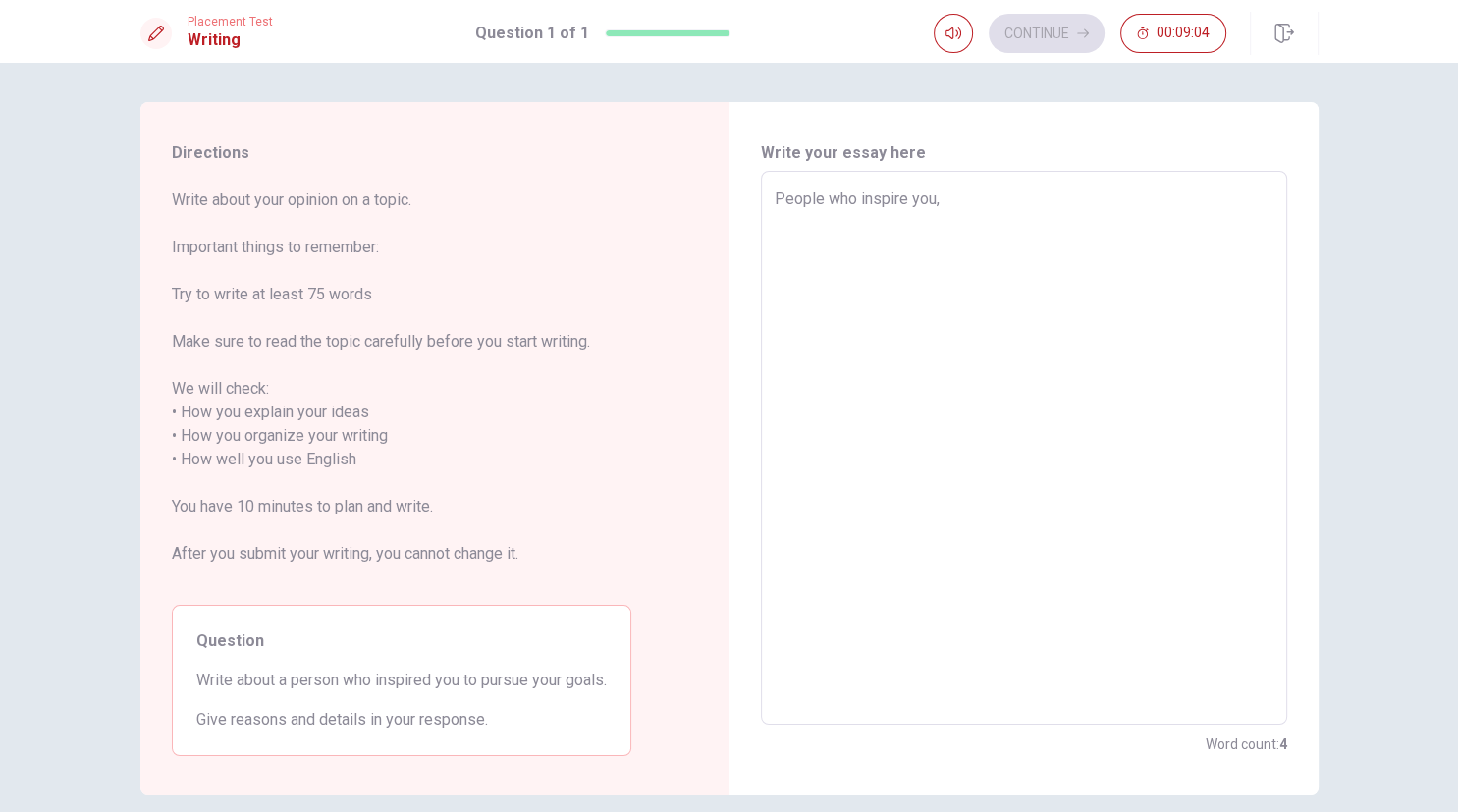 type on "x" 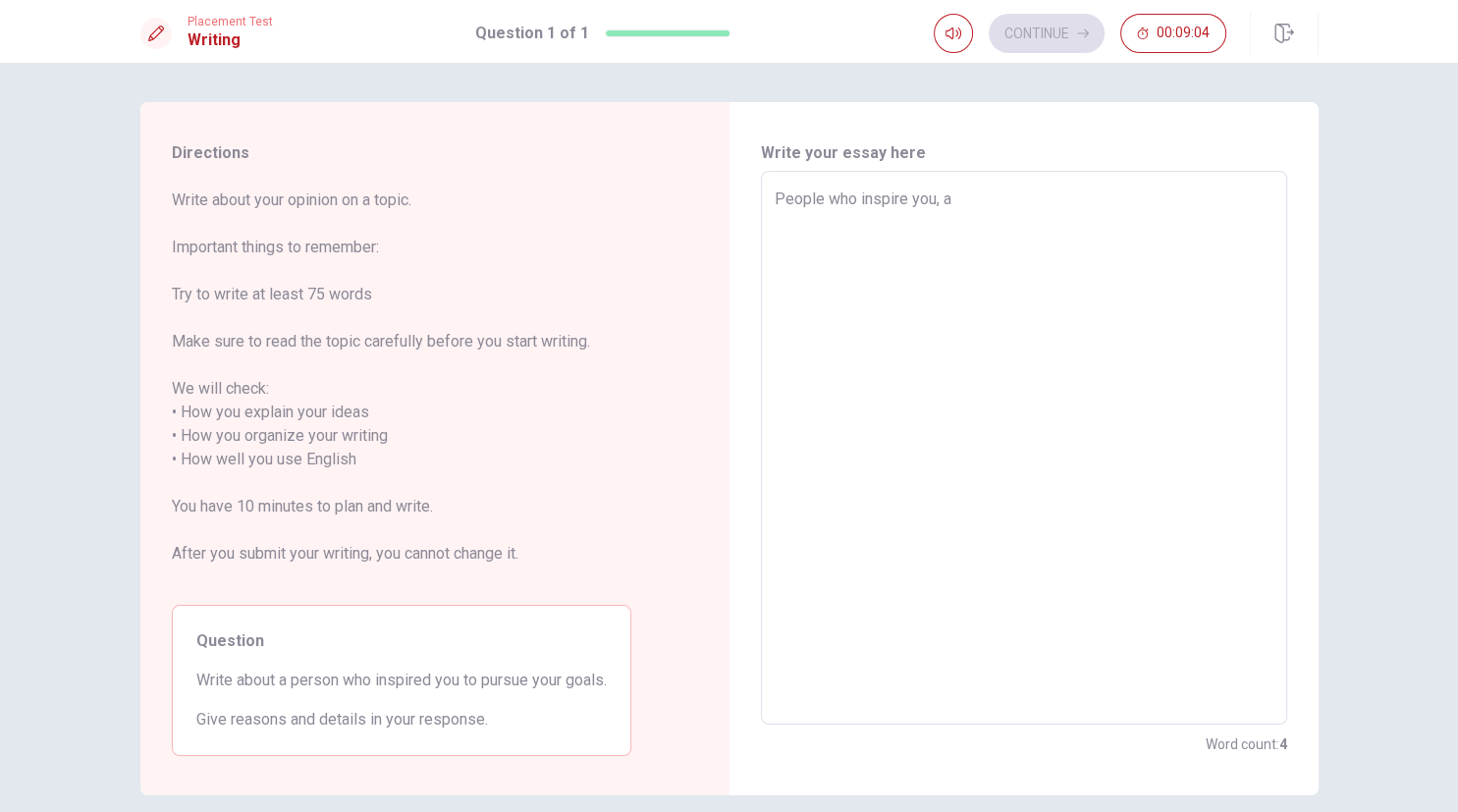 type on "x" 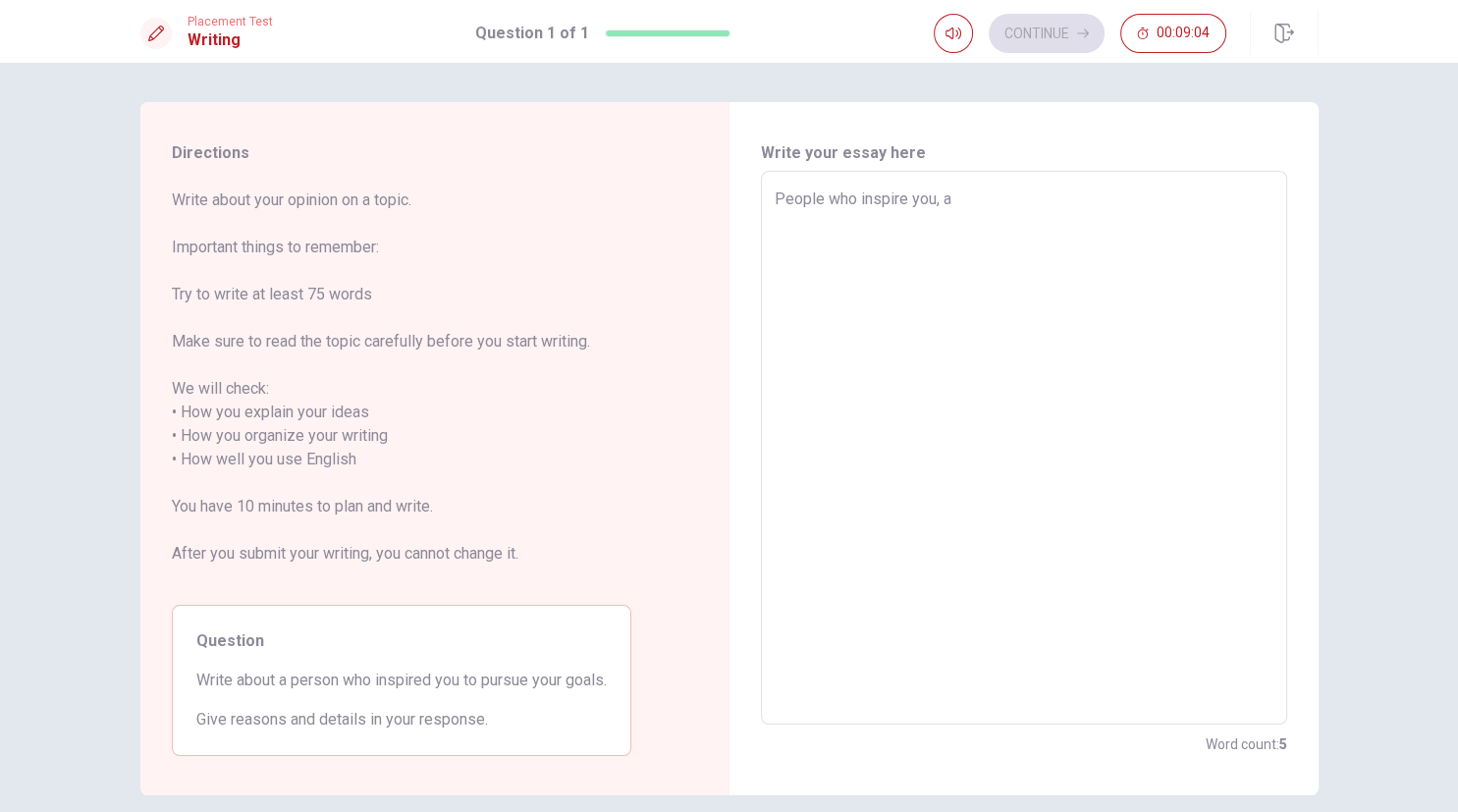 type on "People who inspire you, ar" 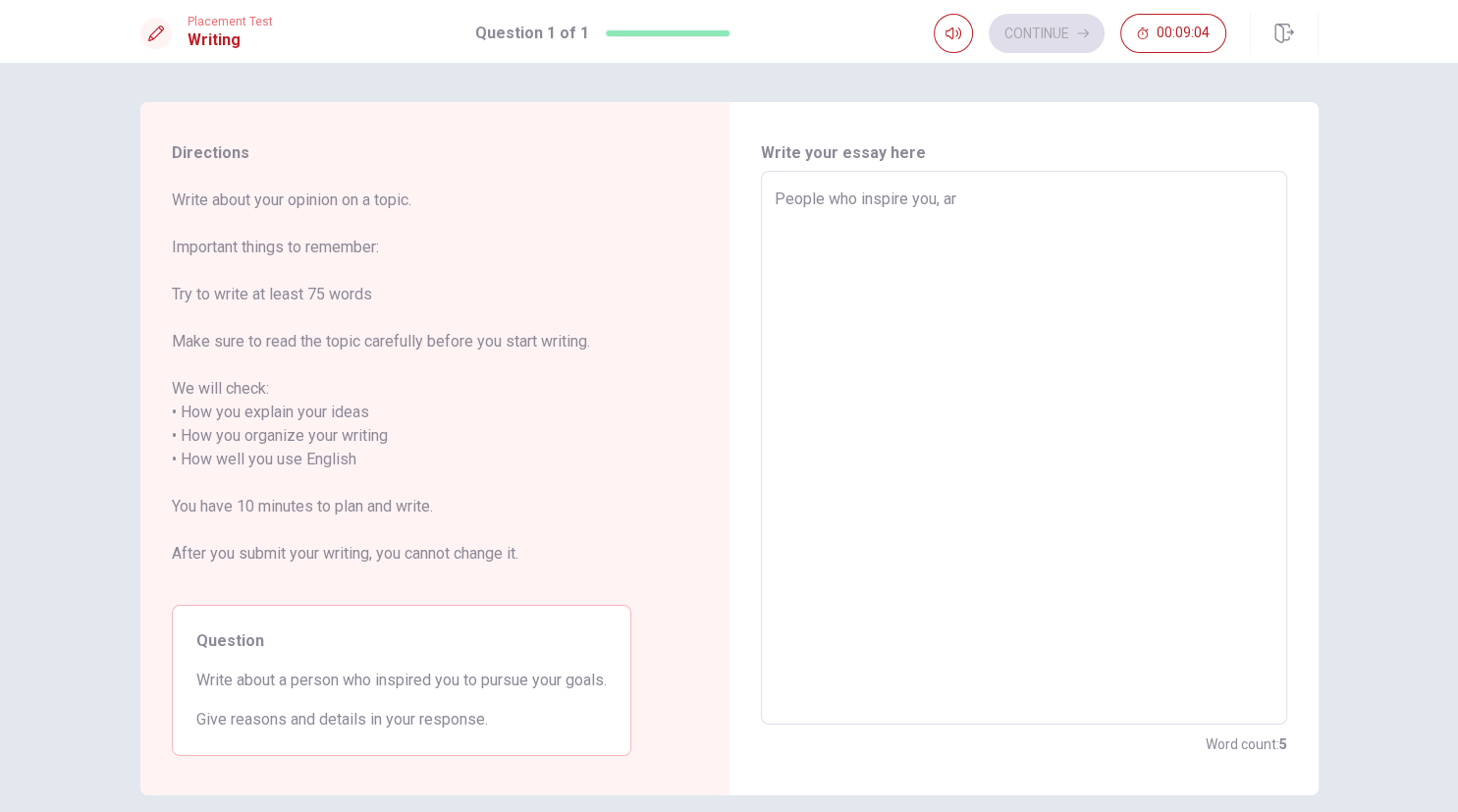 type on "x" 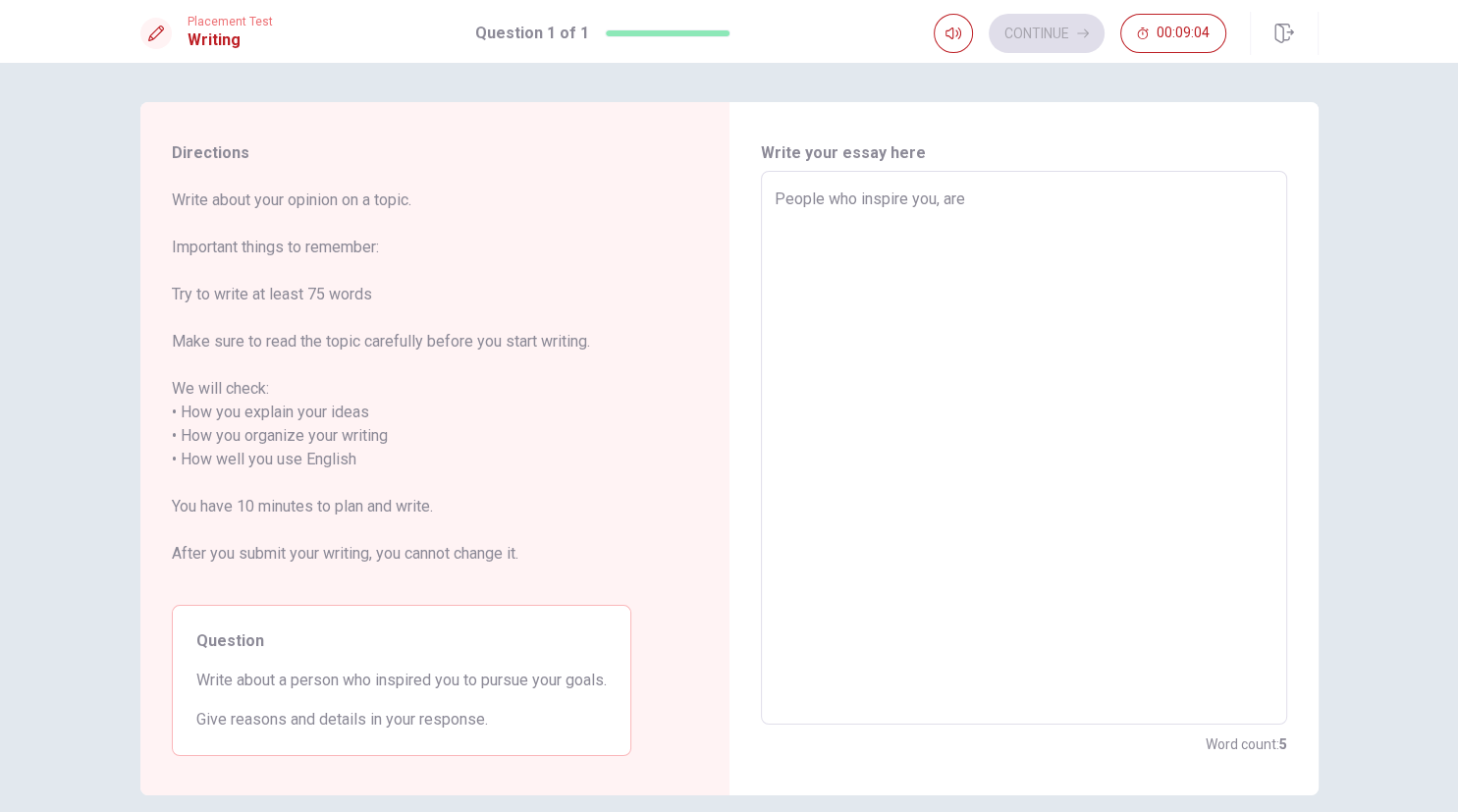 type on "x" 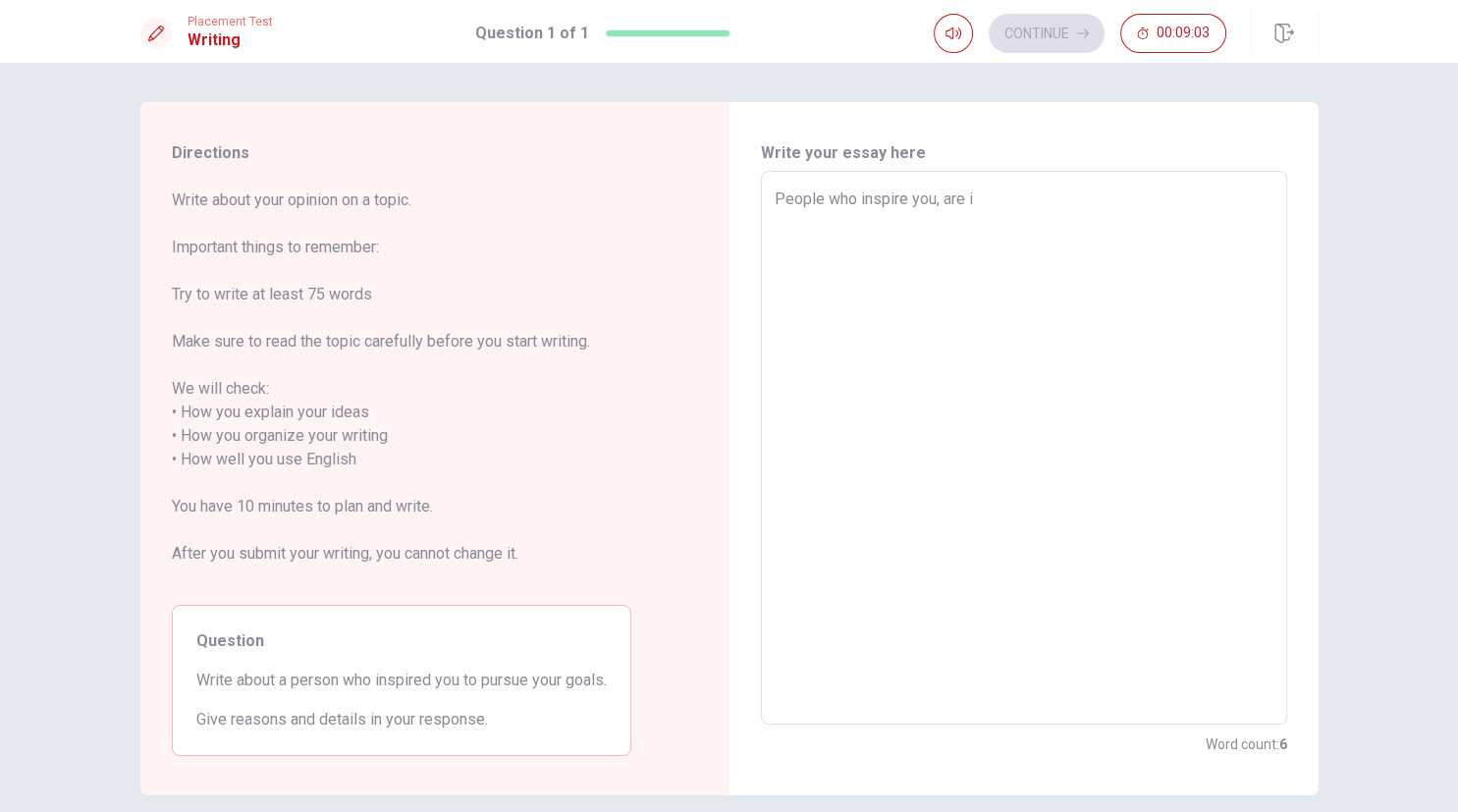 type on "x" 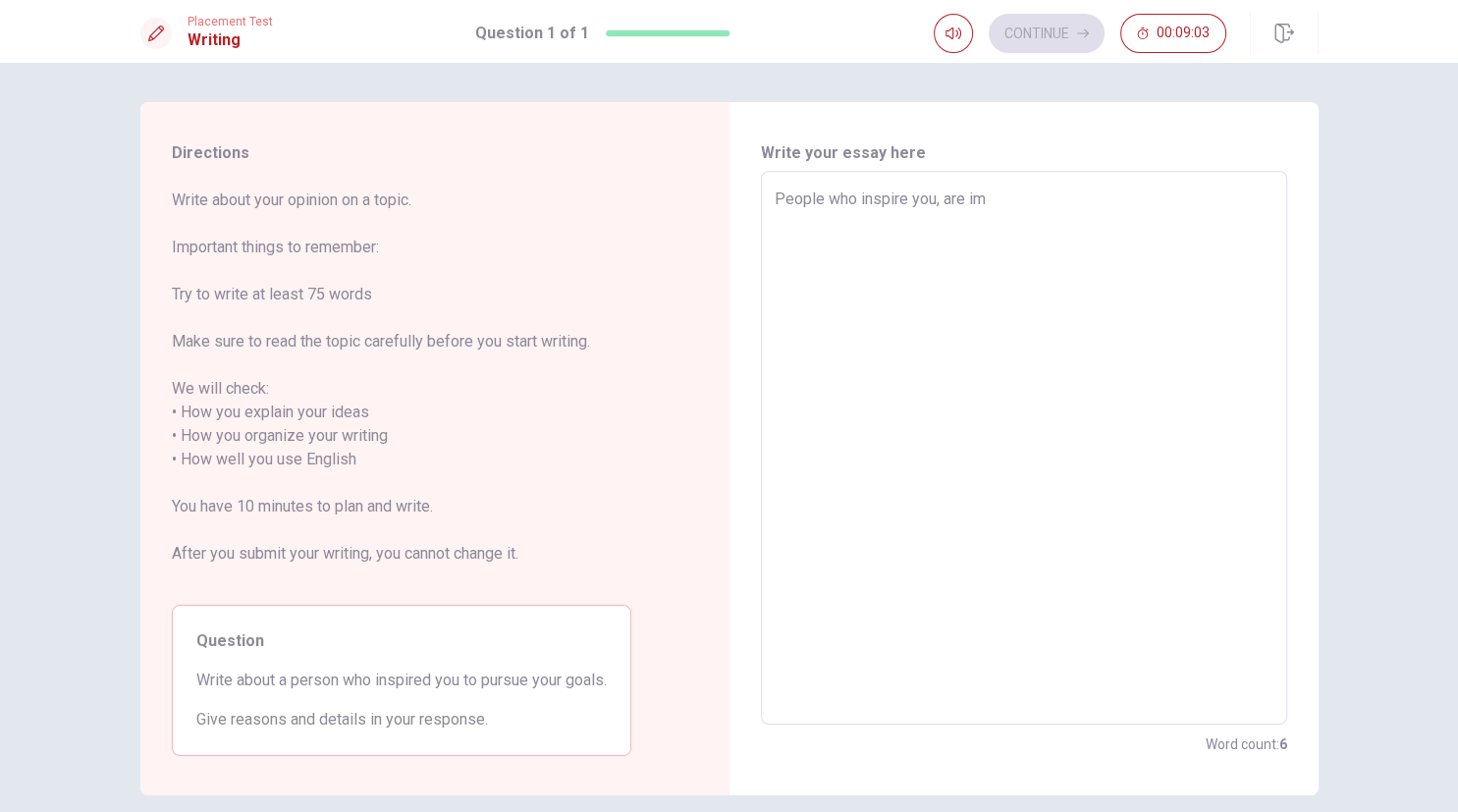 type on "x" 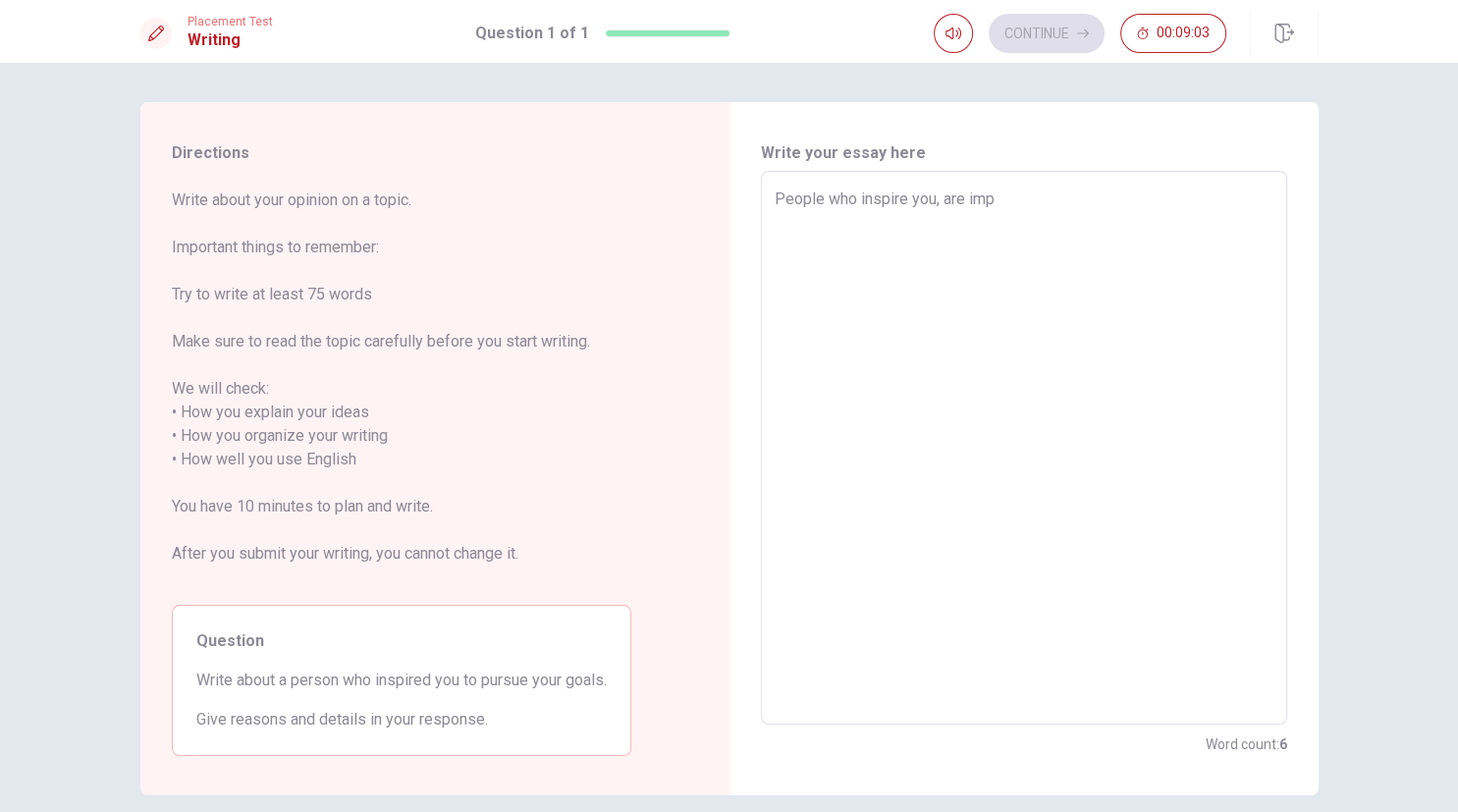 type on "x" 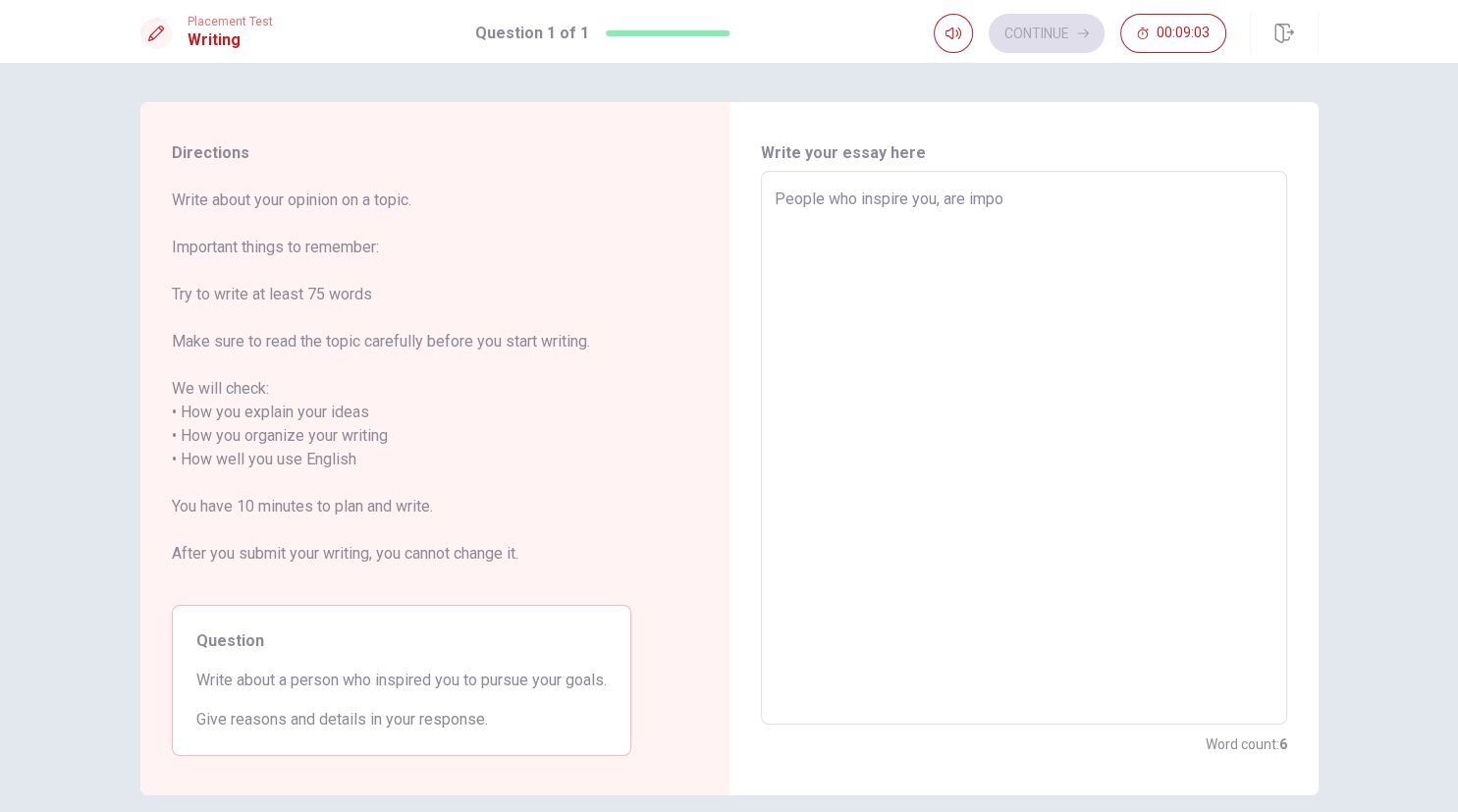 type on "x" 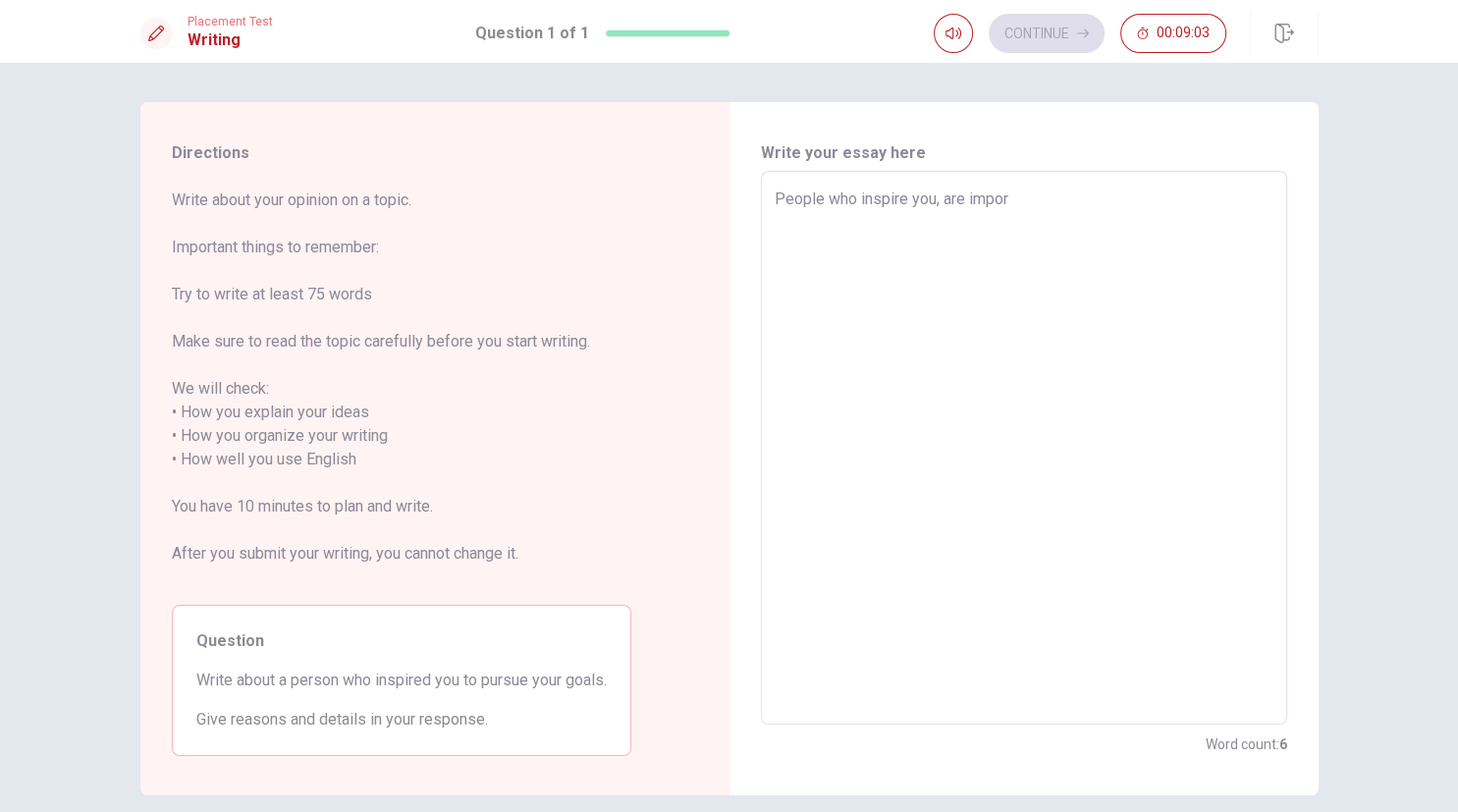 type on "x" 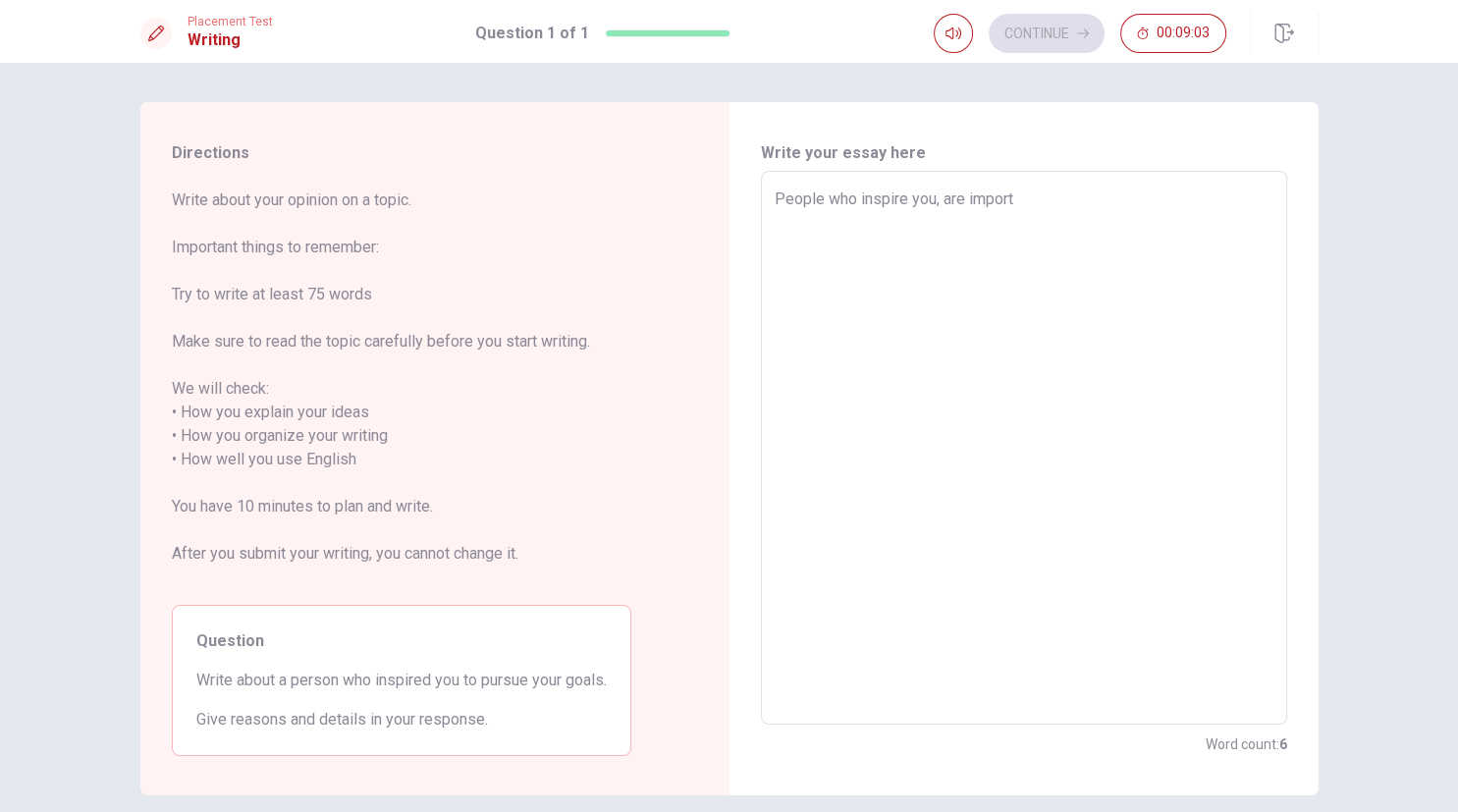 type on "People who inspire you, are importt" 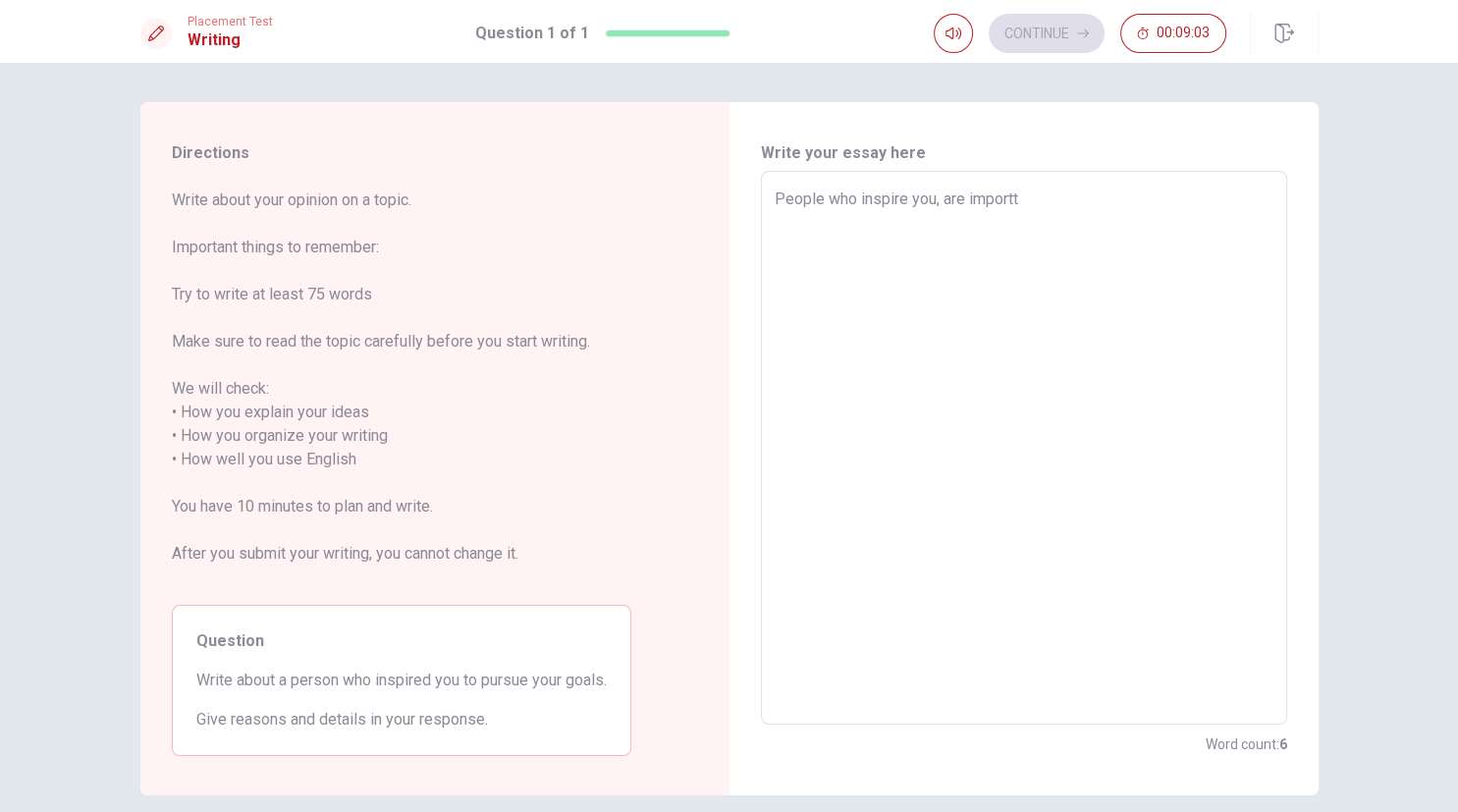 type on "x" 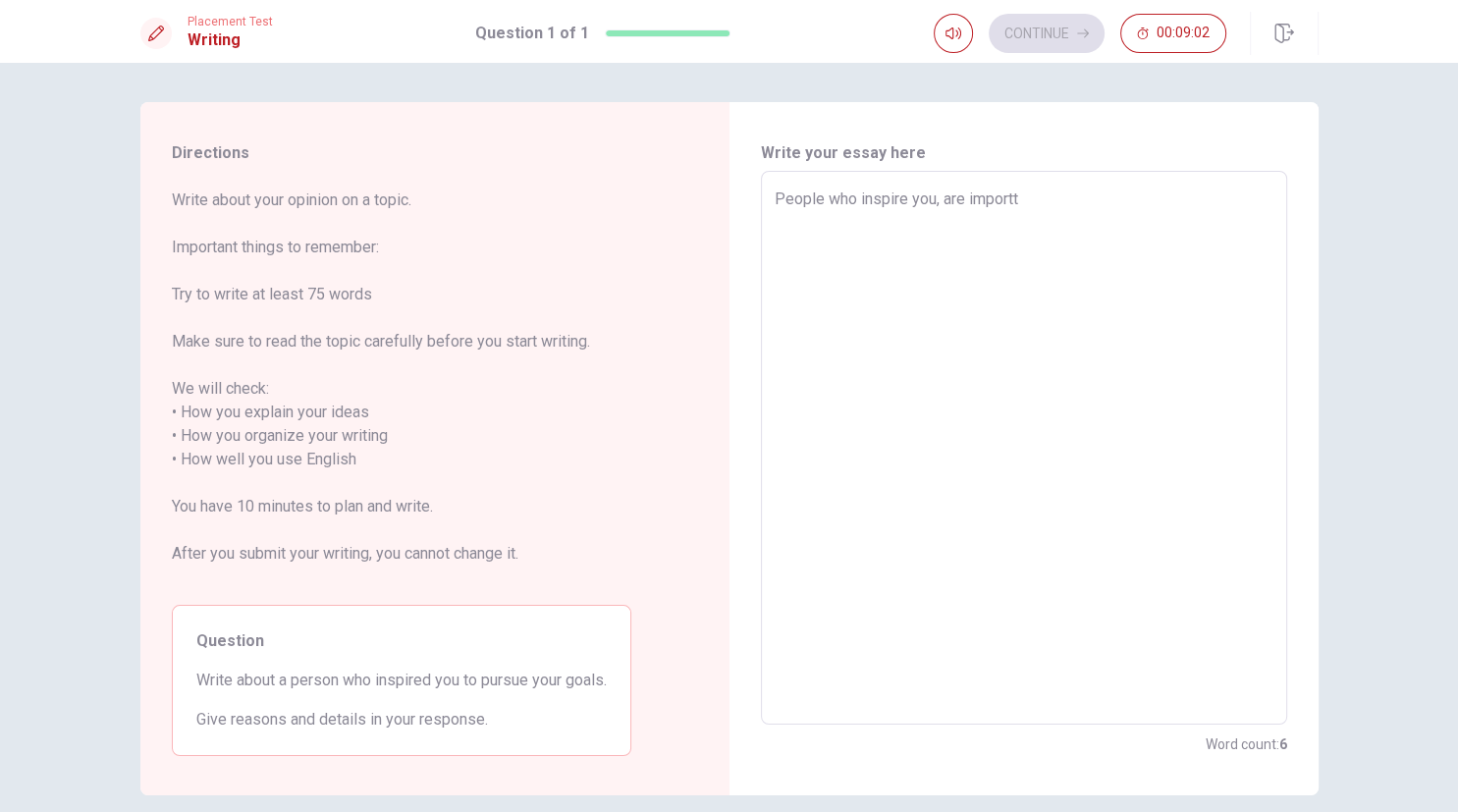type on "People who inspire you, are importta" 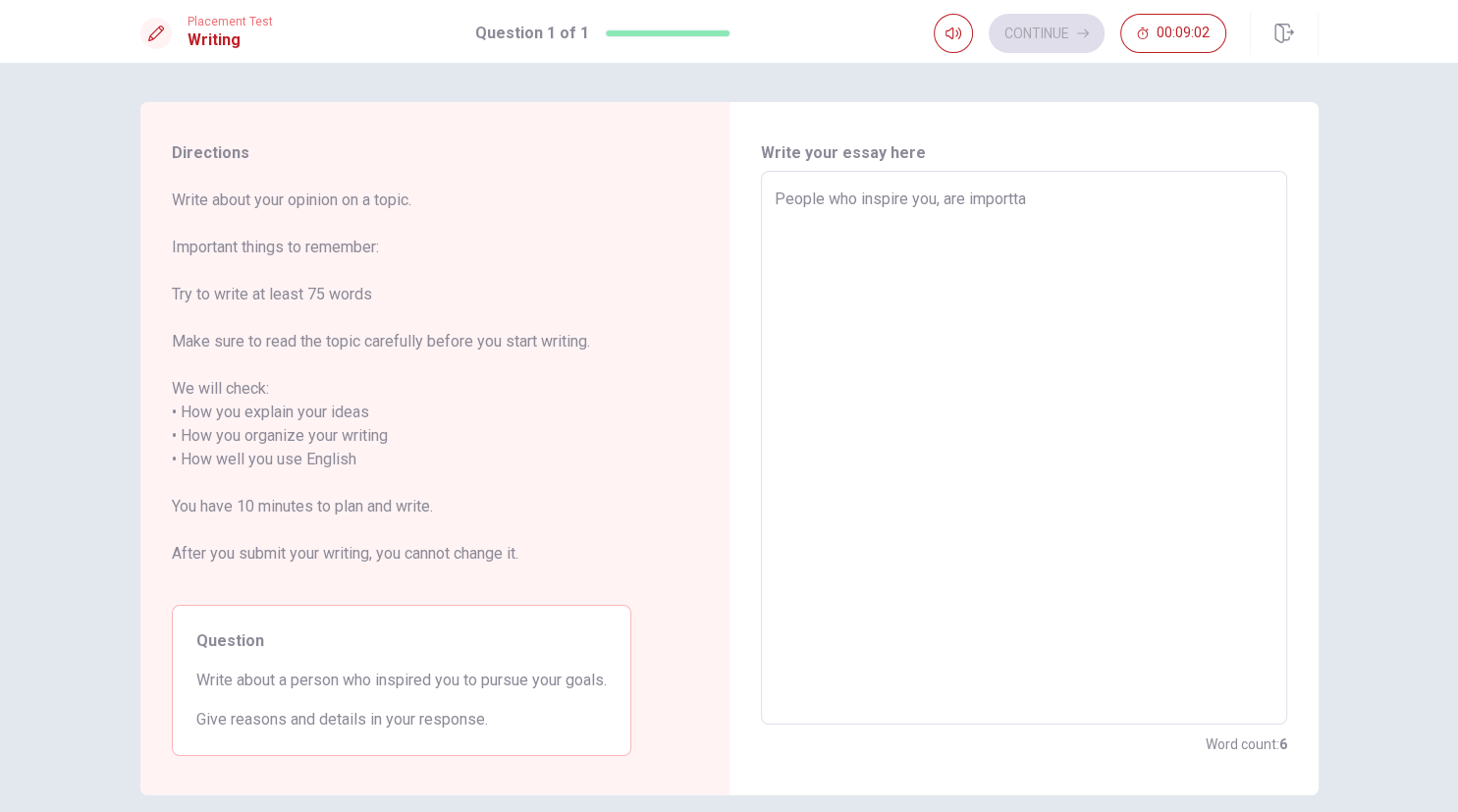 type on "x" 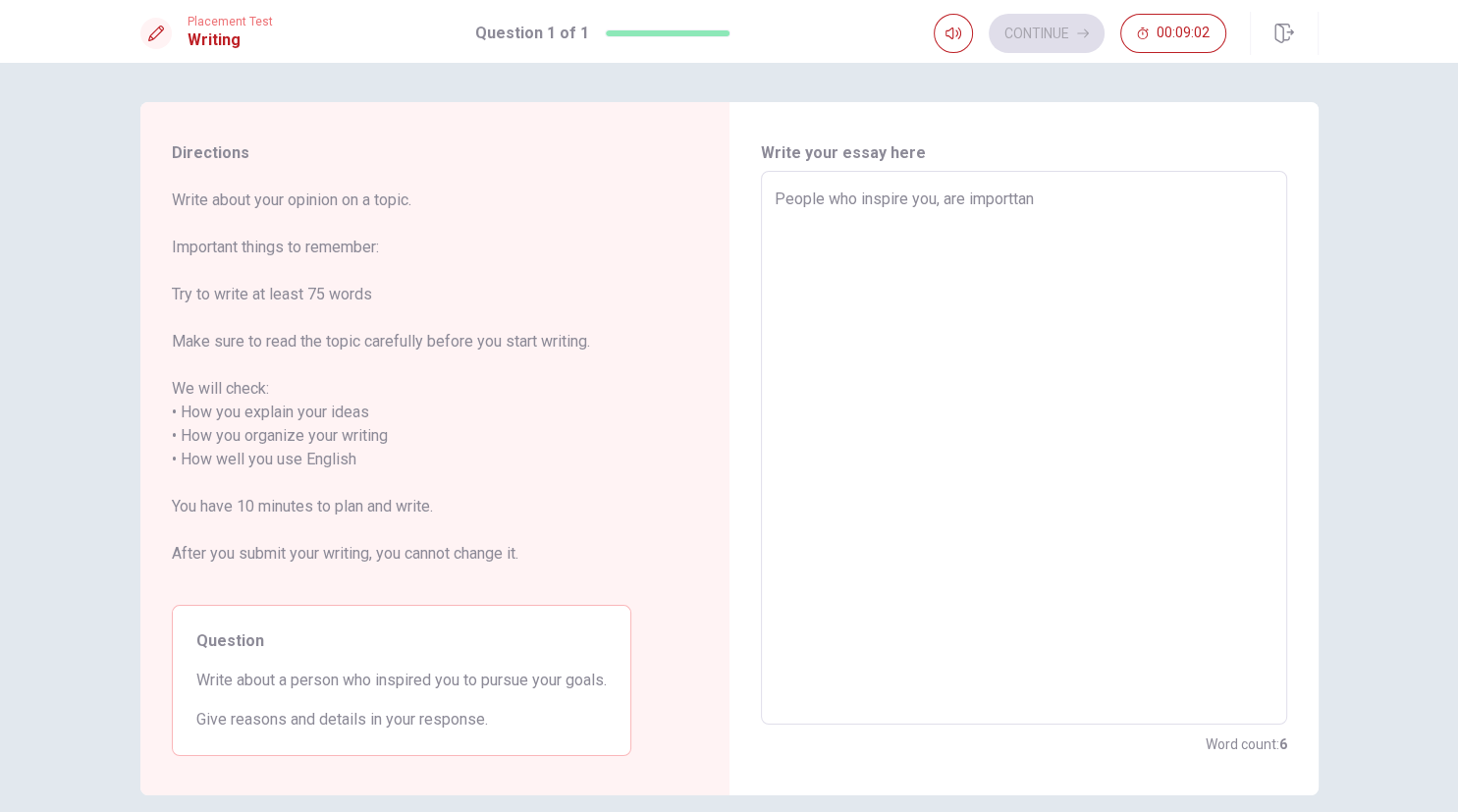 type on "x" 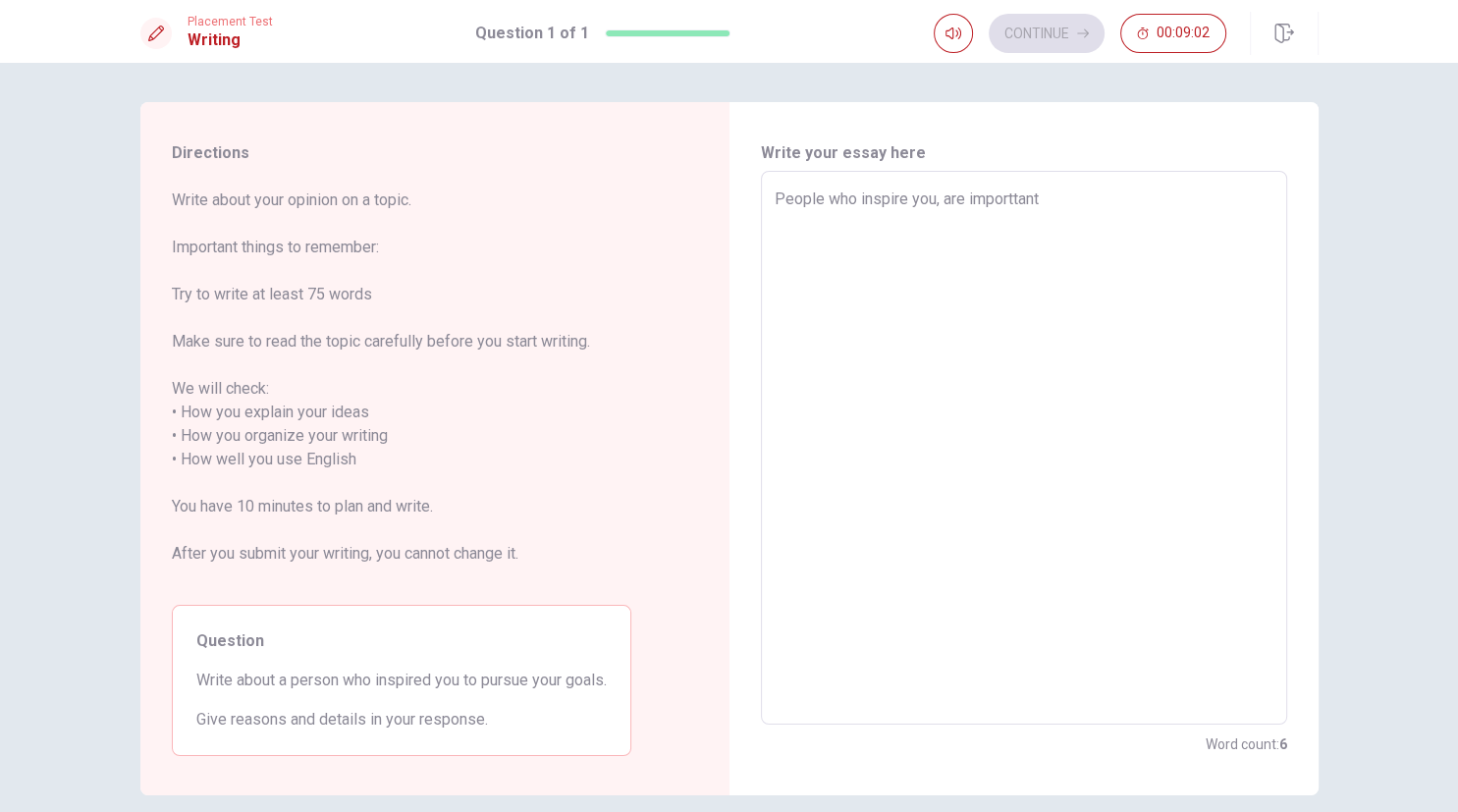 type on "x" 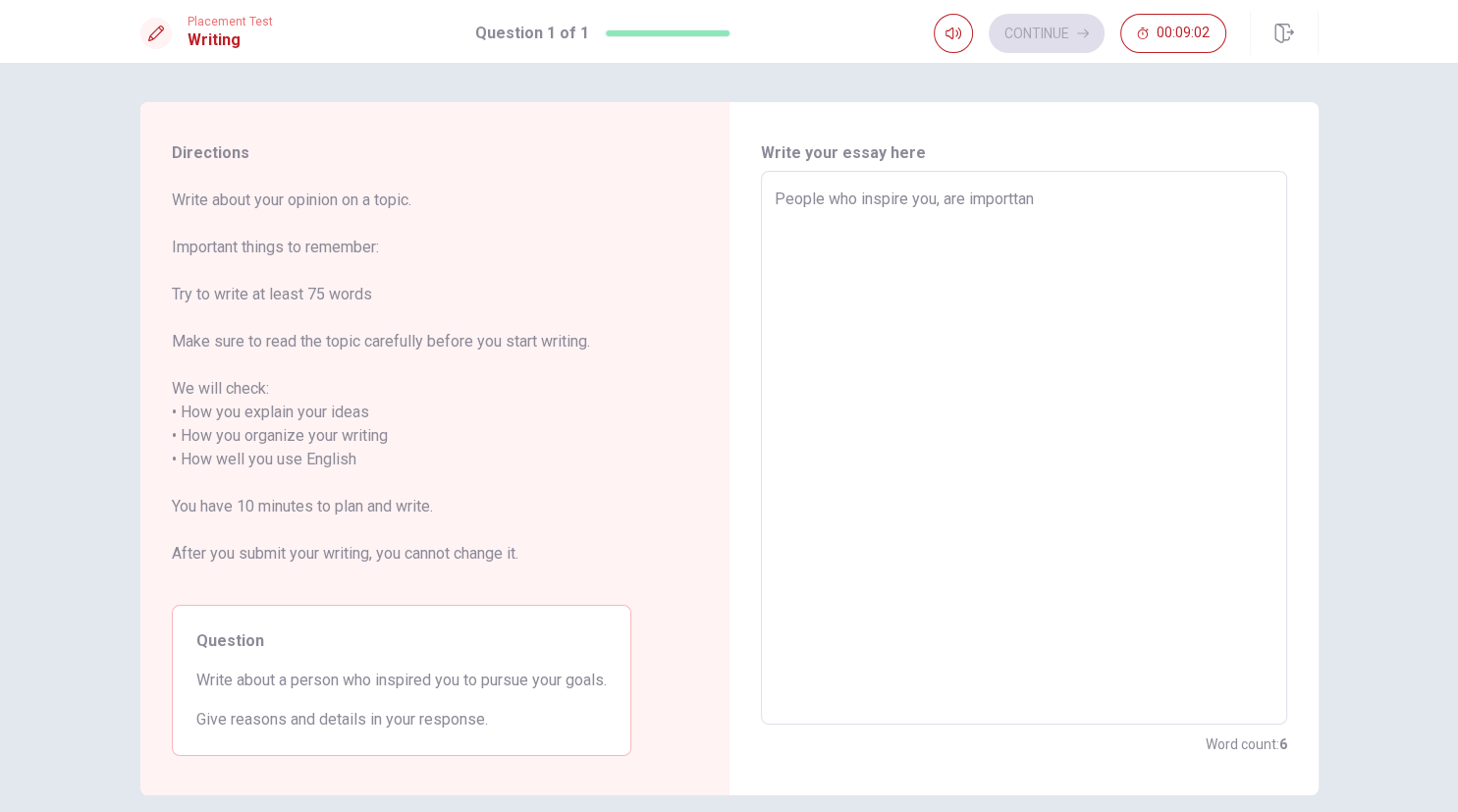 type on "x" 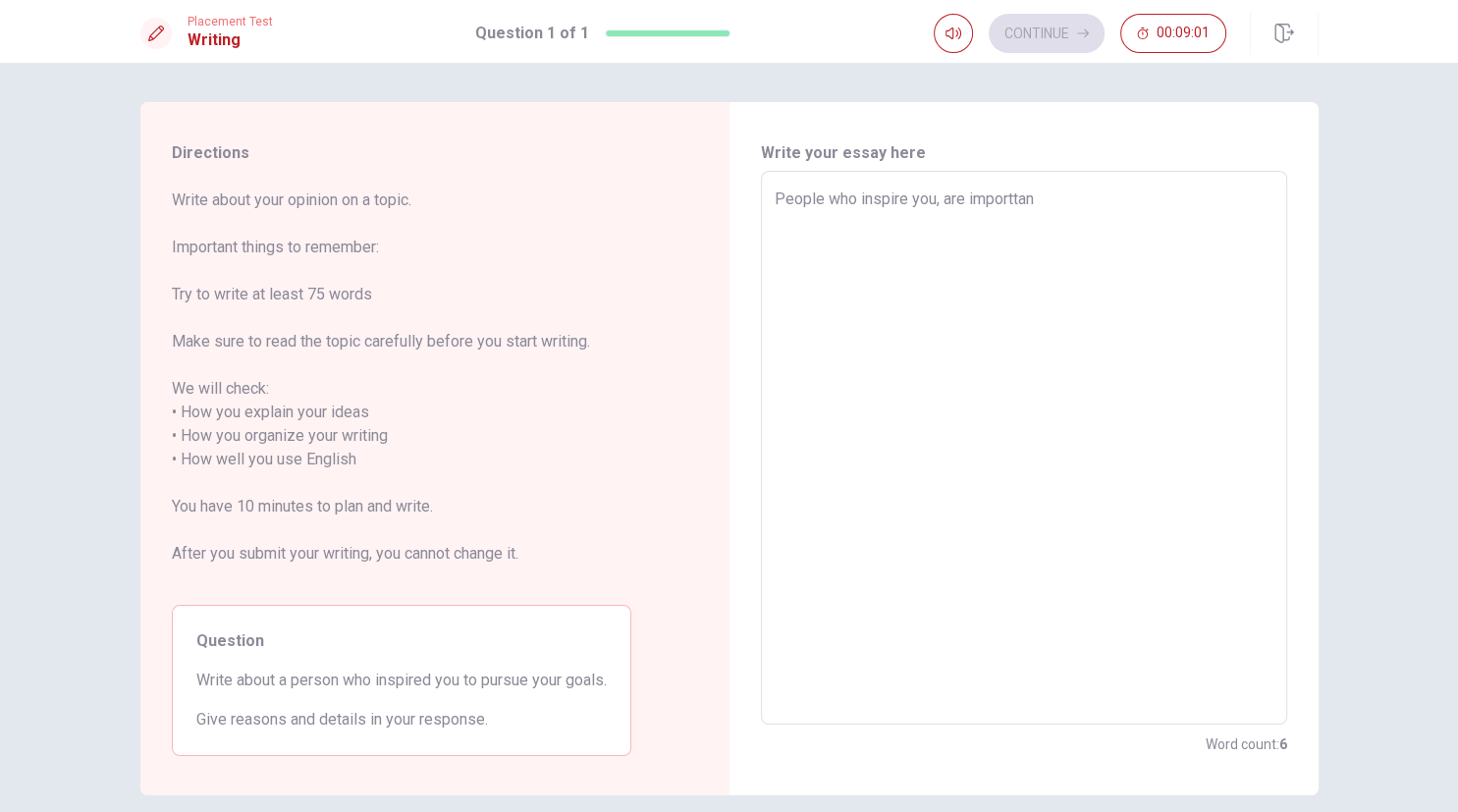 type on "People who inspire you, are importta" 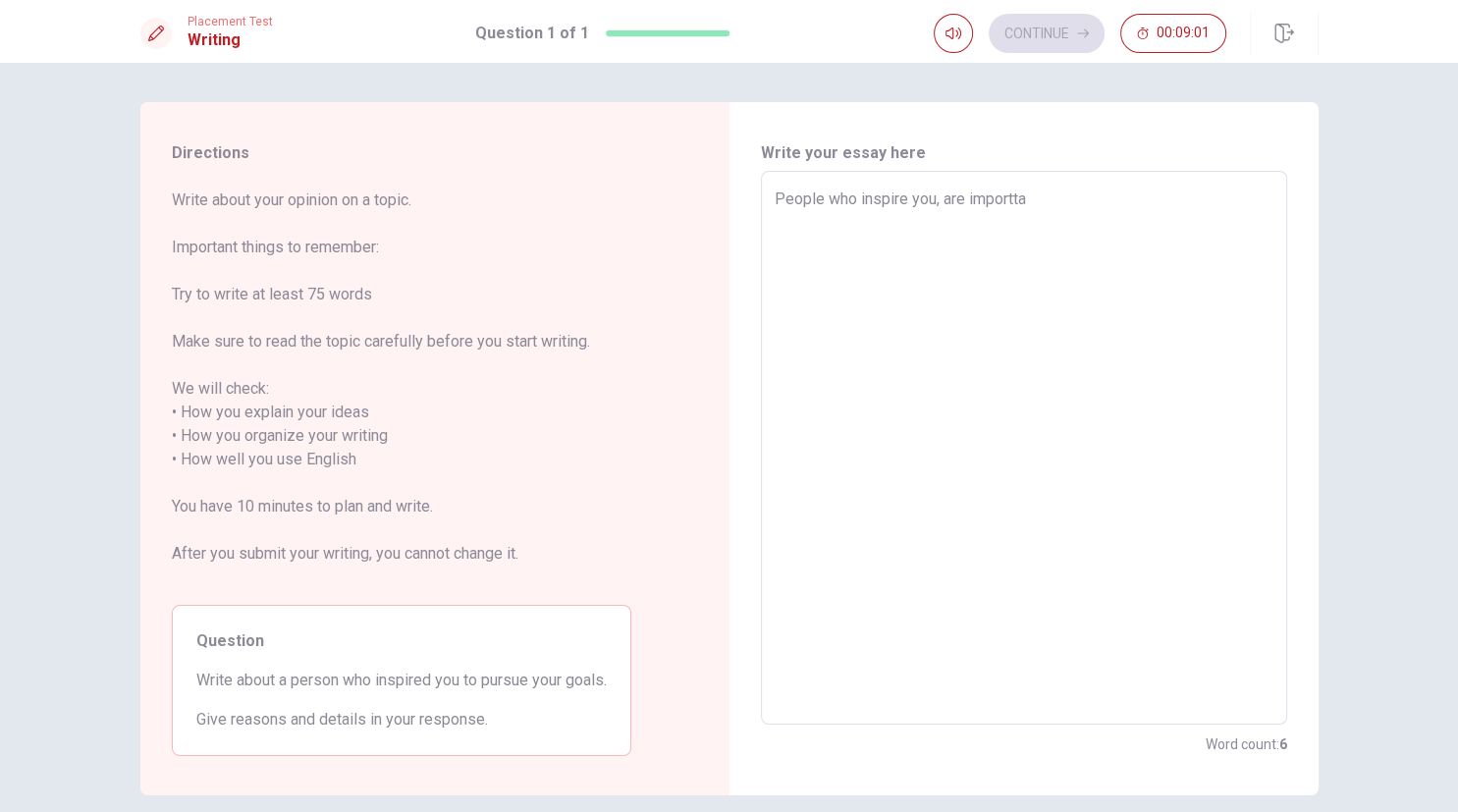 type on "x" 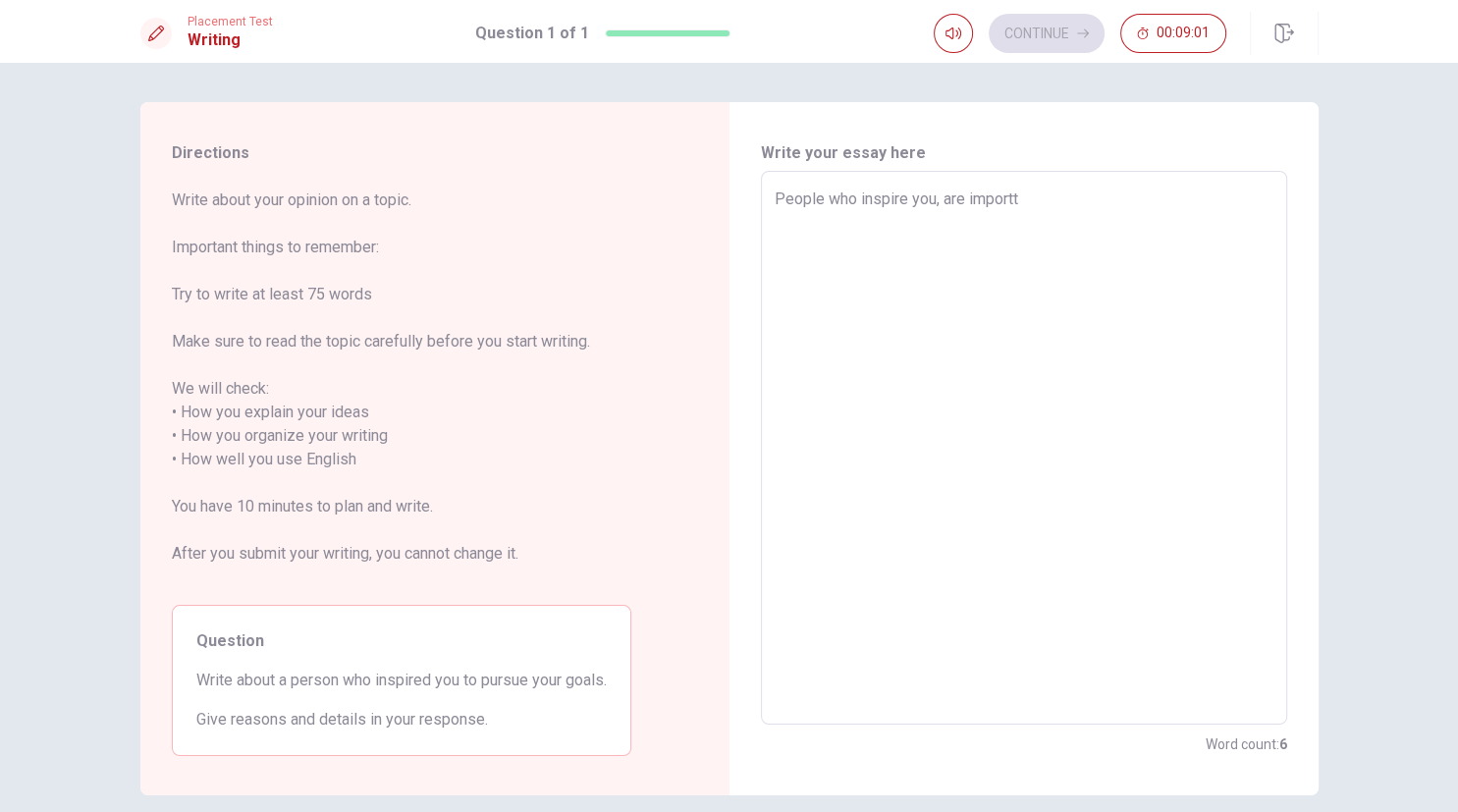 type on "x" 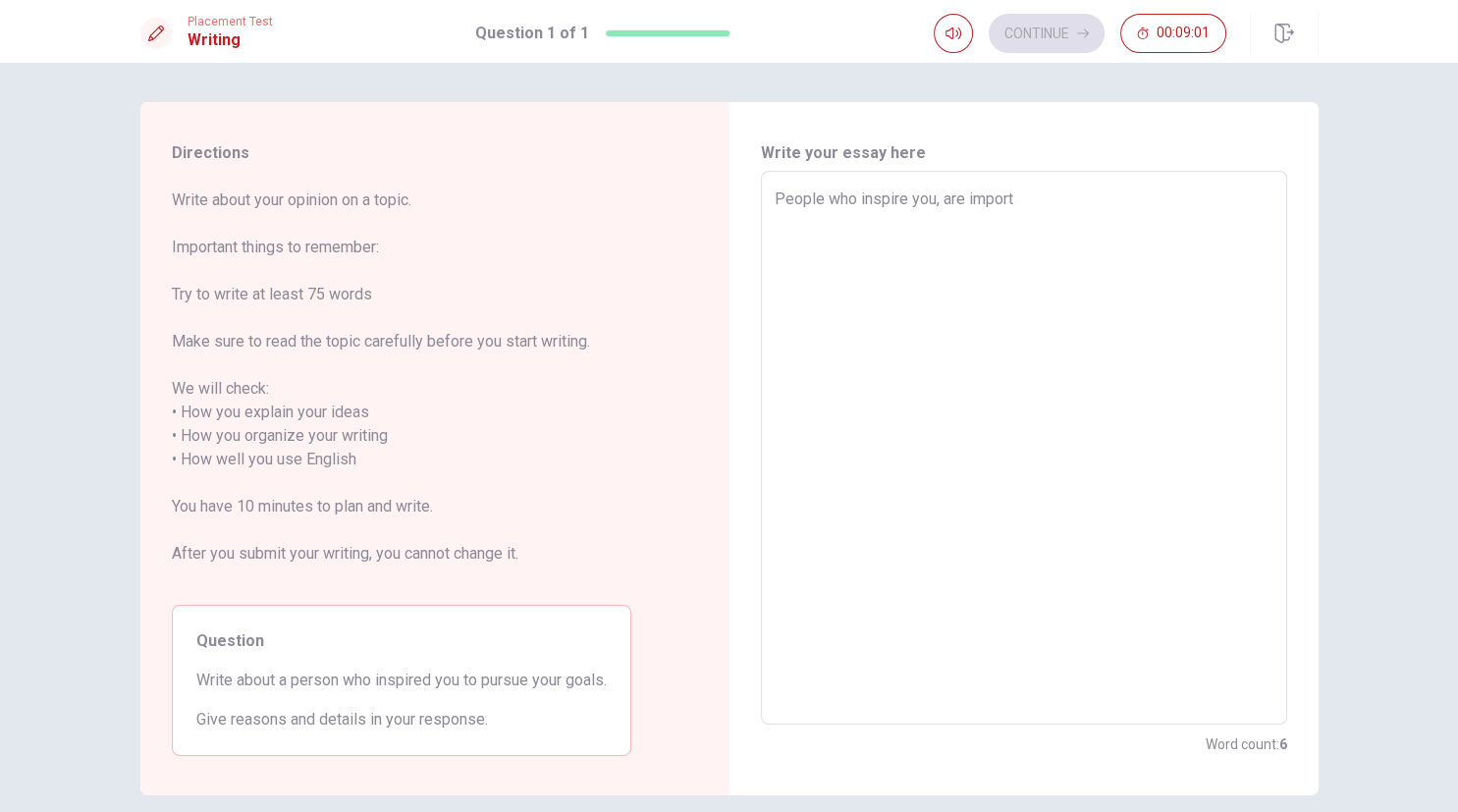 type on "x" 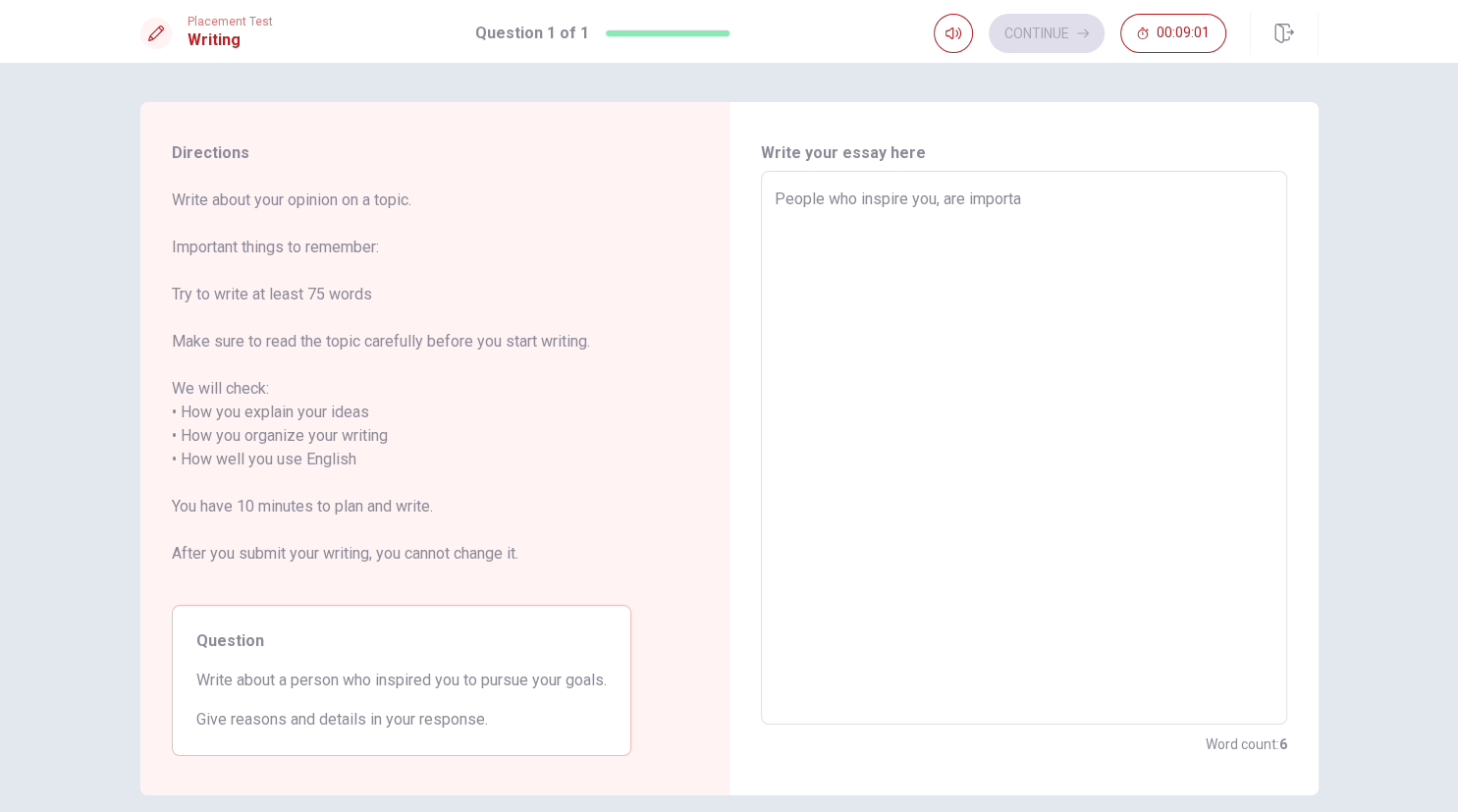 type on "x" 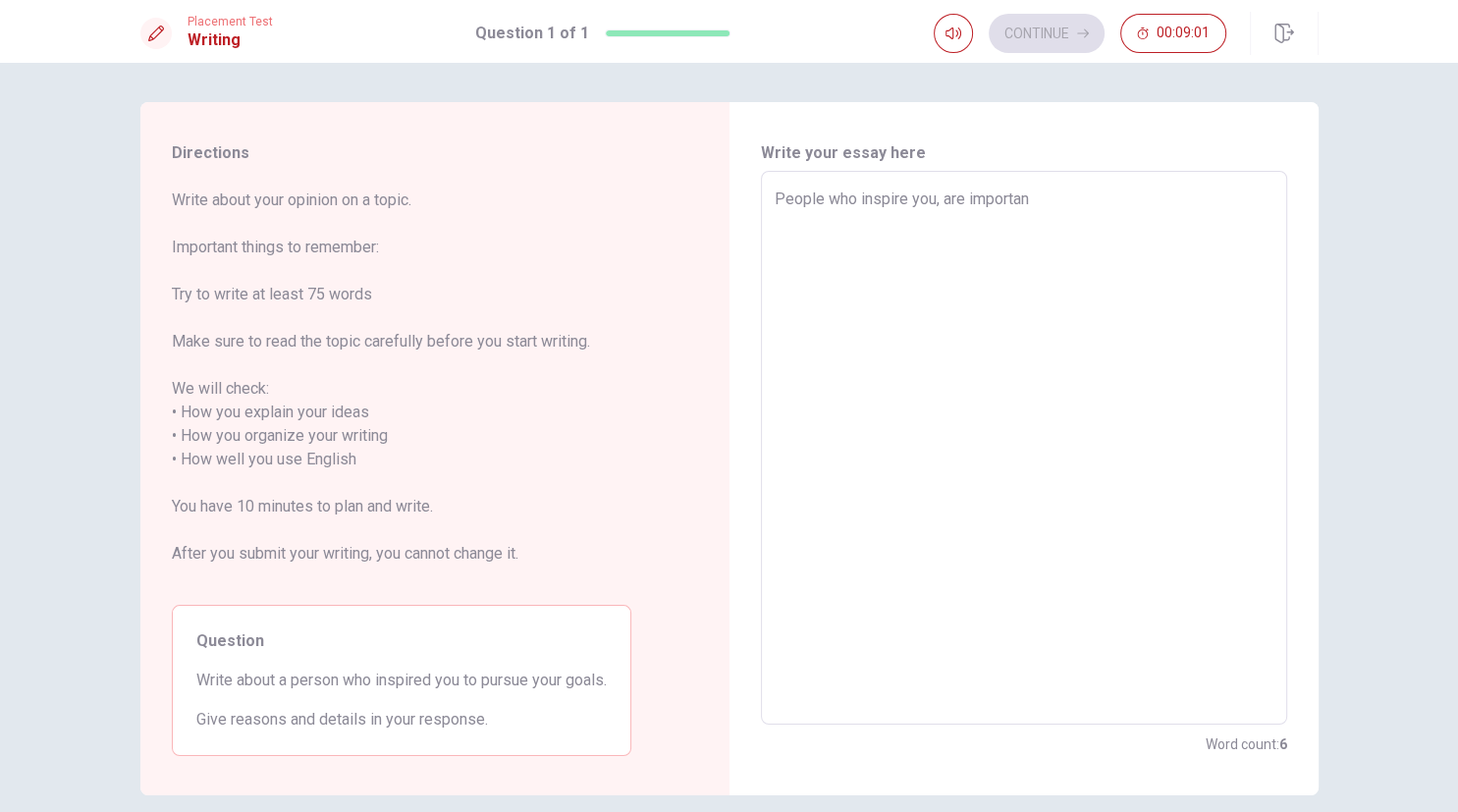type on "x" 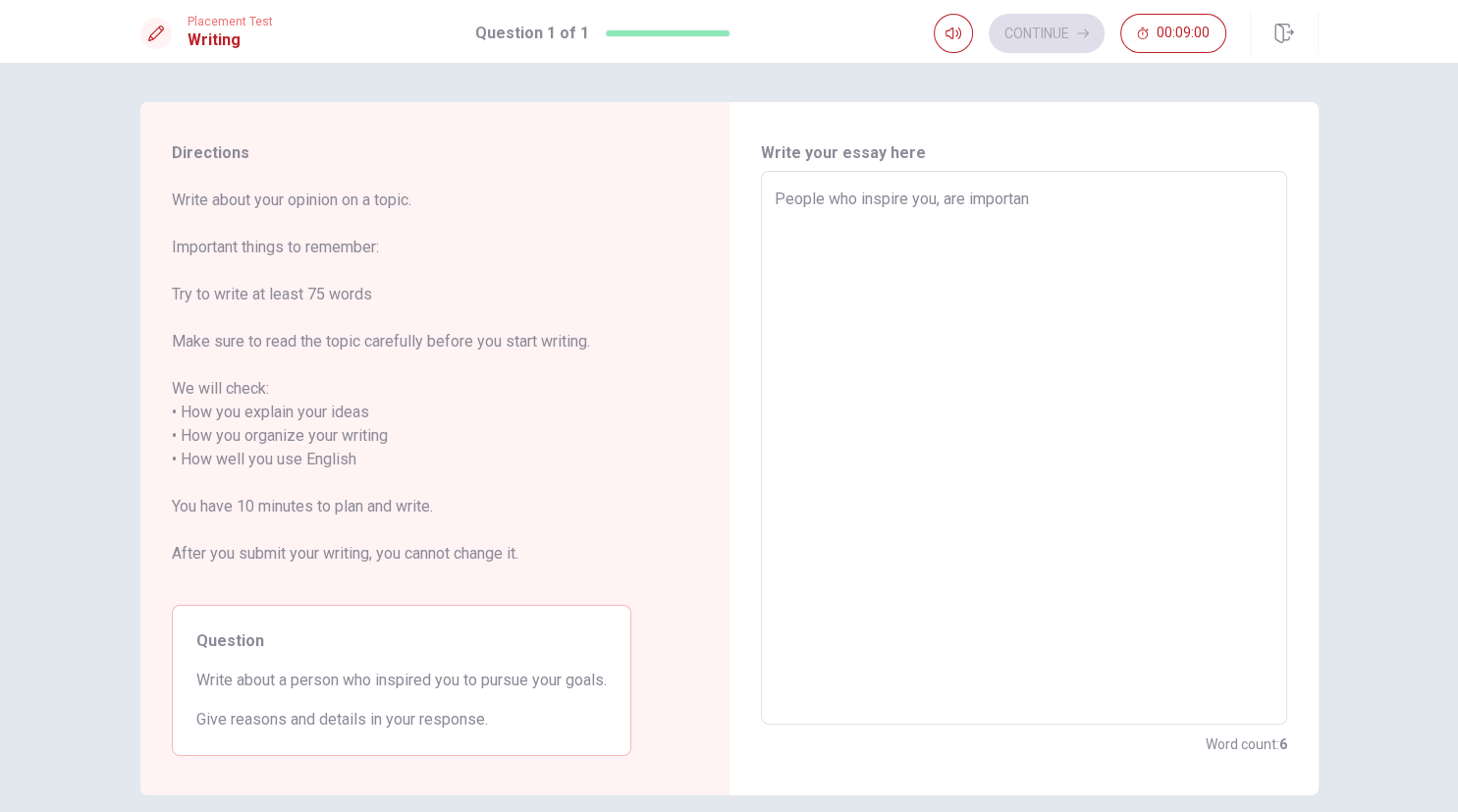 type on "People who inspire you, are important" 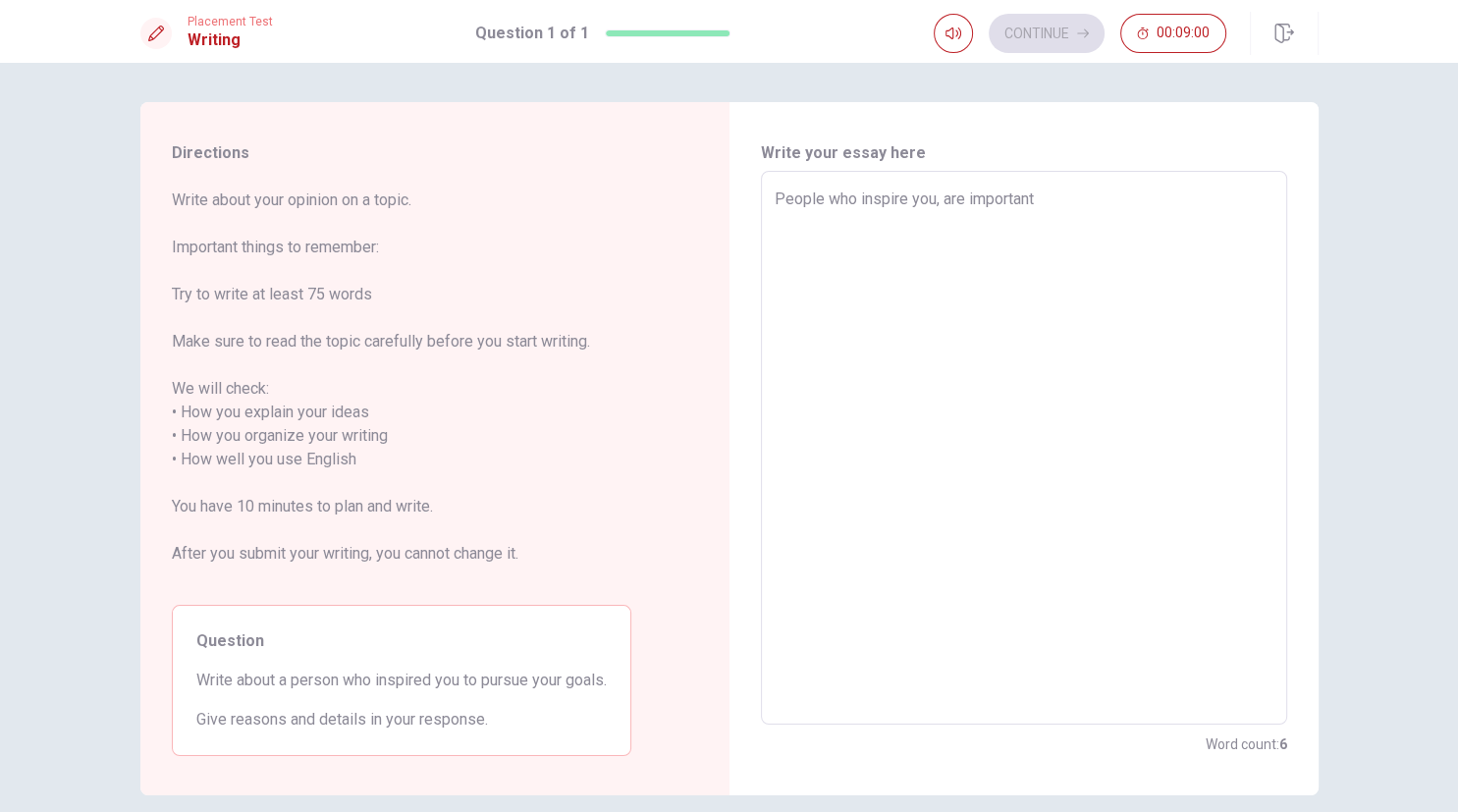 type on "x" 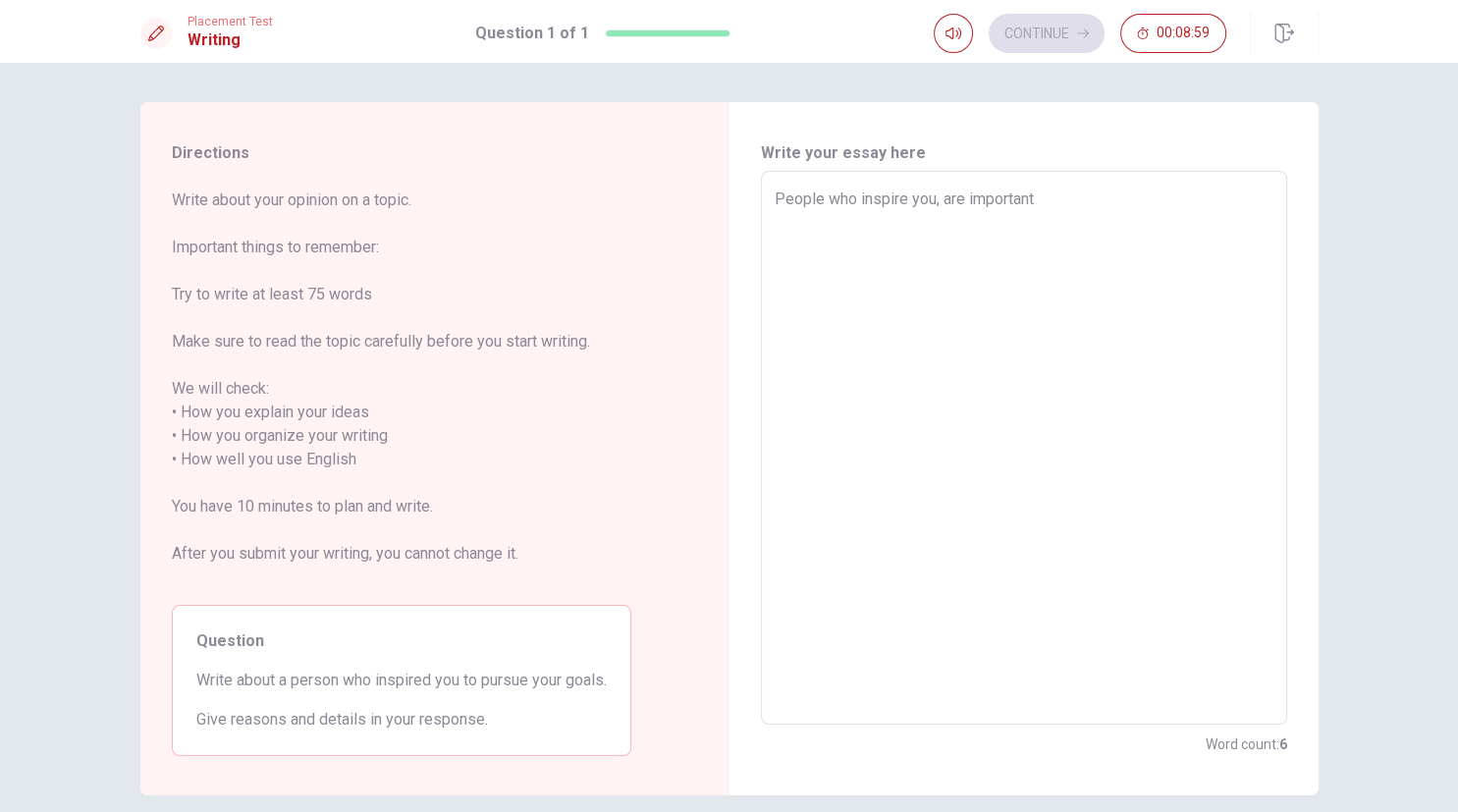 type on "People who inspire you, are important f" 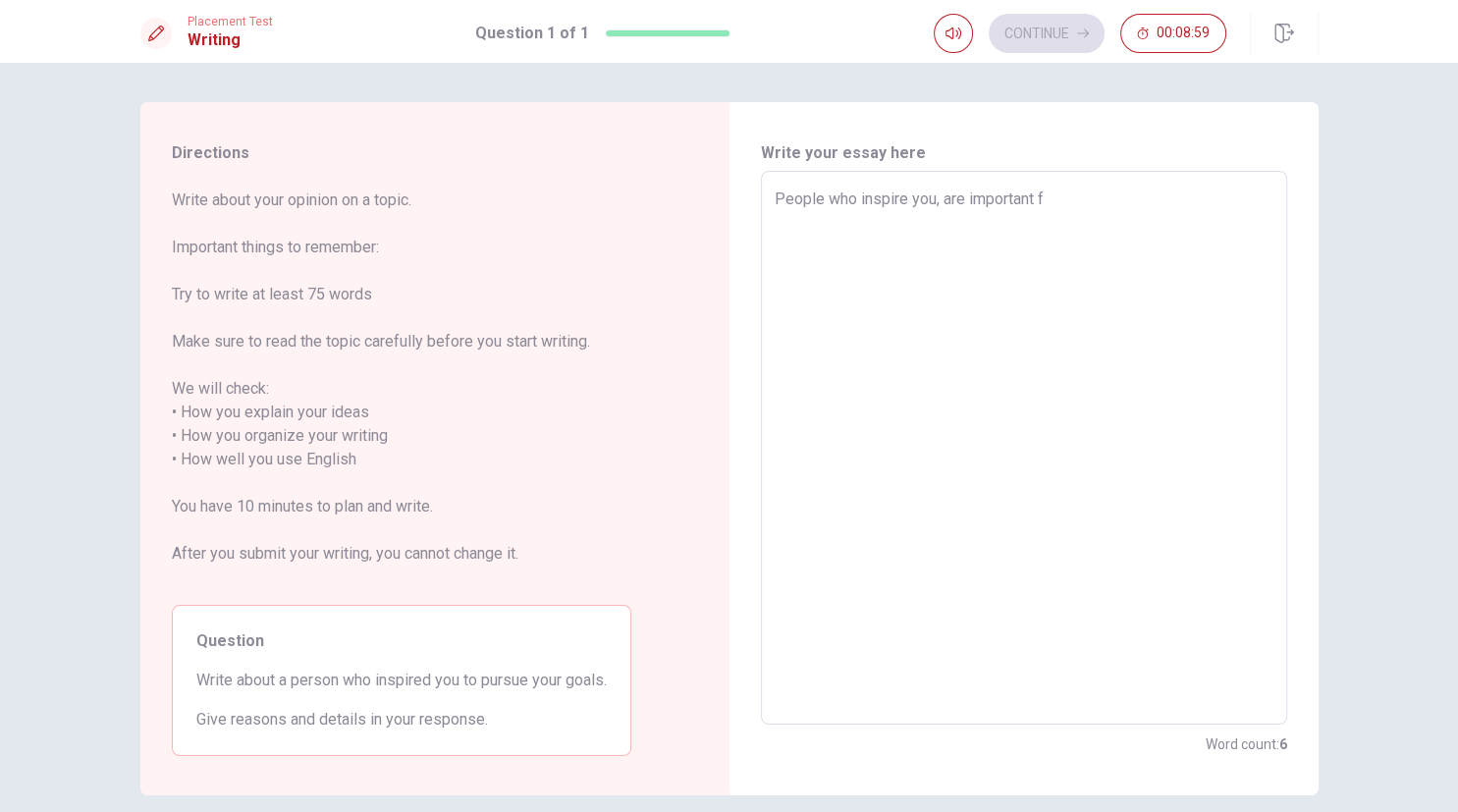 type on "x" 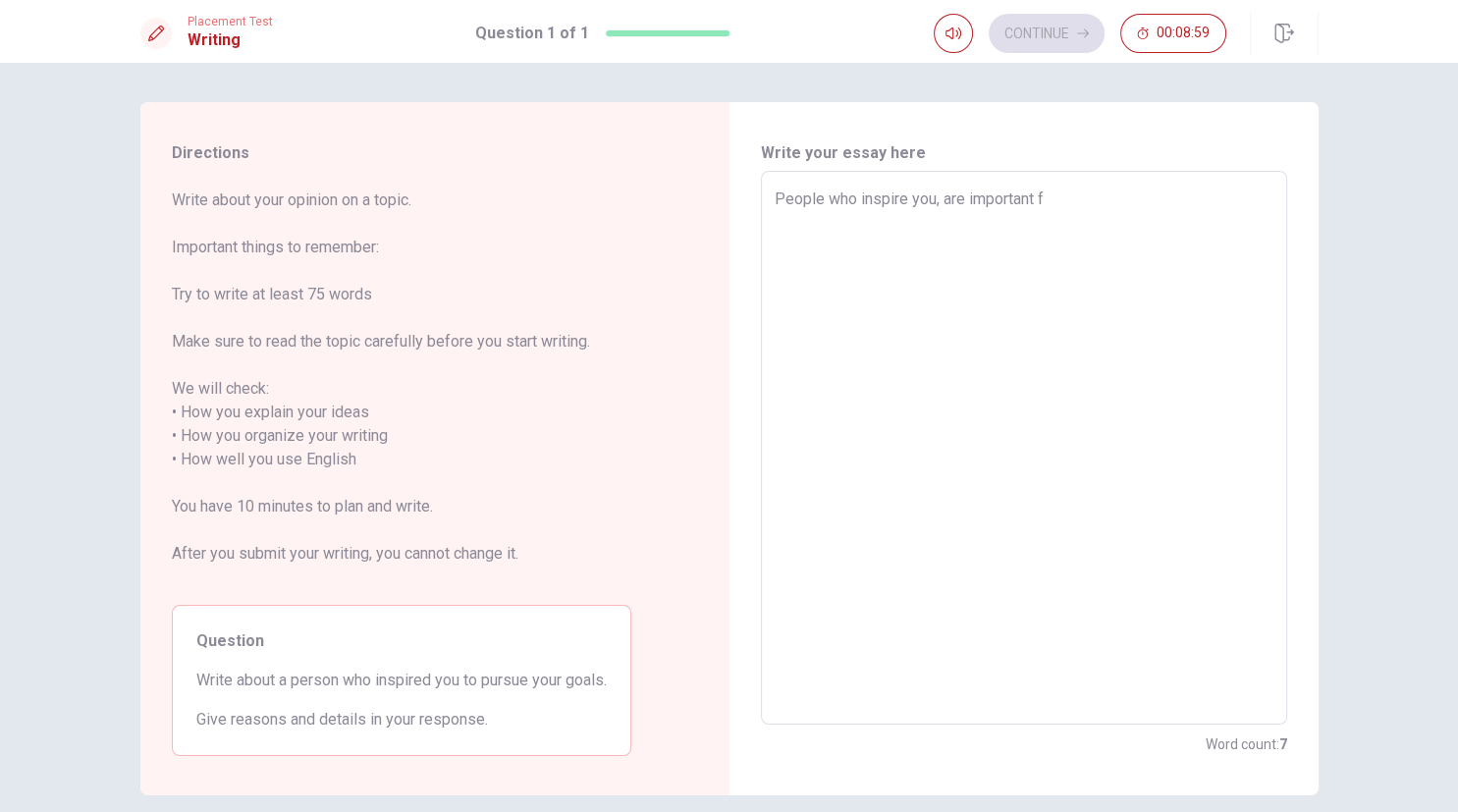 type on "People who inspire you, are important fo" 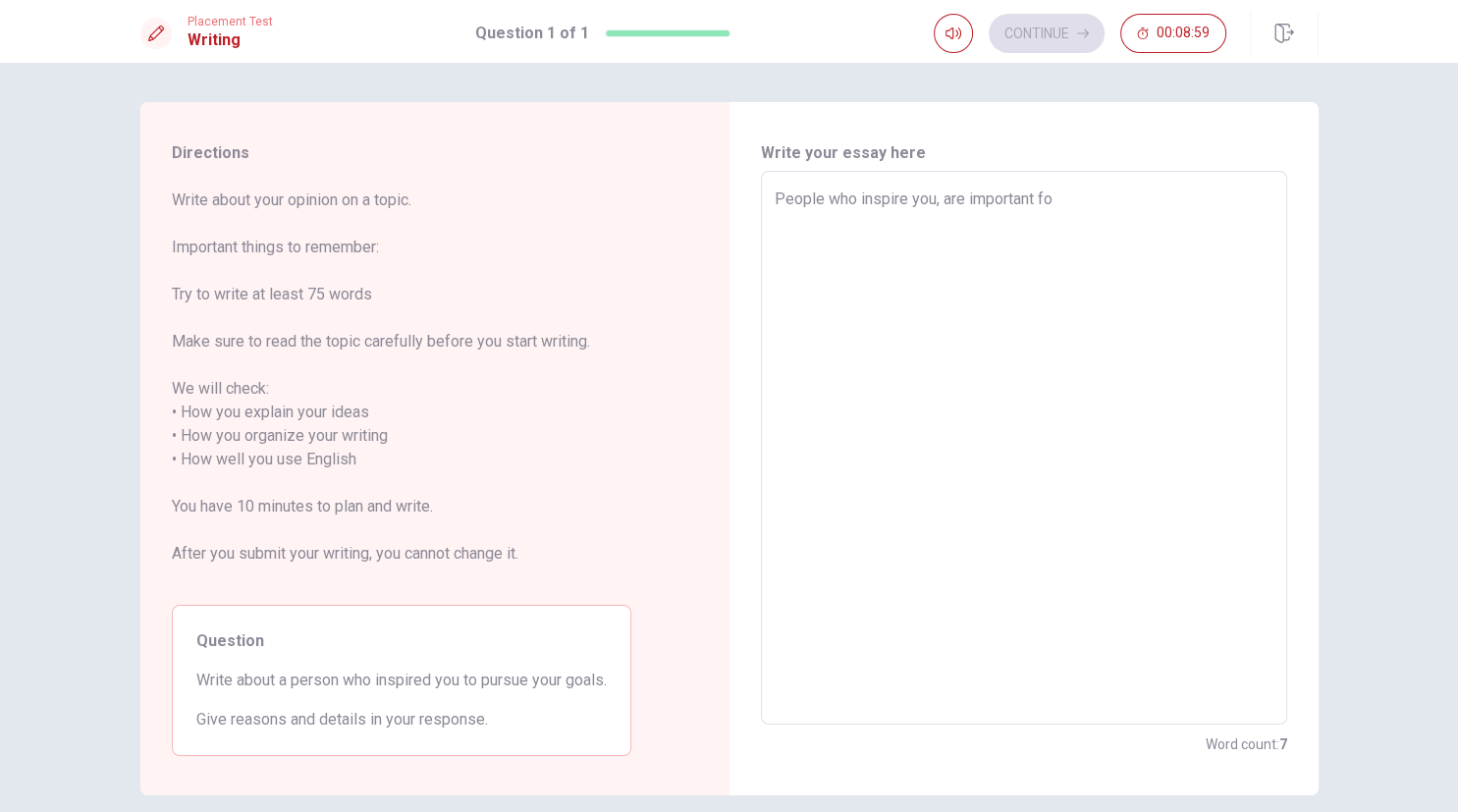 type on "x" 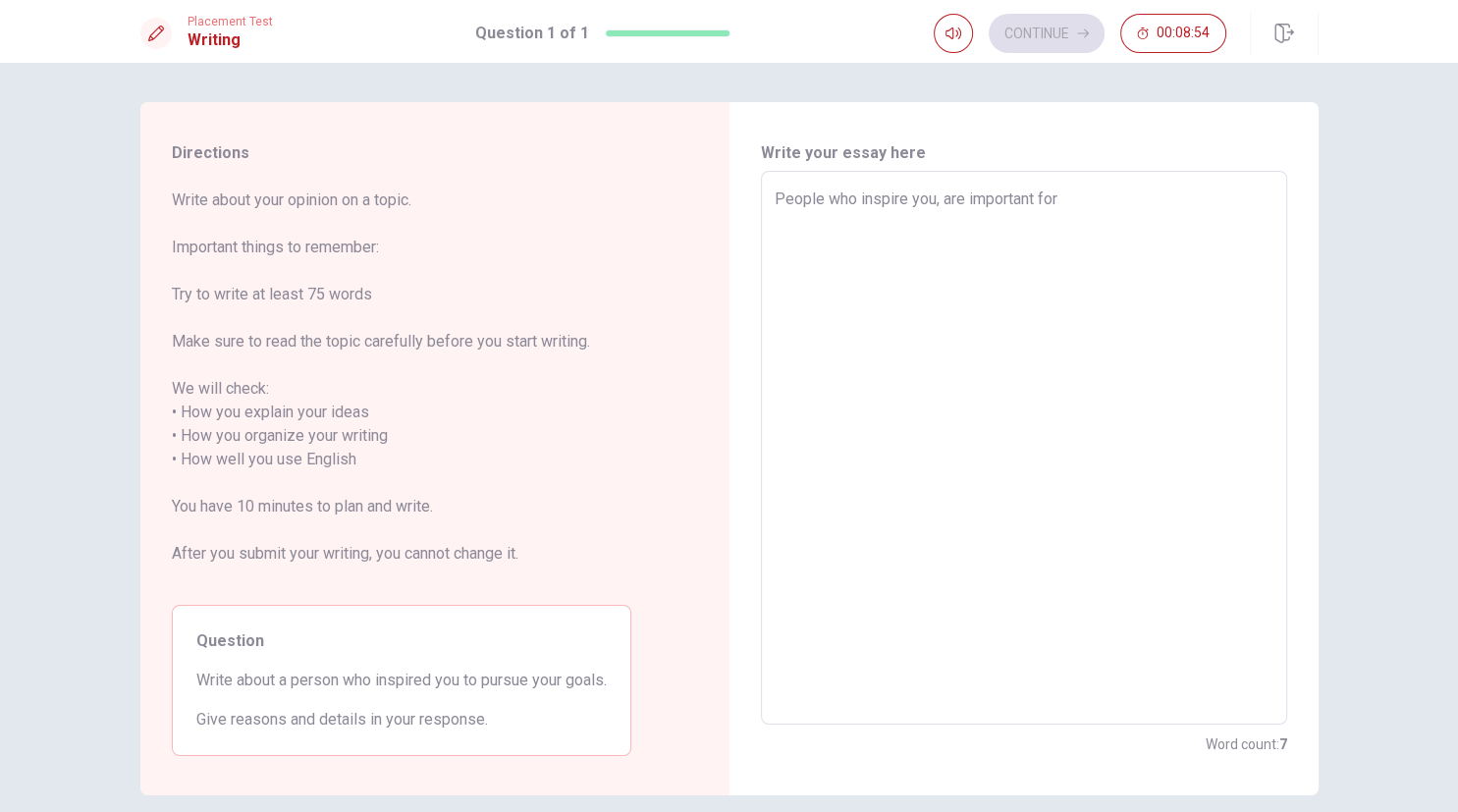 type on "x" 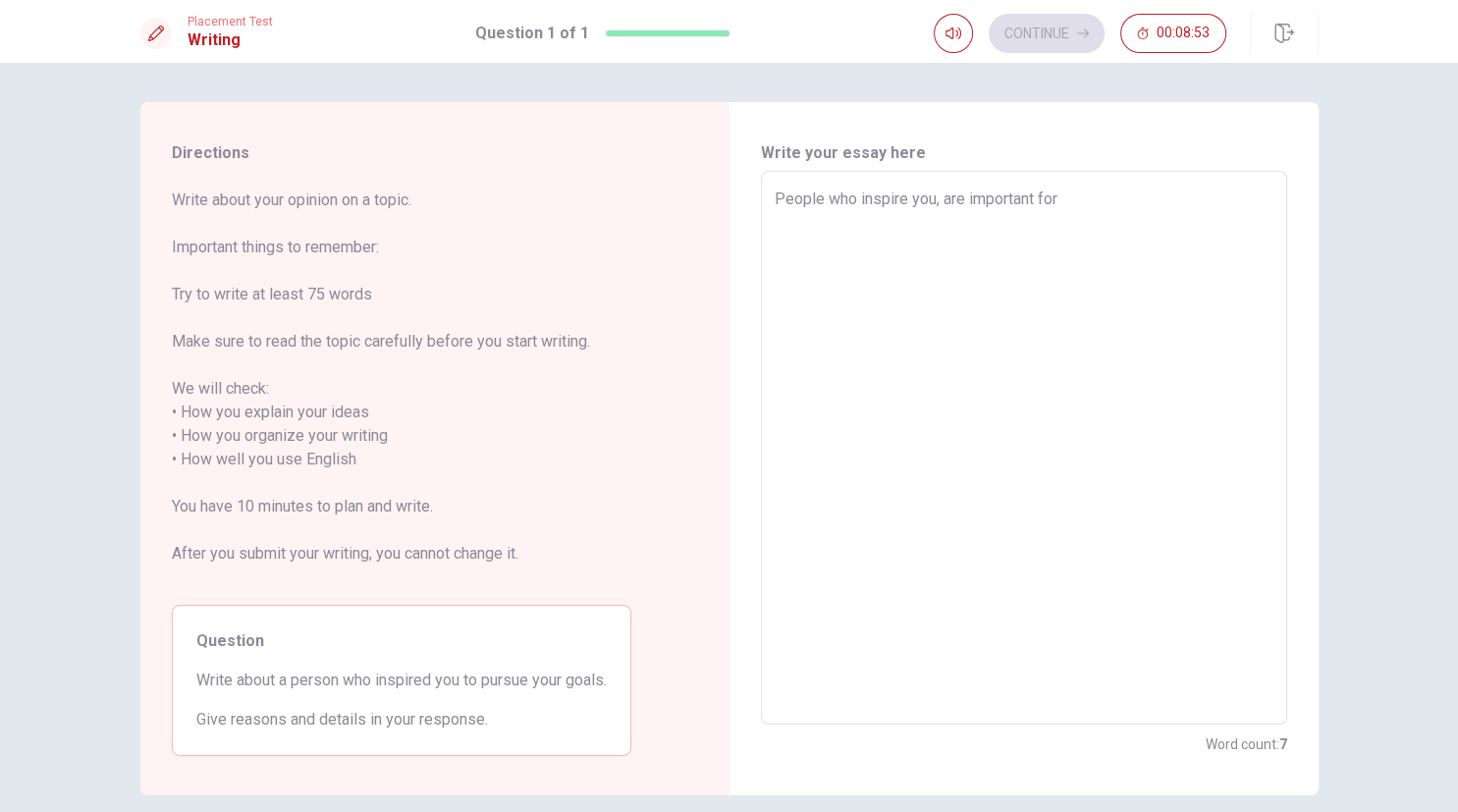 click on "People who inspire you, are important for" at bounding box center (1024, 448) 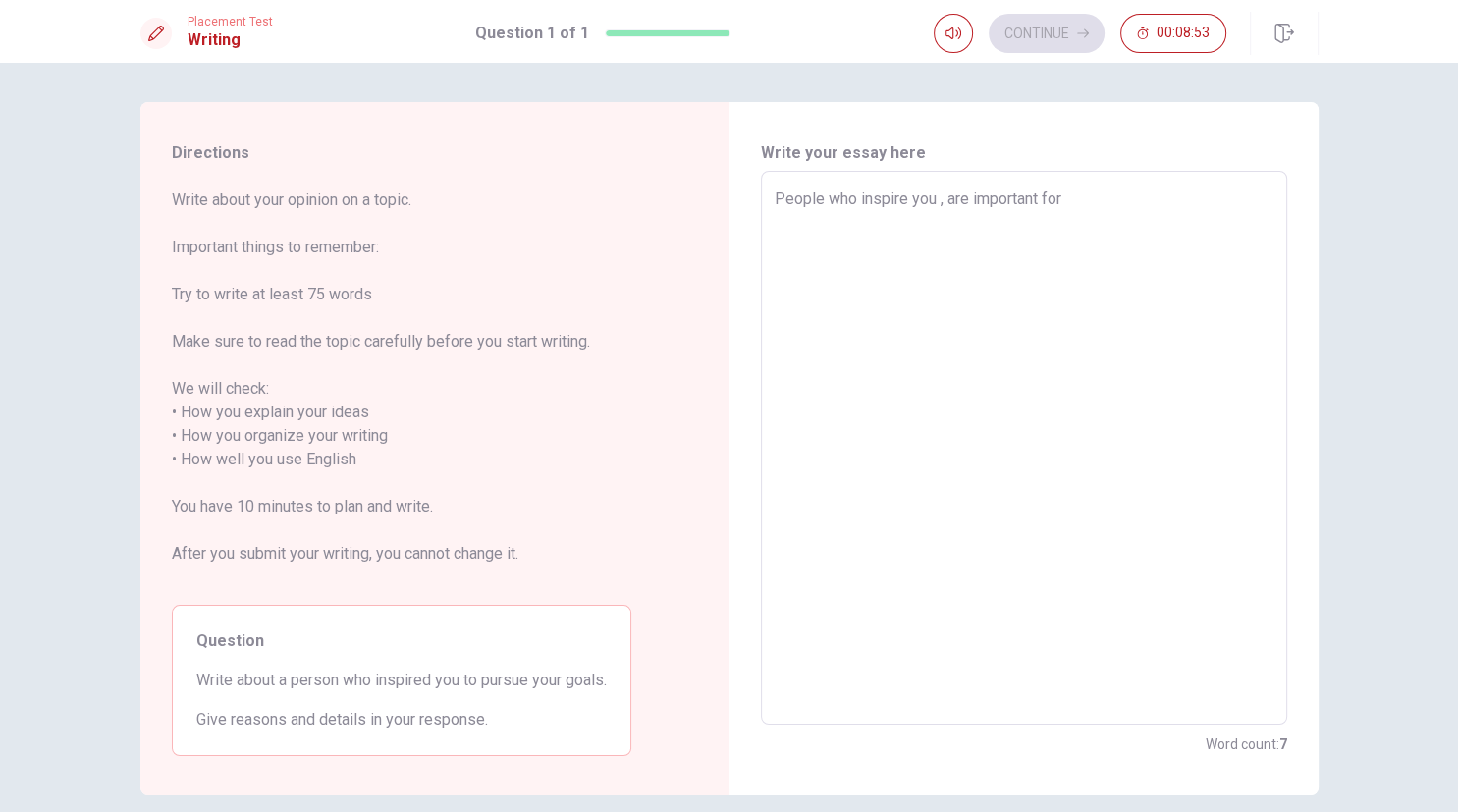 type on "x" 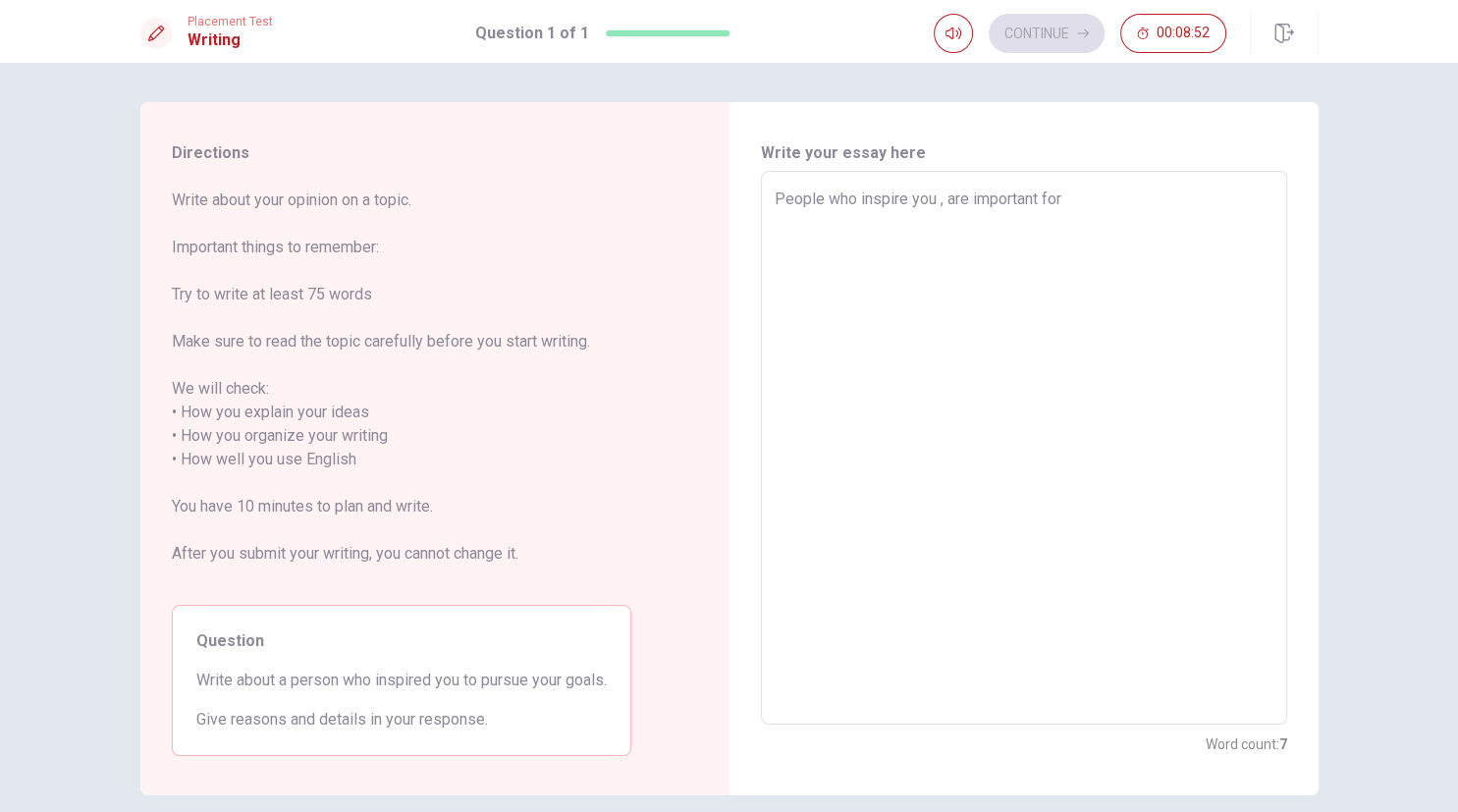type on "People who inspire you t, are important for" 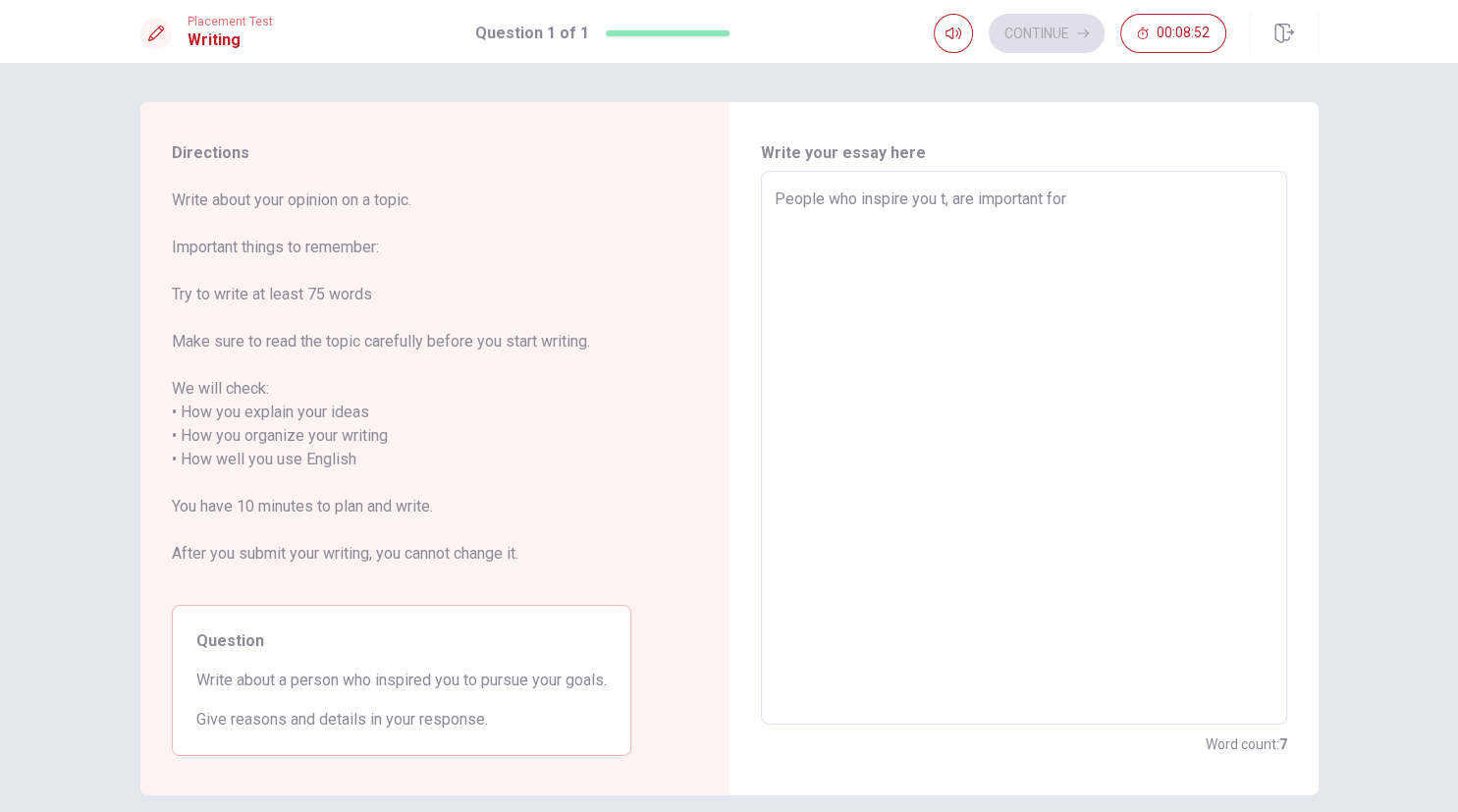 type on "x" 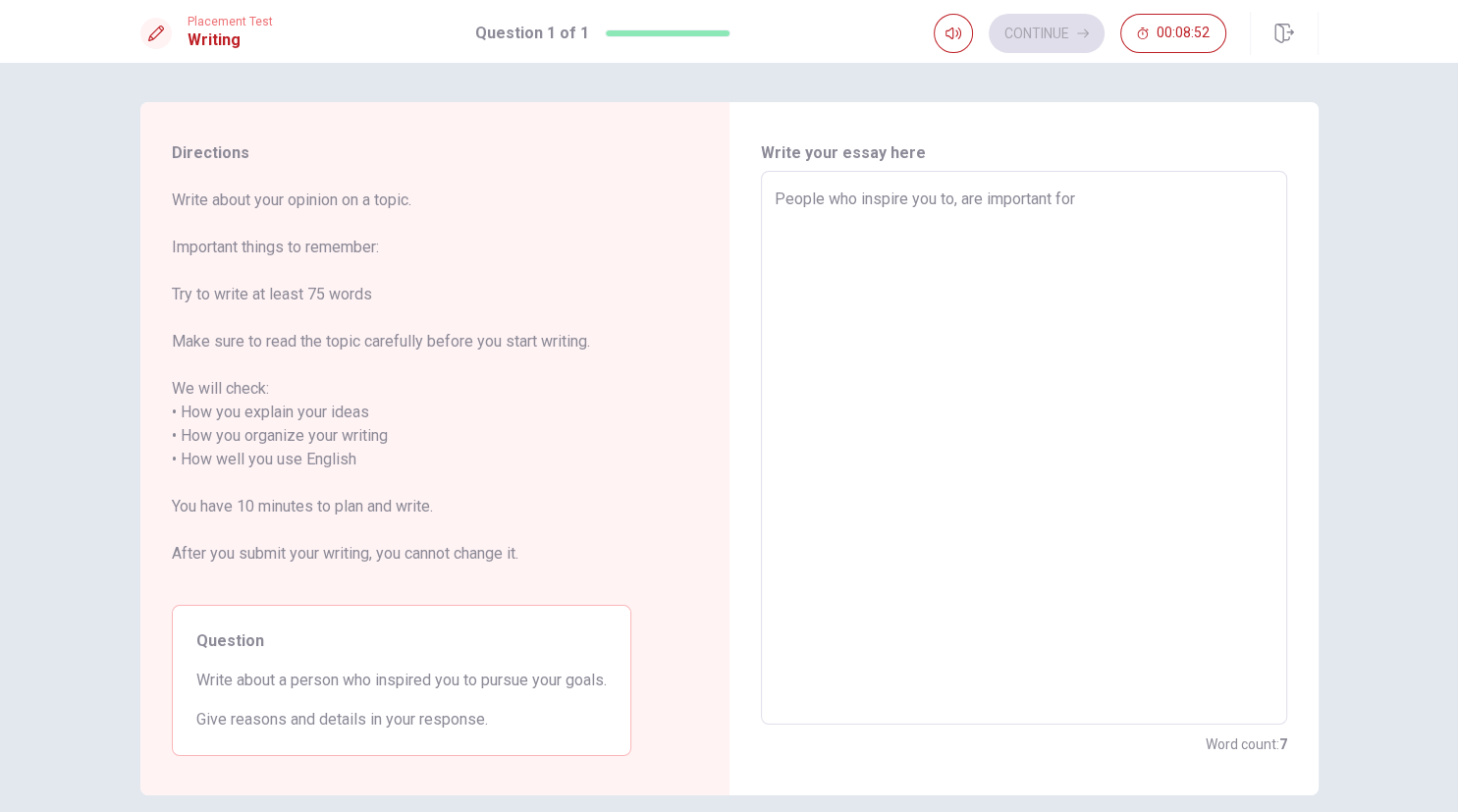 type on "x" 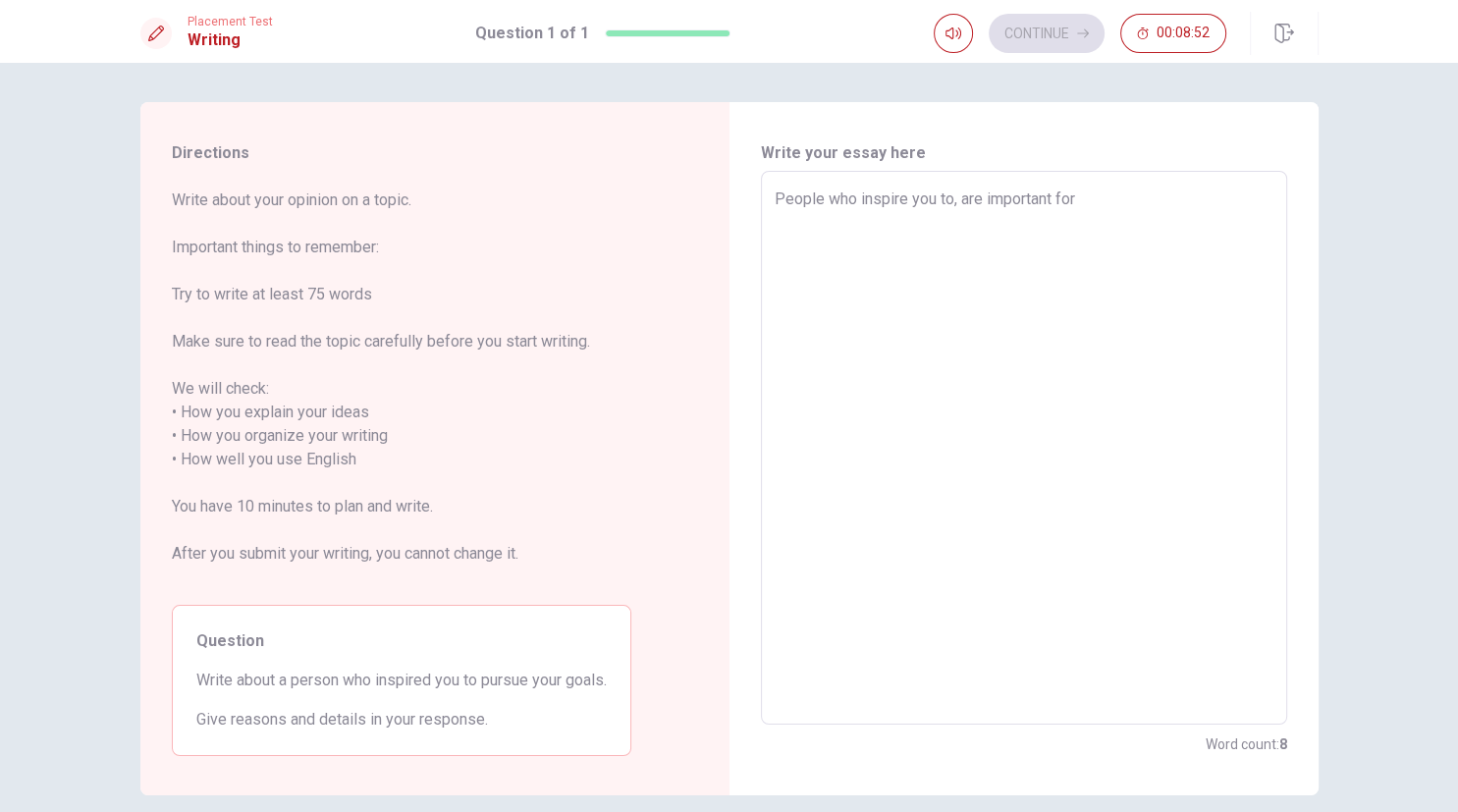 type on "People who inspire you to , are important for" 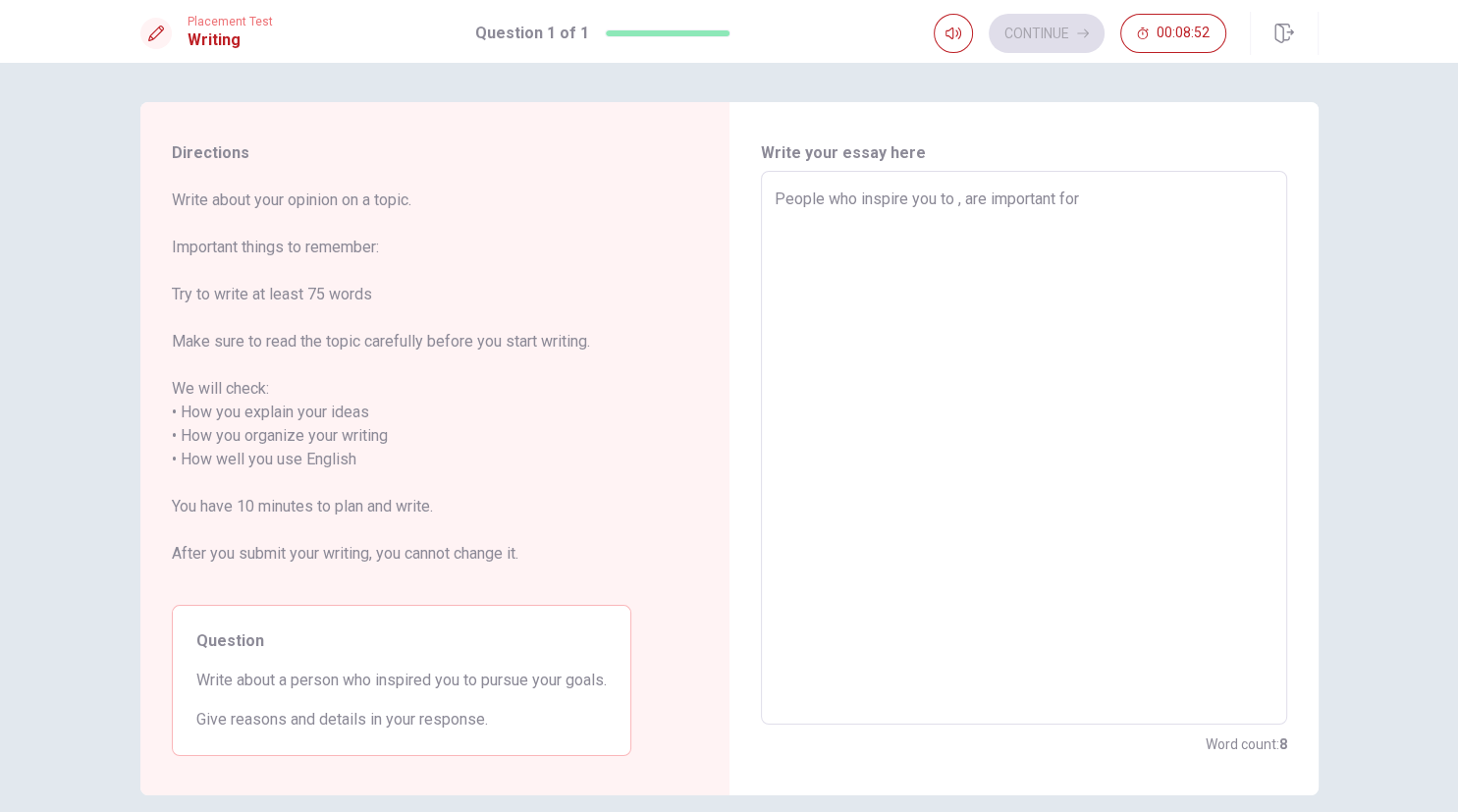 type on "x" 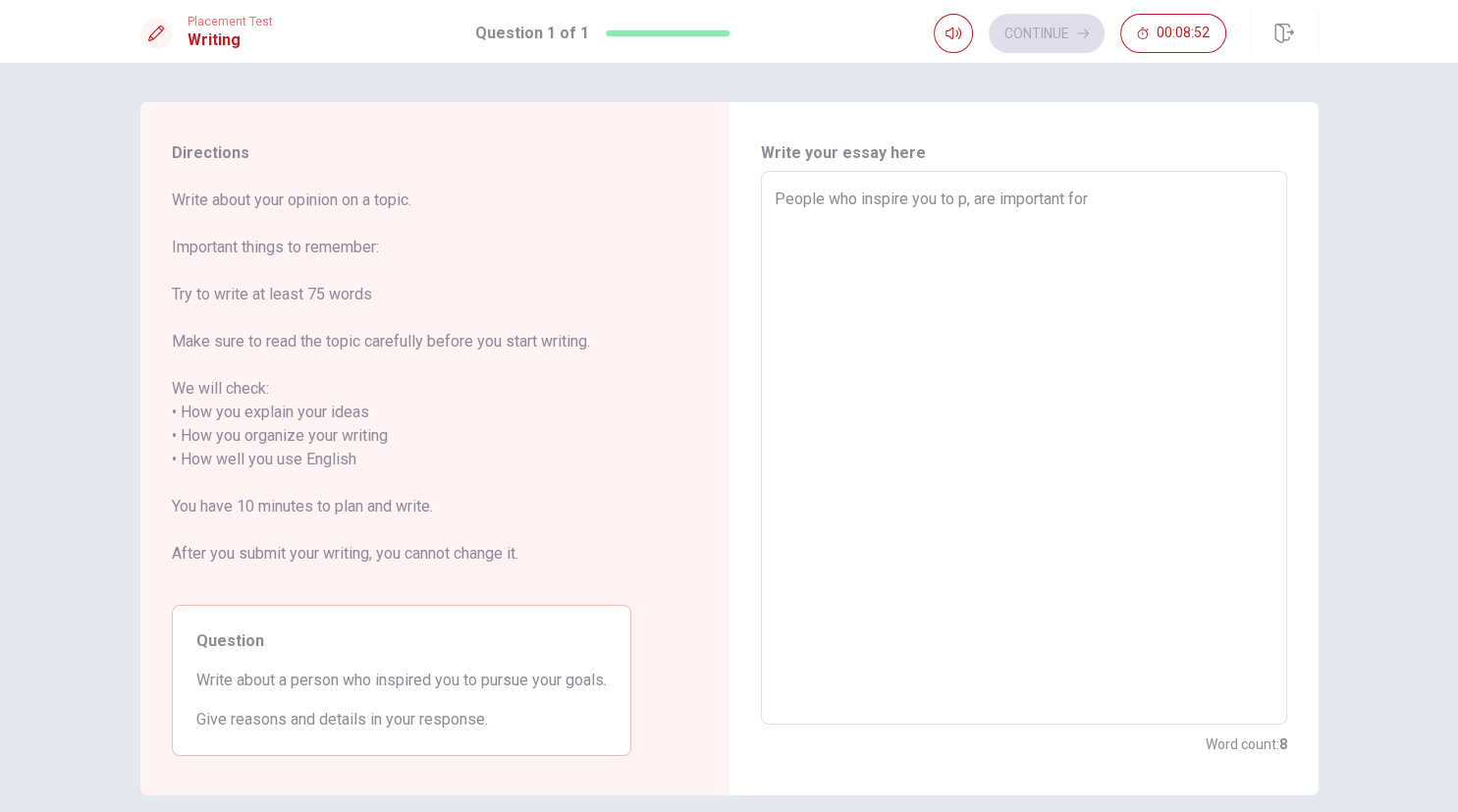 type on "x" 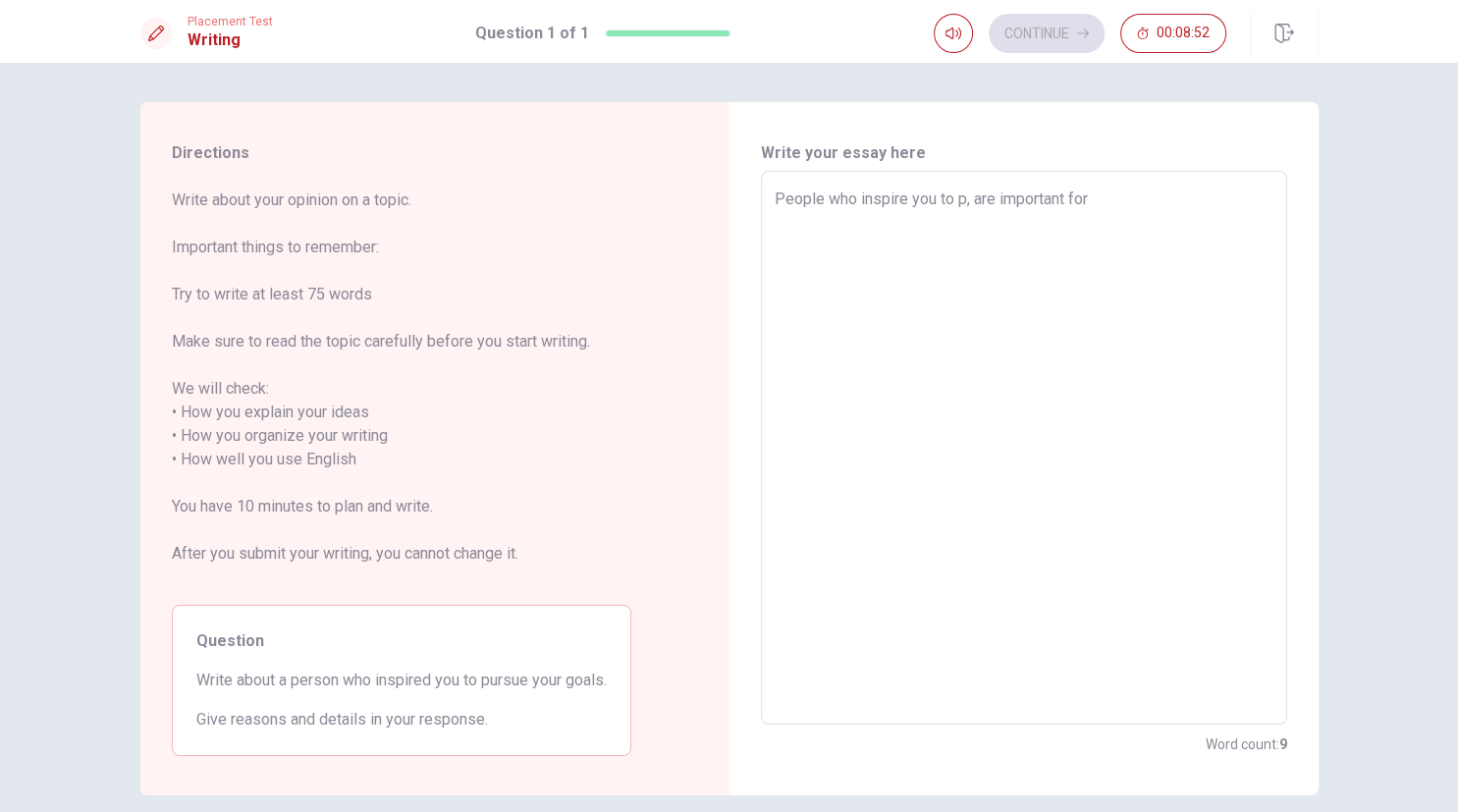 type on "People who inspire you to pe, are important for" 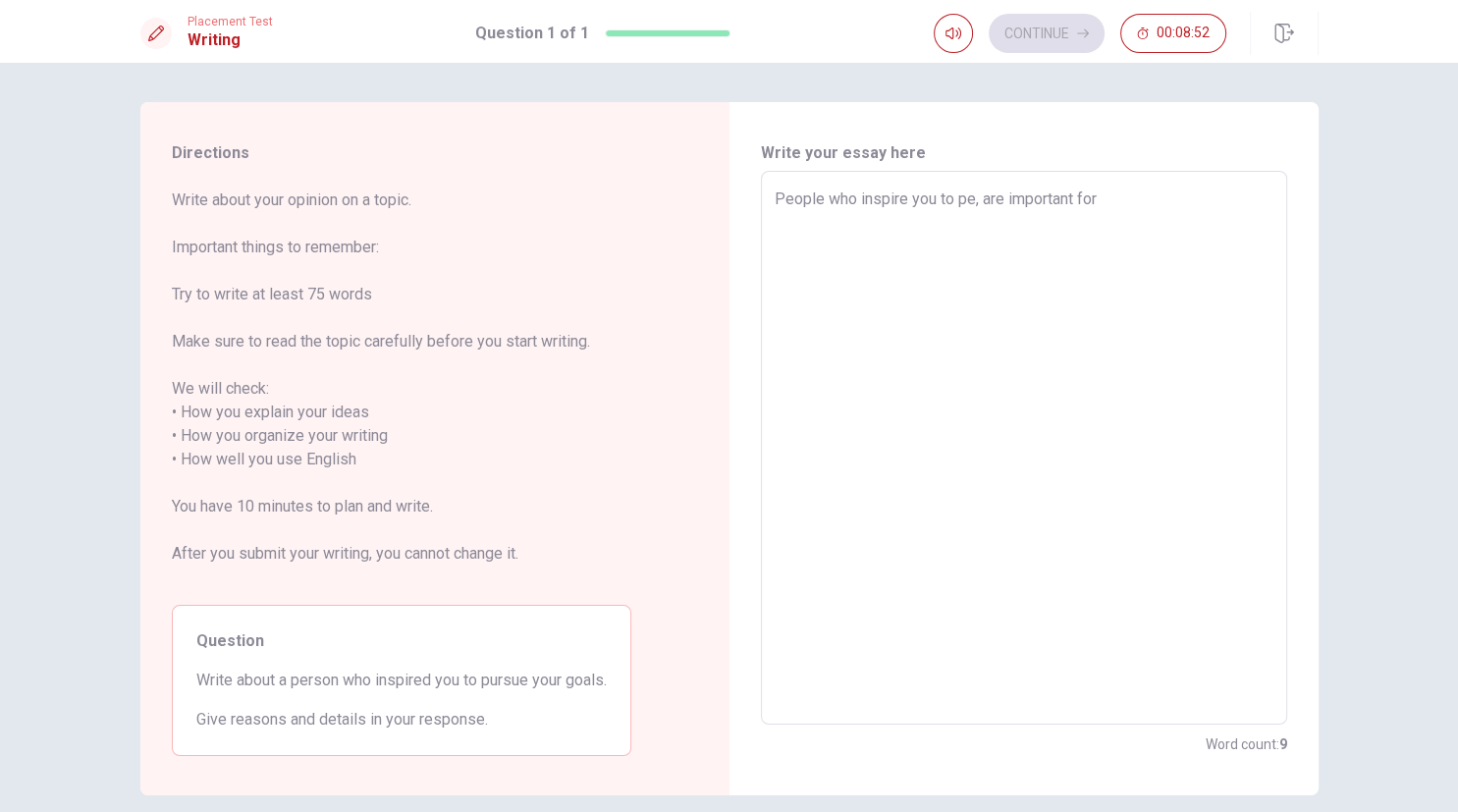 type on "x" 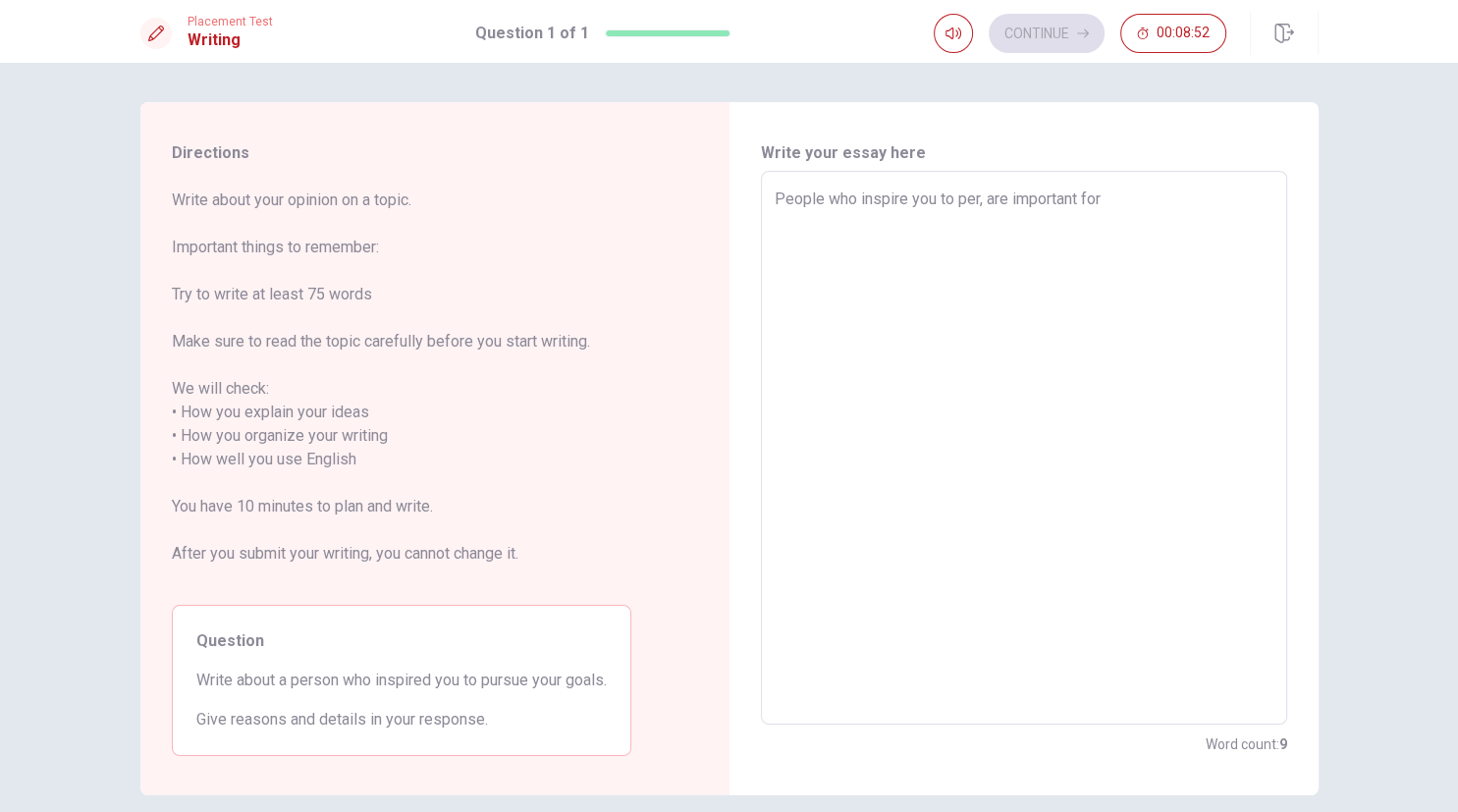 type on "x" 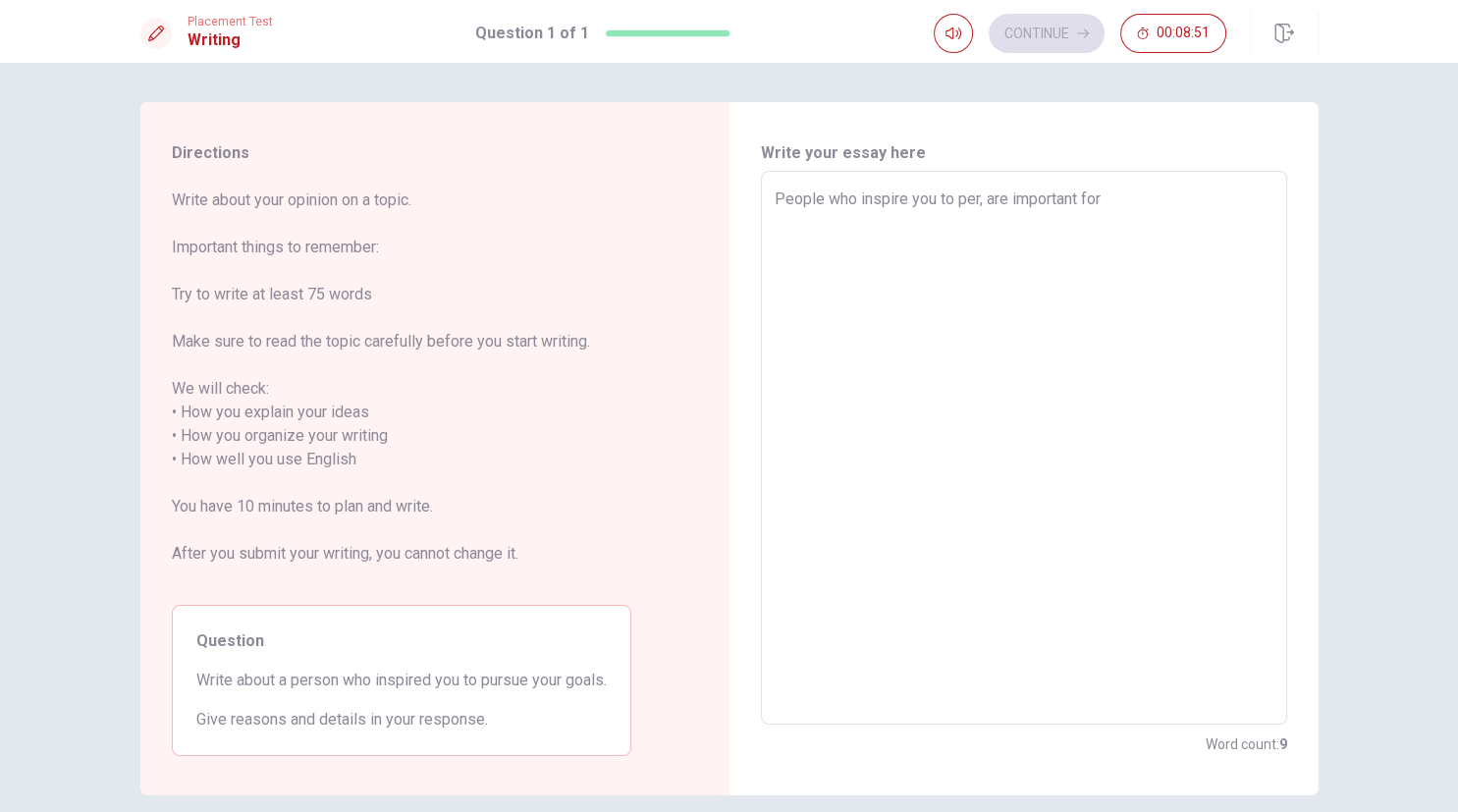 type on "People who inspire you to pers, are important for" 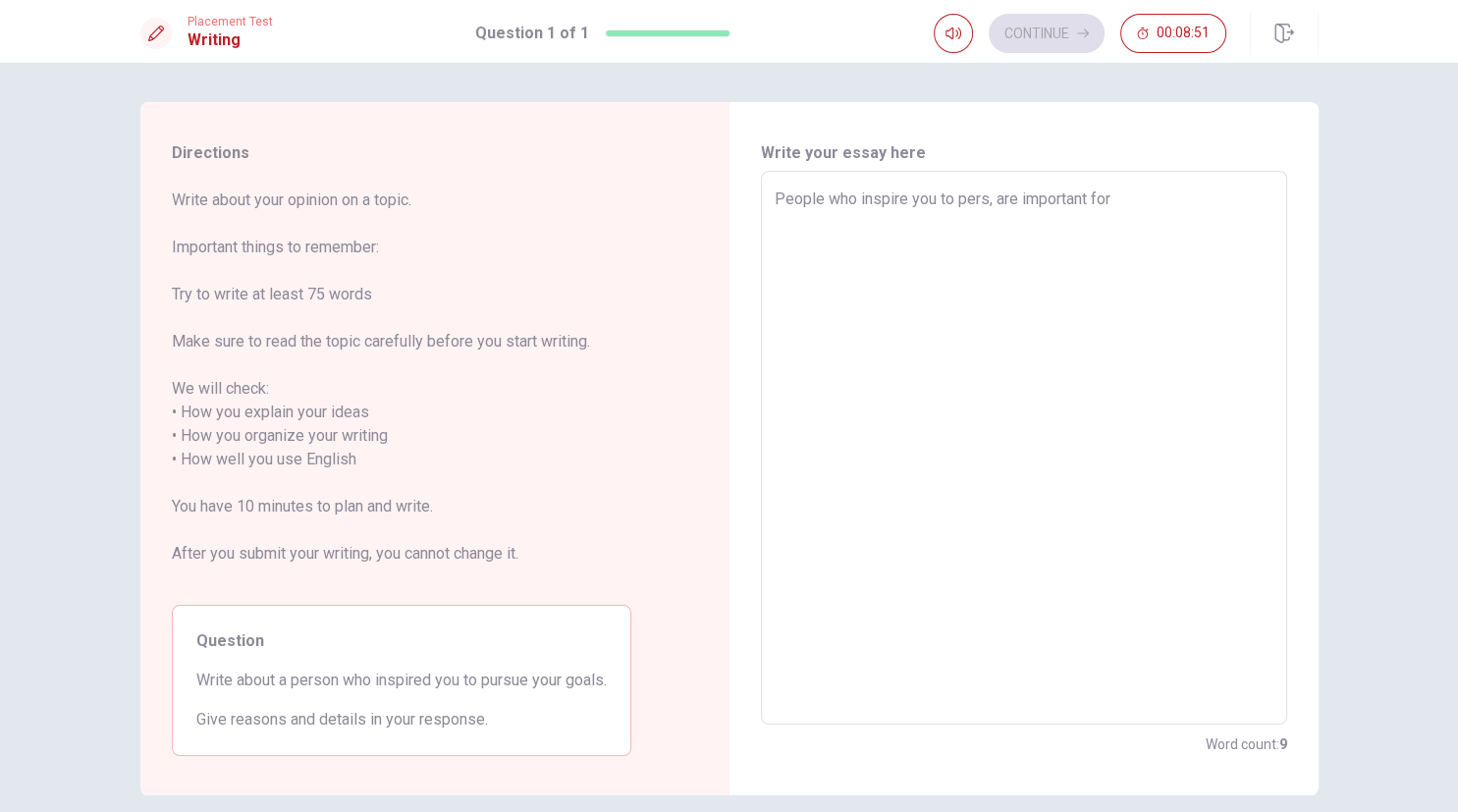 type on "x" 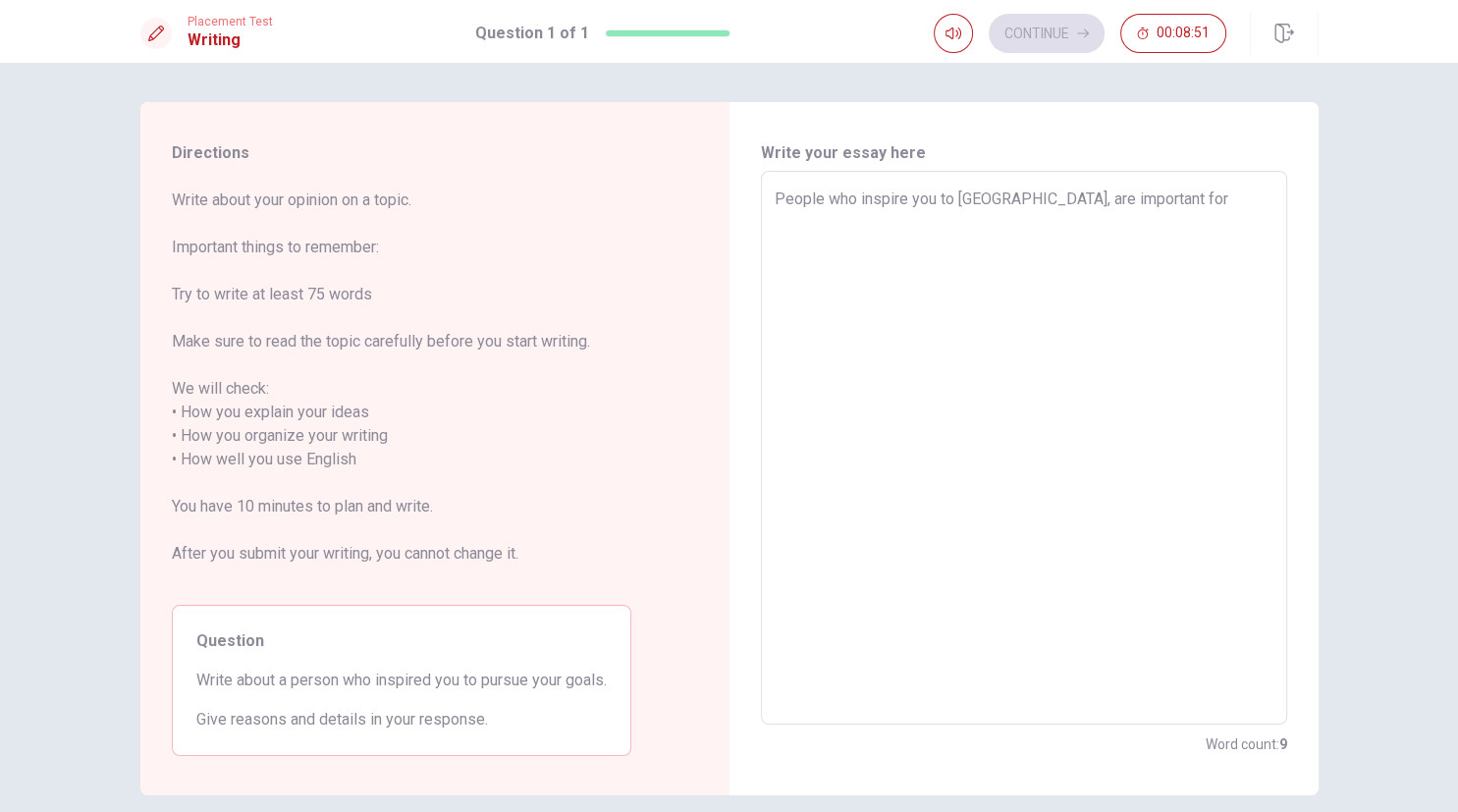 type on "x" 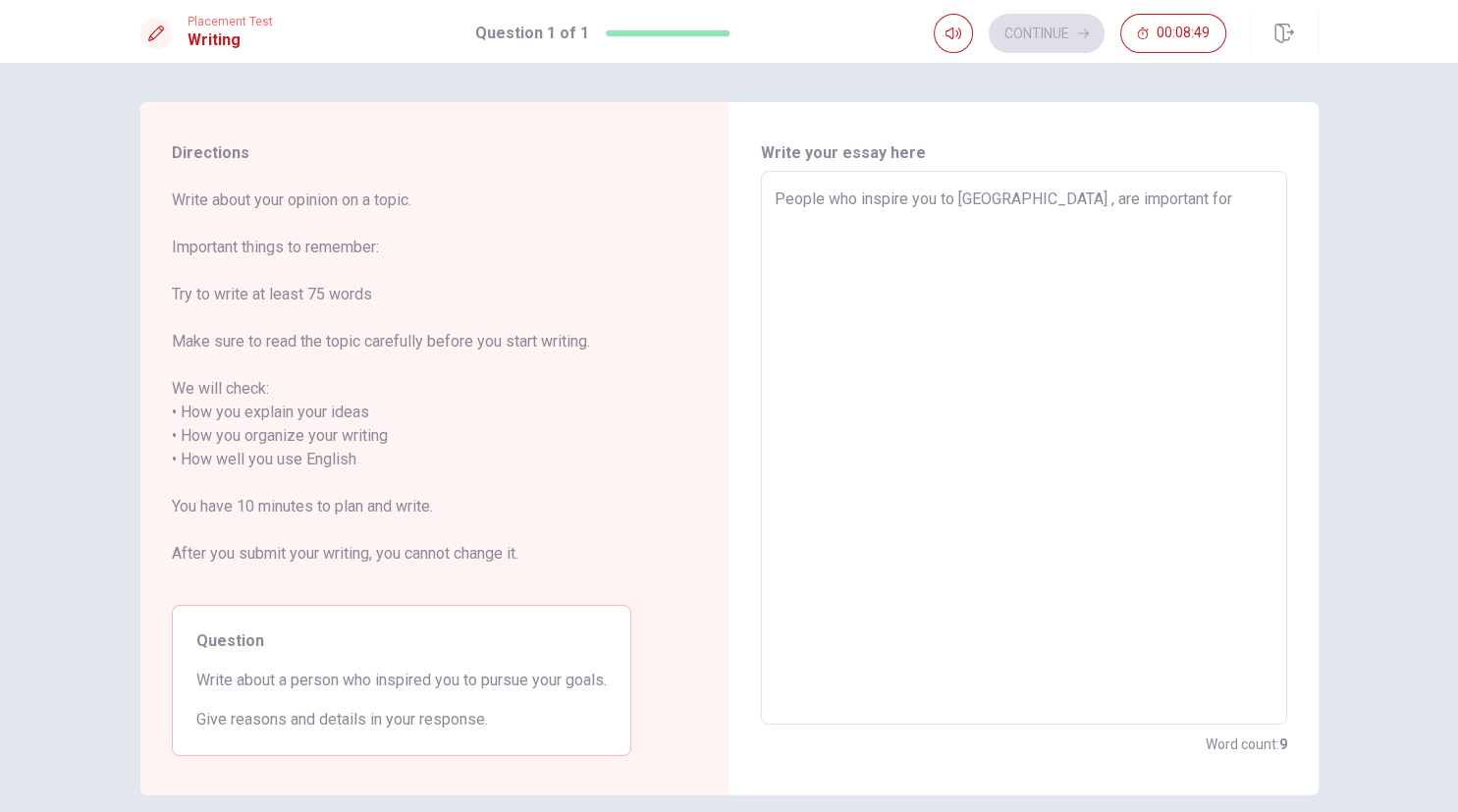 type on "x" 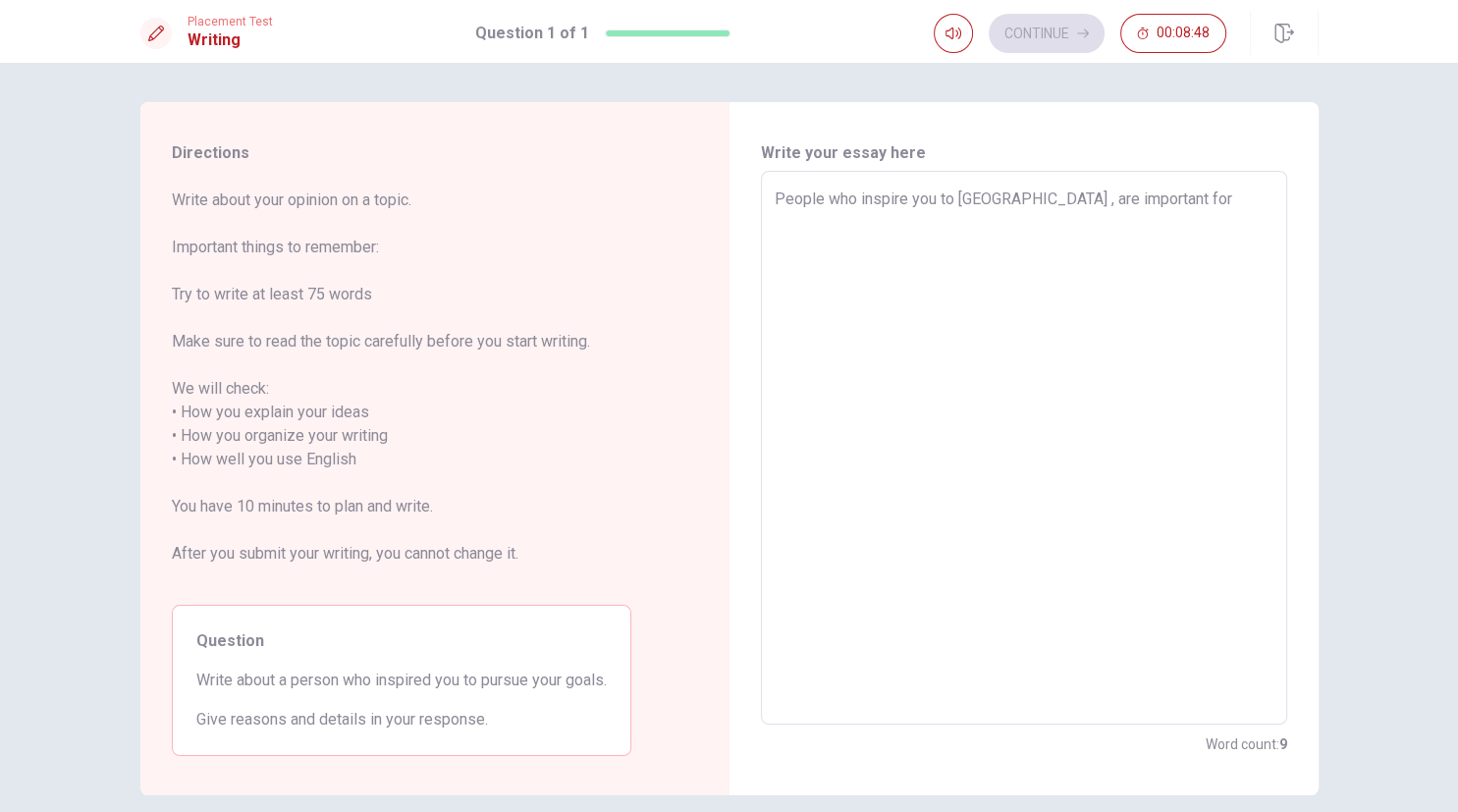 type on "People who inspire you to persue y, are important for" 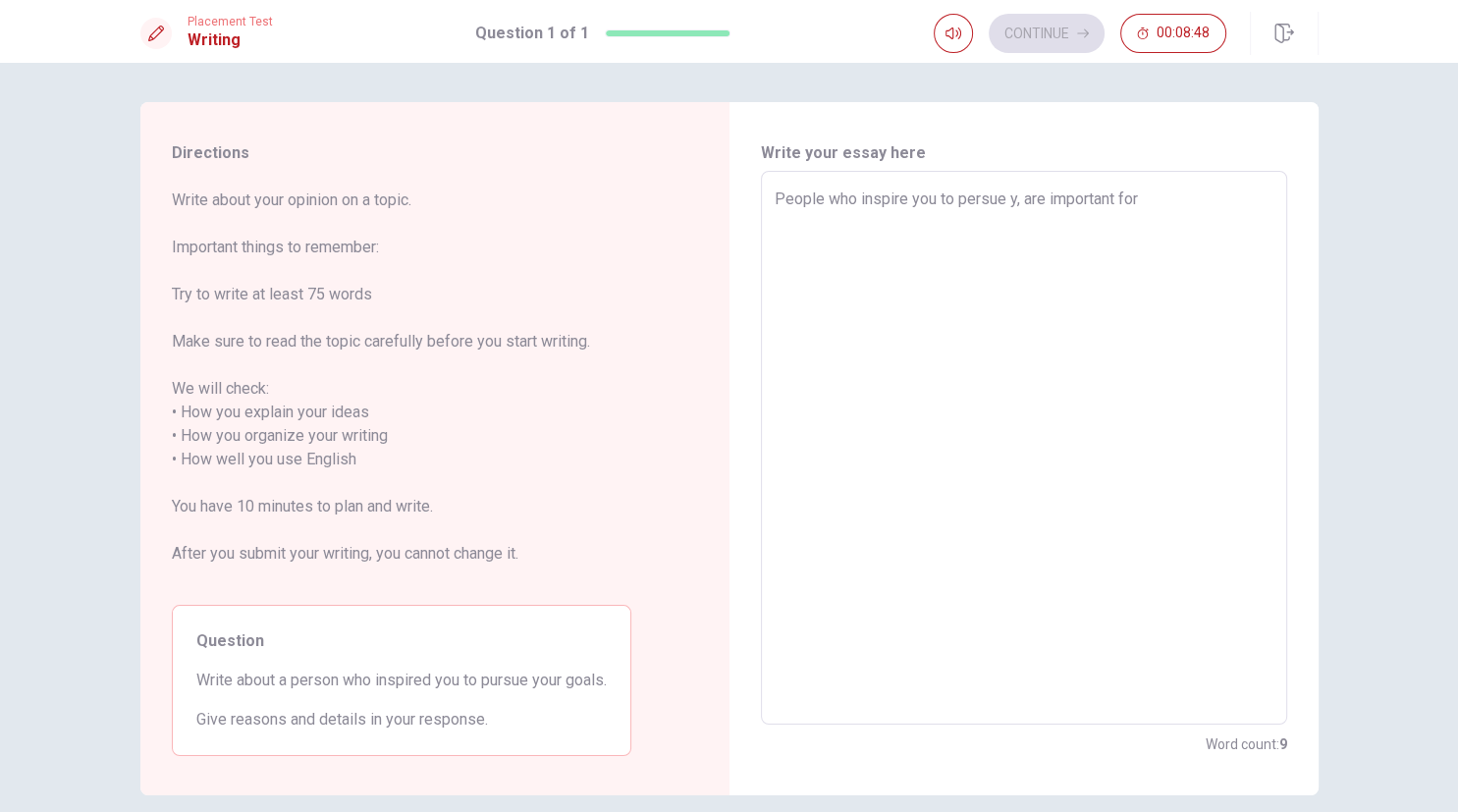 type on "x" 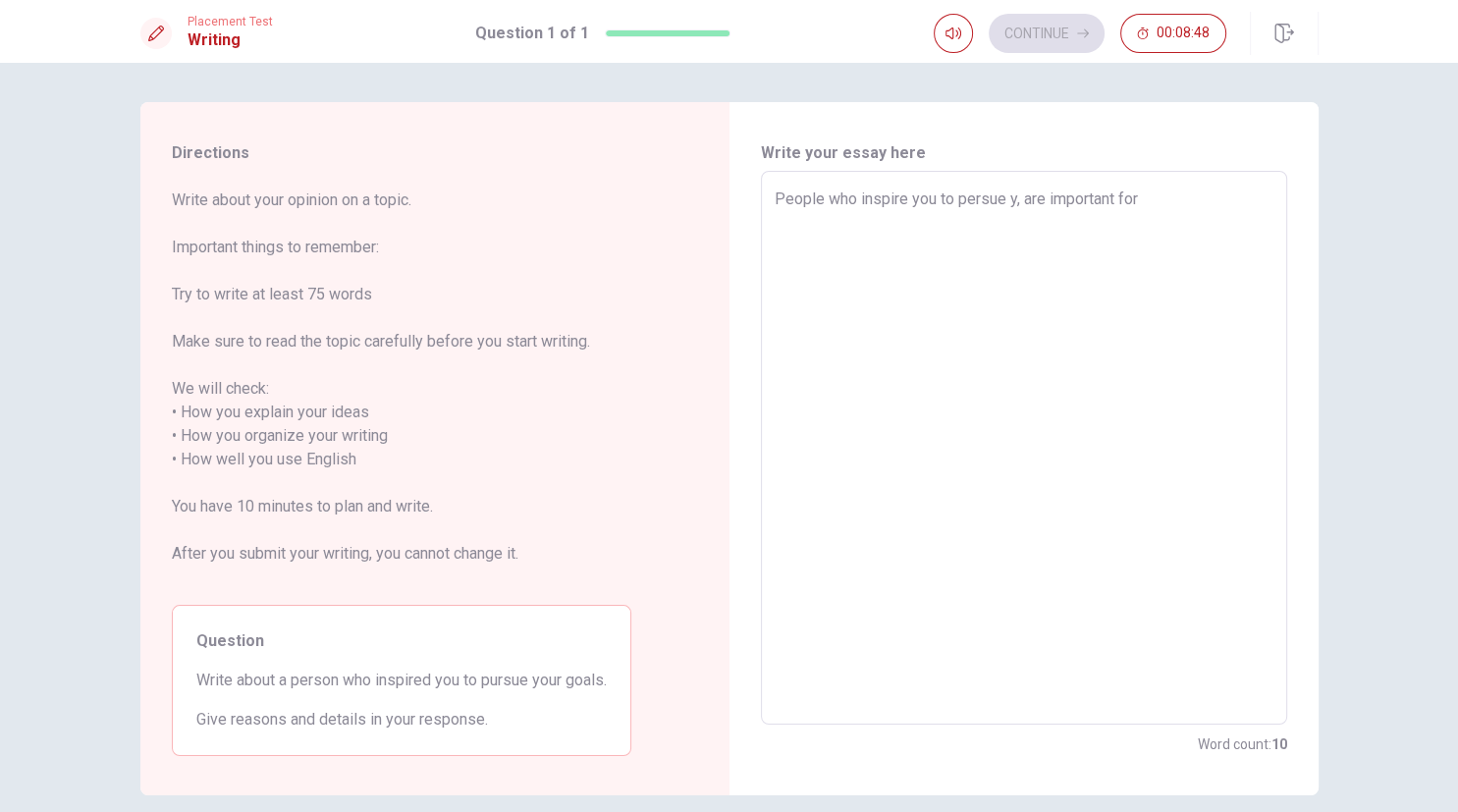 type on "People who inspire you to persue yo, are important for" 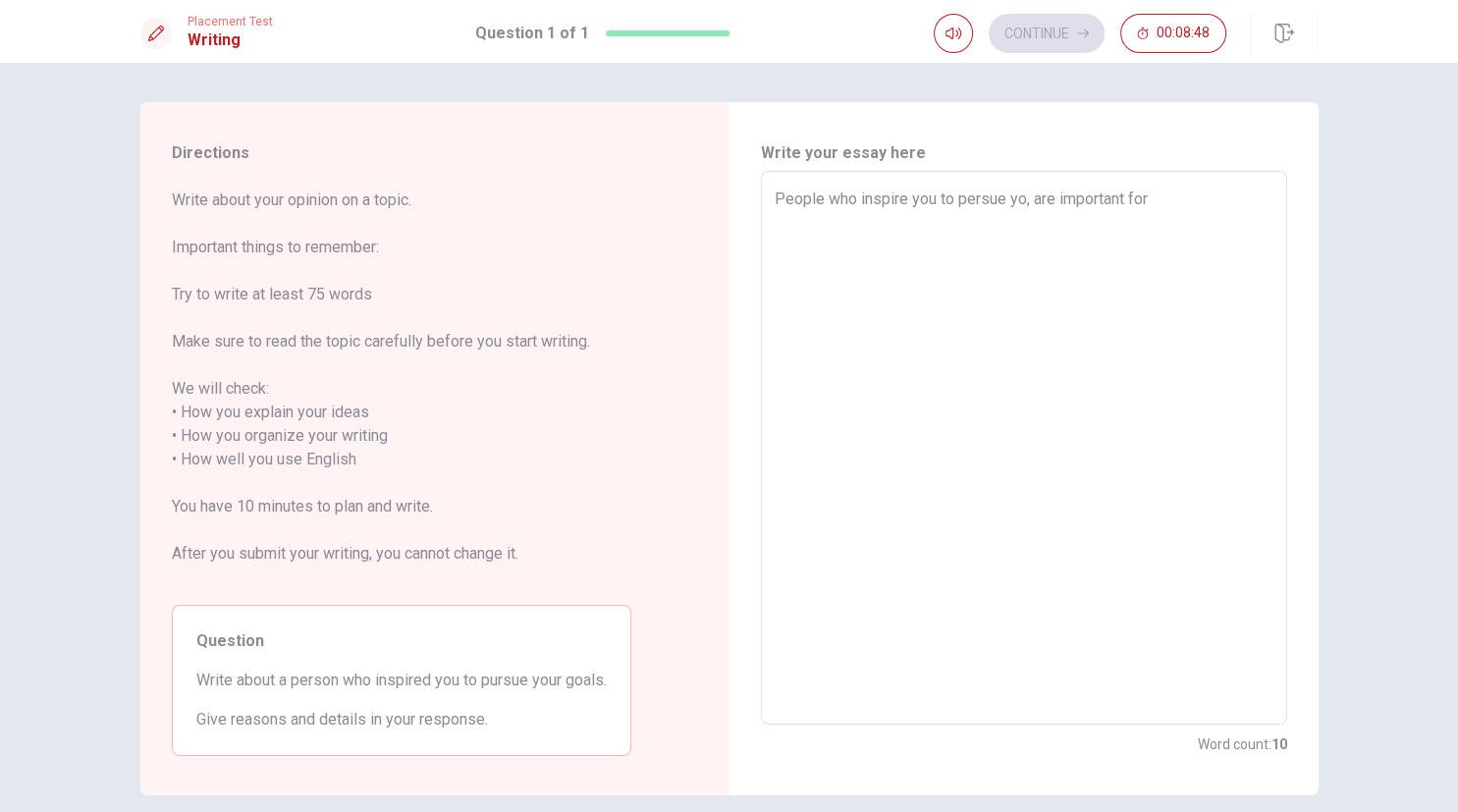 type on "x" 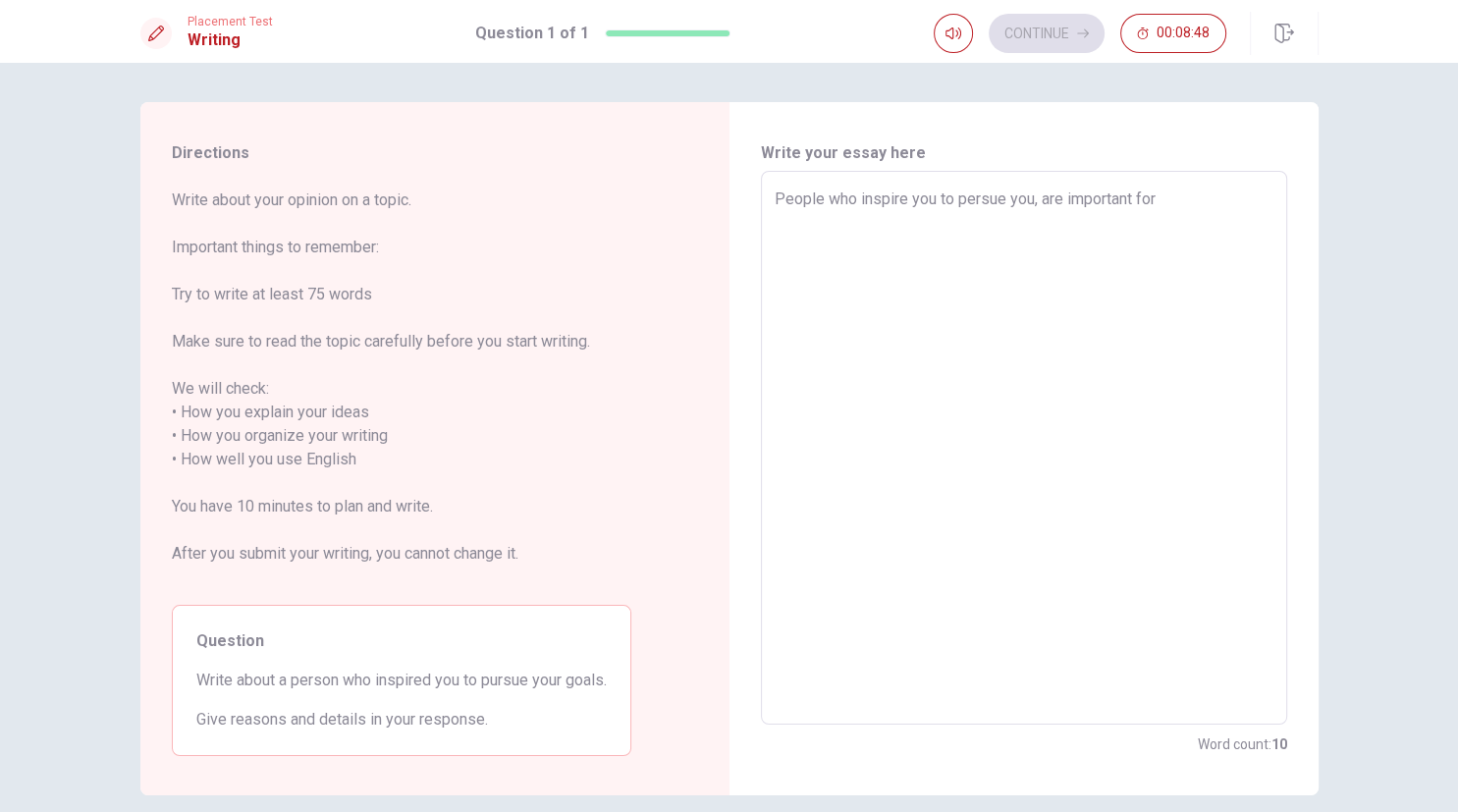 type on "x" 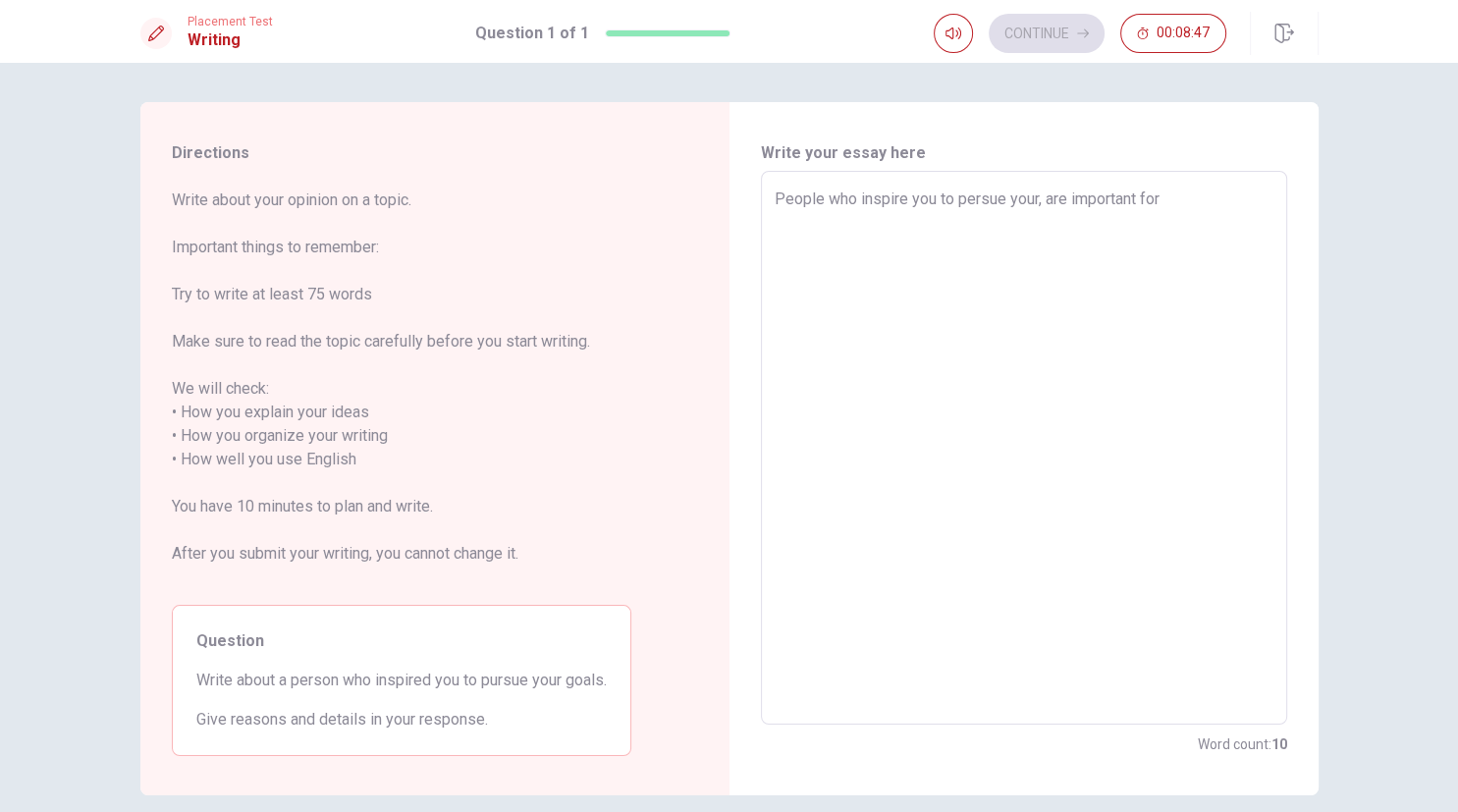 type on "x" 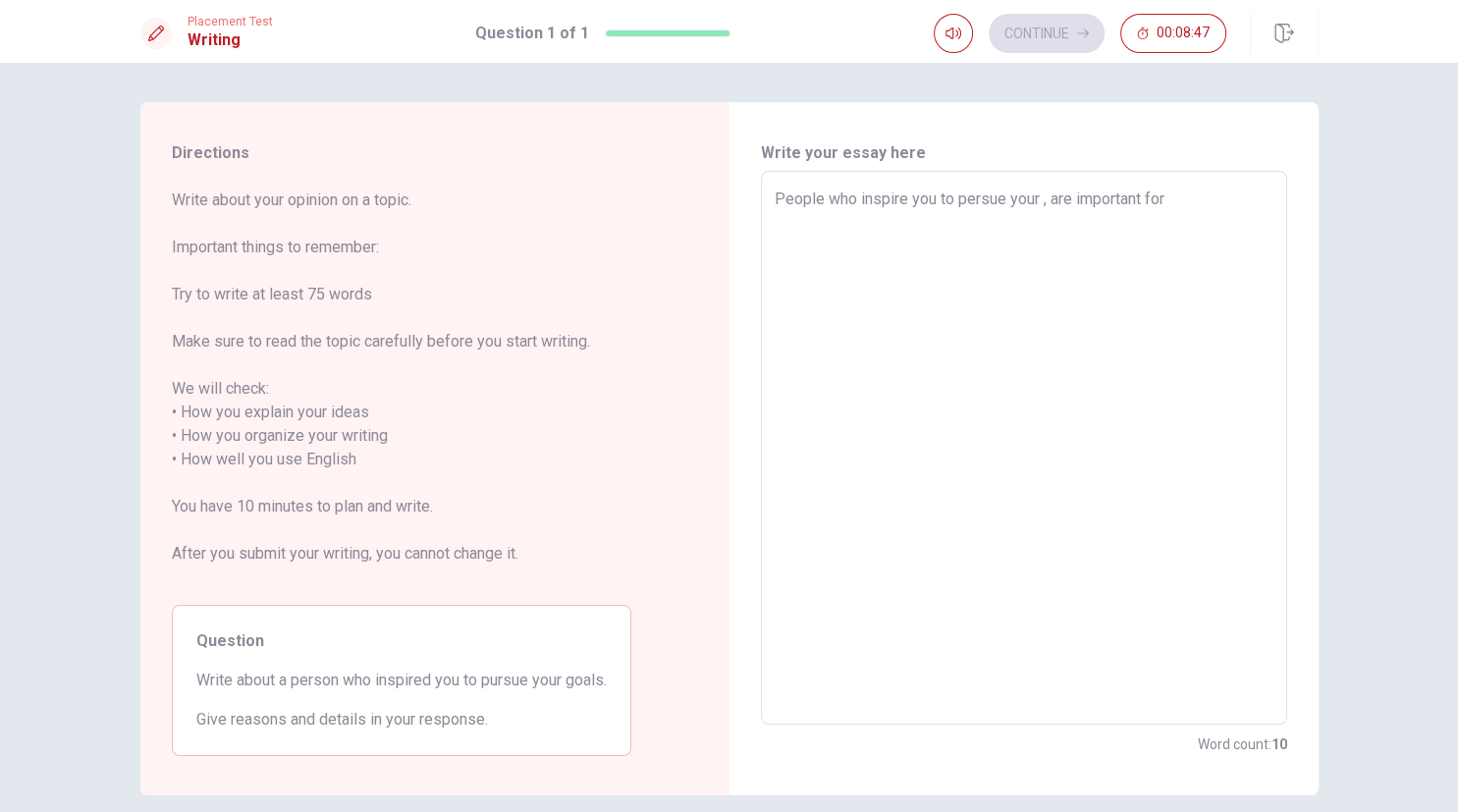 type on "x" 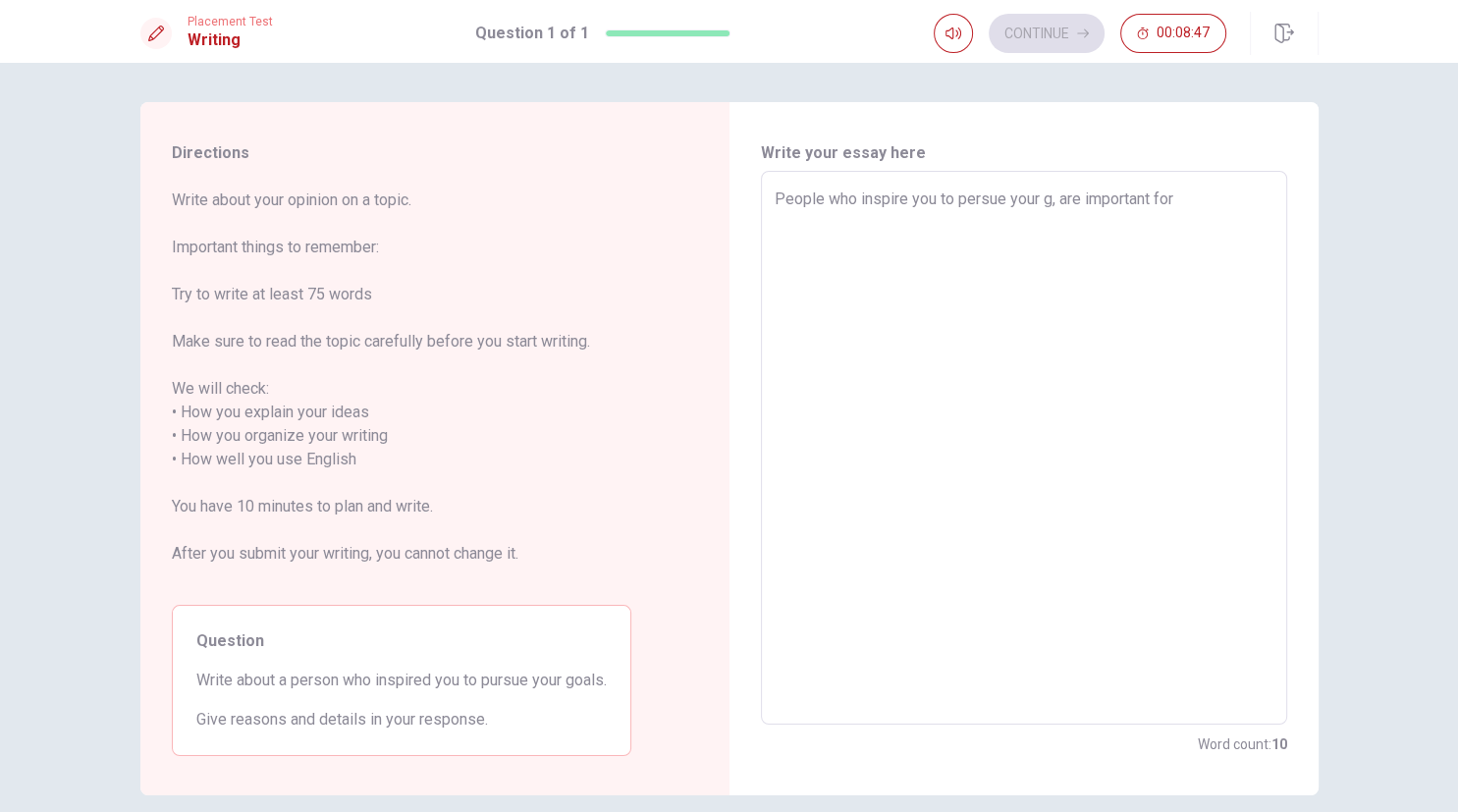 type on "x" 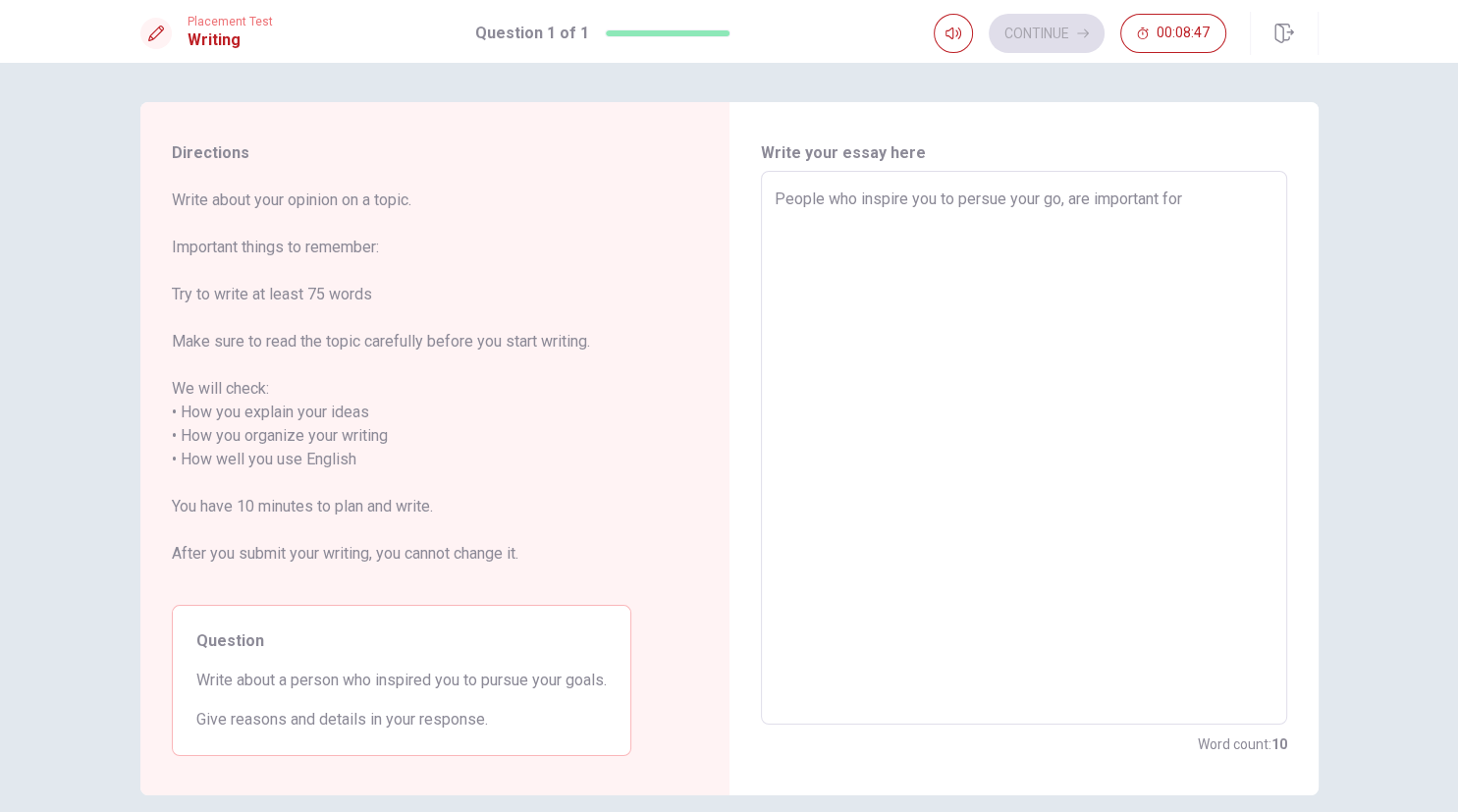 type on "x" 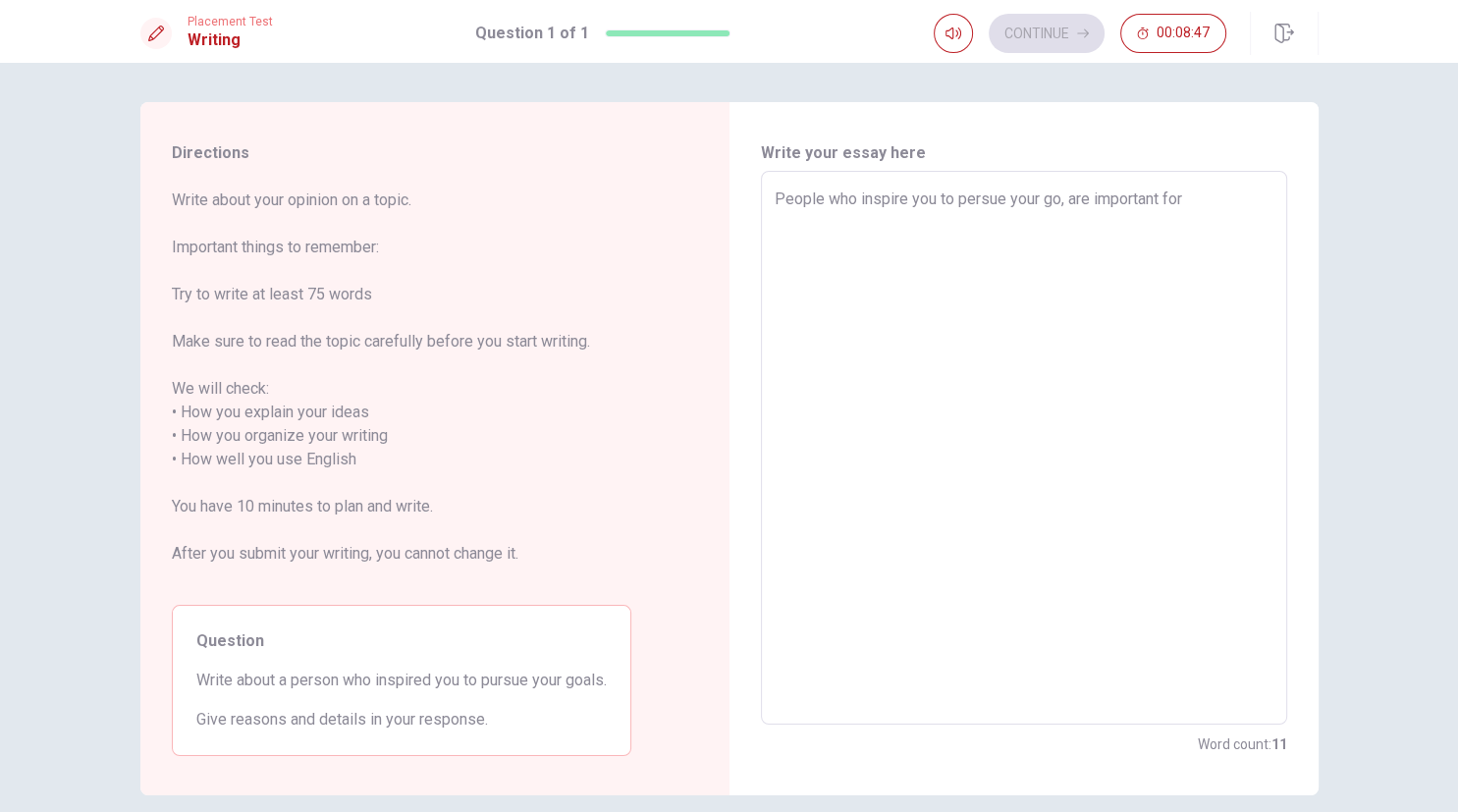 type on "People who inspire you to persue your [GEOGRAPHIC_DATA], are important for" 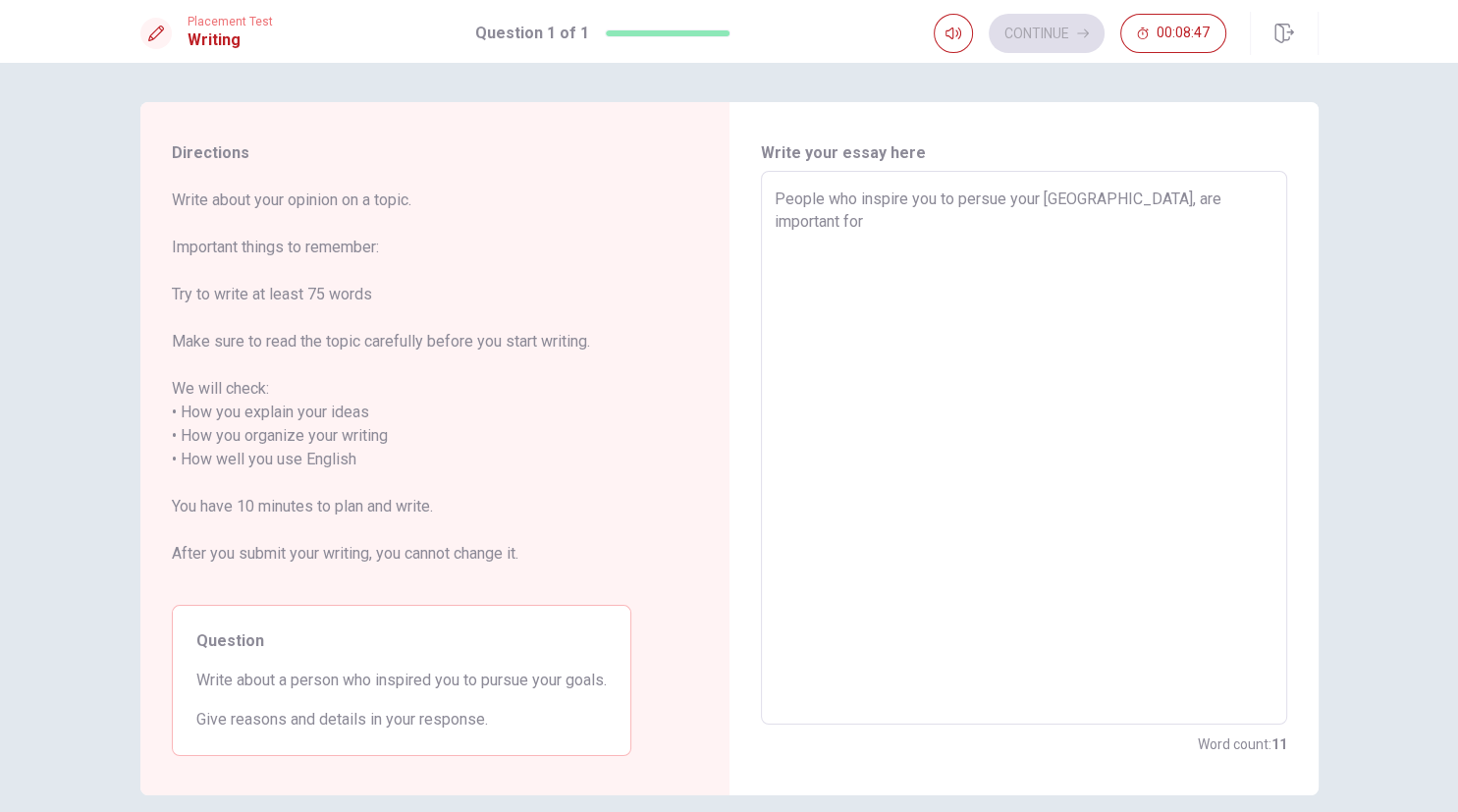 type on "x" 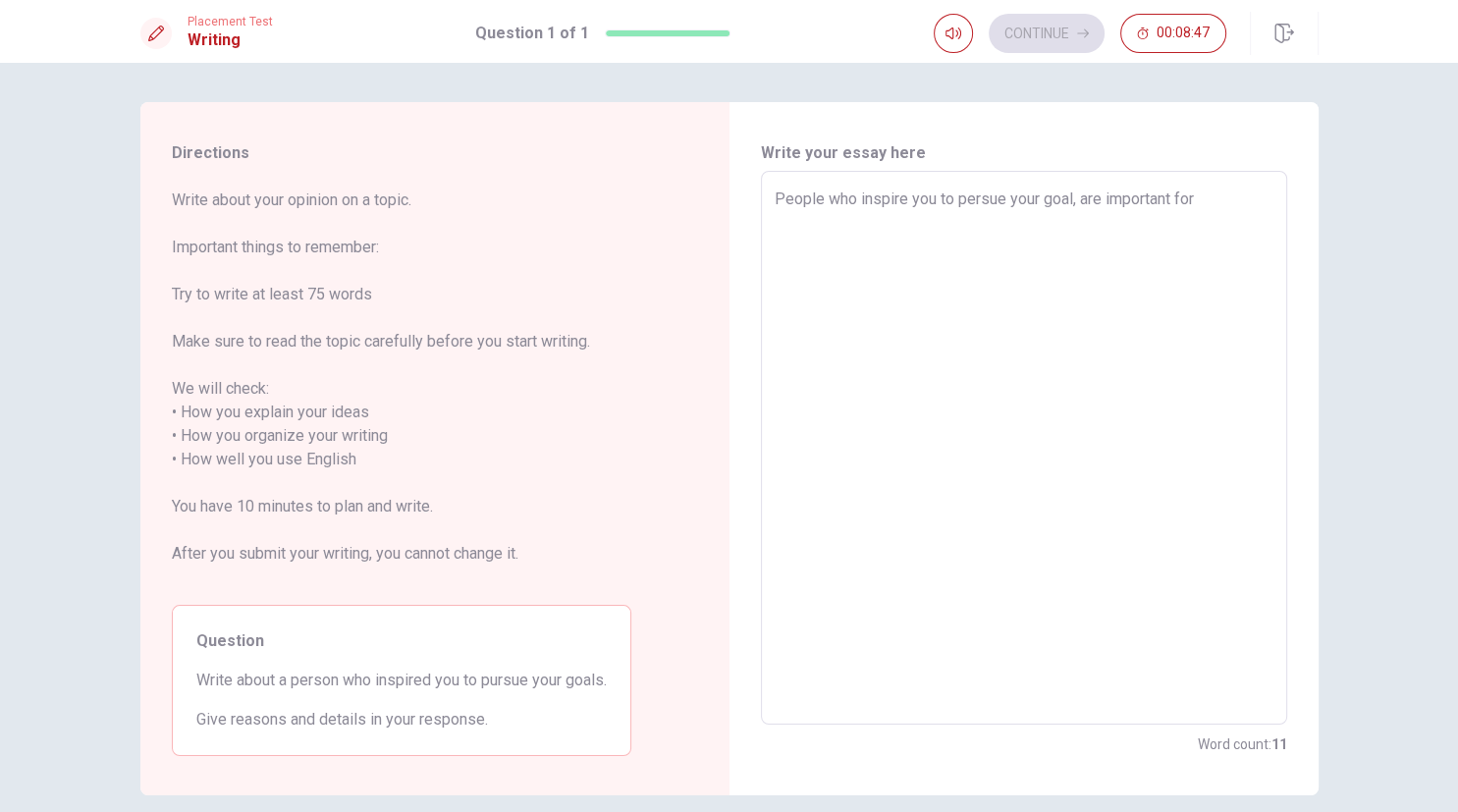 type on "x" 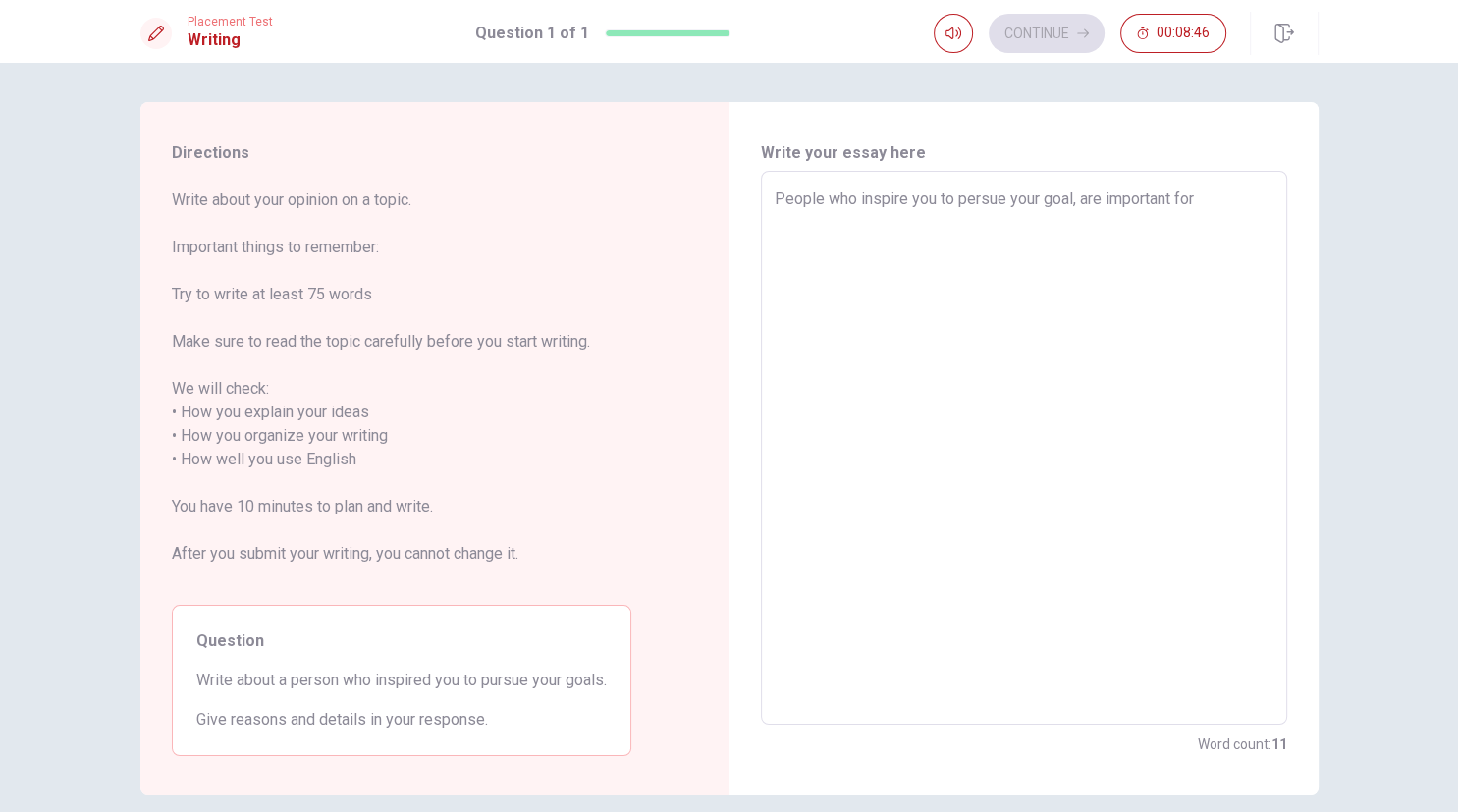 type on "People who inspire you to persue your goals, are important for" 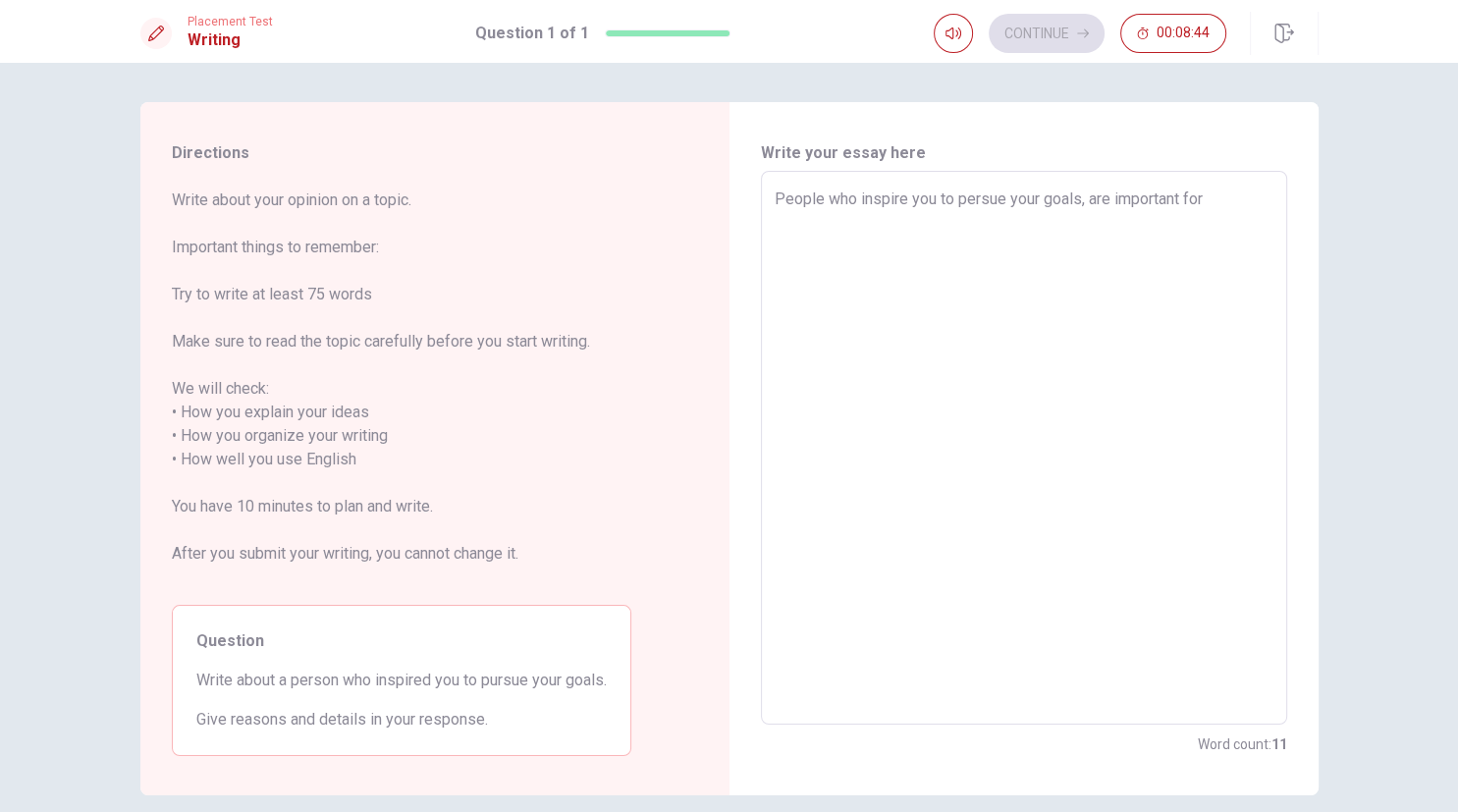 click on "People who inspire you to persue your goals, are important for" at bounding box center [1024, 448] 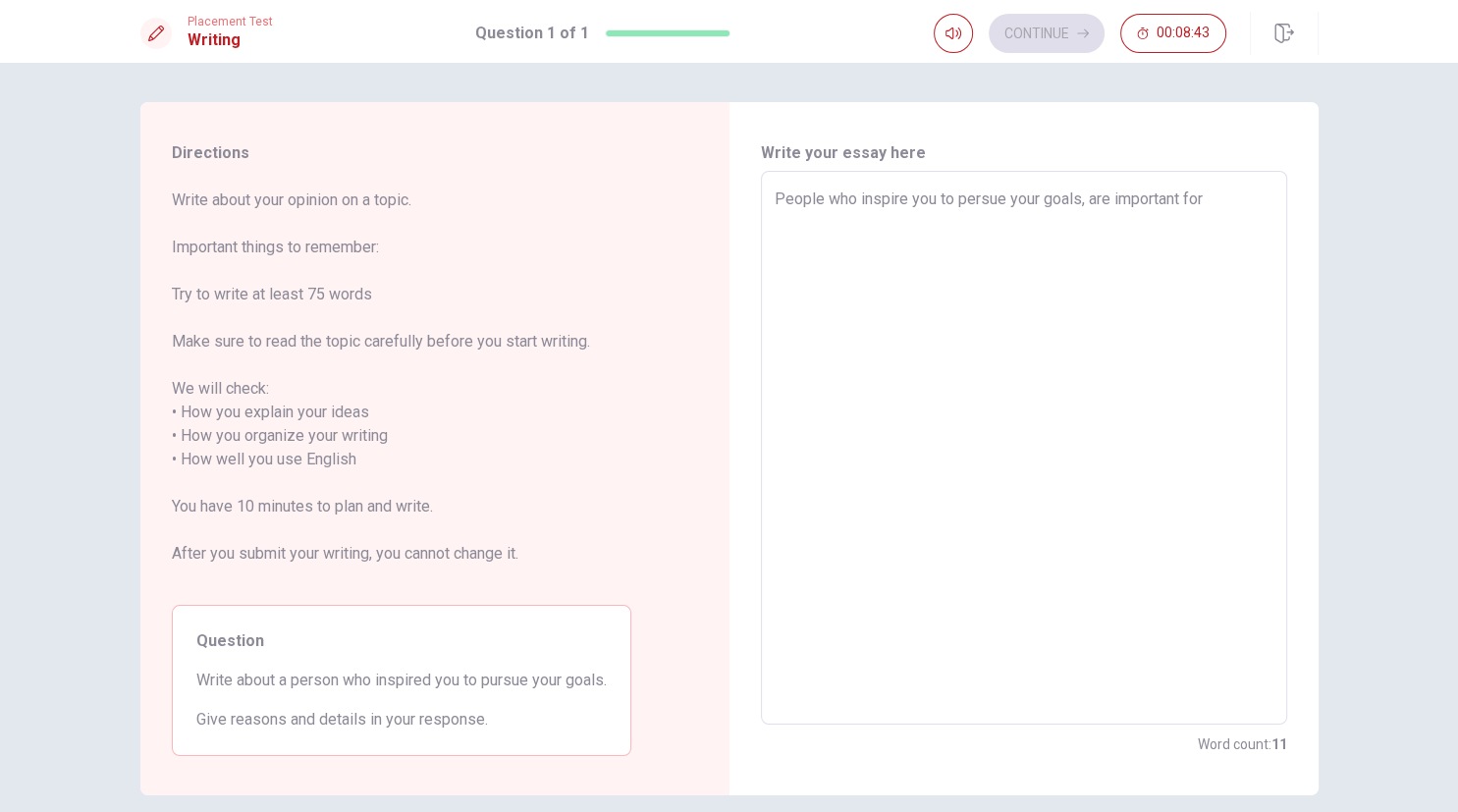 drag, startPoint x: 1203, startPoint y: 200, endPoint x: 1200, endPoint y: 210, distance: 10.440307 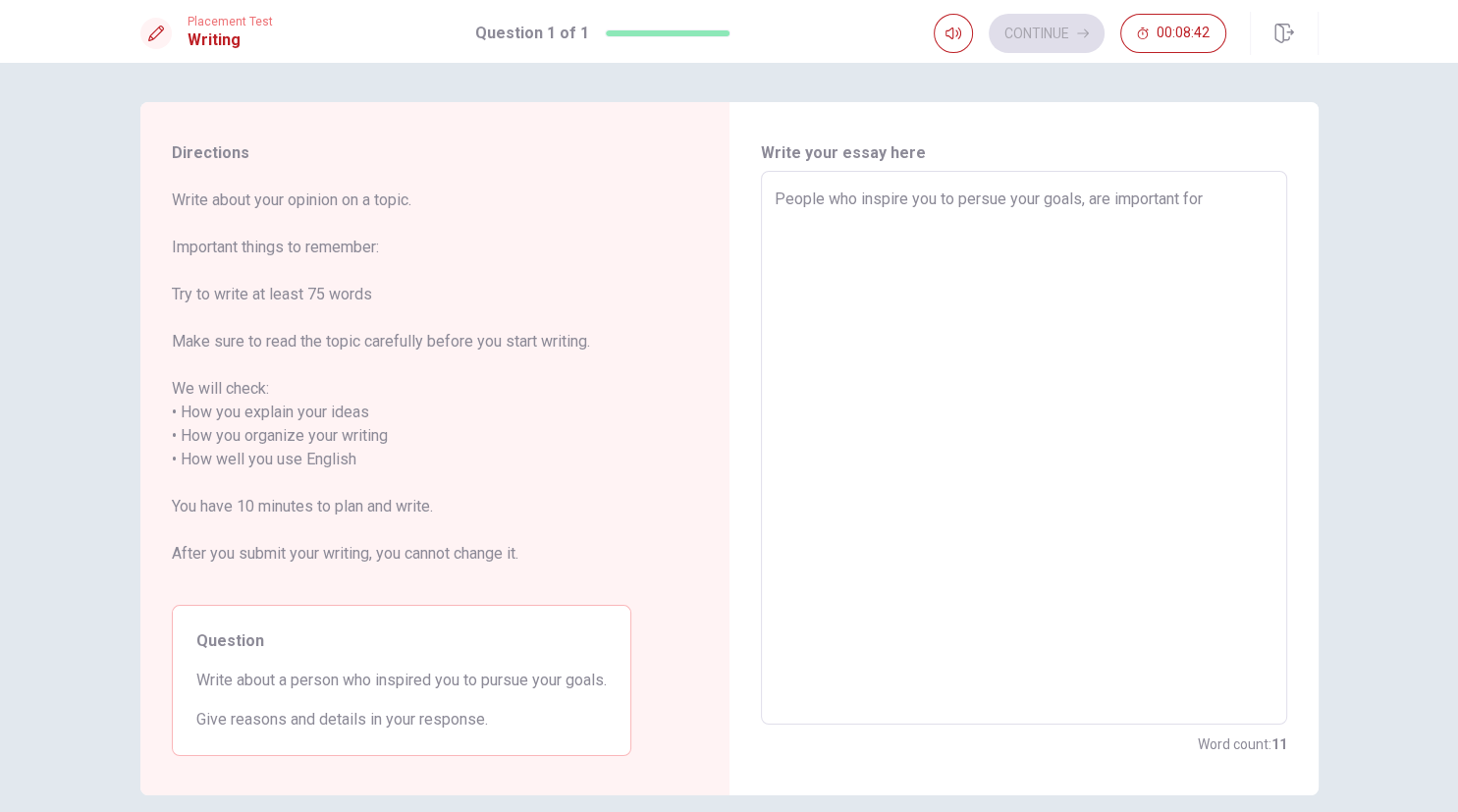 click on "People who inspire you to persue your goals, are important for" at bounding box center [1024, 448] 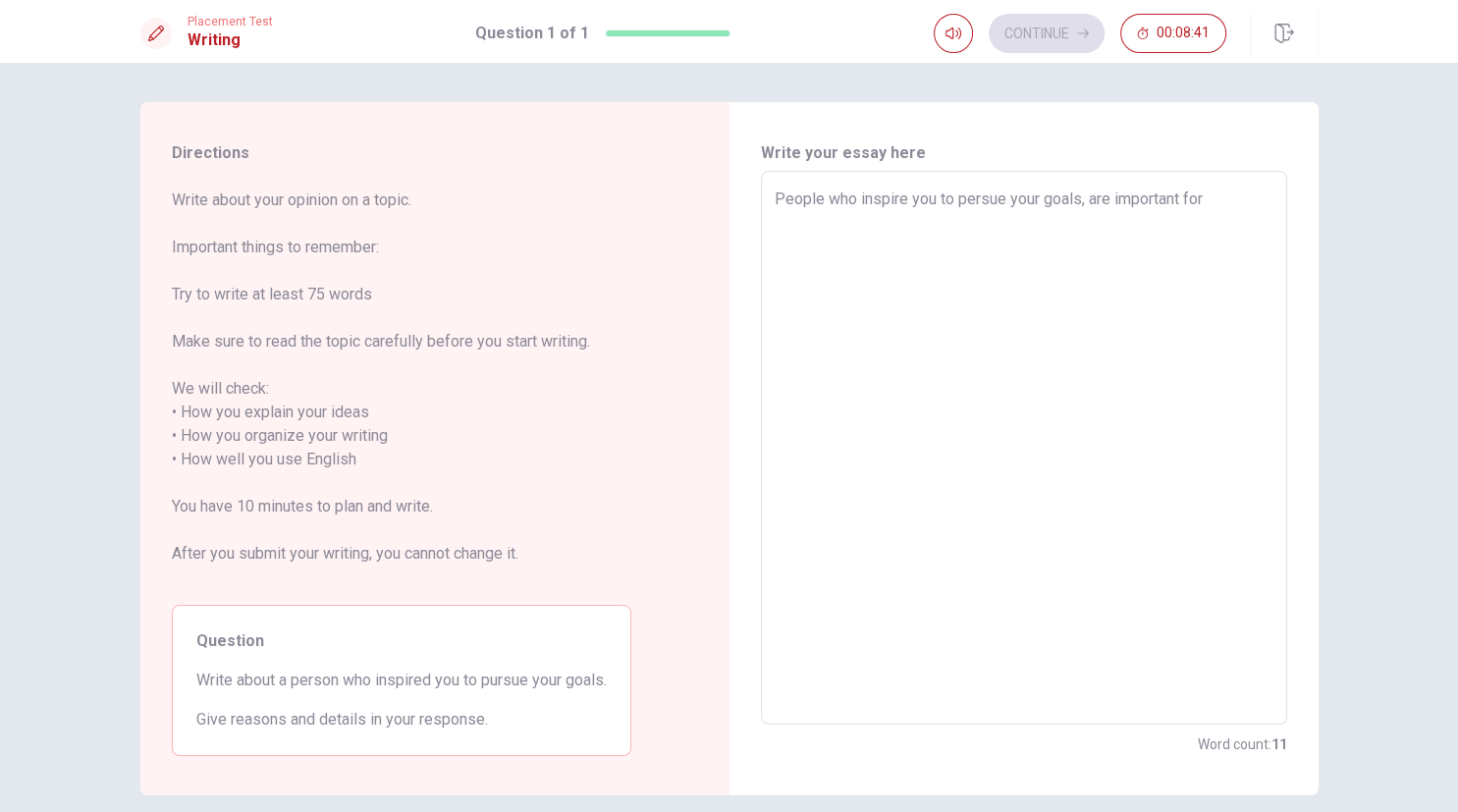 type on "People who inspire you to persue your goals, are important fo" 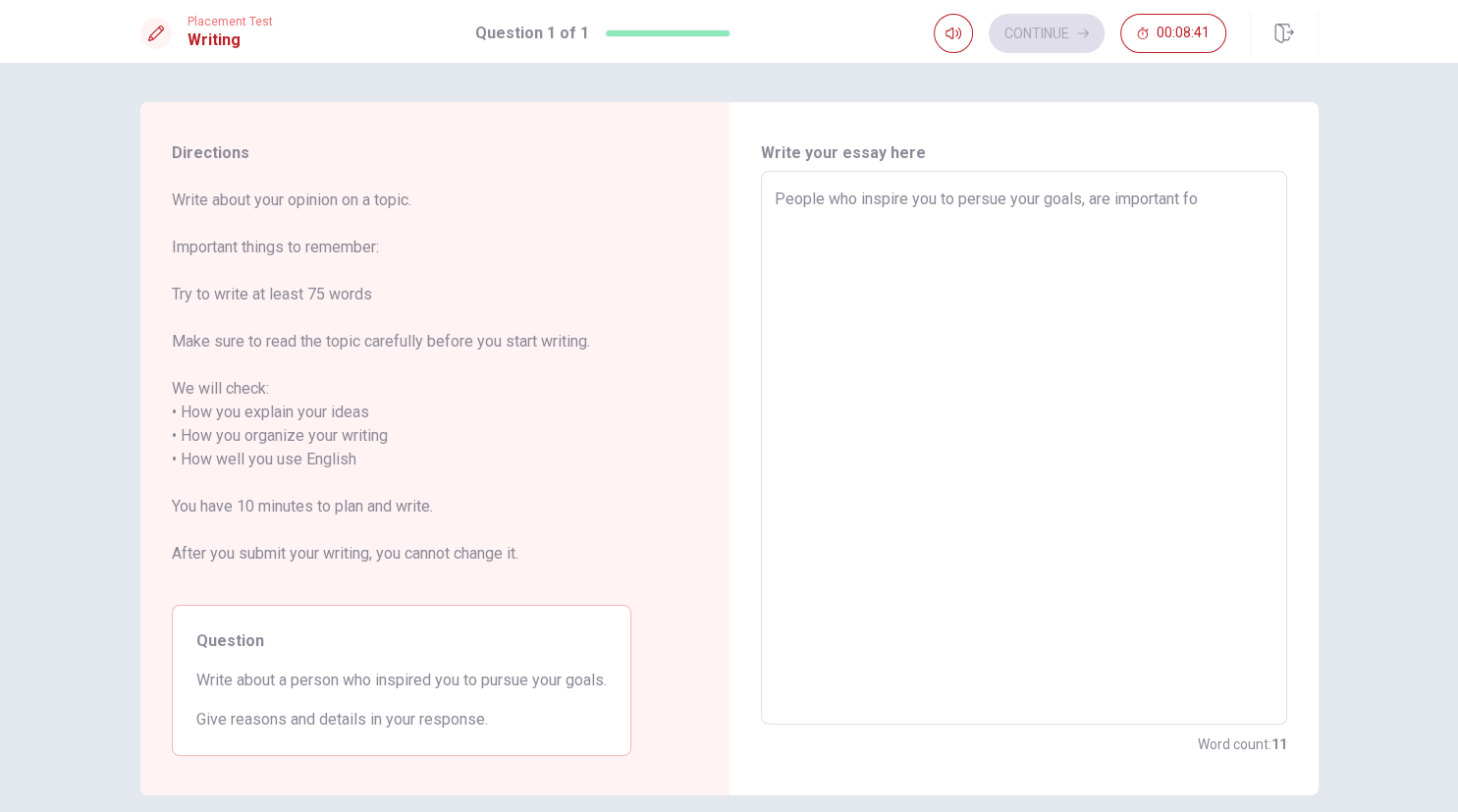 type on "x" 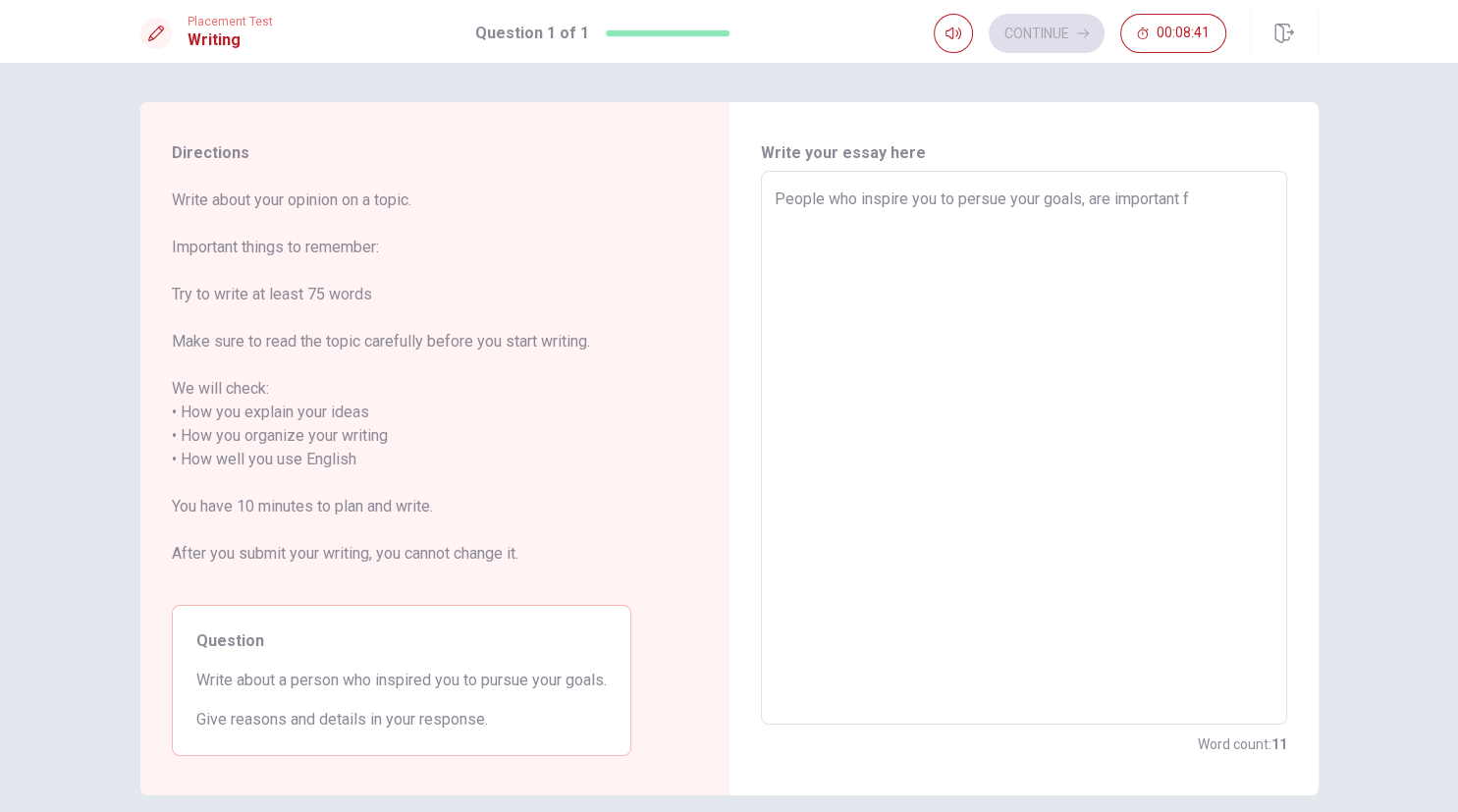 type on "x" 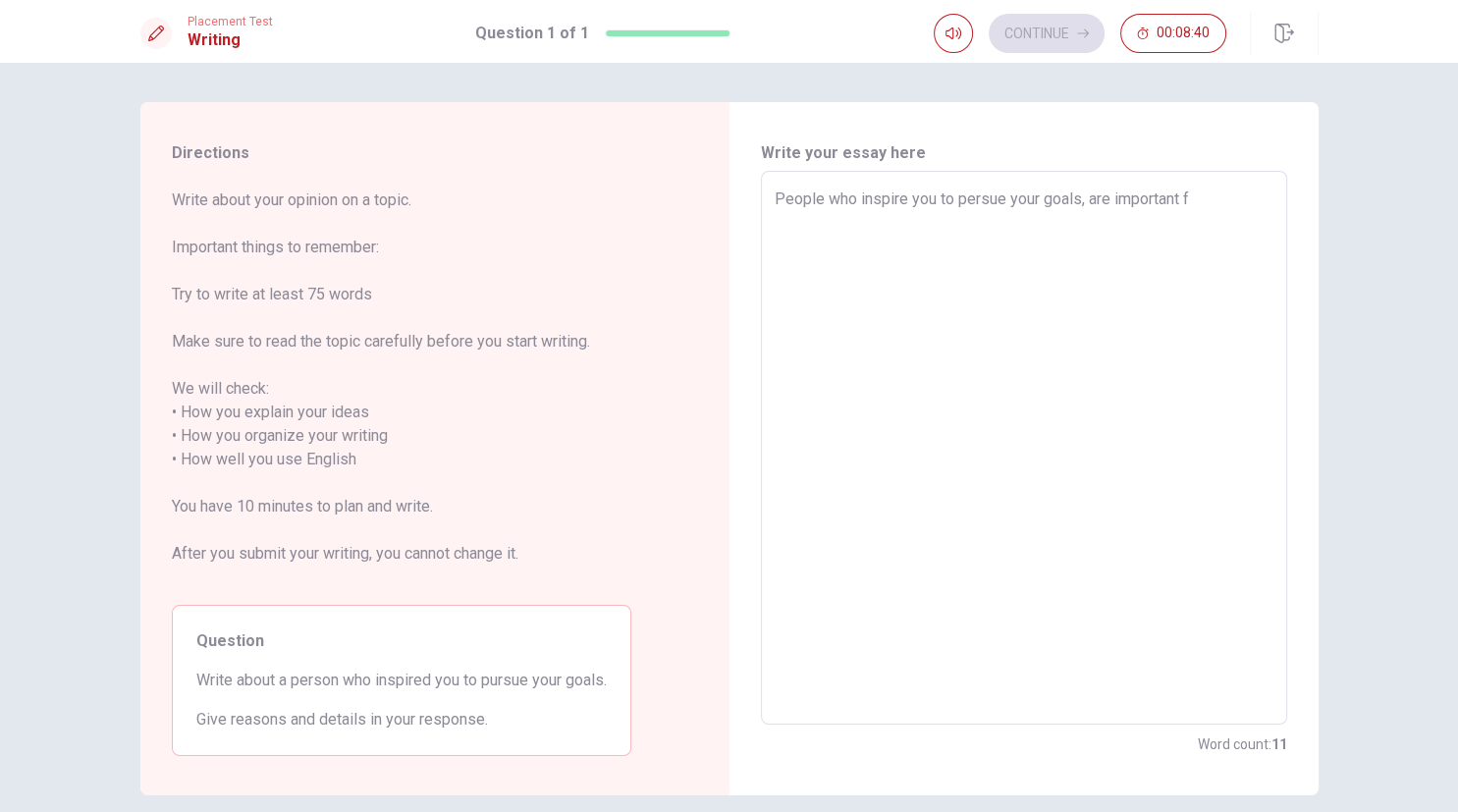 type on "People who inspire you to persue your goals, are important" 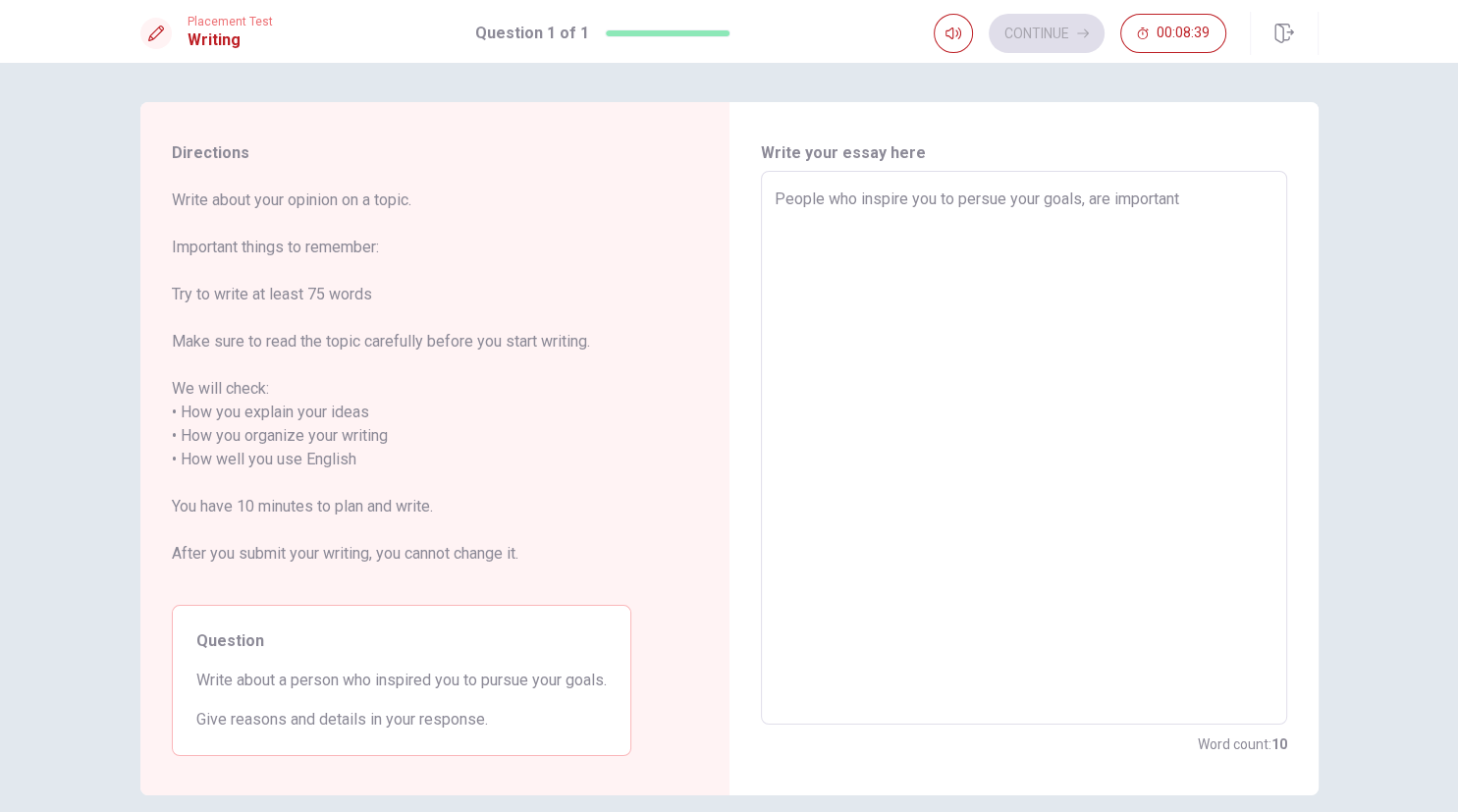 type on "x" 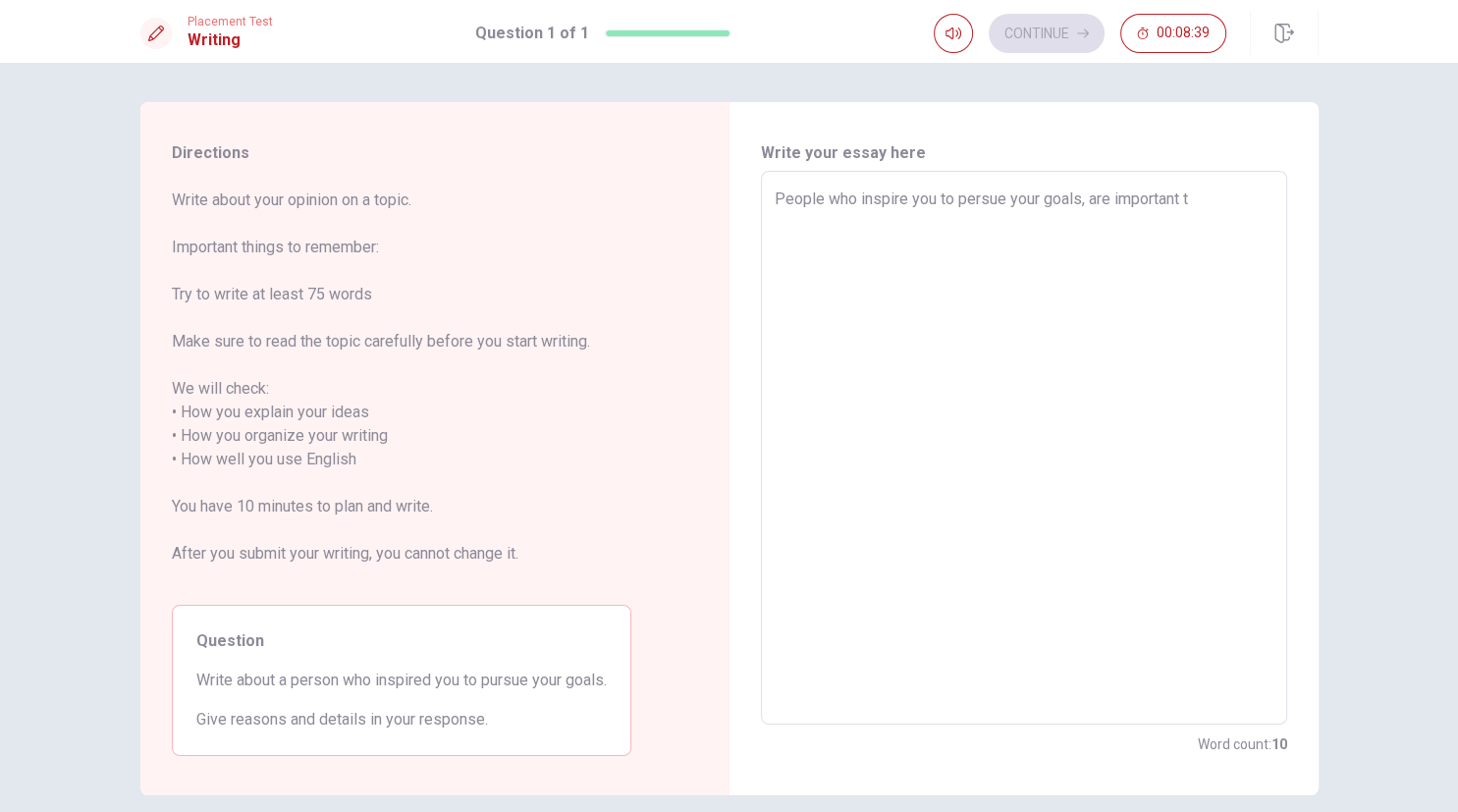 type on "x" 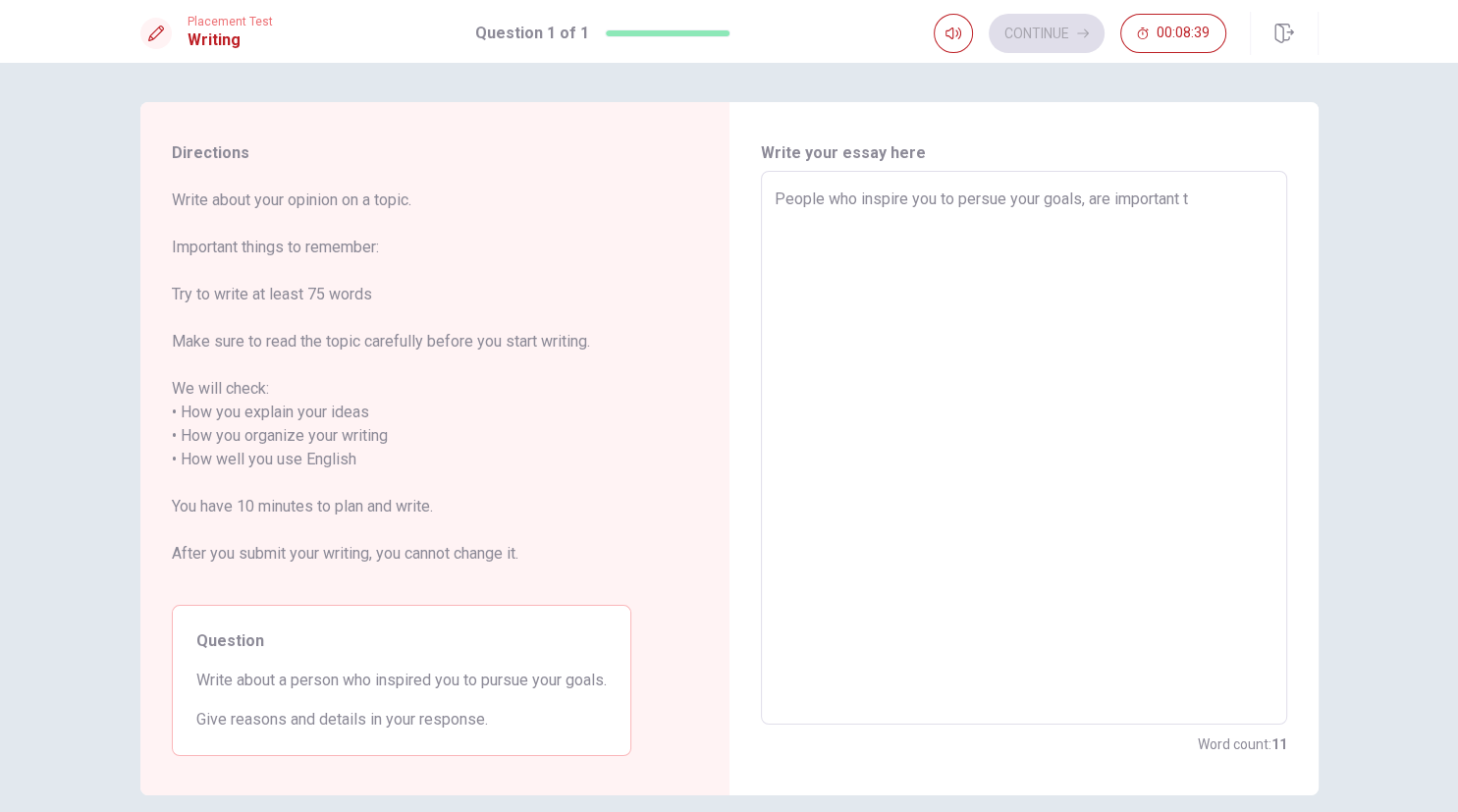type on "People who inspire you to persue your goals, are important to" 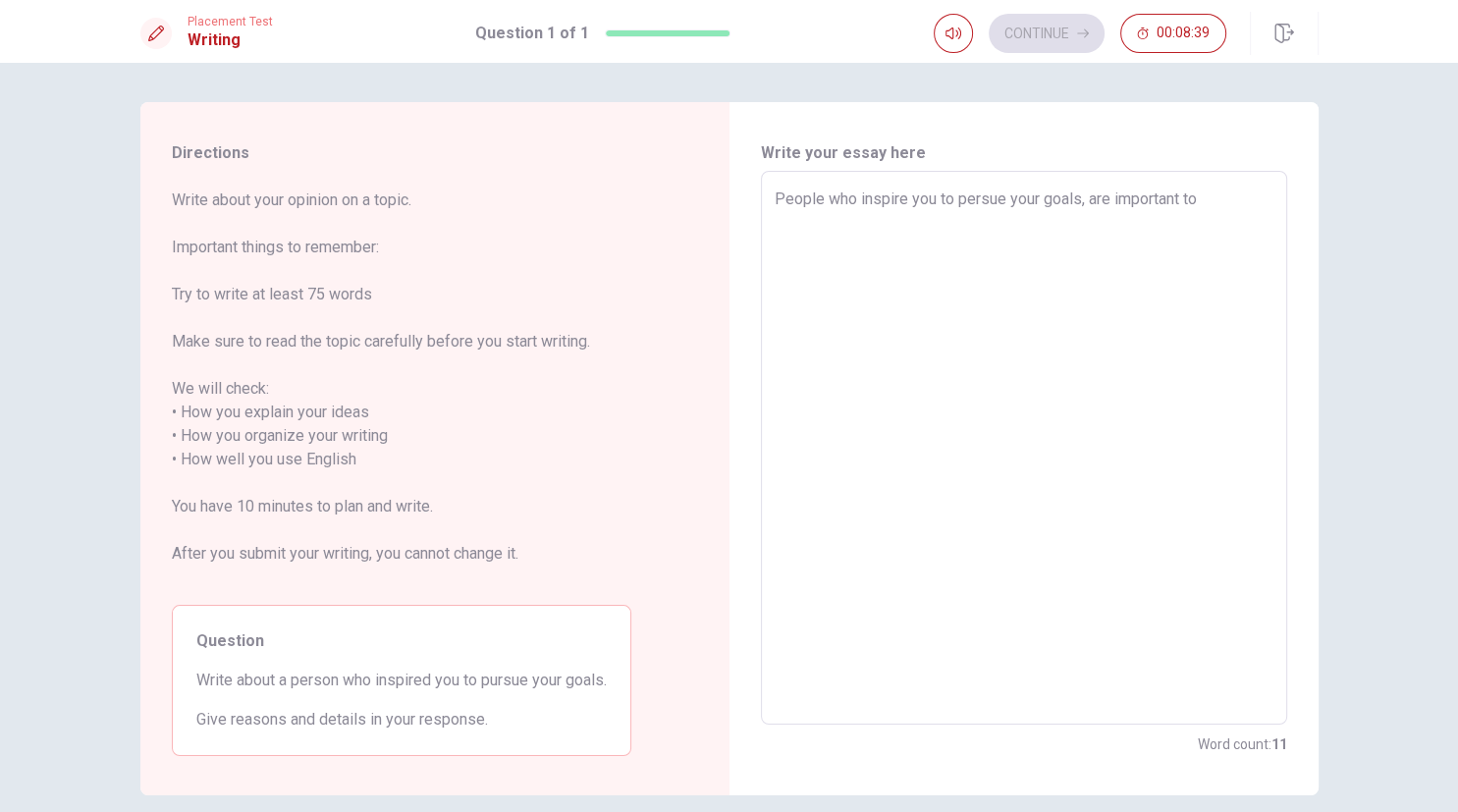 type on "x" 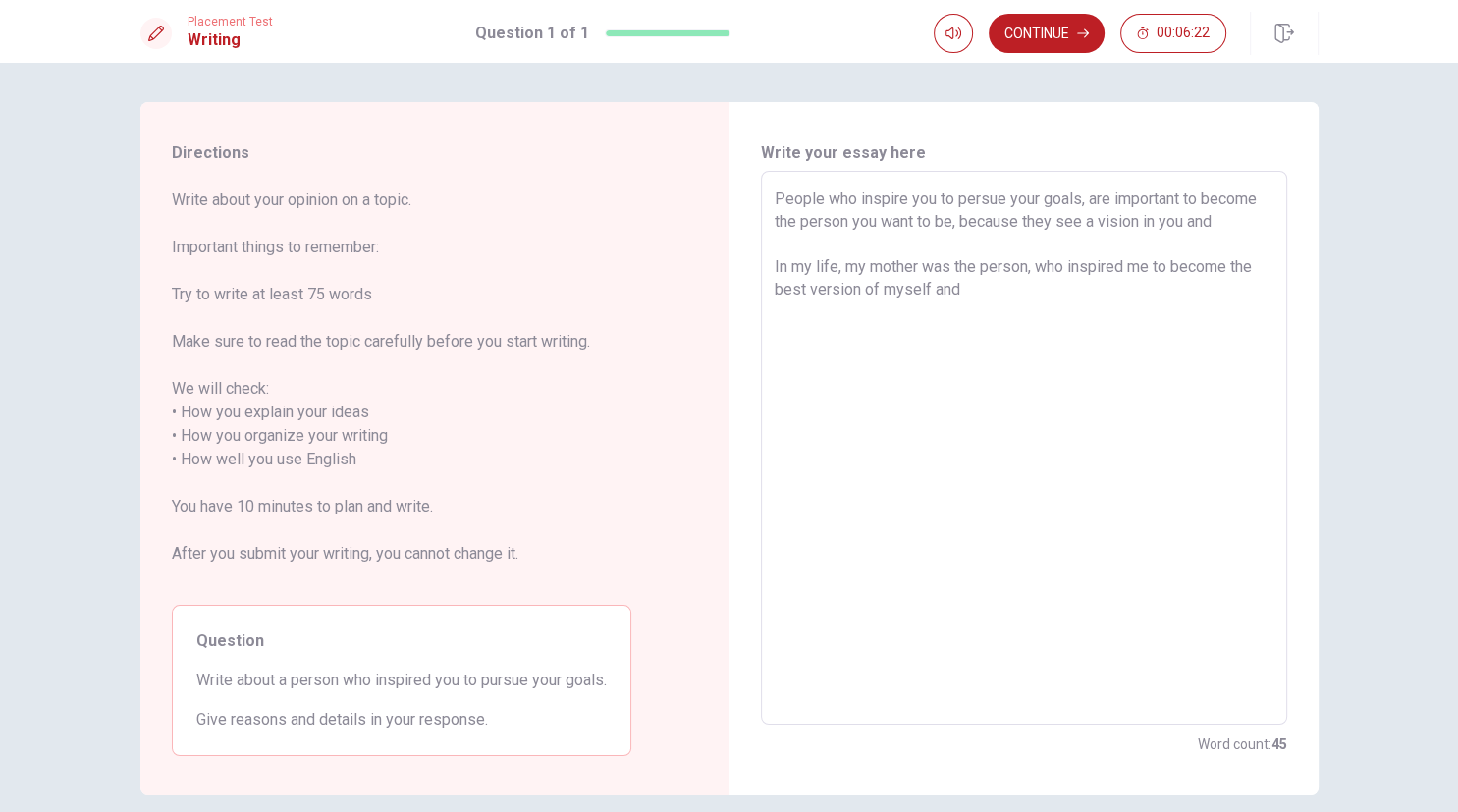 click on "People who inspire you to persue your goals, are important to become the person you want to be, because they see a vision in you and
In my life, my mother was the person, who inspired me to become the best version of myself and" at bounding box center [1024, 448] 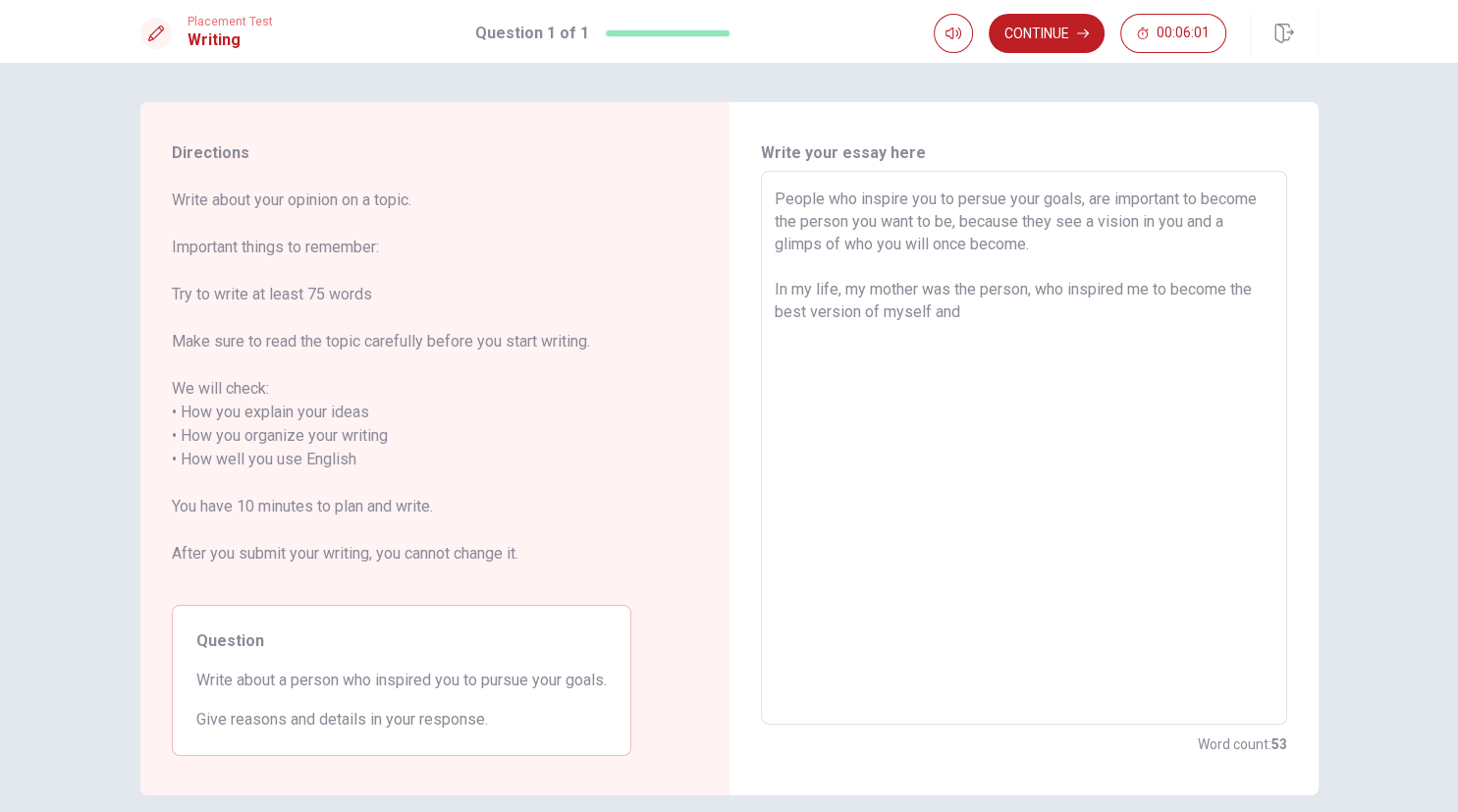 click on "People who inspire you to persue your goals, are important to become the person you want to be, because they see a vision in you and a glimps of who you will once become.
In my life, my mother was the person, who inspired me to become the best version of myself and" at bounding box center (1024, 448) 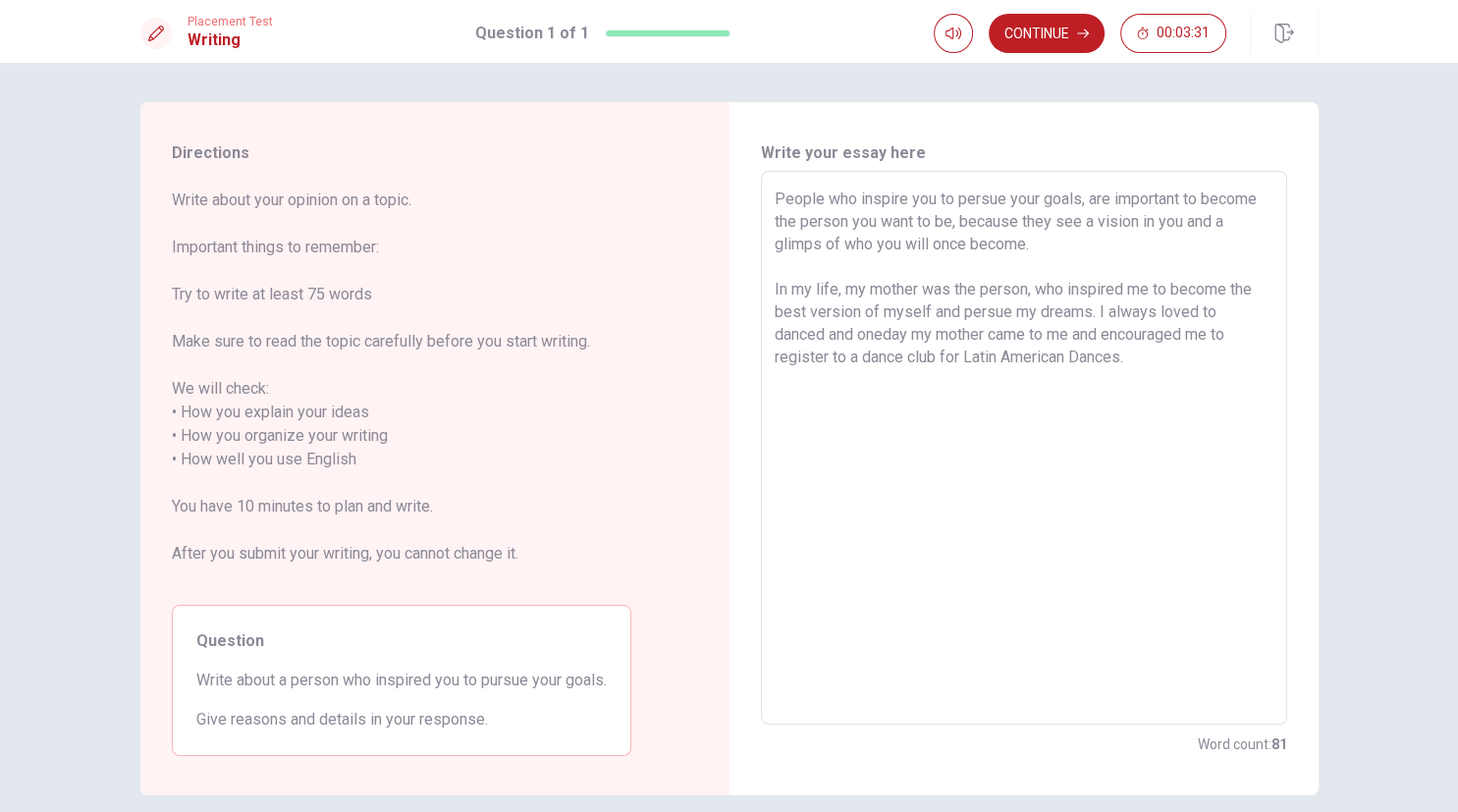 click on "People who inspire you to persue your goals, are important to become the person you want to be, because they see a vision in you and a glimps of who you will once become.
In my life, my mother was the person, who inspired me to become the best version of myself and persue my dreams. I always loved to danced and oneday my mother came to me and encouraged me to register to a dance club for Latin American Dances." at bounding box center [1024, 448] 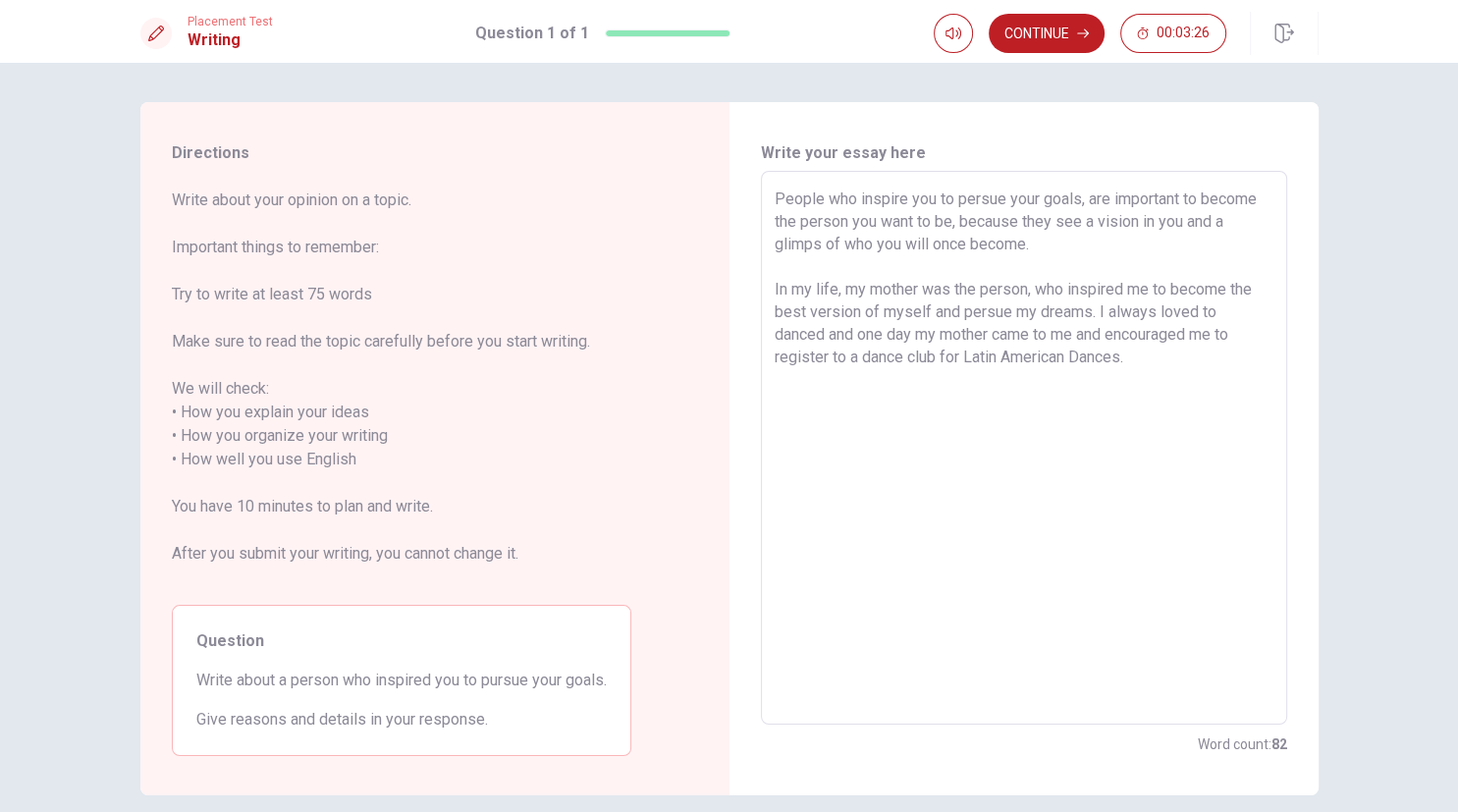 click on "People who inspire you to persue your goals, are important to become the person you want to be, because they see a vision in you and a glimps of who you will once become.
In my life, my mother was the person, who inspired me to become the best version of myself and persue my dreams. I always loved to danced and one day my mother came to me and encouraged me to register to a dance club for Latin American Dances." at bounding box center [1024, 448] 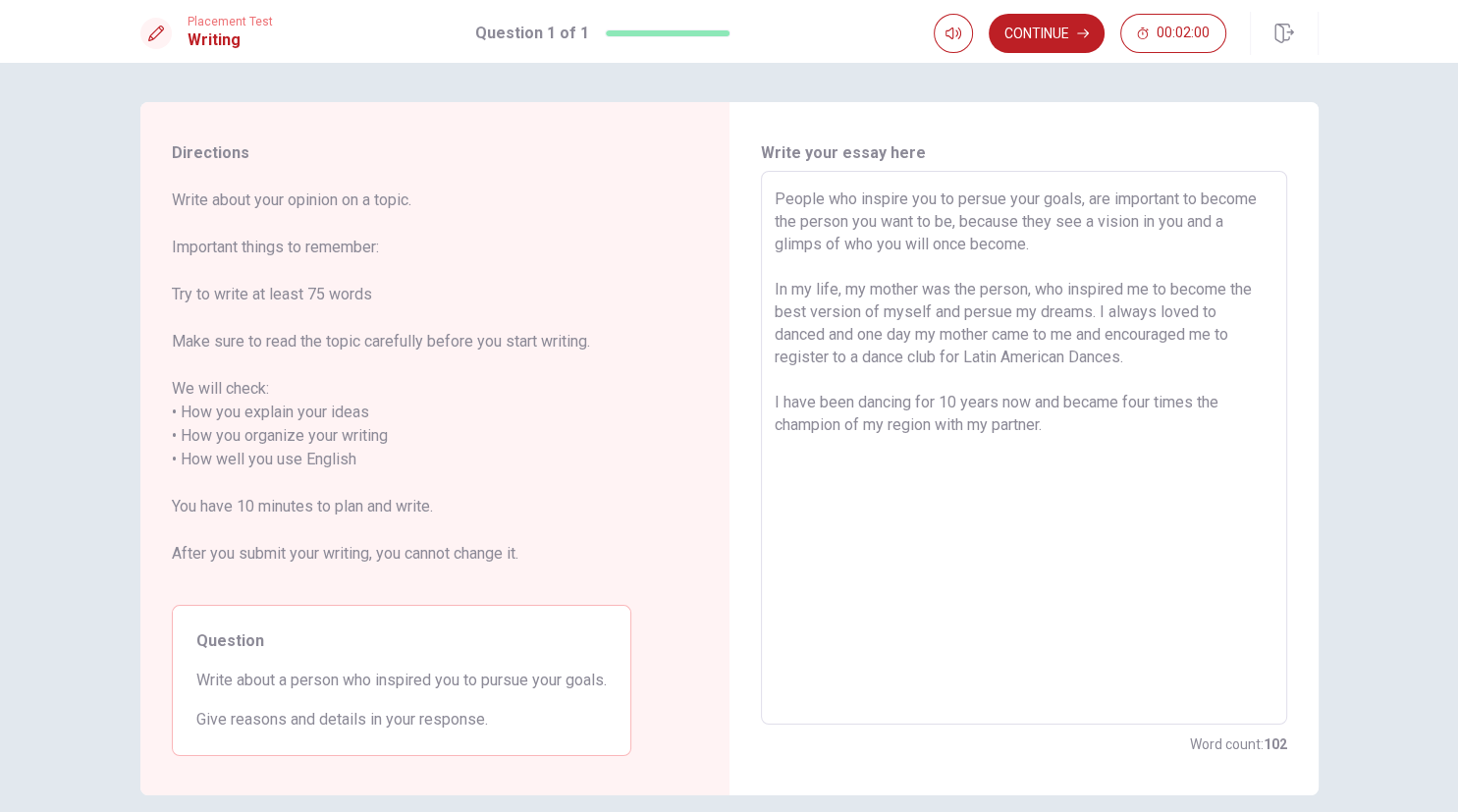drag, startPoint x: 772, startPoint y: 195, endPoint x: 1020, endPoint y: 244, distance: 252.7944 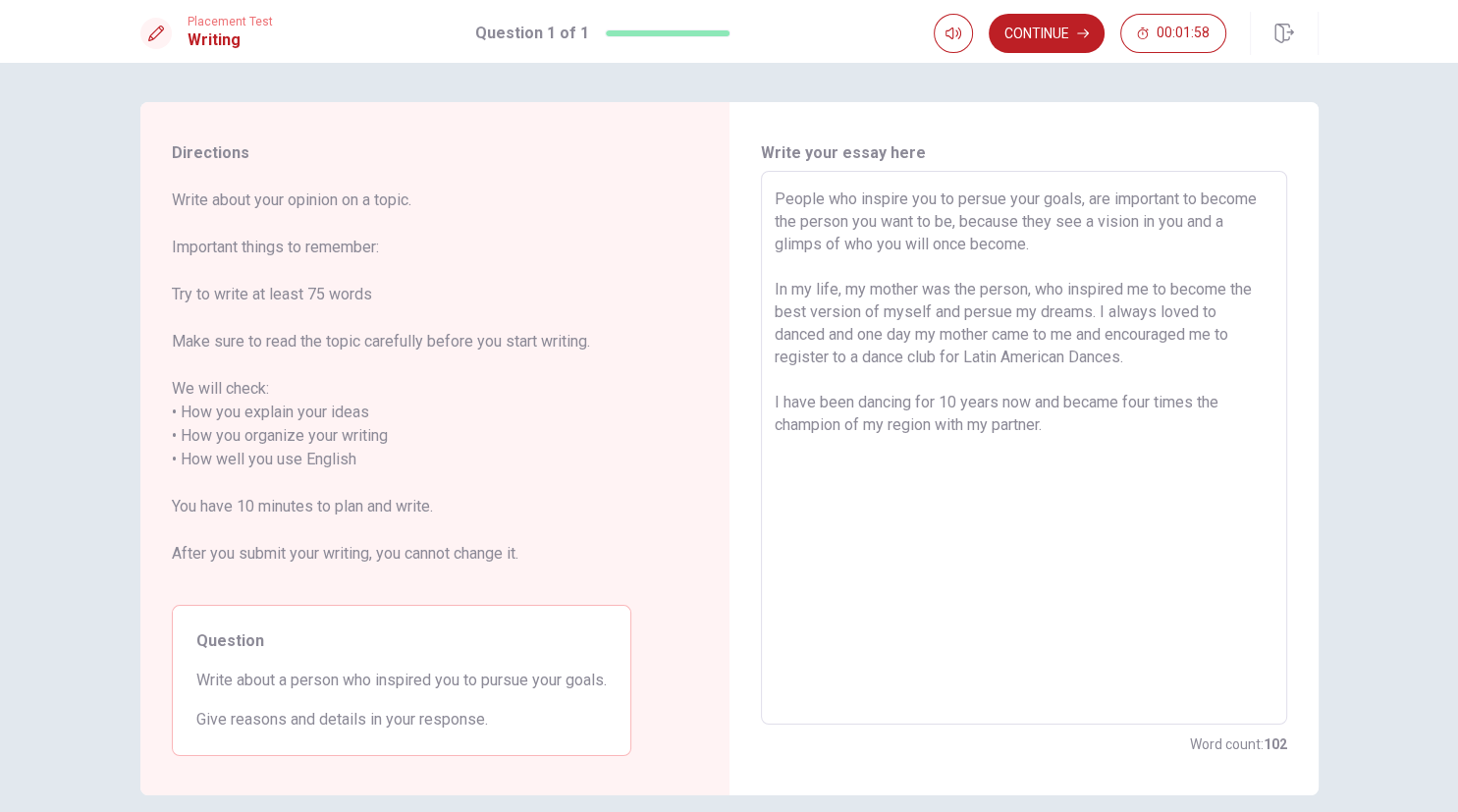 drag, startPoint x: 1032, startPoint y: 242, endPoint x: 771, endPoint y: 198, distance: 264.68283 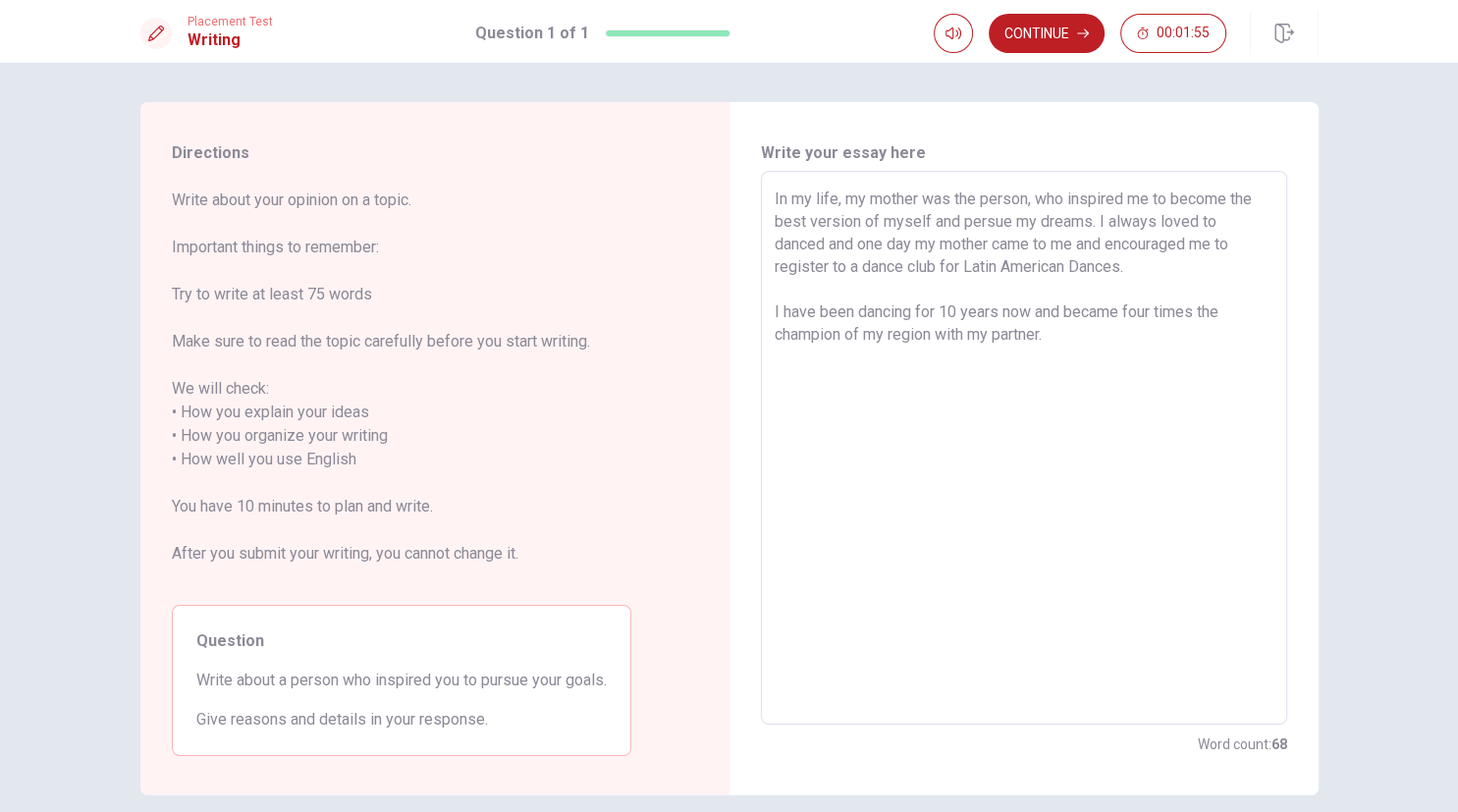 click on "In my life, my mother was the person, who inspired me to become the best version of myself and persue my dreams. I always loved to danced and one day my mother came to me and encouraged me to register to a dance club for Latin American Dances.
I have been dancing for 10 years now and became four times the champion of my region with my partner.
x ​" at bounding box center [1024, 448] 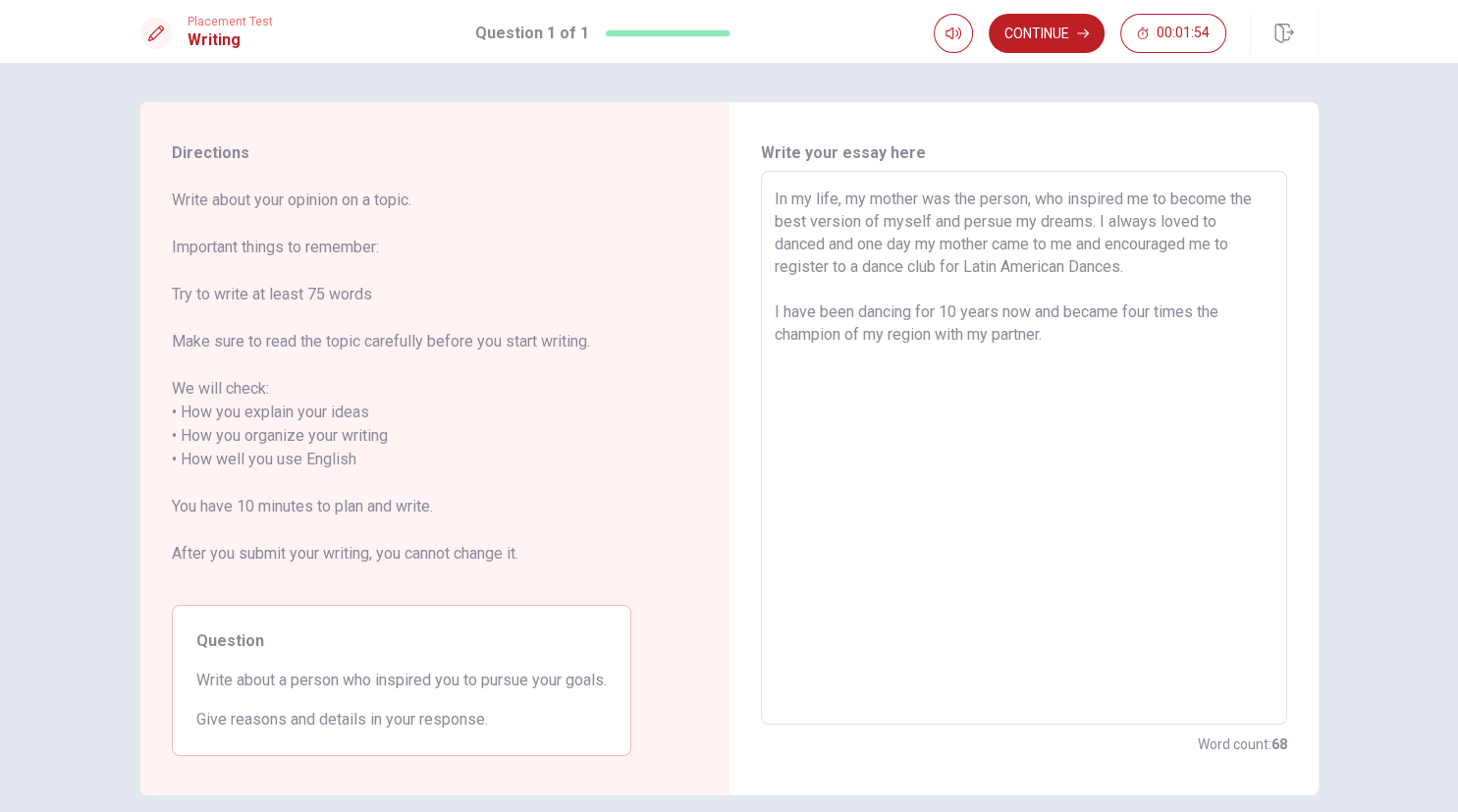click on "In my life, my mother was the person, who inspired me to become the best version of myself and persue my dreams. I always loved to danced and one day my mother came to me and encouraged me to register to a dance club for Latin American Dances.
I have been dancing for 10 years now and became four times the champion of my region with my partner." at bounding box center (1024, 448) 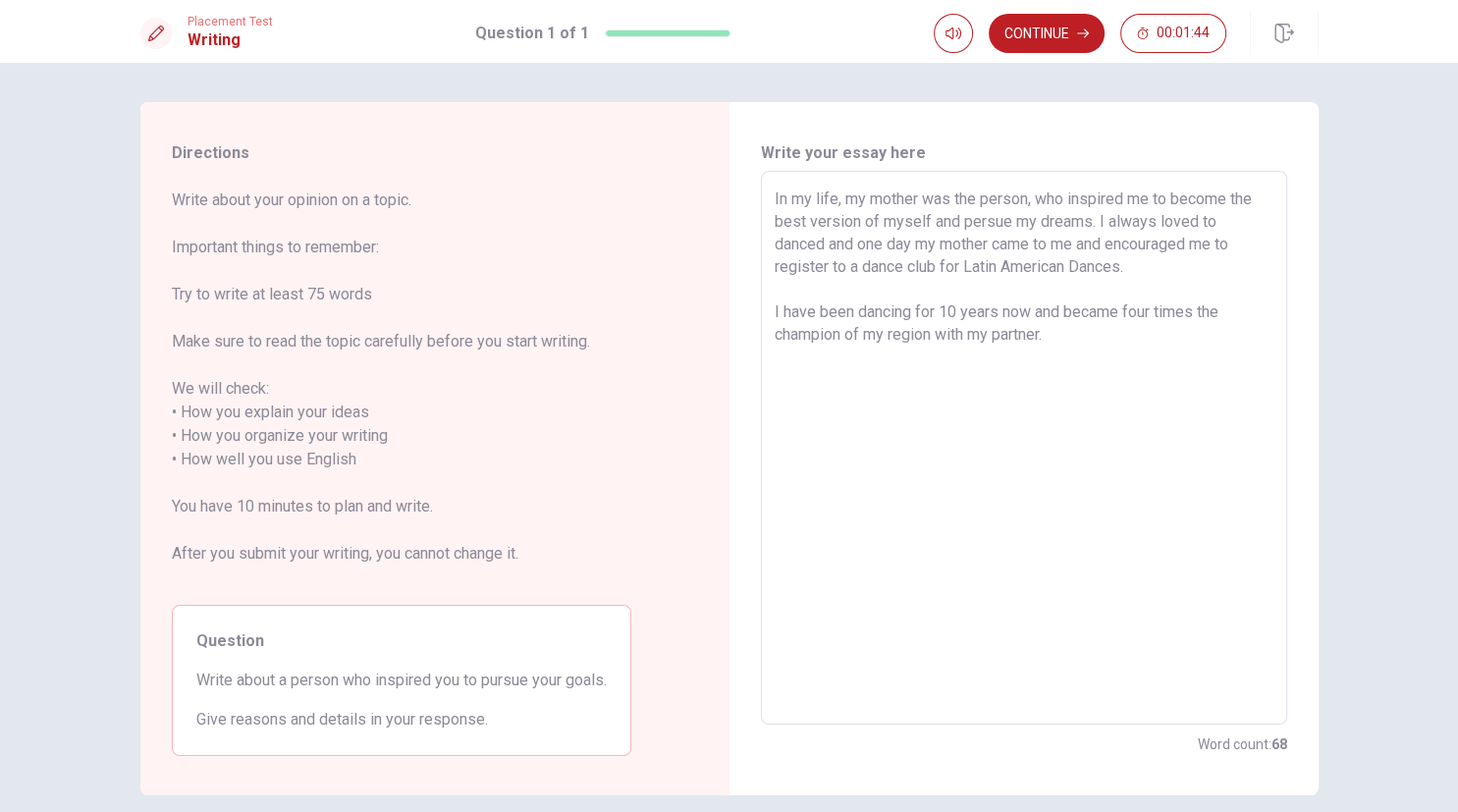 click on "In my life, my mother was the person, who inspired me to become the best version of myself and persue my dreams. I always loved to danced and one day my mother came to me and encouraged me to register to a dance club for Latin American Dances.
I have been dancing for 10 years now and became four times the champion of my region with my partner." at bounding box center [1024, 448] 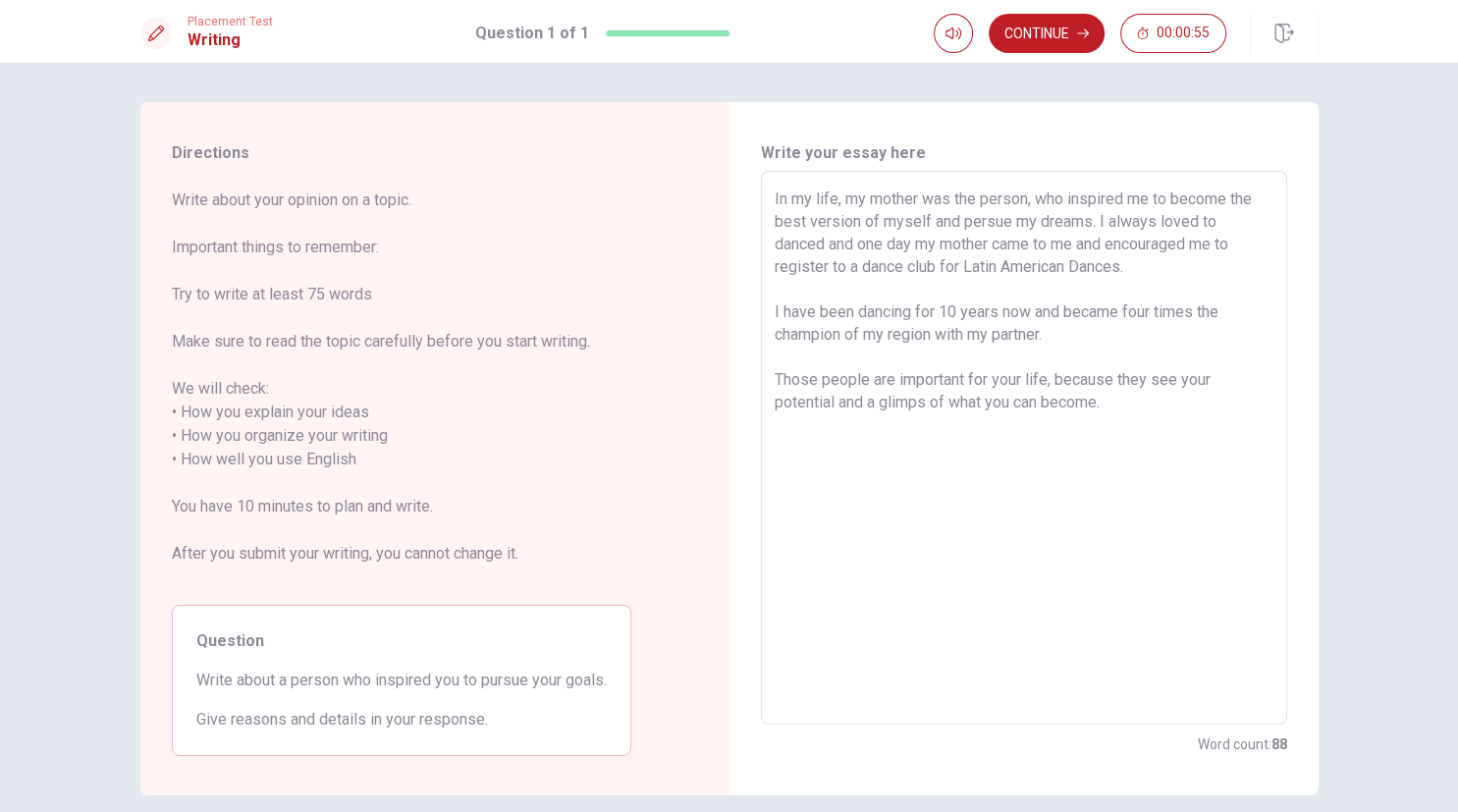 click on "In my life, my mother was the person, who inspired me to become the best version of myself and persue my dreams. I always loved to danced and one day my mother came to me and encouraged me to register to a dance club for Latin American Dances.
I have been dancing for 10 years now and became four times the champion of my region with my partner.
Those people are important for your life, because they see your potential and a glimps of what you can become." at bounding box center (1024, 448) 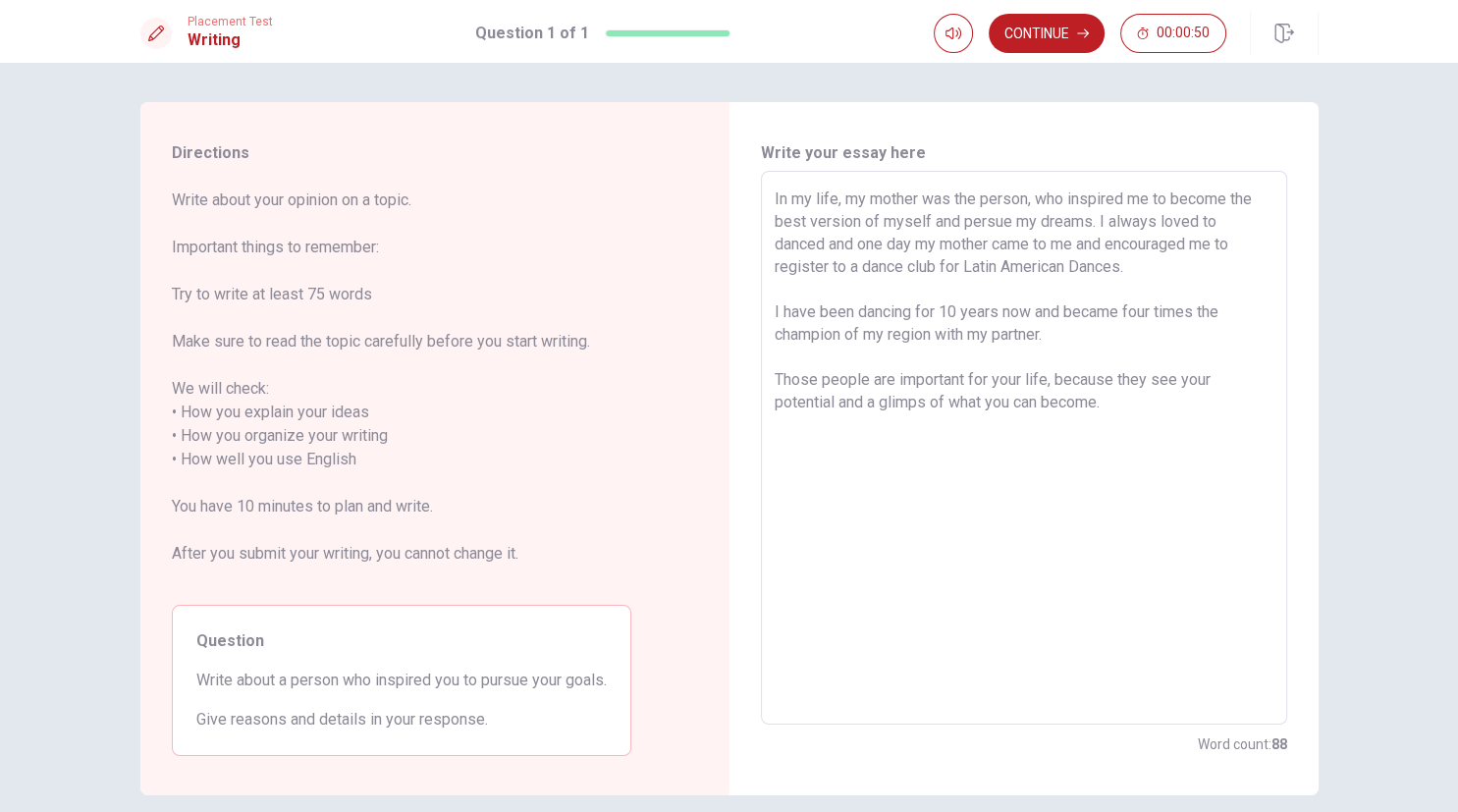 click on "In my life, my mother was the person, who inspired me to become the best version of myself and persue my dreams. I always loved to danced and one day my mother came to me and encouraged me to register to a dance club for Latin American Dances.
I have been dancing for 10 years now and became four times the champion of my region with my partner.
Those people are important for your life, because they see your potential and a glimps of what you can become." at bounding box center [1024, 448] 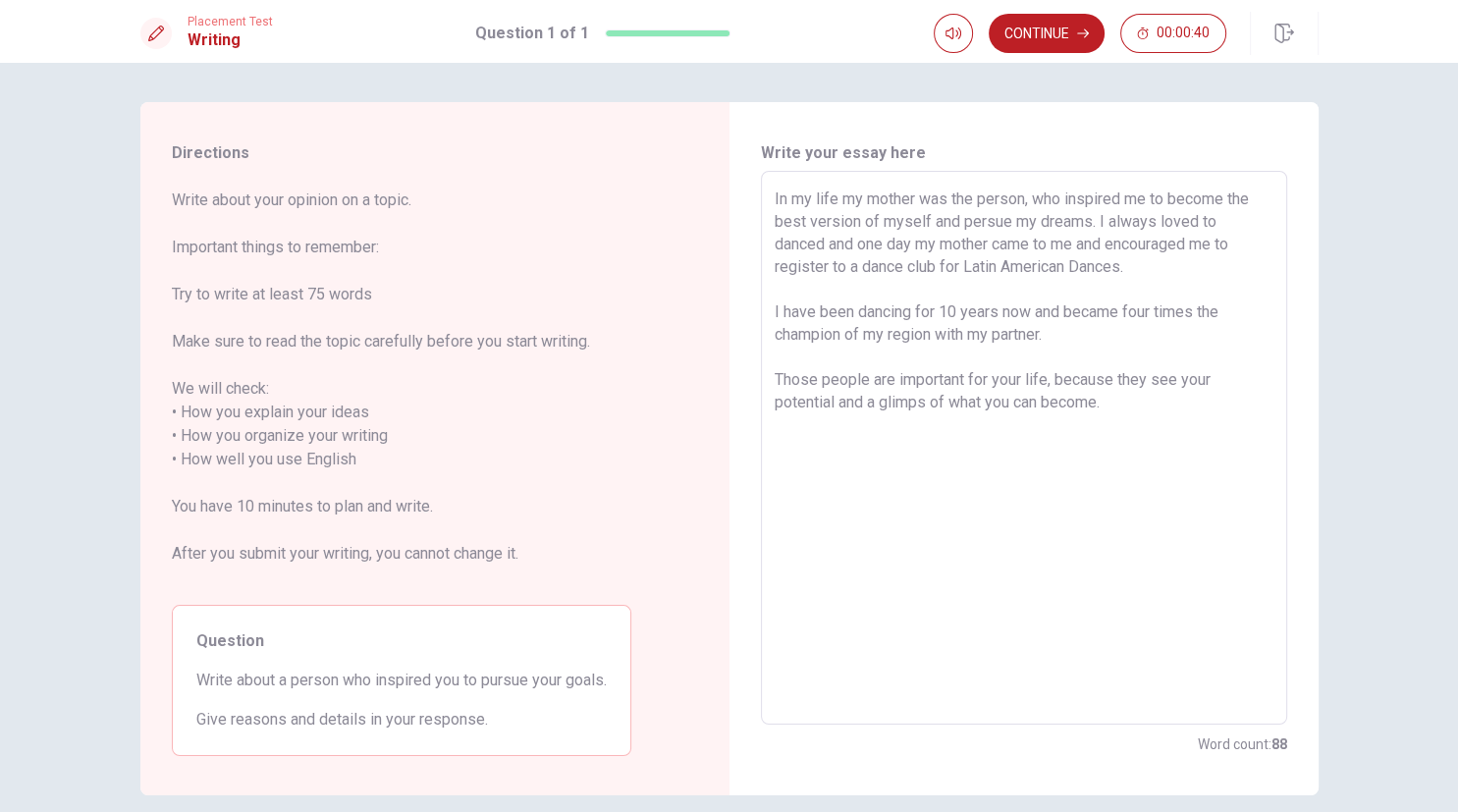 click on "In my life my mother was the person, who inspired me to become the best version of myself and persue my dreams. I always loved to danced and one day my mother came to me and encouraged me to register to a dance club for Latin American Dances.
I have been dancing for 10 years now and became four times the champion of my region with my partner.
Those people are important for your life, because they see your potential and a glimps of what you can become." at bounding box center (1024, 448) 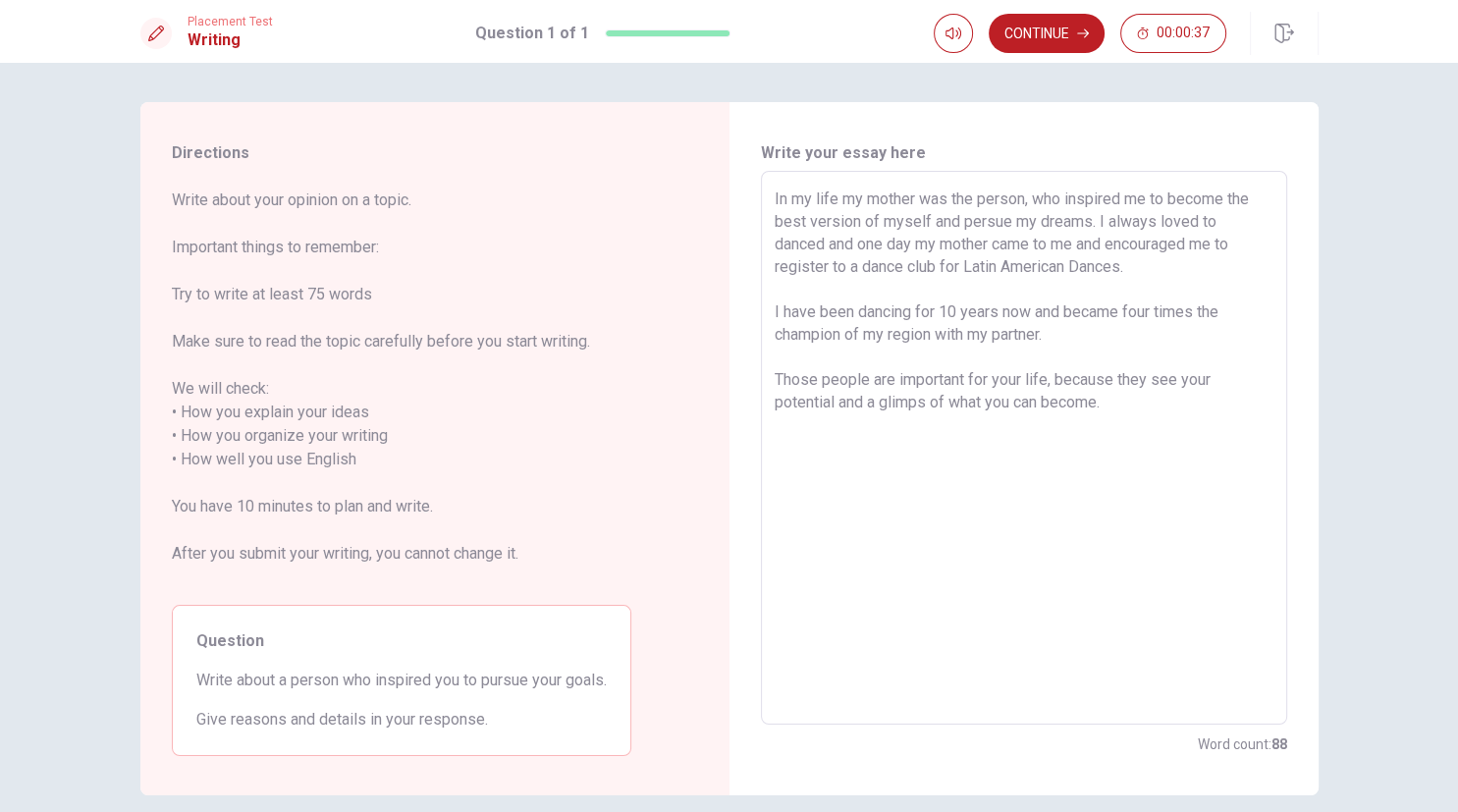 click on "In my life my mother was the person, who inspired me to become the best version of myself and persue my dreams. I always loved to danced and one day my mother came to me and encouraged me to register to a dance club for Latin American Dances.
I have been dancing for 10 years now and became four times the champion of my region with my partner.
Those people are important for your life, because they see your potential and a glimps of what you can become." at bounding box center (1024, 448) 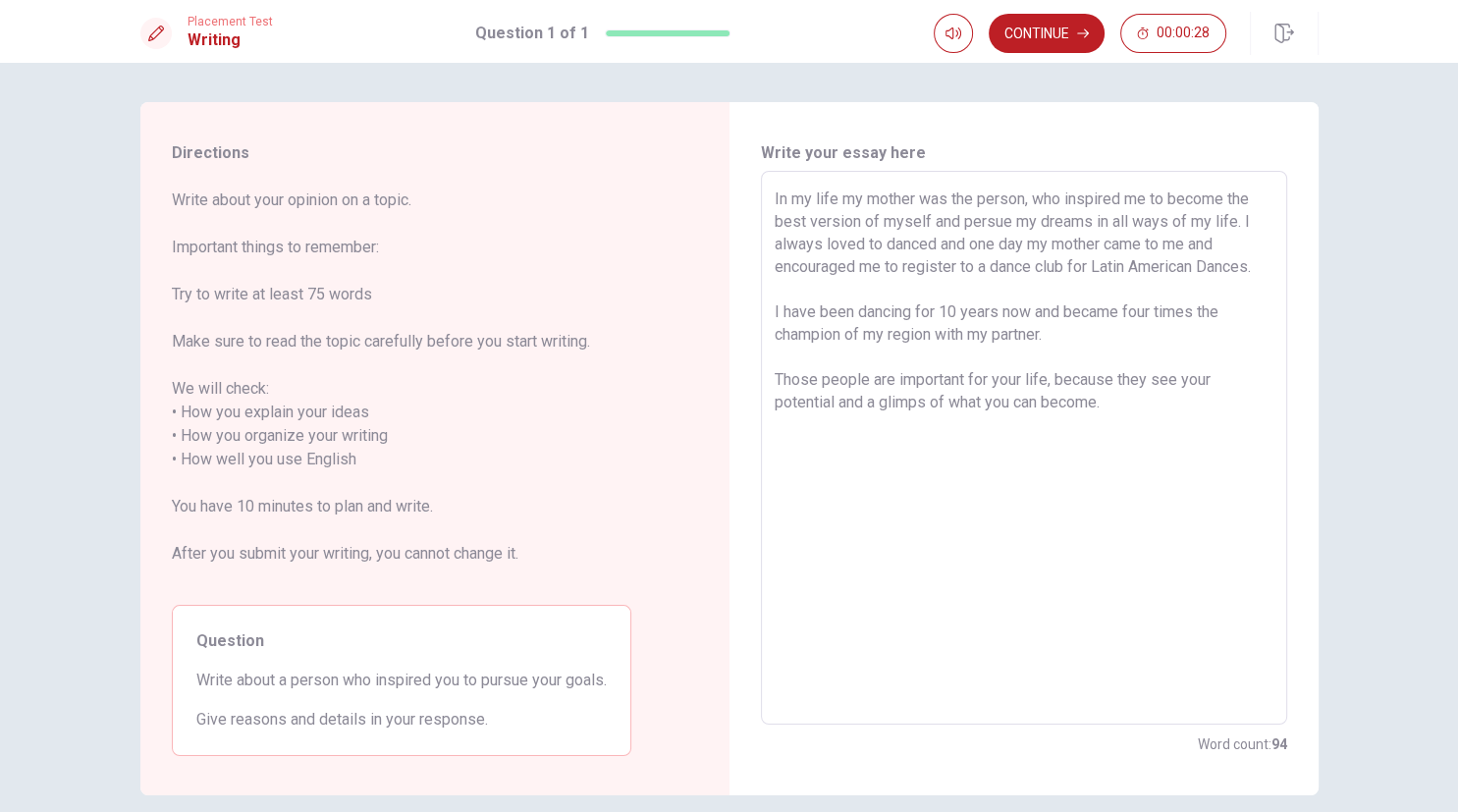 click on "In my life my mother was the person, who inspired me to become the best version of myself and persue my dreams in all ways of my life. I always loved to danced and one day my mother came to me and encouraged me to register to a dance club for Latin American Dances.
I have been dancing for 10 years now and became four times the champion of my region with my partner.
Those people are important for your life, because they see your potential and a glimps of what you can become." at bounding box center (1024, 448) 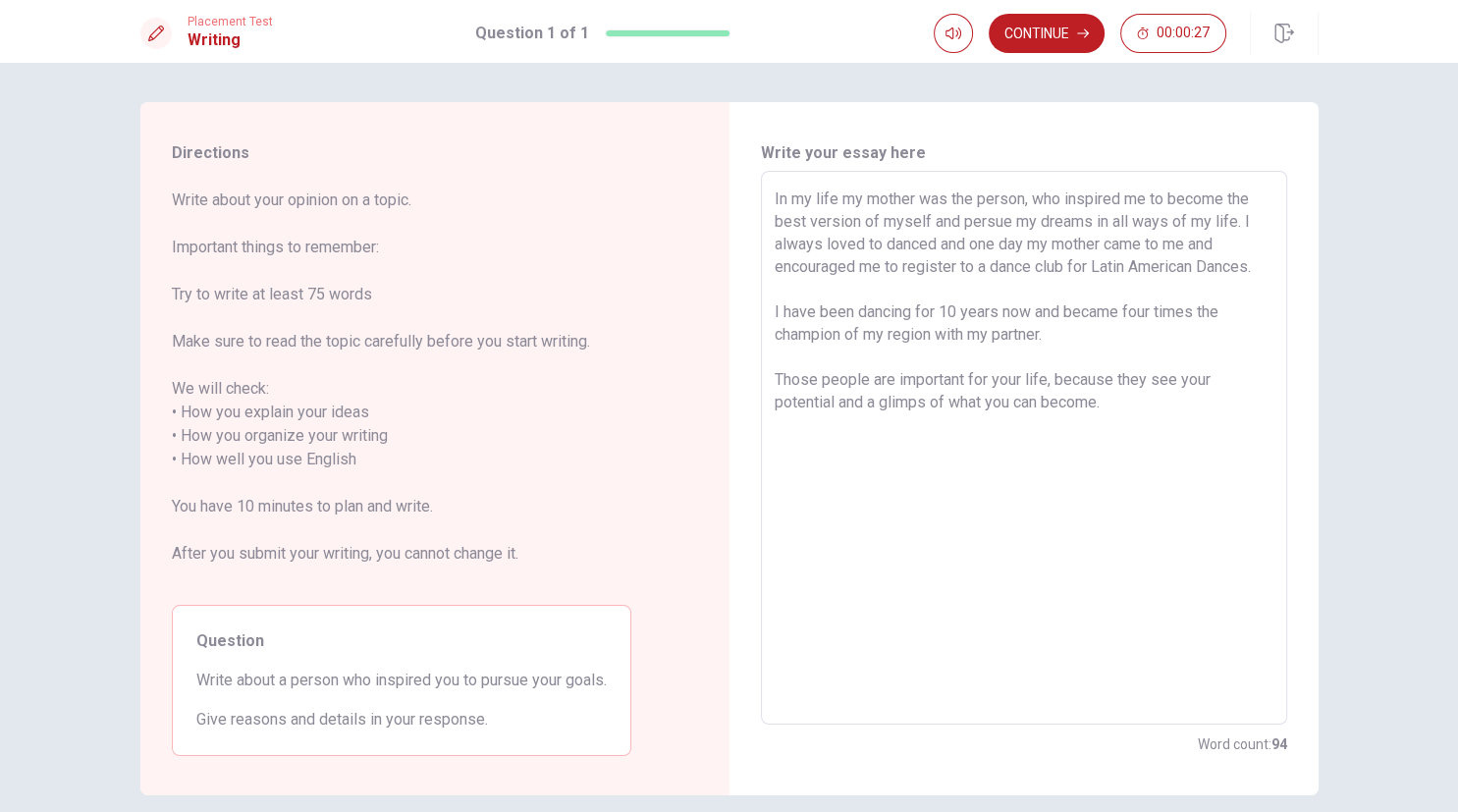 click on "In my life my mother was the person, who inspired me to become the best version of myself and persue my dreams in all ways of my life. I always loved to danced and one day my mother came to me and encouraged me to register to a dance club for Latin American Dances.
I have been dancing for 10 years now and became four times the champion of my region with my partner.
Those people are important for your life, because they see your potential and a glimps of what you can become." at bounding box center [1024, 448] 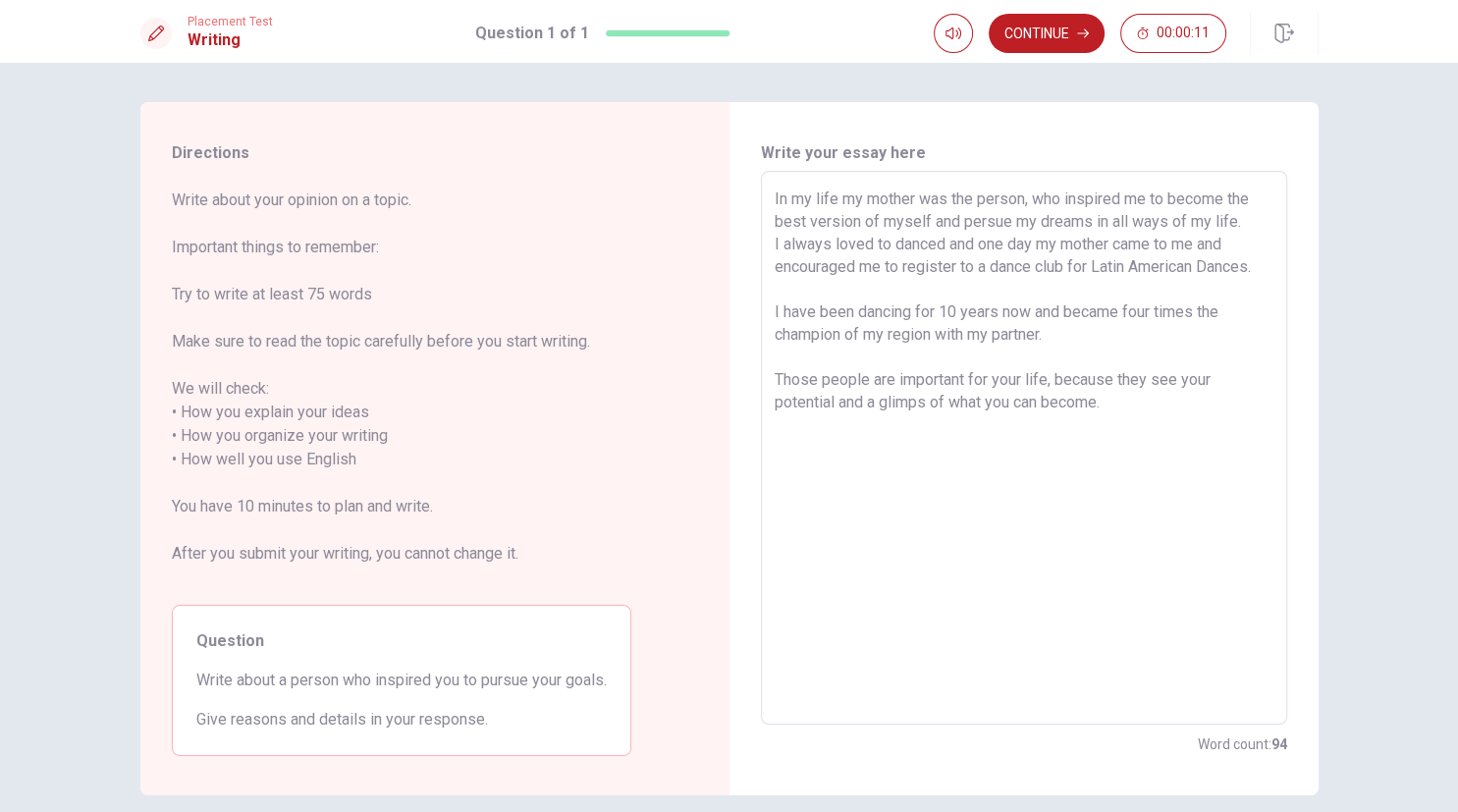 click on "In my life my mother was the person, who inspired me to become the best version of myself and persue my dreams in all ways of my life.
I always loved to danced and one day my mother came to me and encouraged me to register to a dance club for Latin American Dances.
I have been dancing for 10 years now and became four times the champion of my region with my partner.
Those people are important for your life, because they see your potential and a glimps of what you can become." at bounding box center [1024, 448] 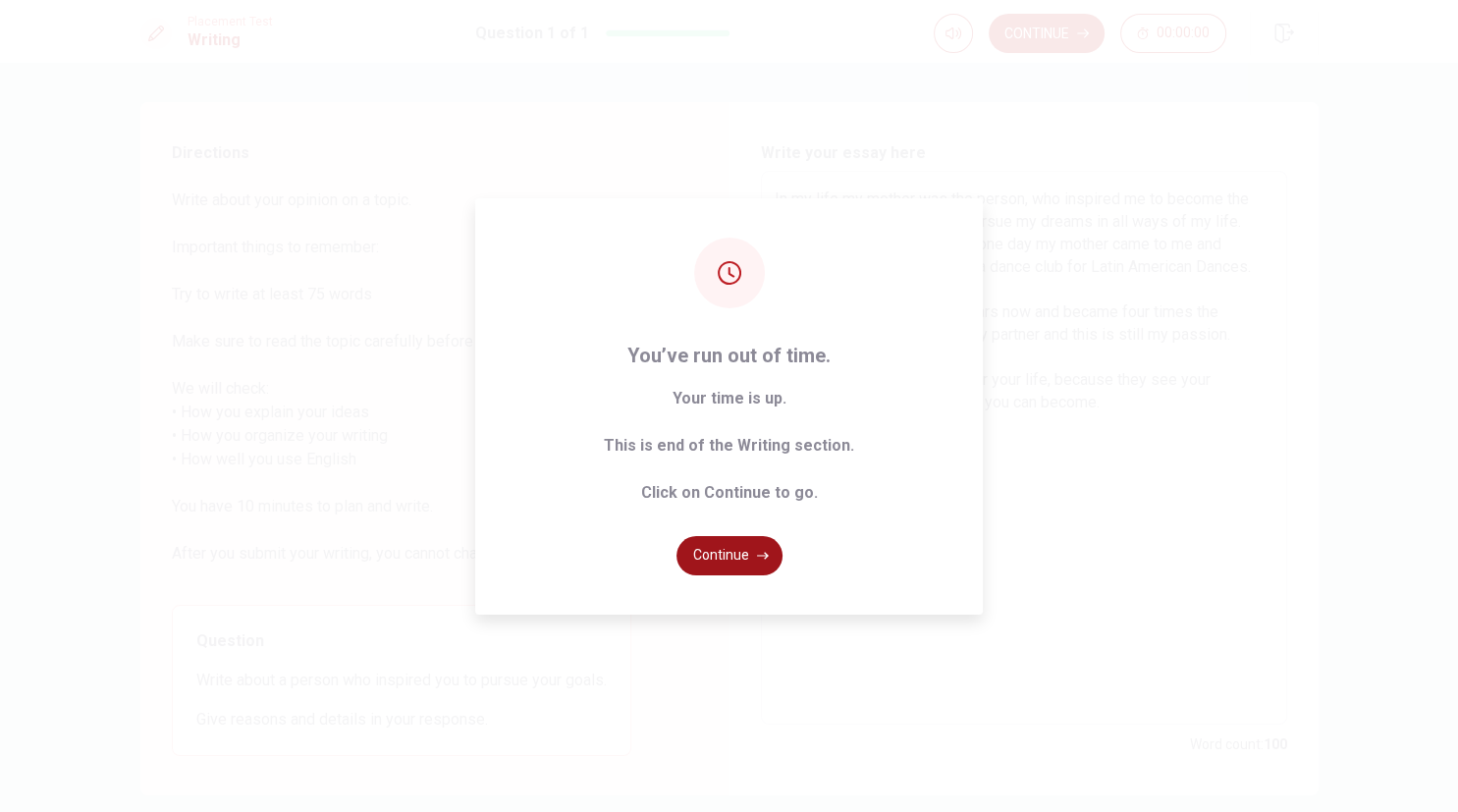 click on "Continue" at bounding box center (729, 556) 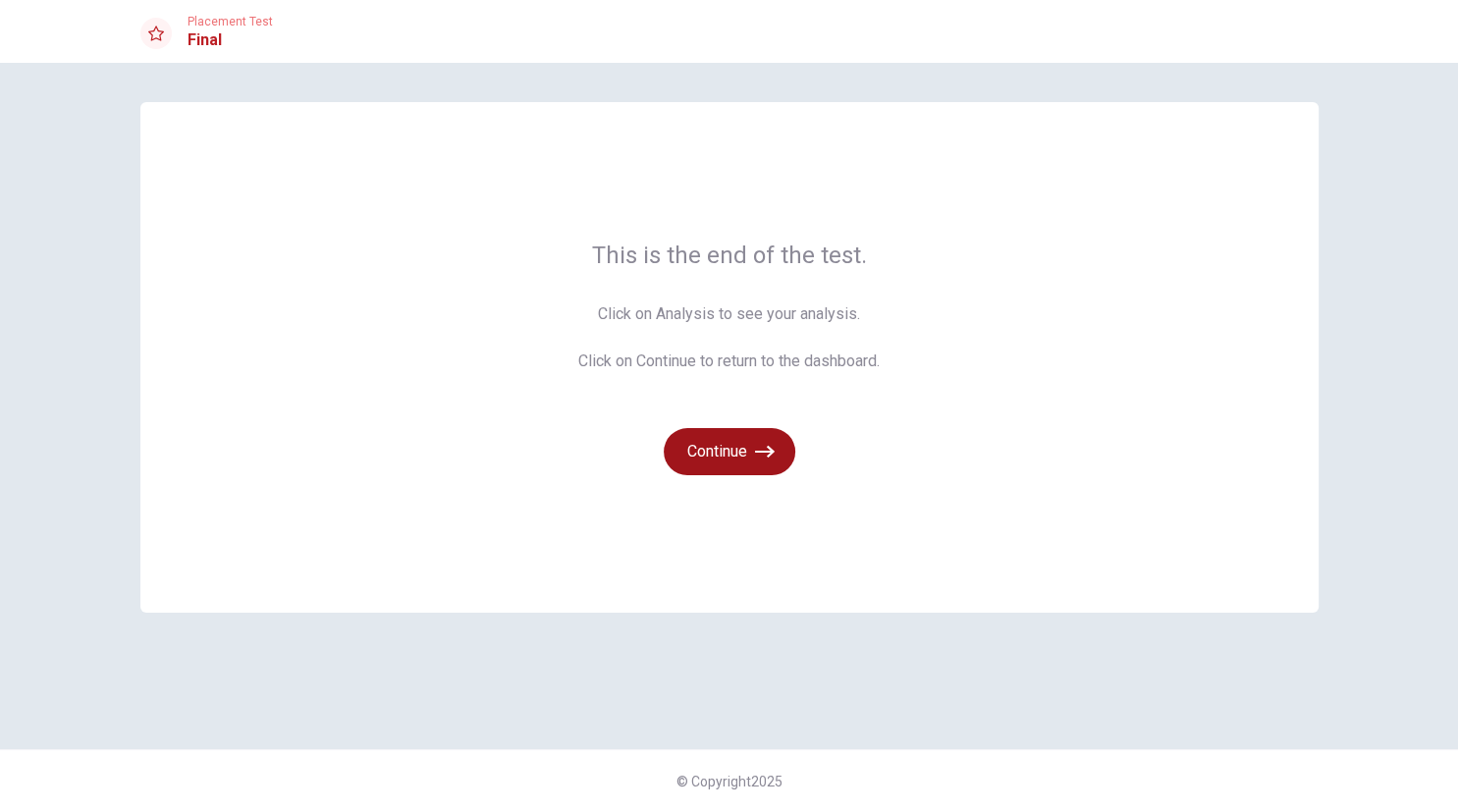 click on "Continue" at bounding box center (729, 452) 